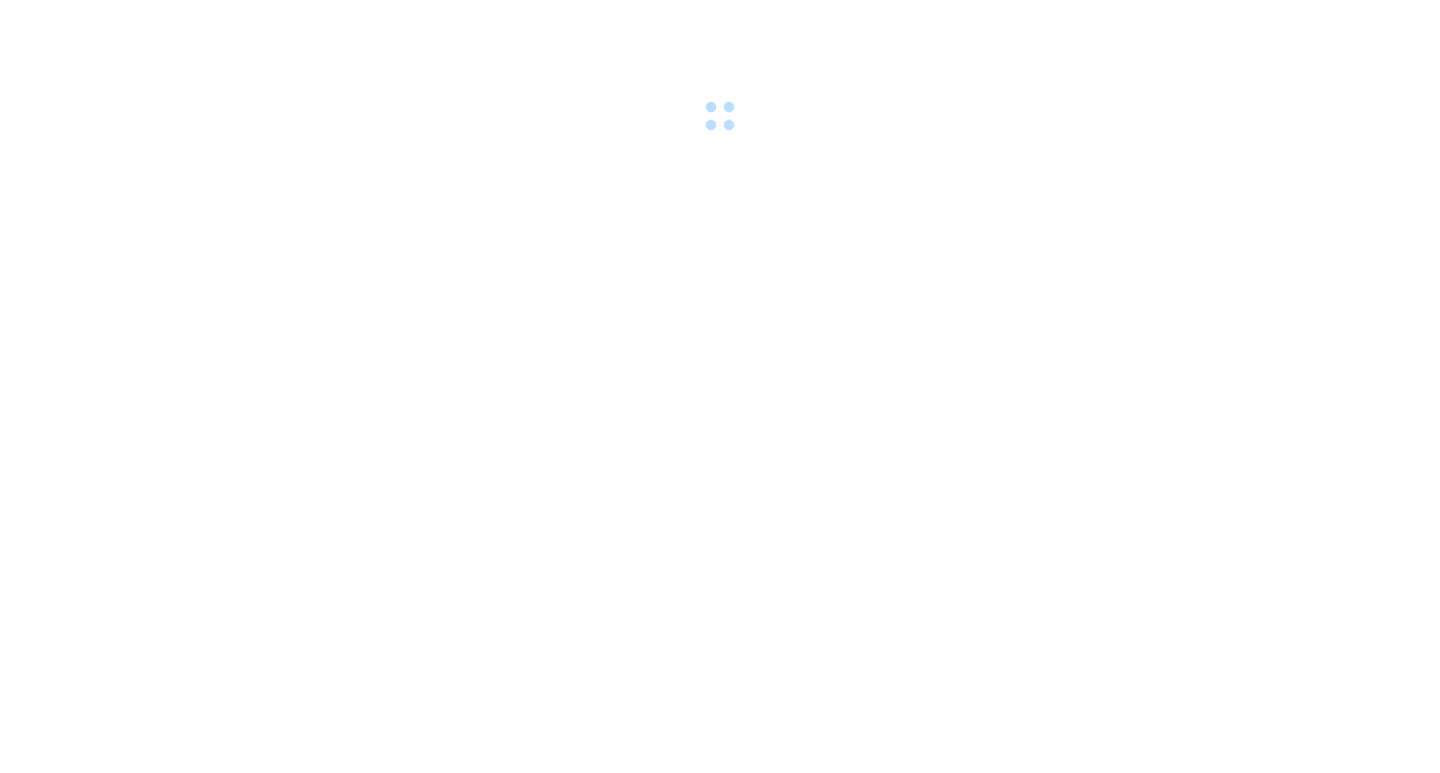 scroll, scrollTop: 0, scrollLeft: 0, axis: both 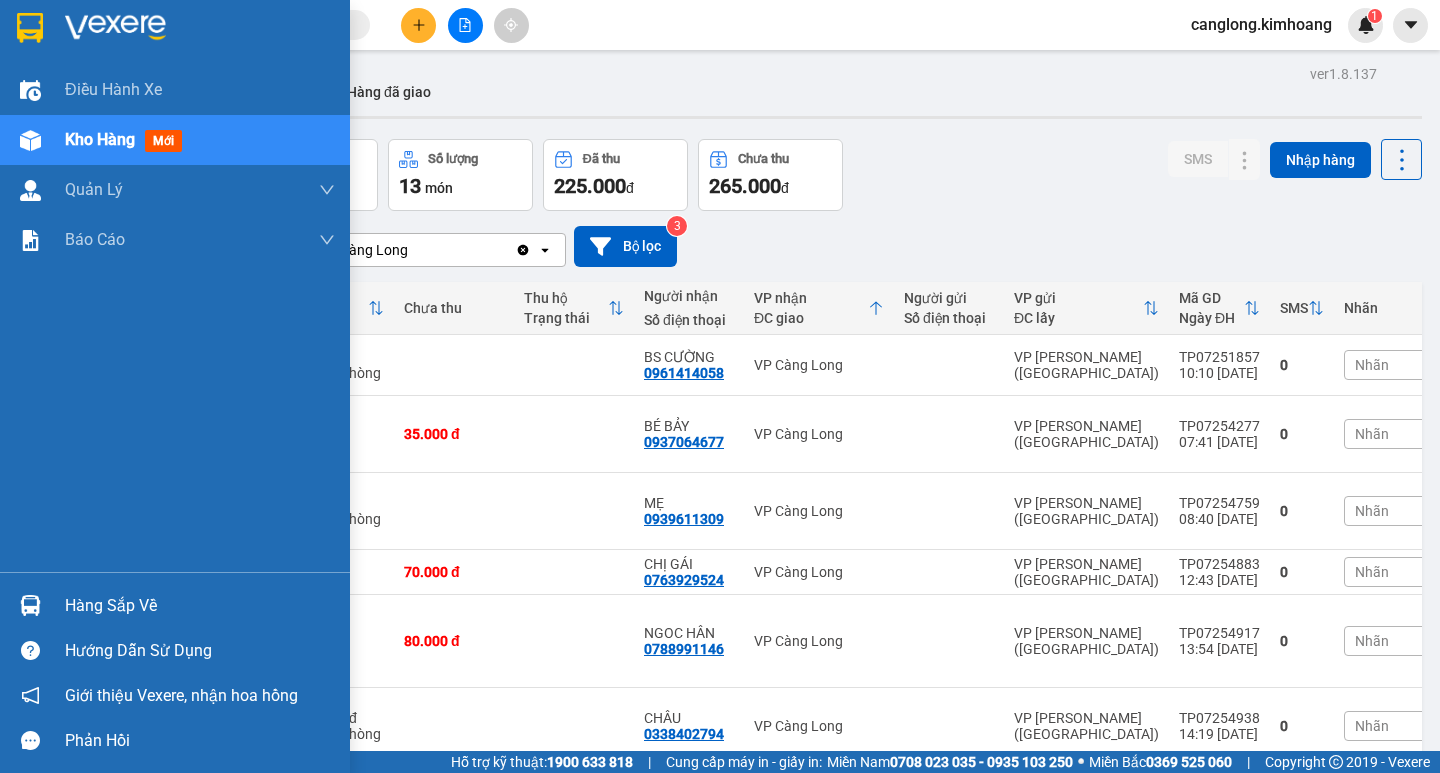 click on "Hàng sắp về" at bounding box center [200, 606] 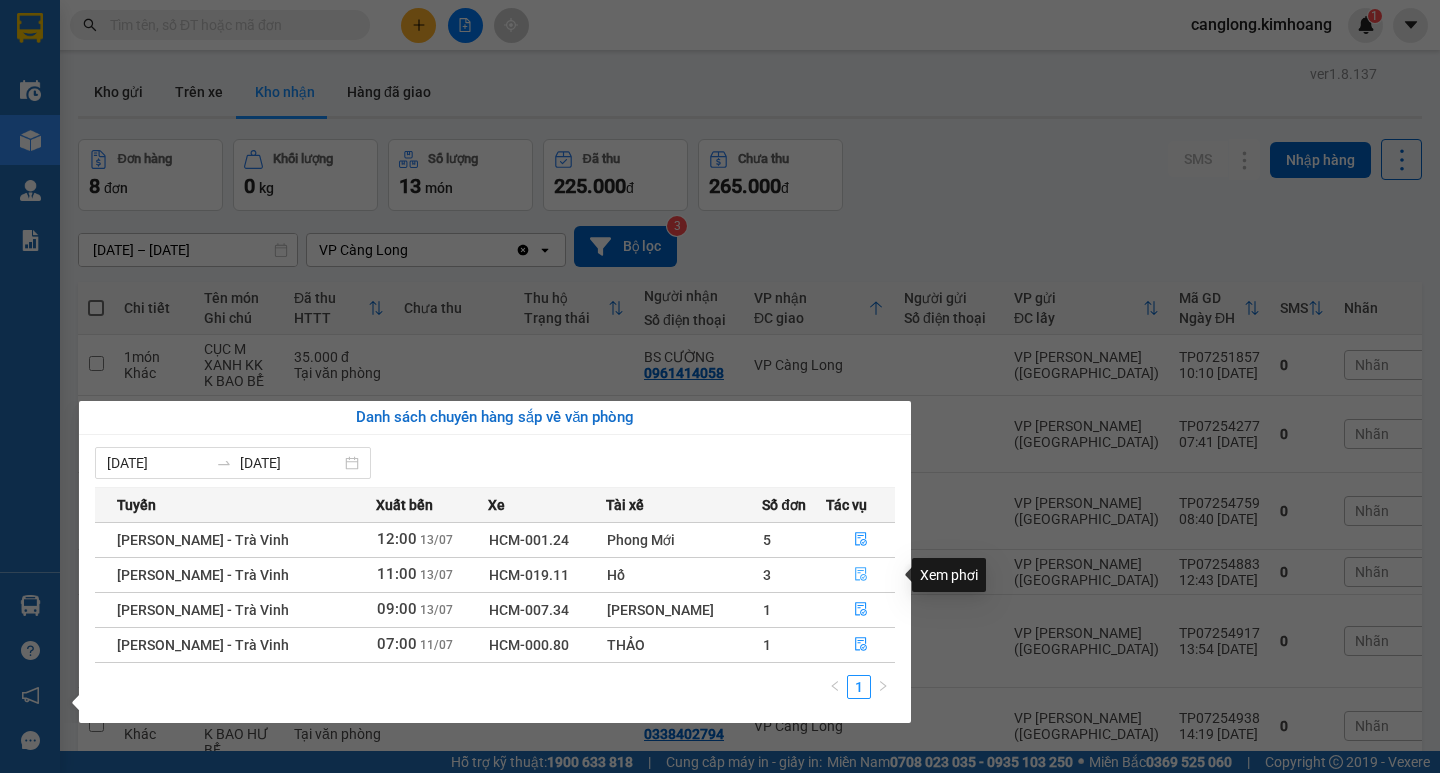 drag, startPoint x: 856, startPoint y: 574, endPoint x: 867, endPoint y: 566, distance: 13.601471 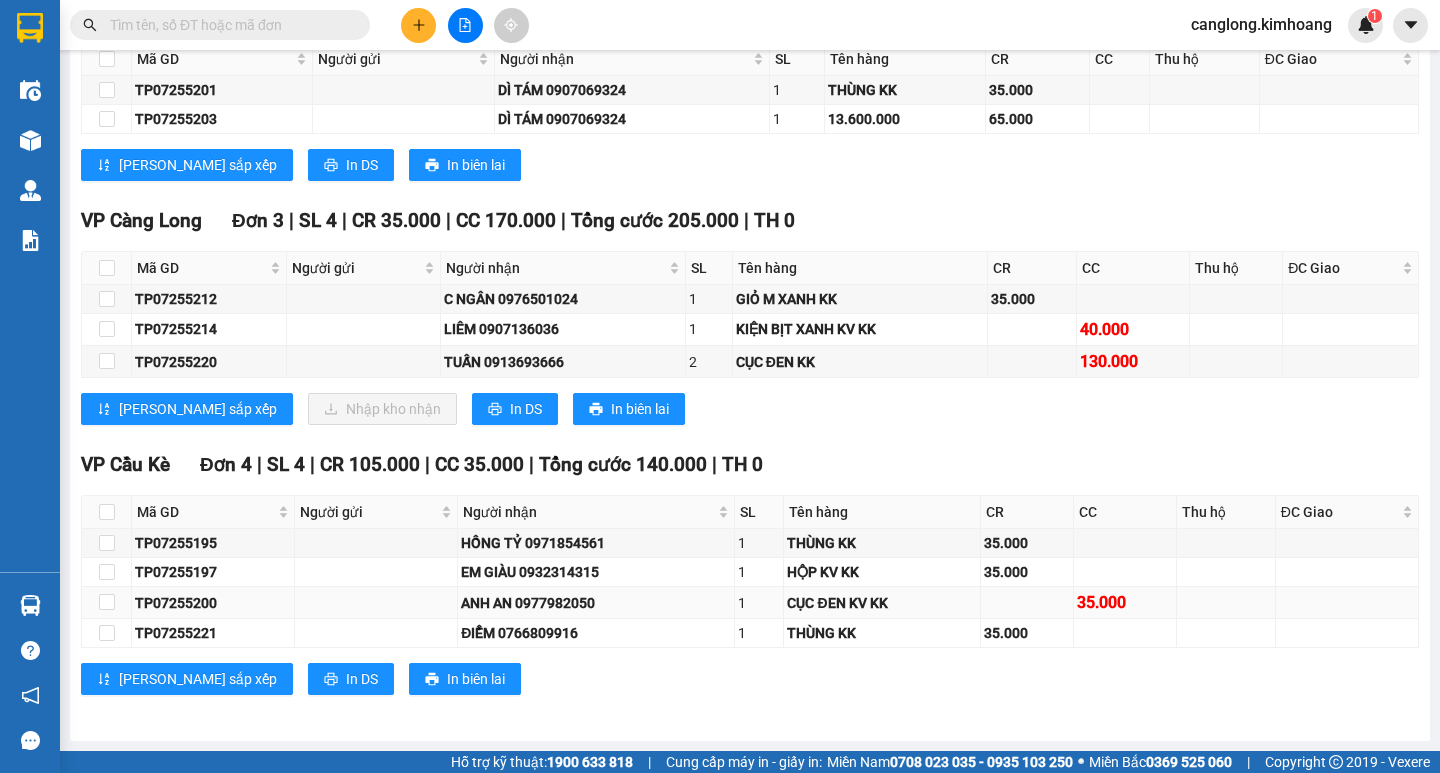 scroll, scrollTop: 1421, scrollLeft: 0, axis: vertical 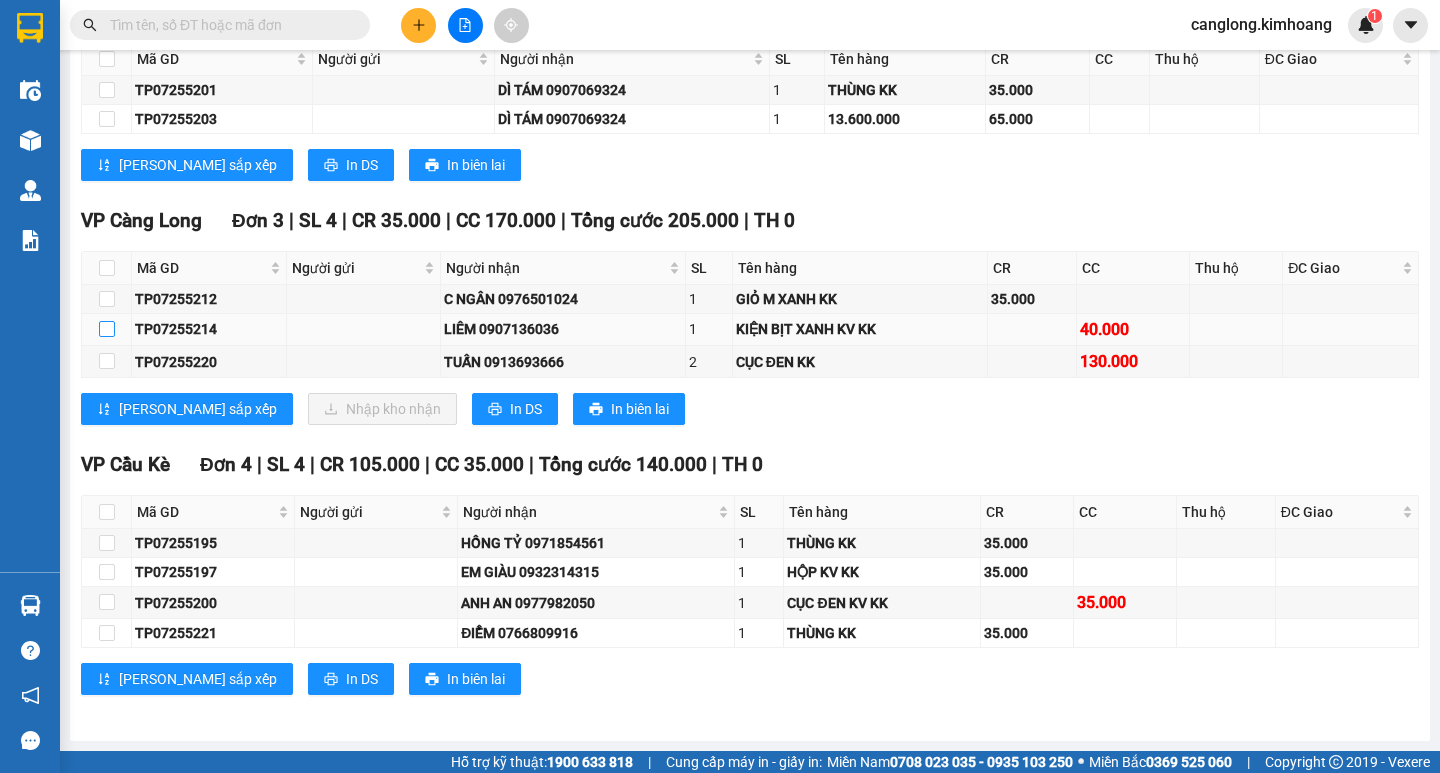 click at bounding box center (107, 329) 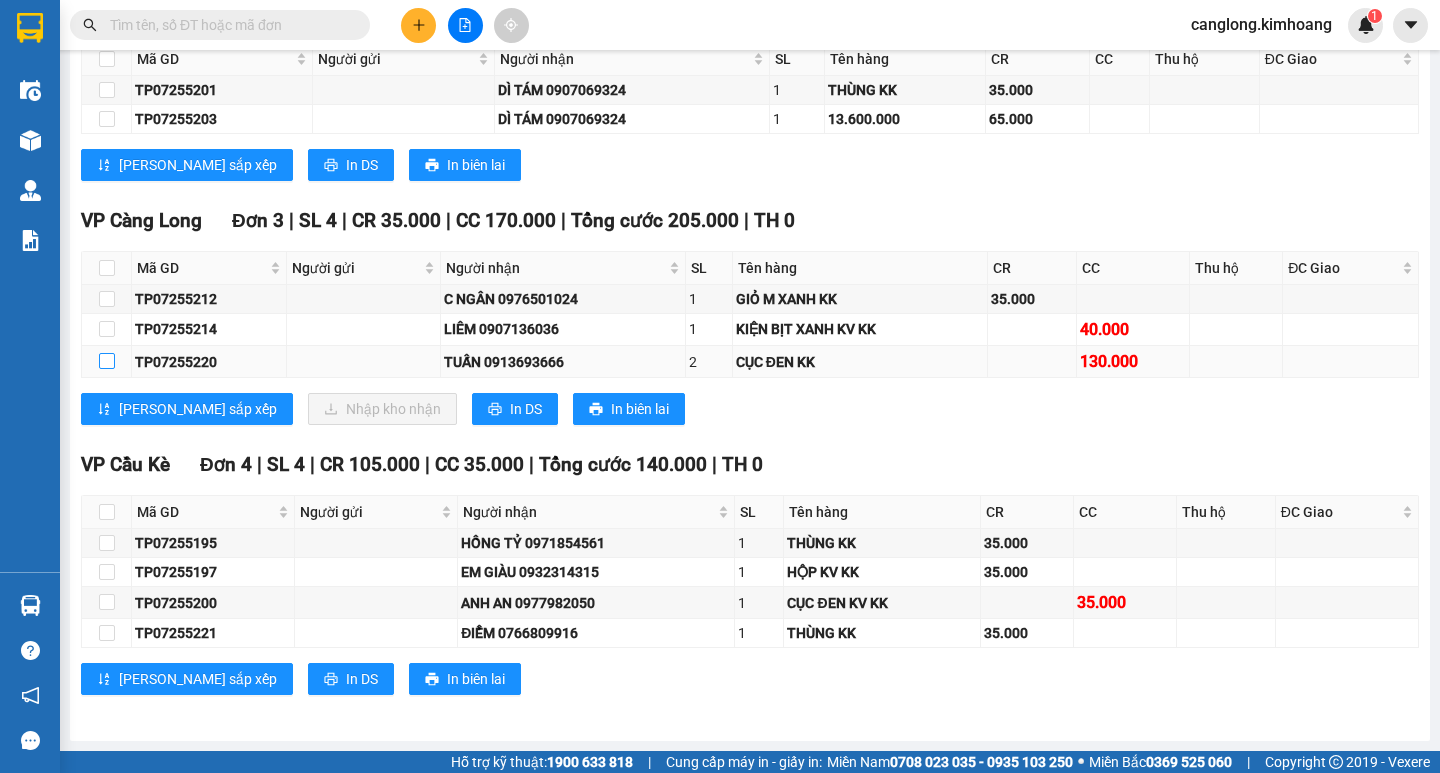 click at bounding box center [107, 361] 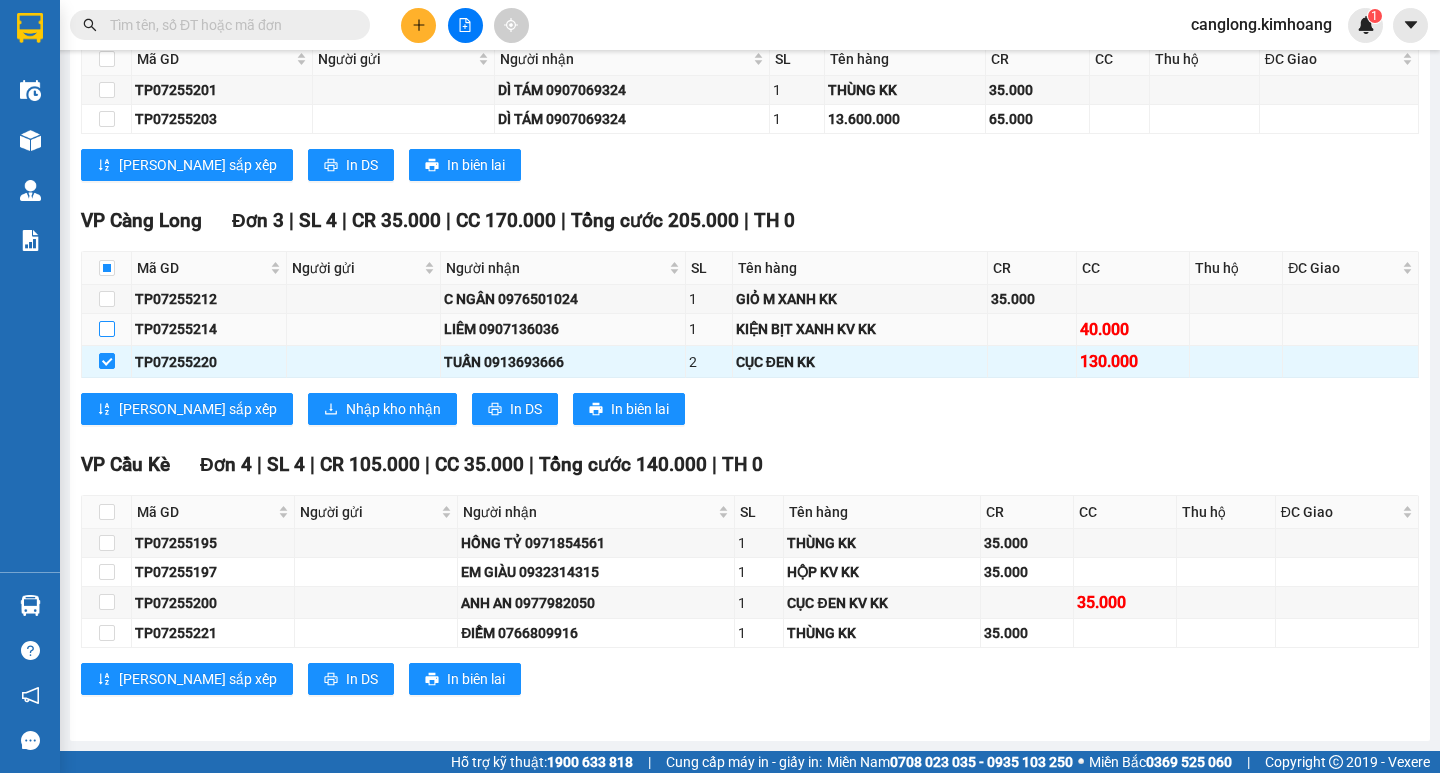 click at bounding box center (107, 329) 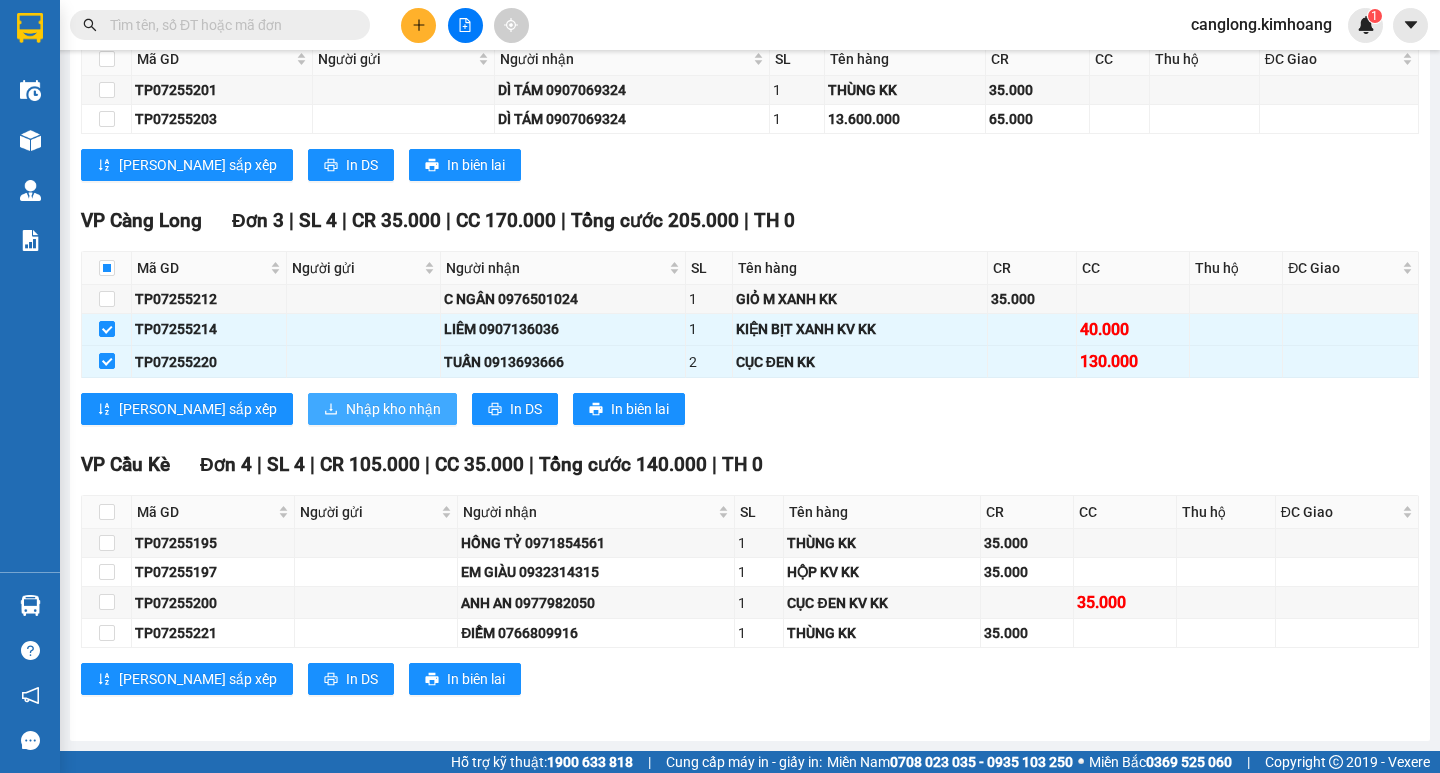 click on "Nhập kho nhận" at bounding box center (382, 409) 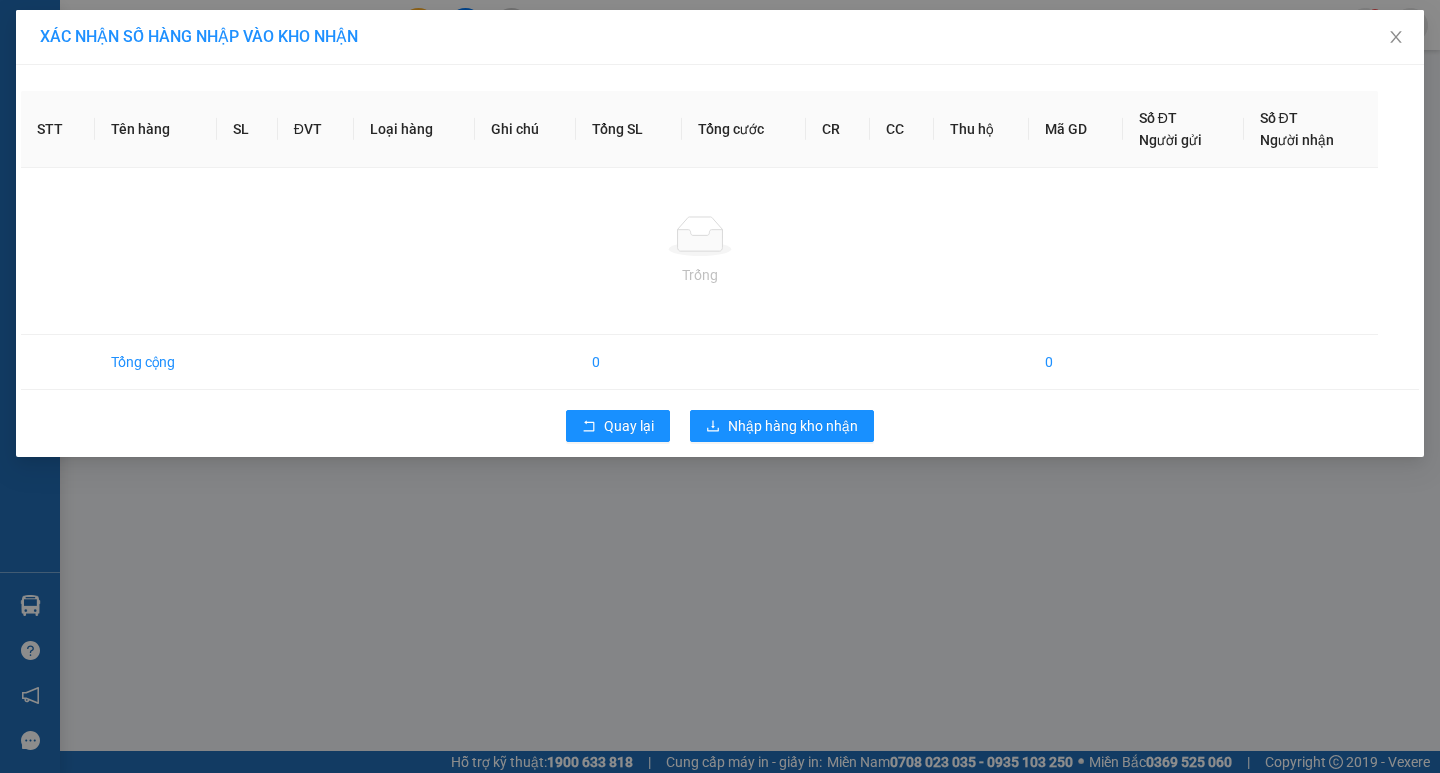 scroll, scrollTop: 0, scrollLeft: 0, axis: both 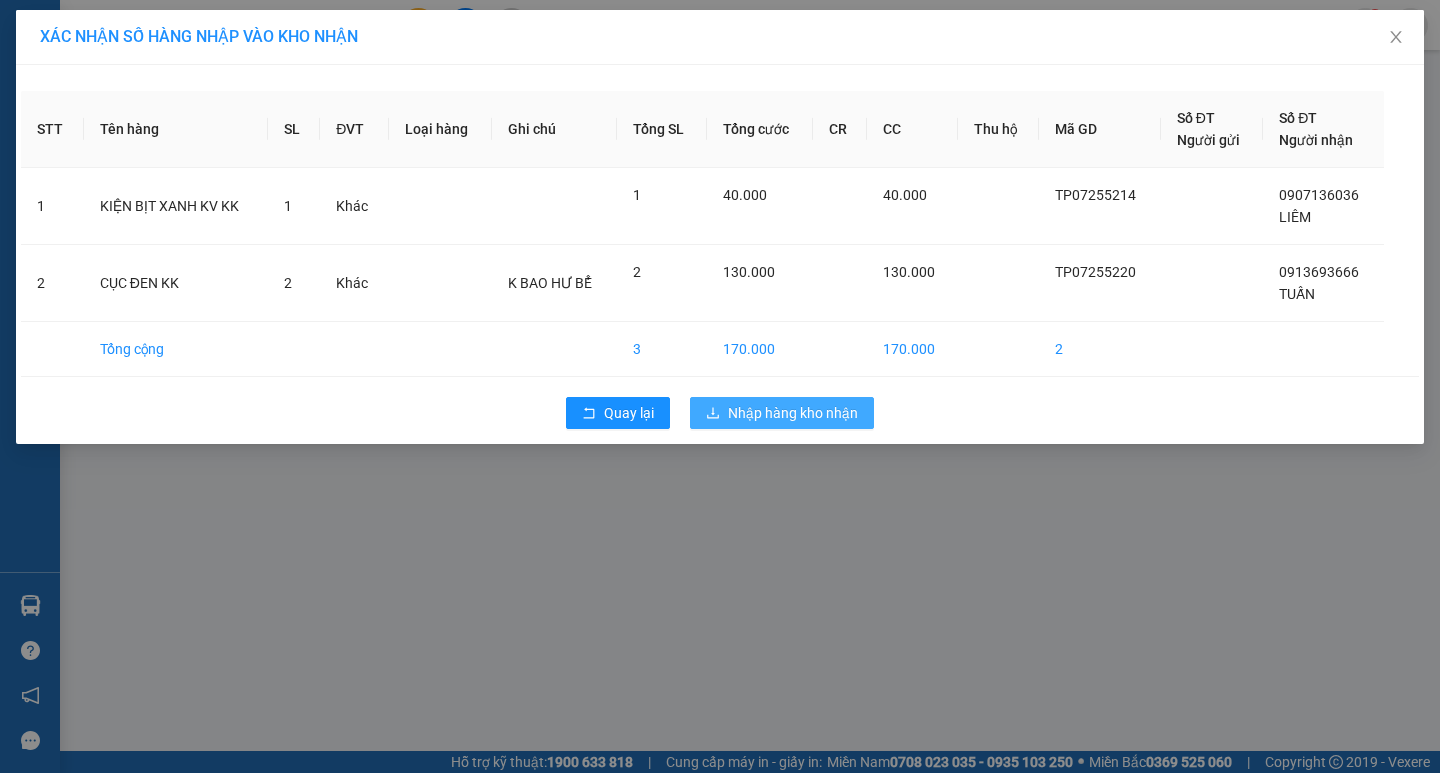 click on "Nhập hàng kho nhận" at bounding box center [793, 413] 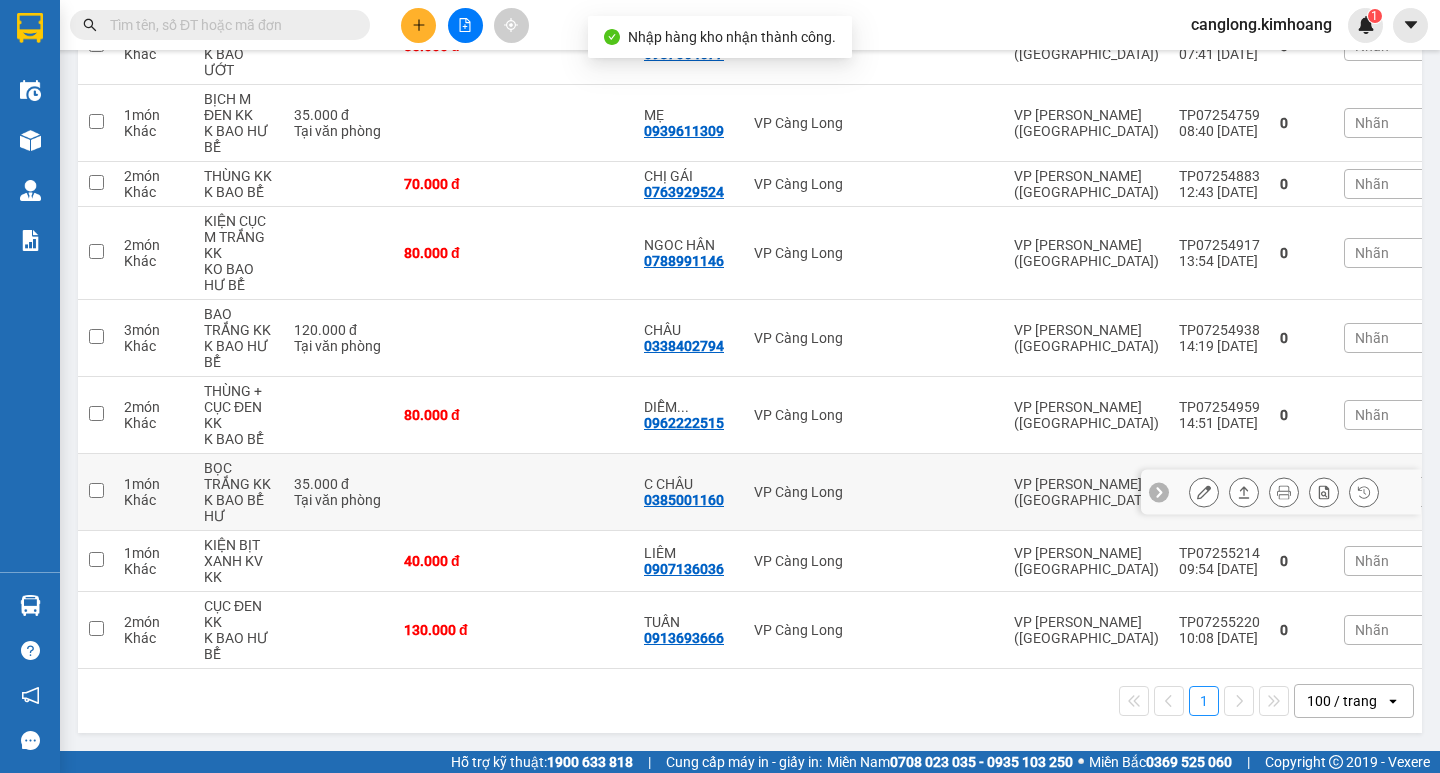 scroll, scrollTop: 412, scrollLeft: 0, axis: vertical 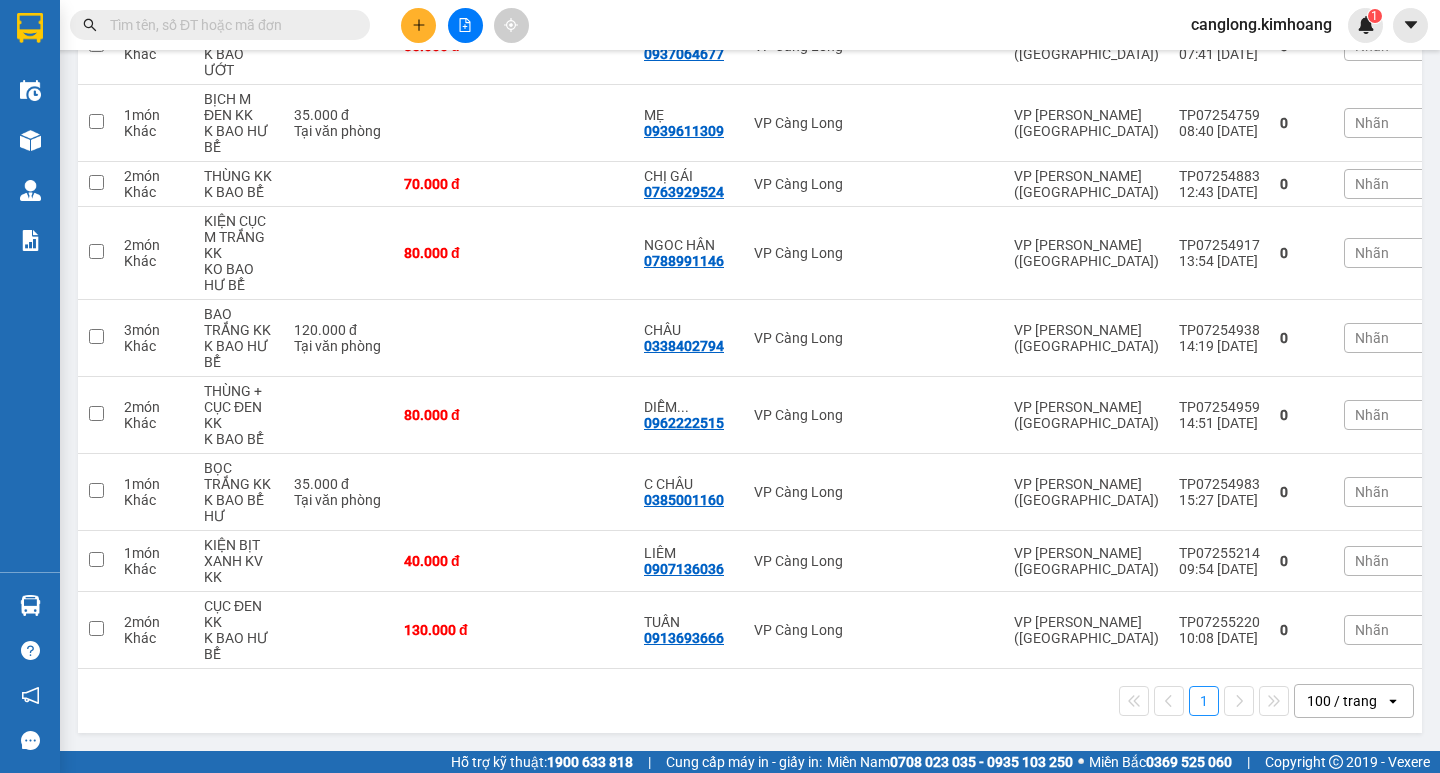 click at bounding box center (228, 25) 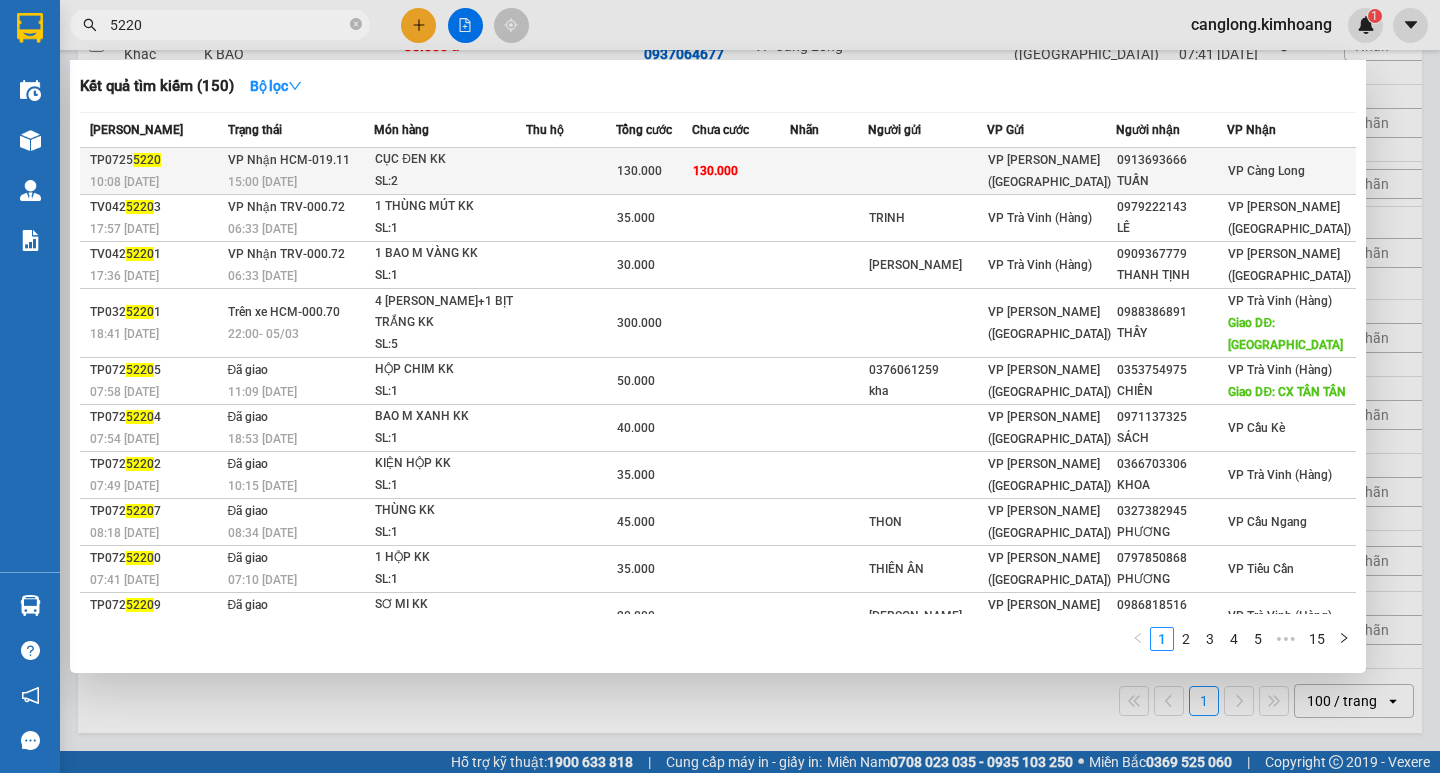 type on "5220" 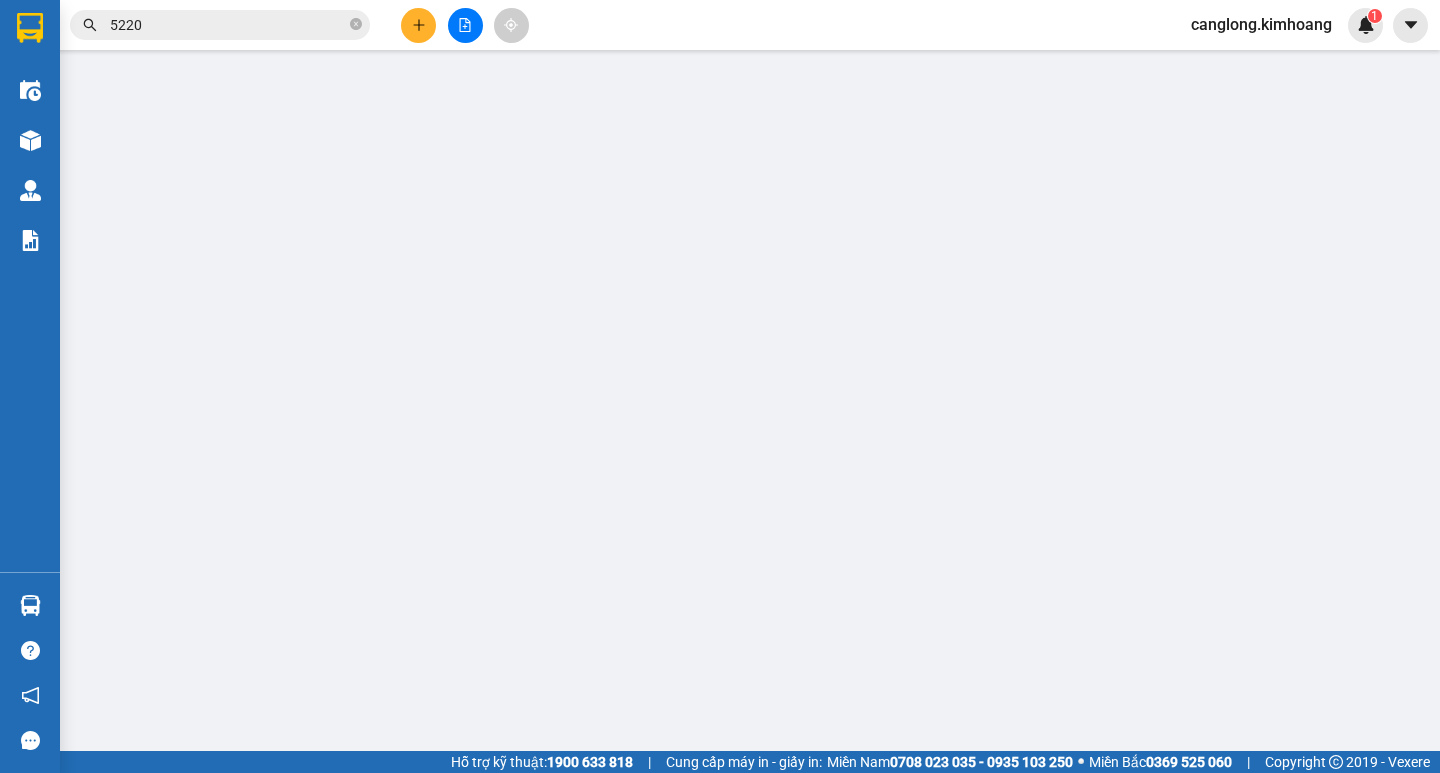scroll, scrollTop: 0, scrollLeft: 0, axis: both 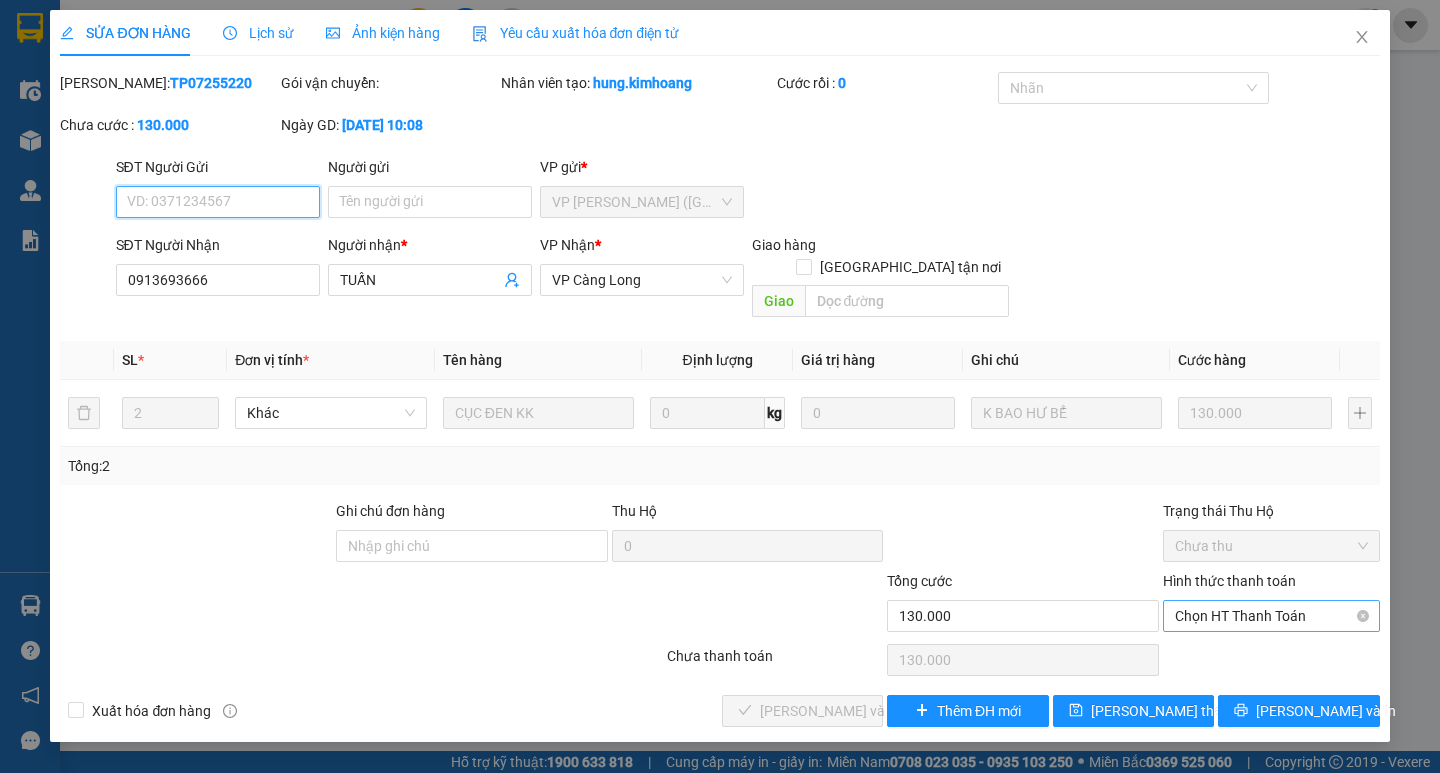 click on "Chọn HT Thanh Toán" at bounding box center (1271, 616) 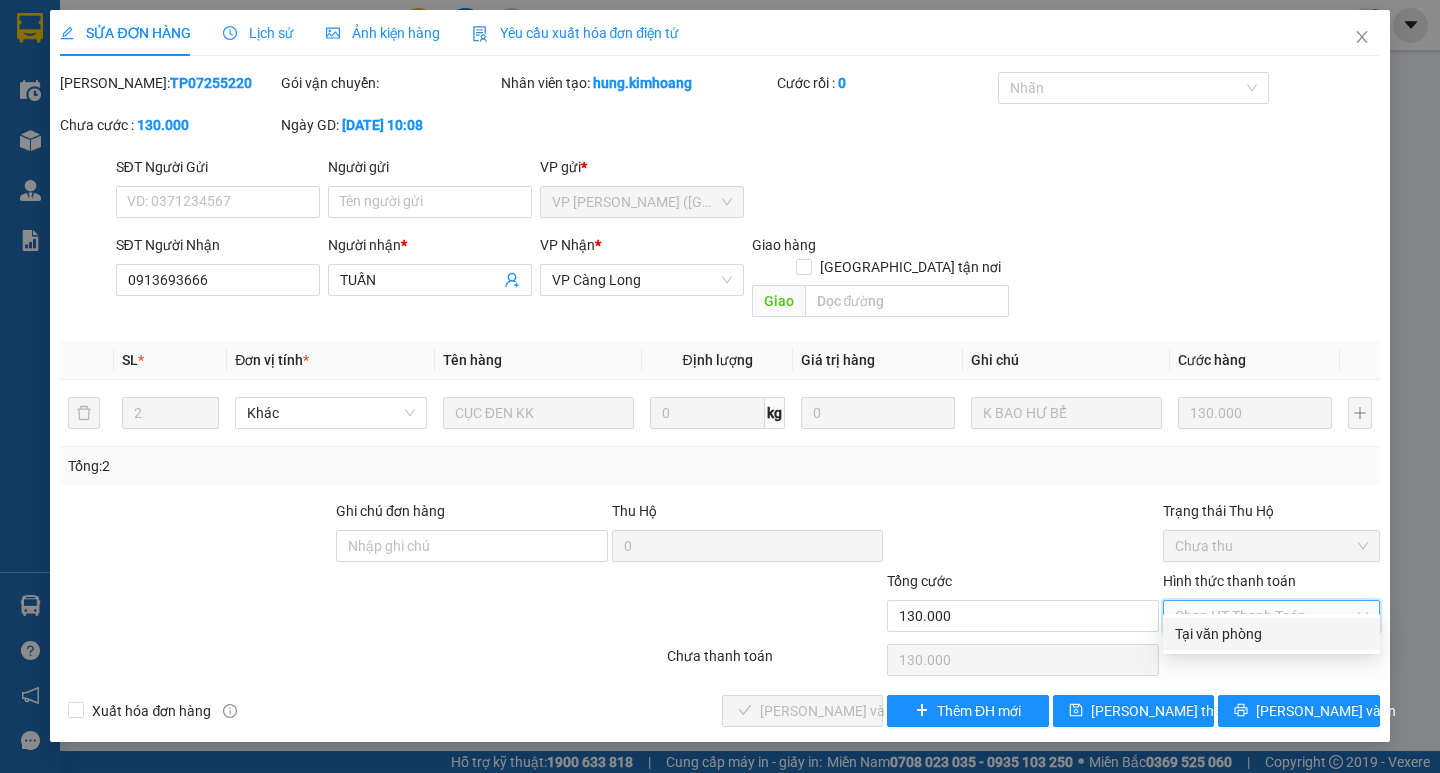 drag, startPoint x: 1233, startPoint y: 624, endPoint x: 1183, endPoint y: 622, distance: 50.039986 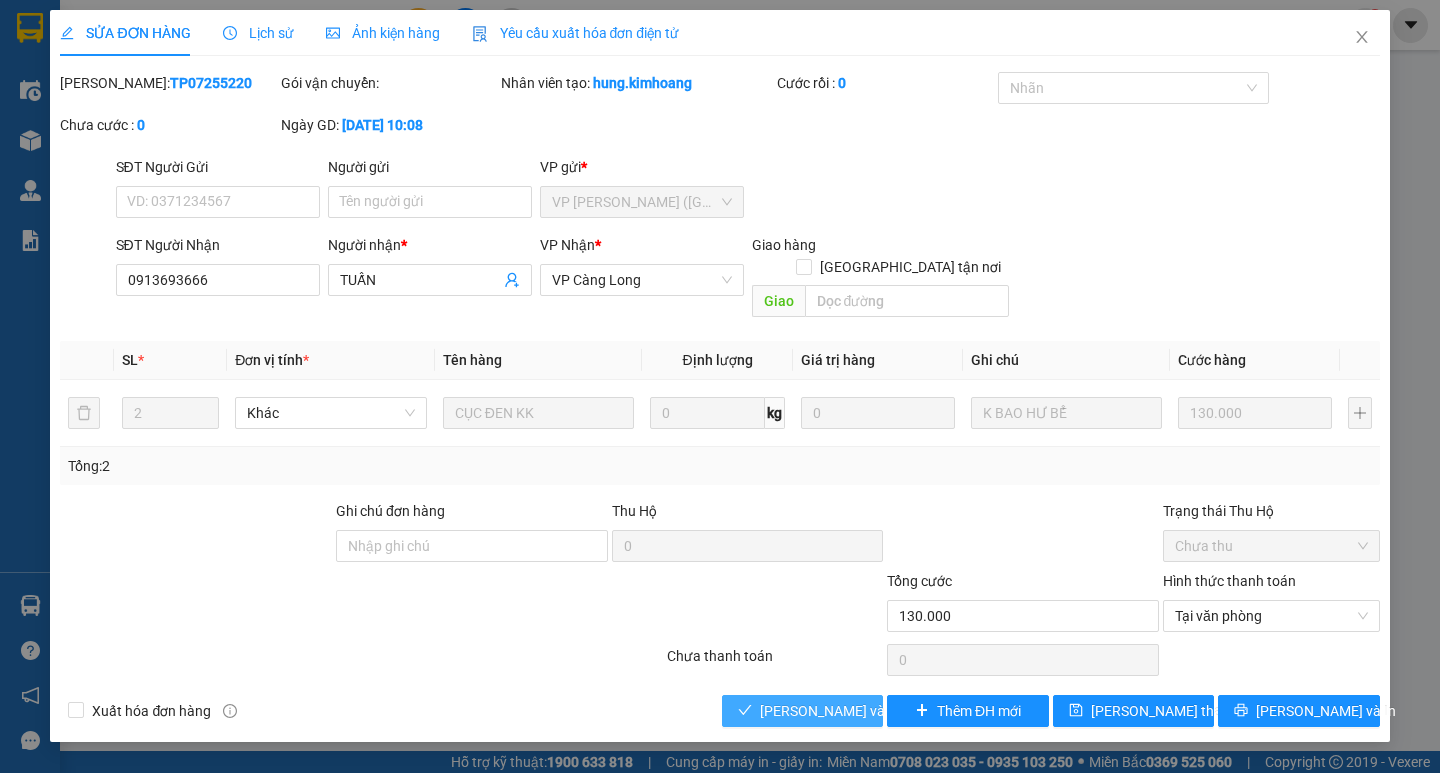 click on "[PERSON_NAME] và Giao hàng" at bounding box center (856, 711) 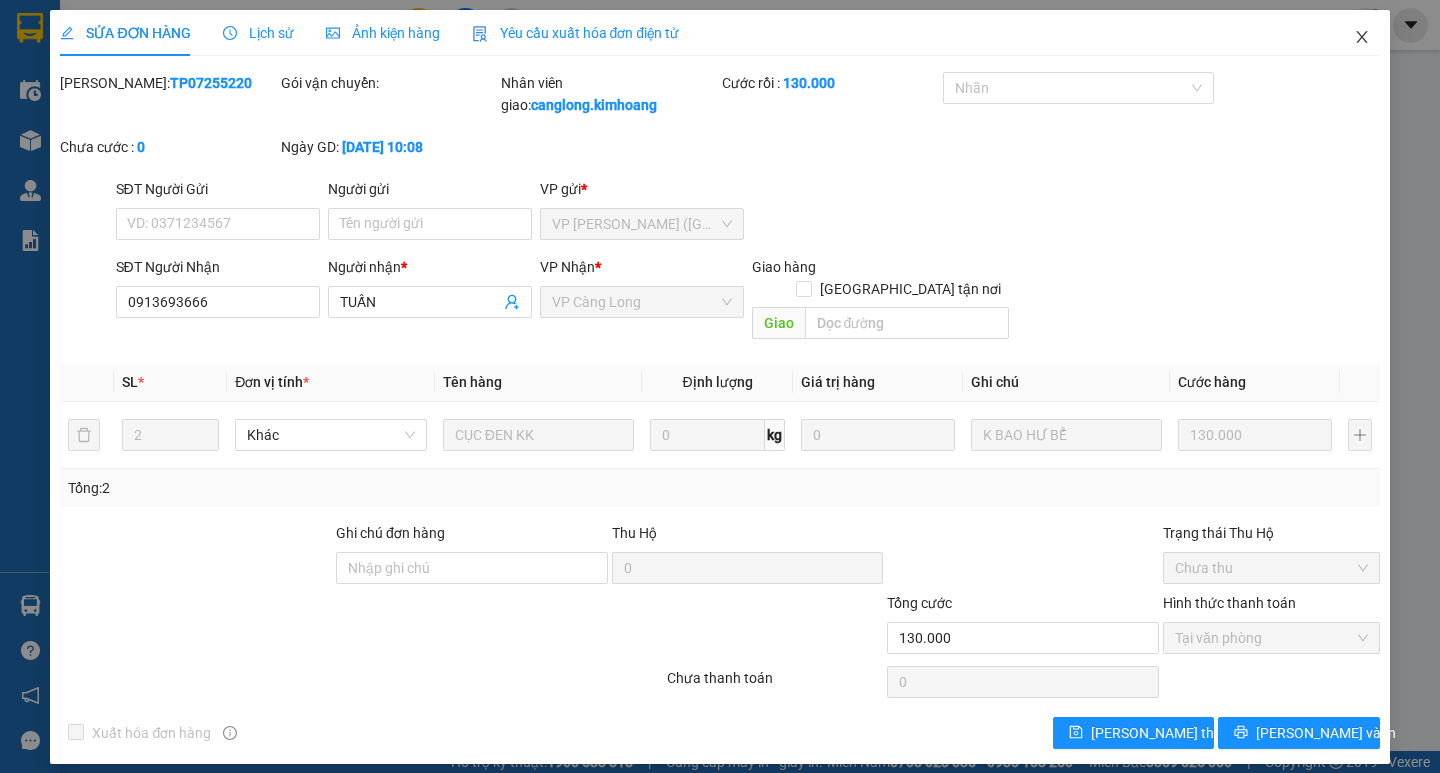 click 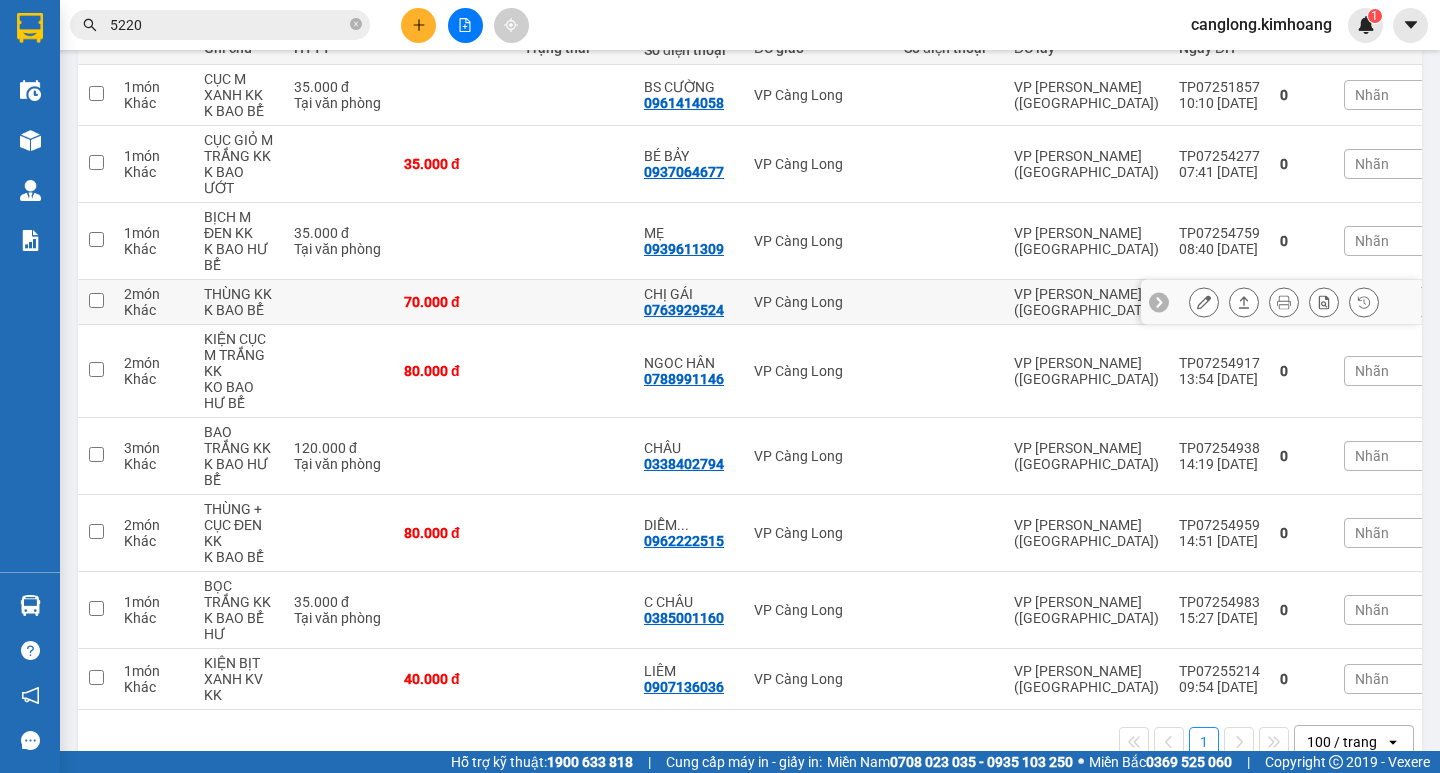 scroll, scrollTop: 300, scrollLeft: 0, axis: vertical 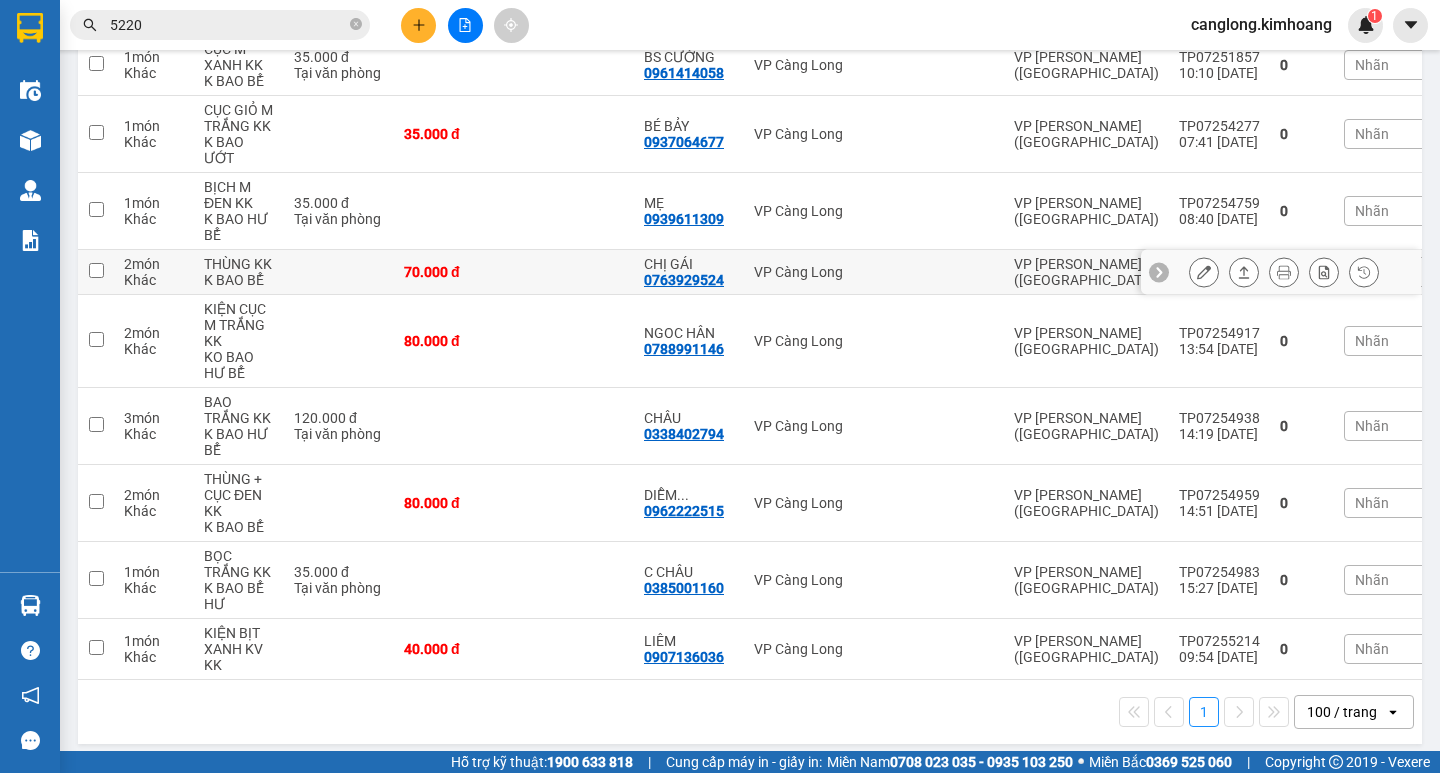 click at bounding box center (949, 272) 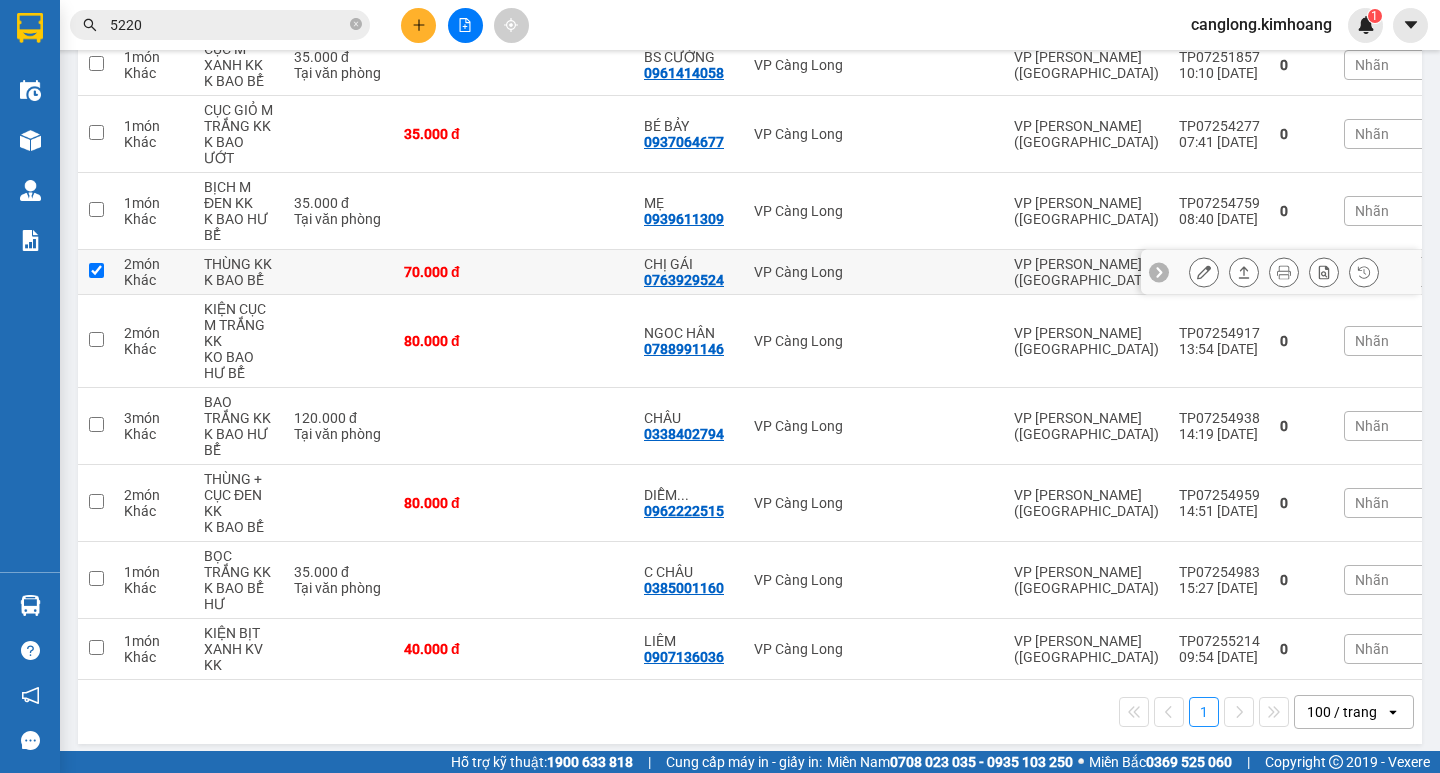 checkbox on "true" 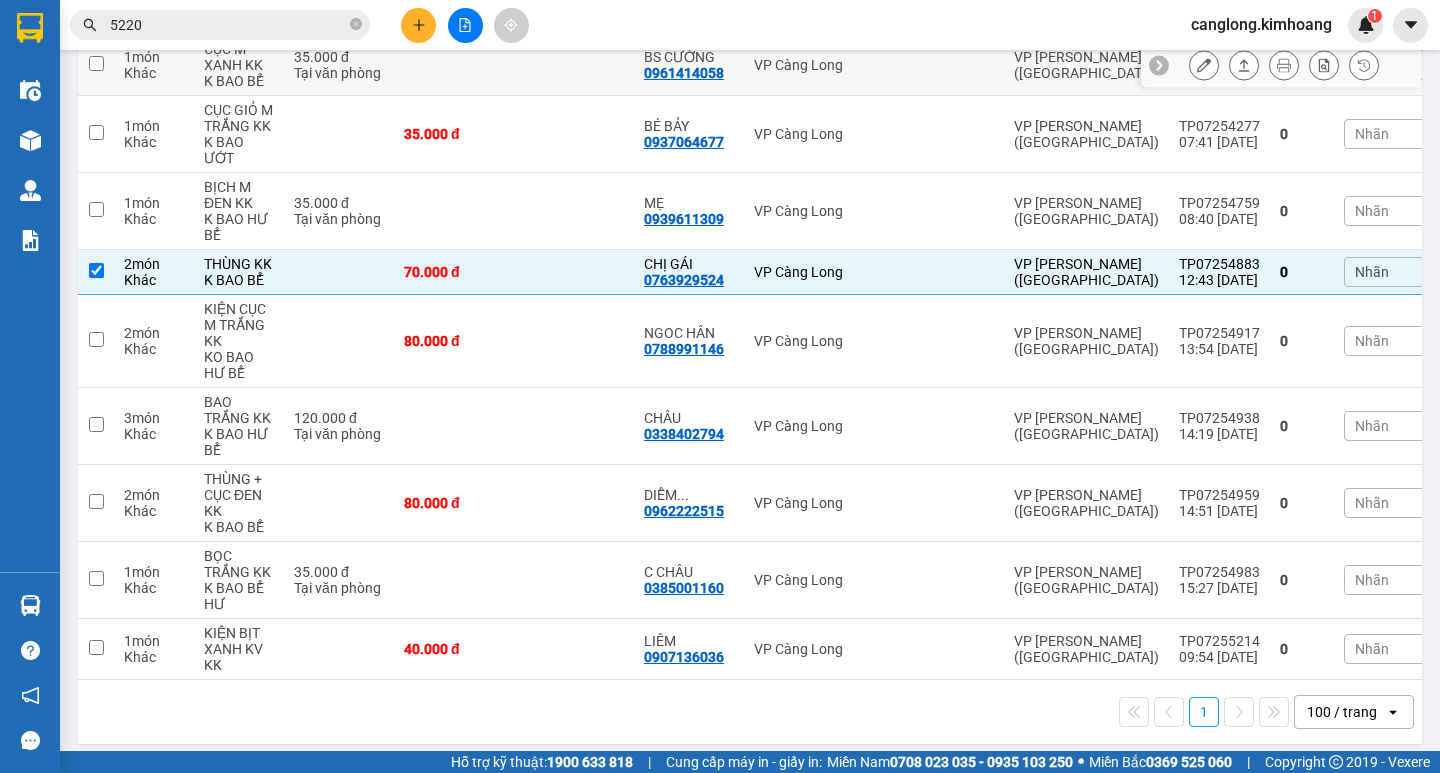 drag, startPoint x: 1036, startPoint y: 87, endPoint x: 1046, endPoint y: 97, distance: 14.142136 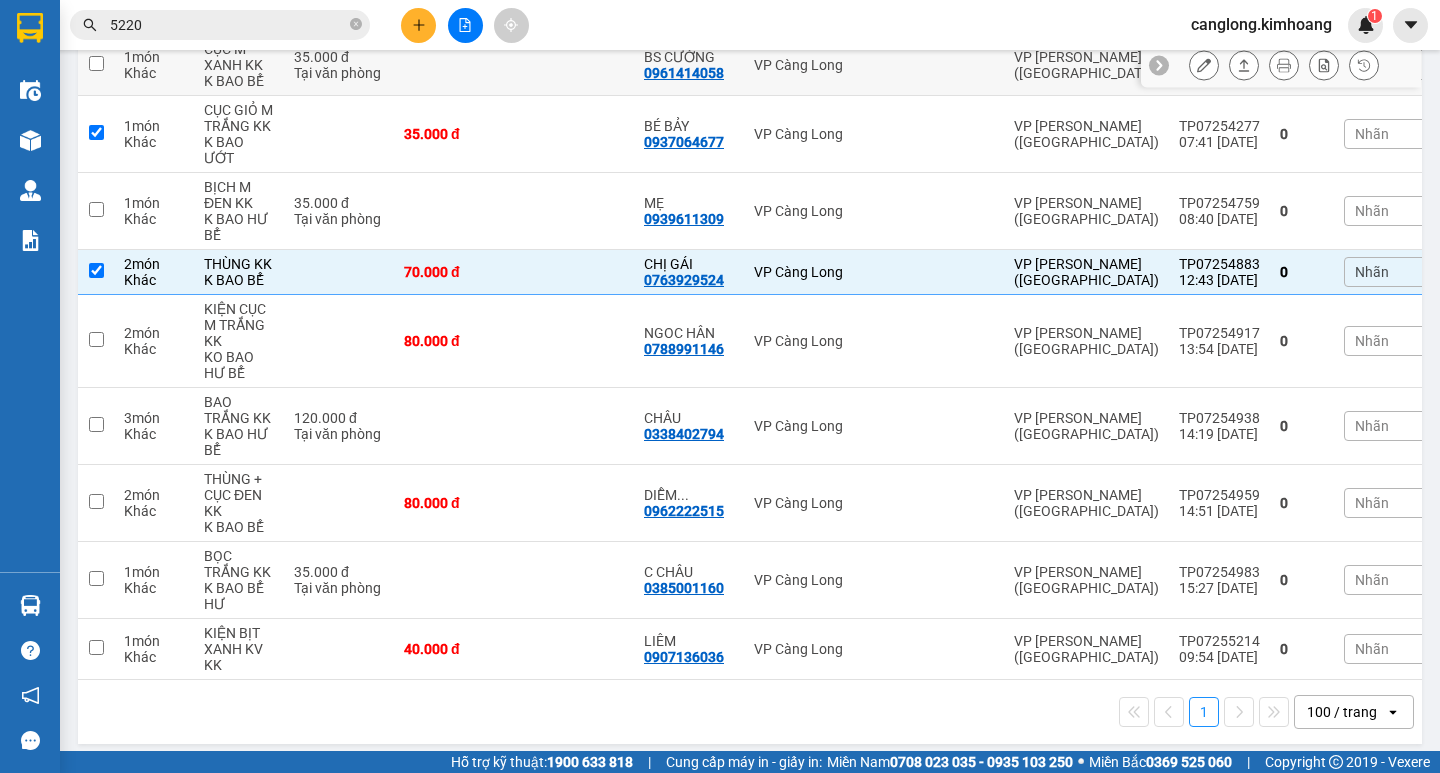 checkbox on "true" 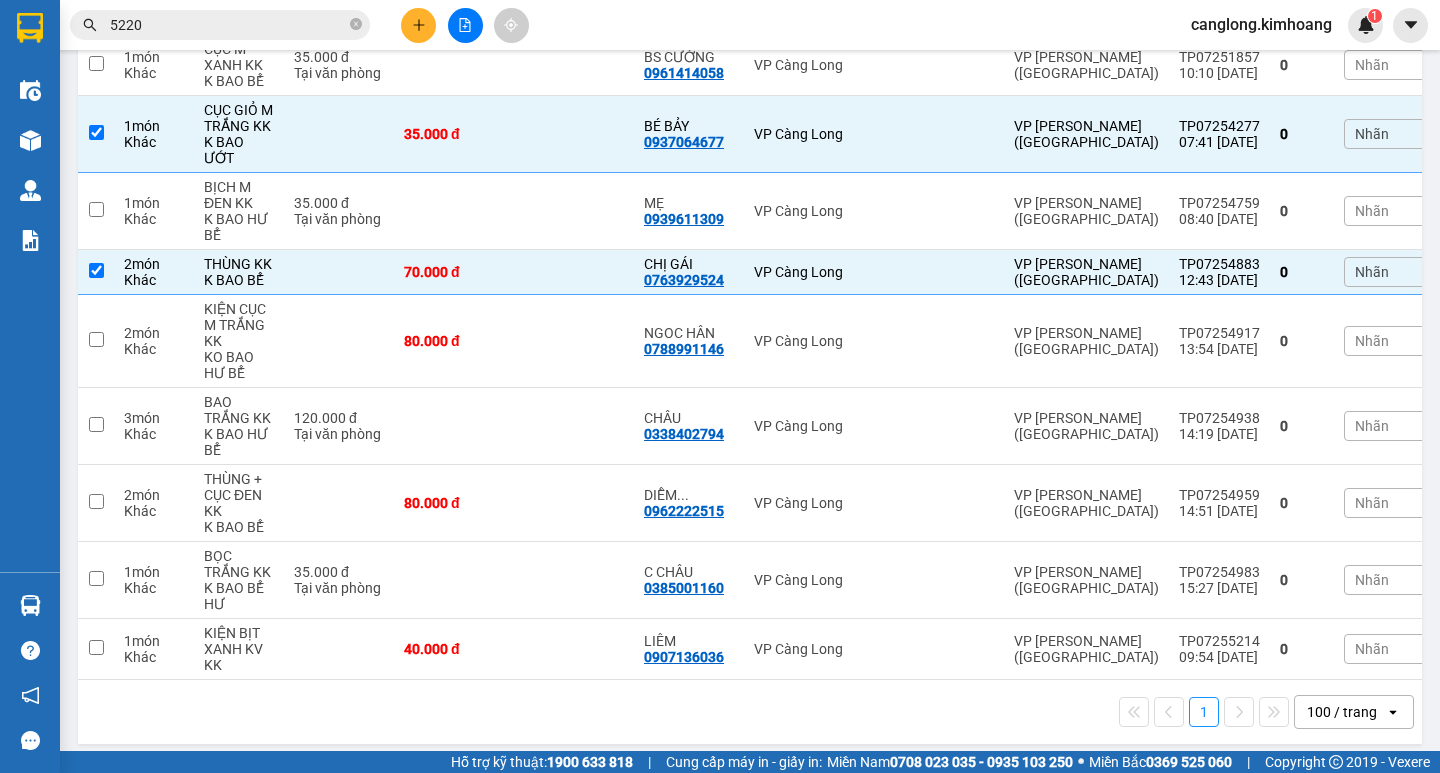 click on "canglong.kimhoang" at bounding box center (1261, 24) 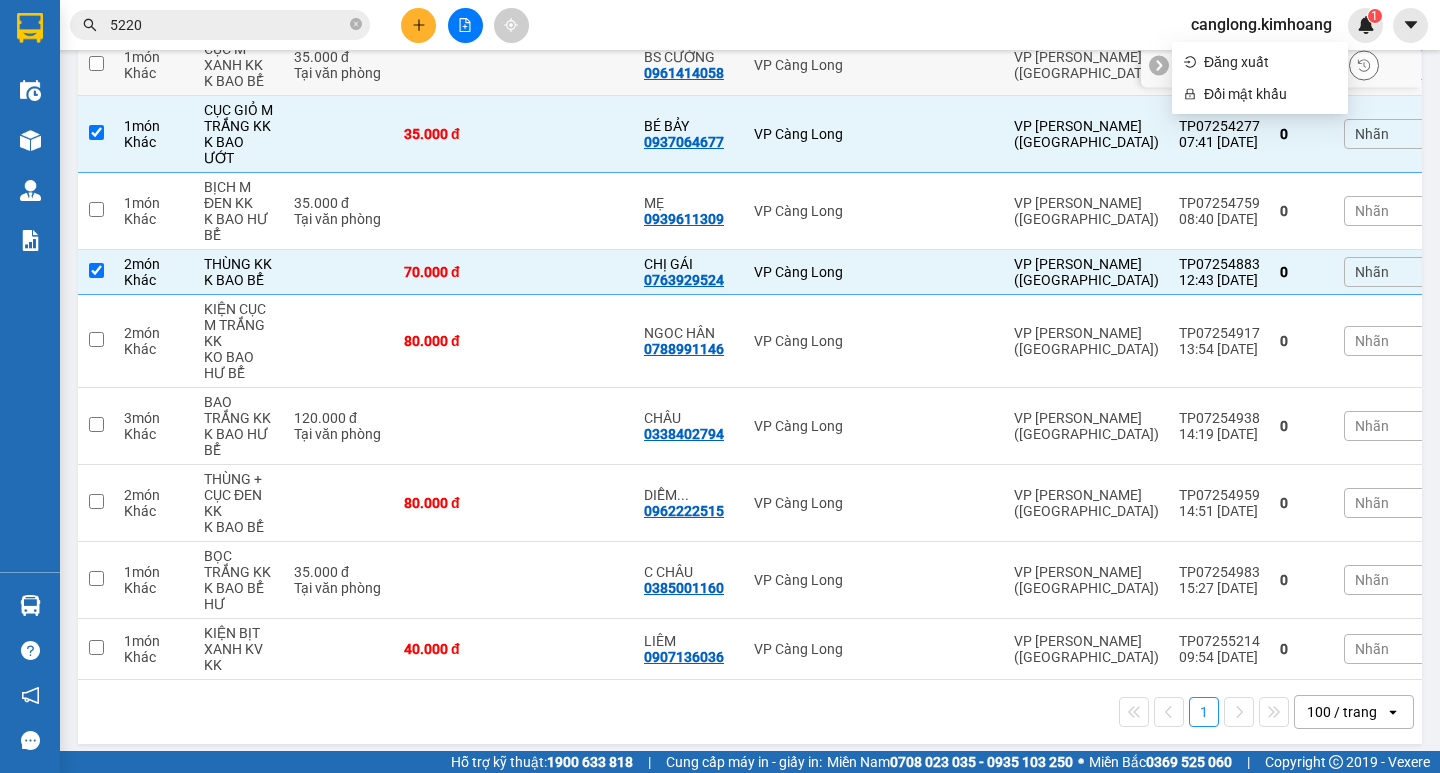 drag, startPoint x: 1155, startPoint y: 62, endPoint x: 1117, endPoint y: 98, distance: 52.34501 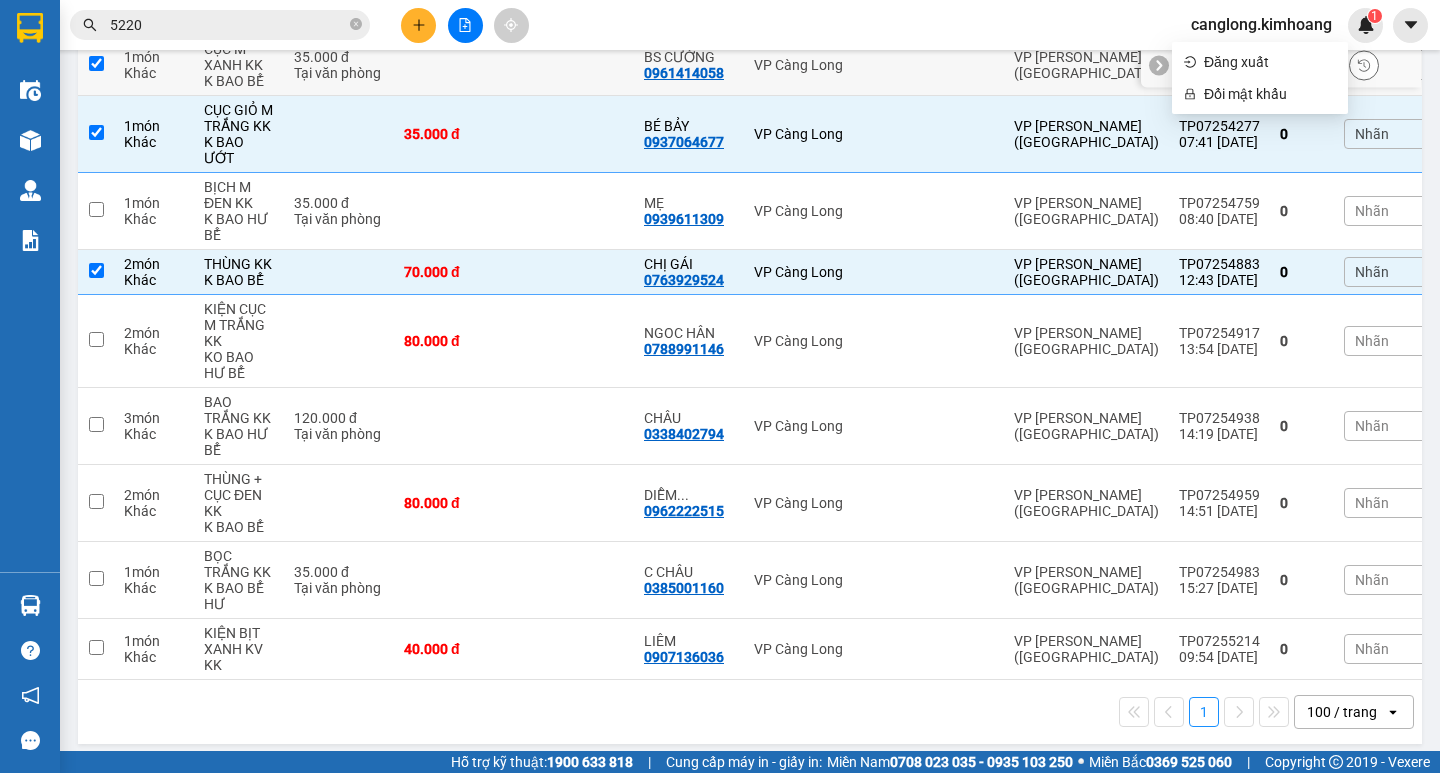 checkbox on "true" 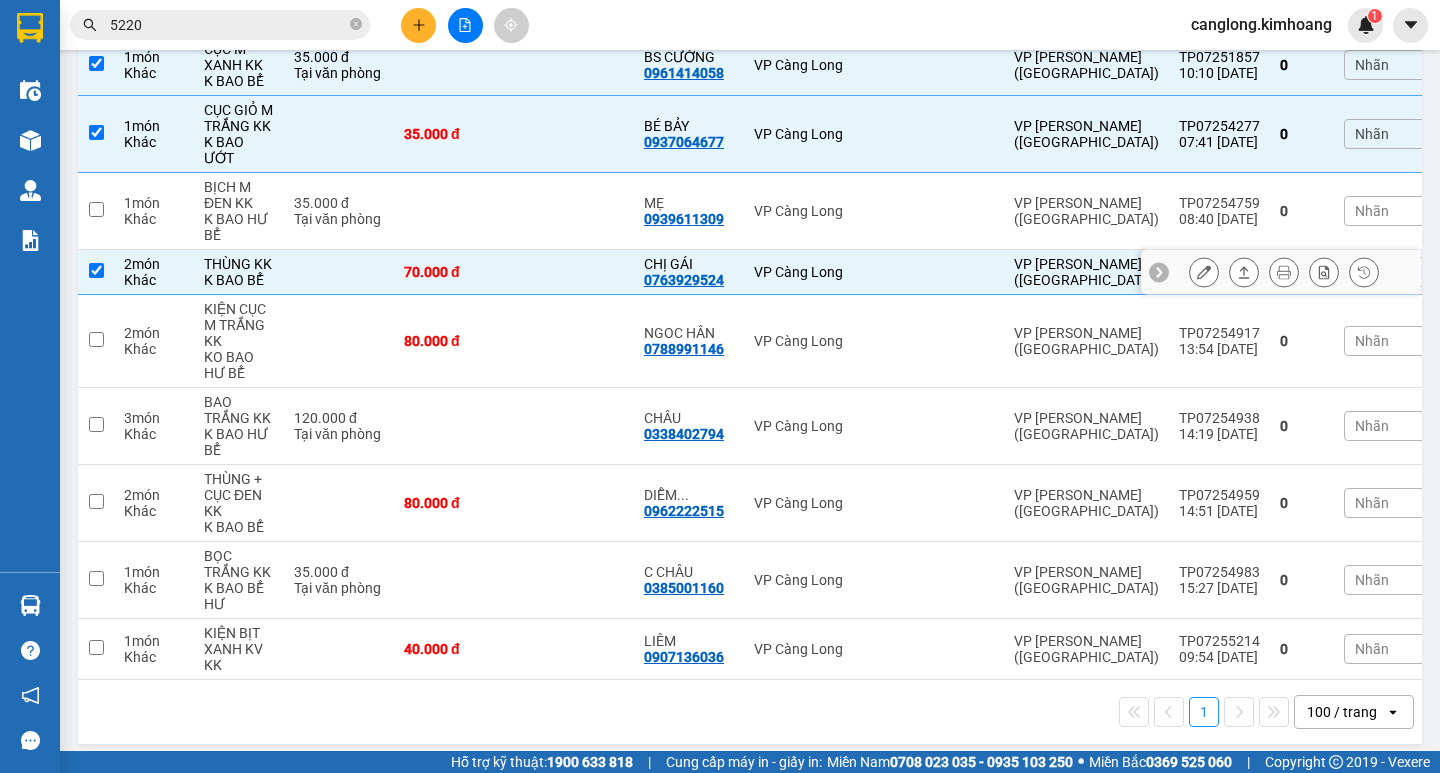 click on "2  món Khác" at bounding box center [154, 272] 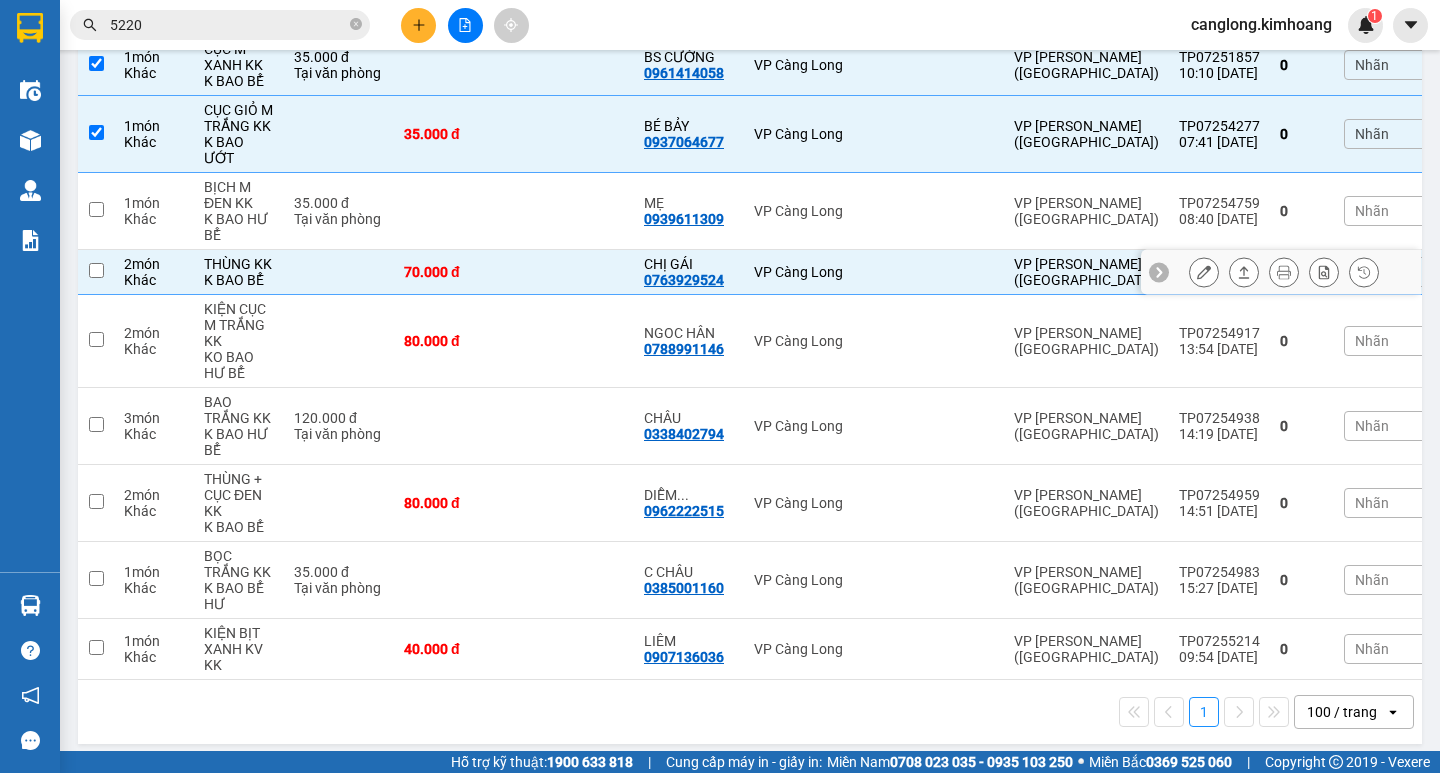 checkbox on "false" 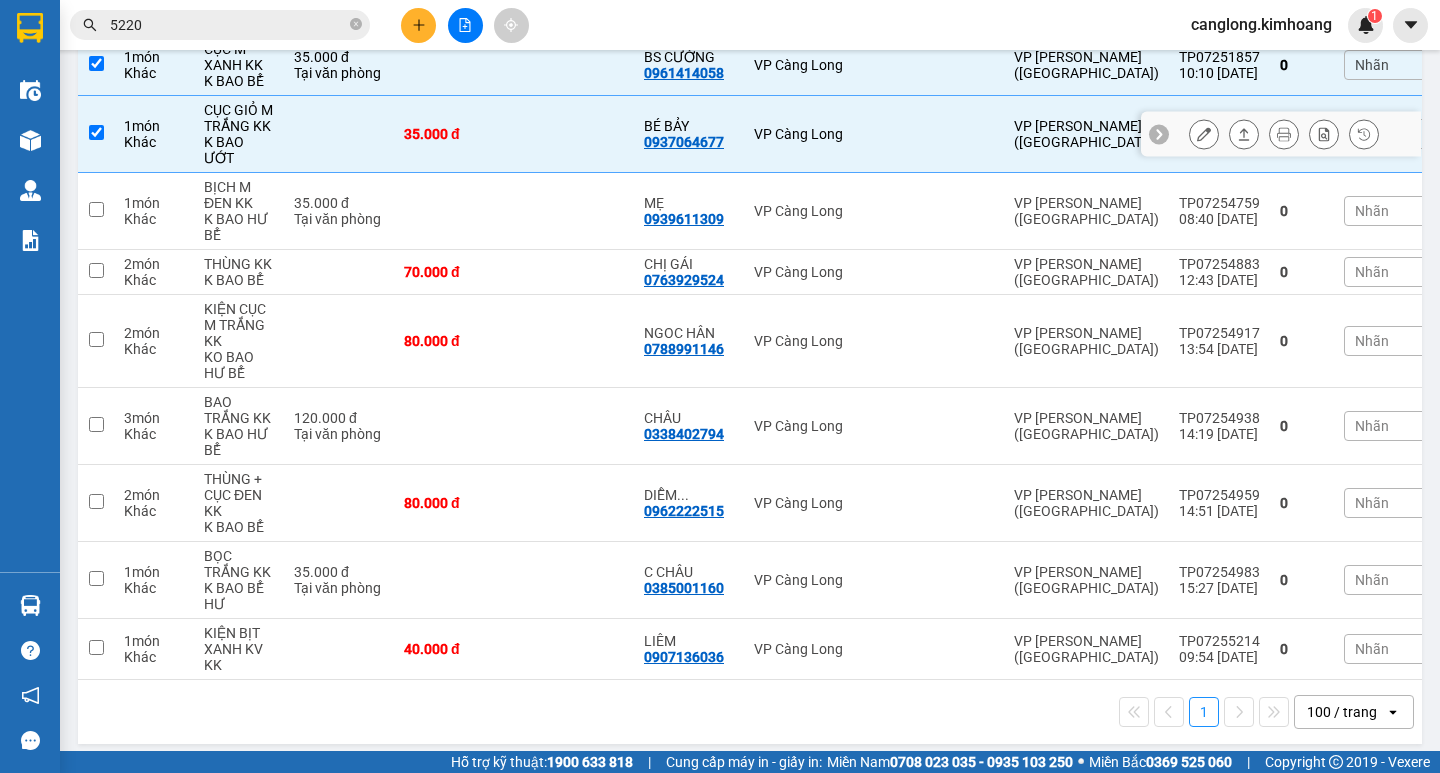 click on "1  món Khác" at bounding box center [154, 134] 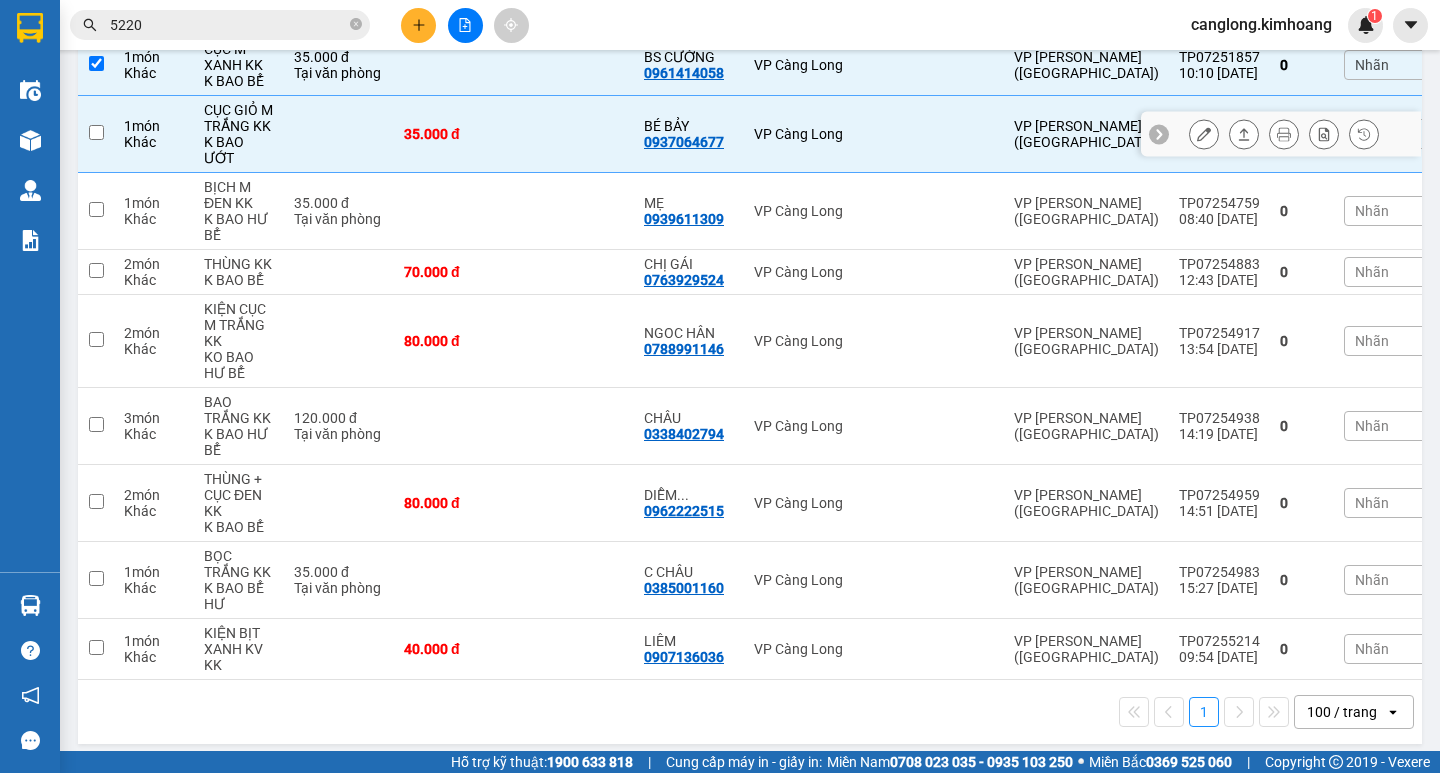 checkbox on "false" 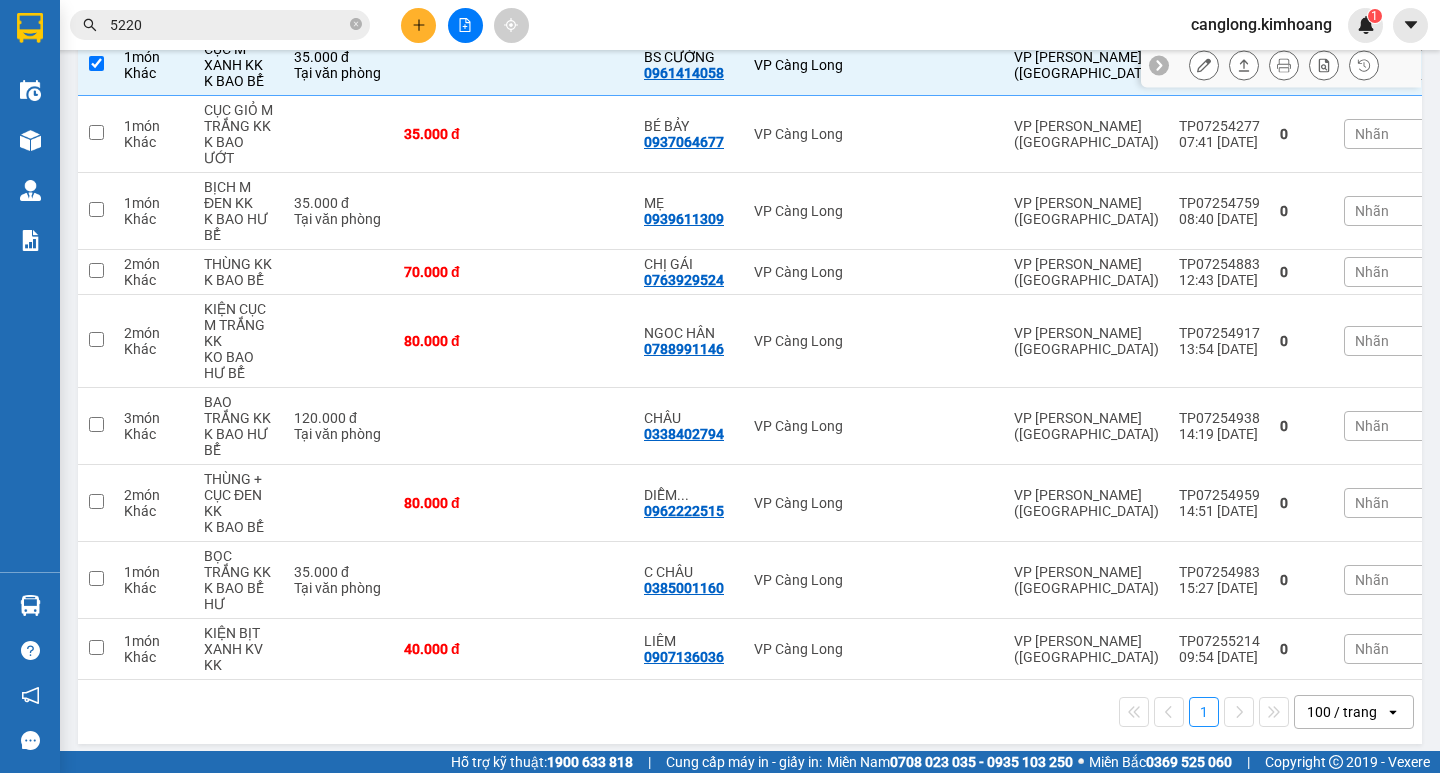 drag, startPoint x: 171, startPoint y: 65, endPoint x: 108, endPoint y: 133, distance: 92.69843 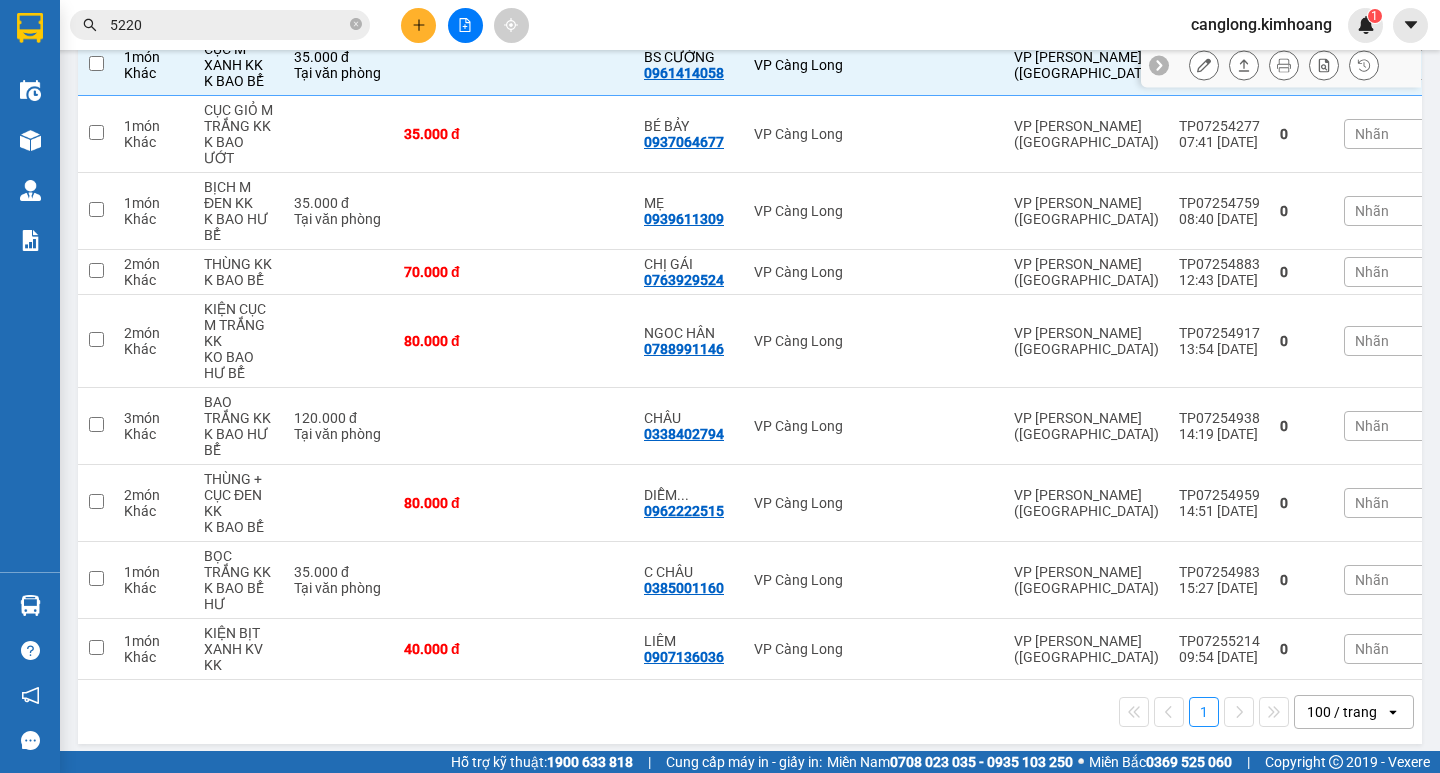 checkbox on "false" 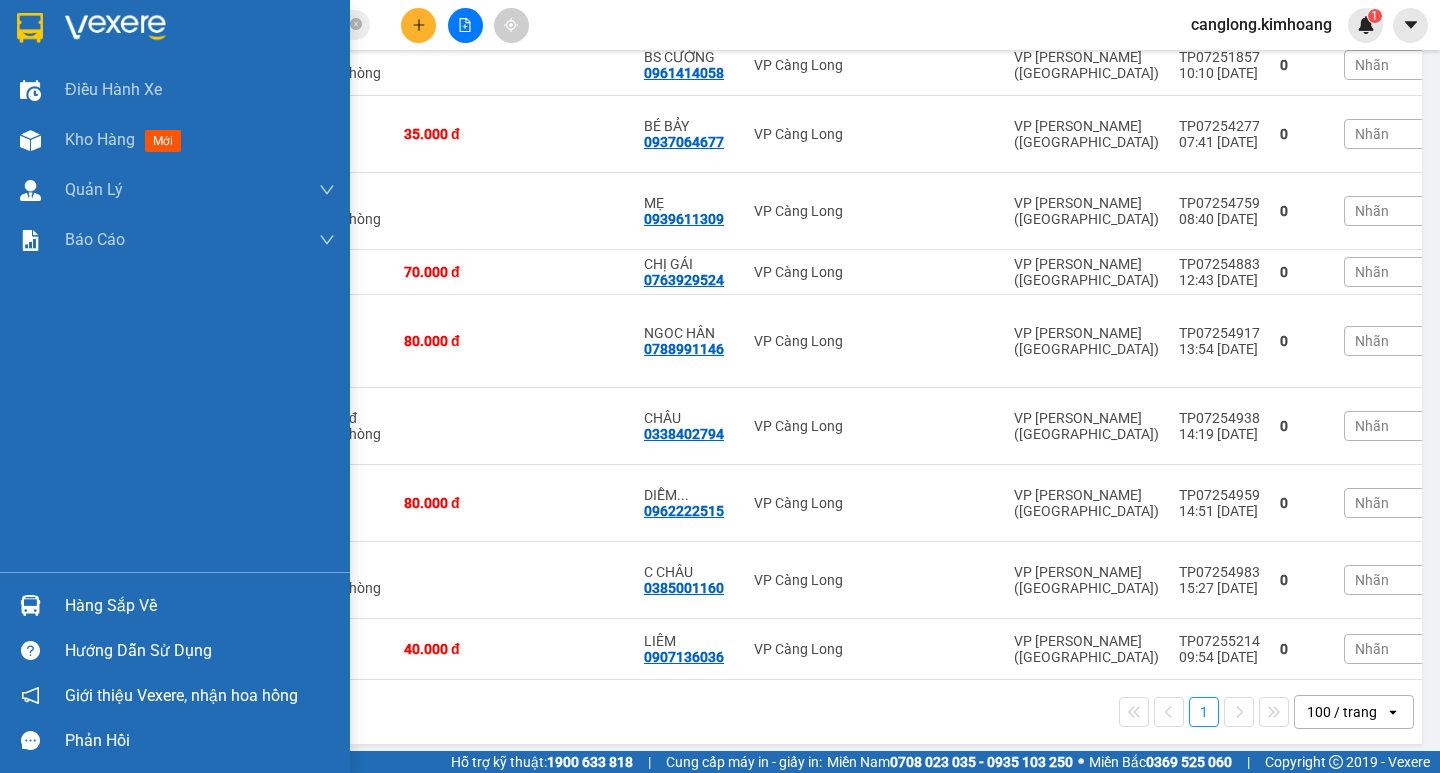 drag, startPoint x: 108, startPoint y: 603, endPoint x: 114, endPoint y: 593, distance: 11.661903 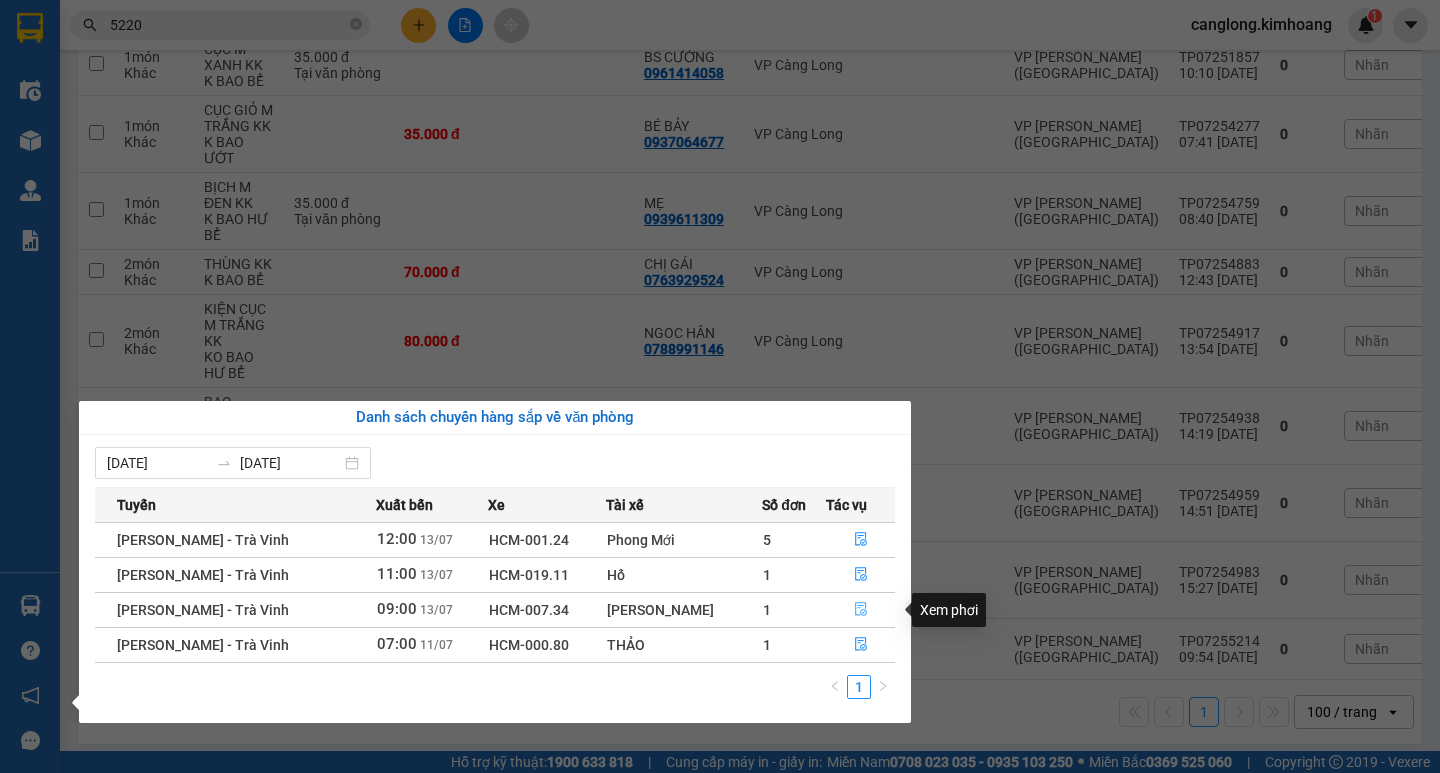 click 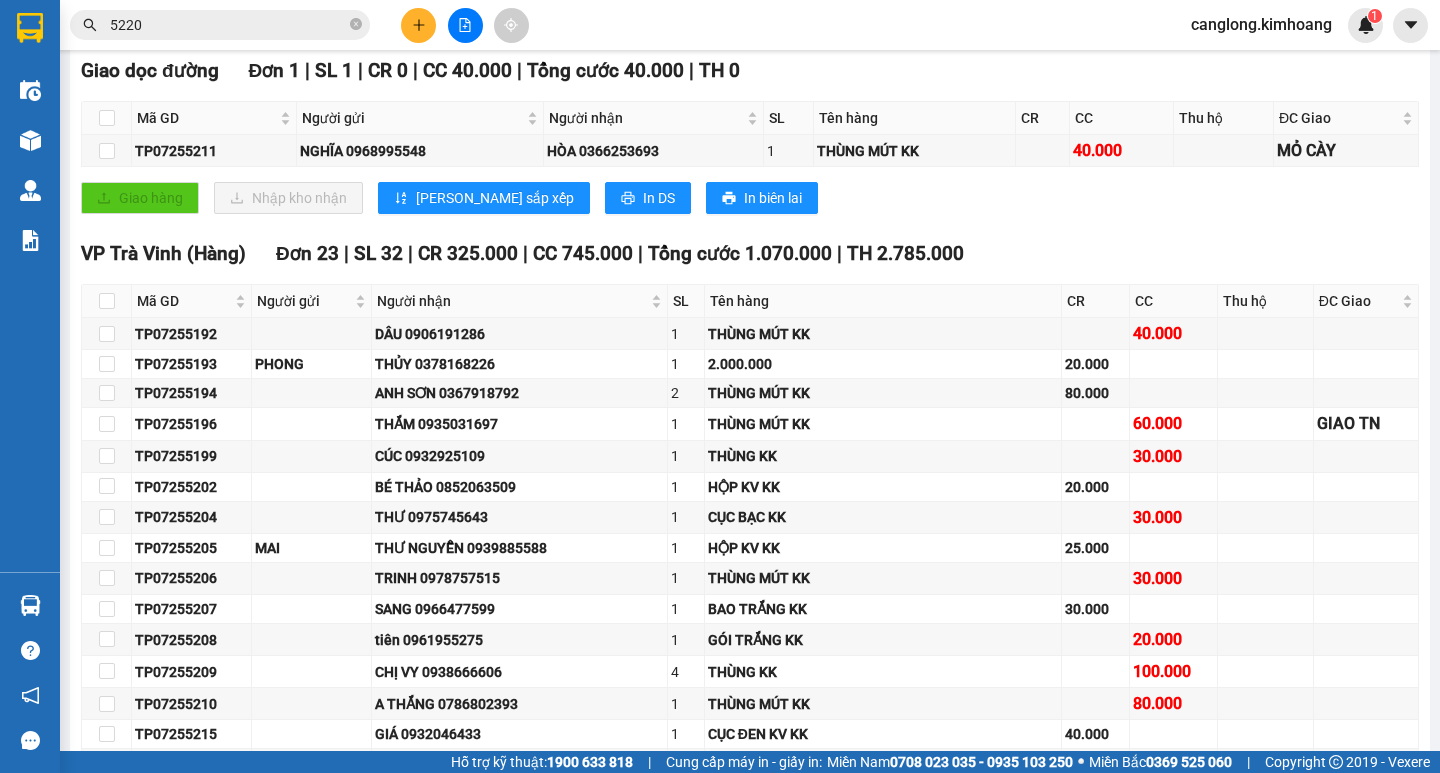 scroll, scrollTop: 0, scrollLeft: 0, axis: both 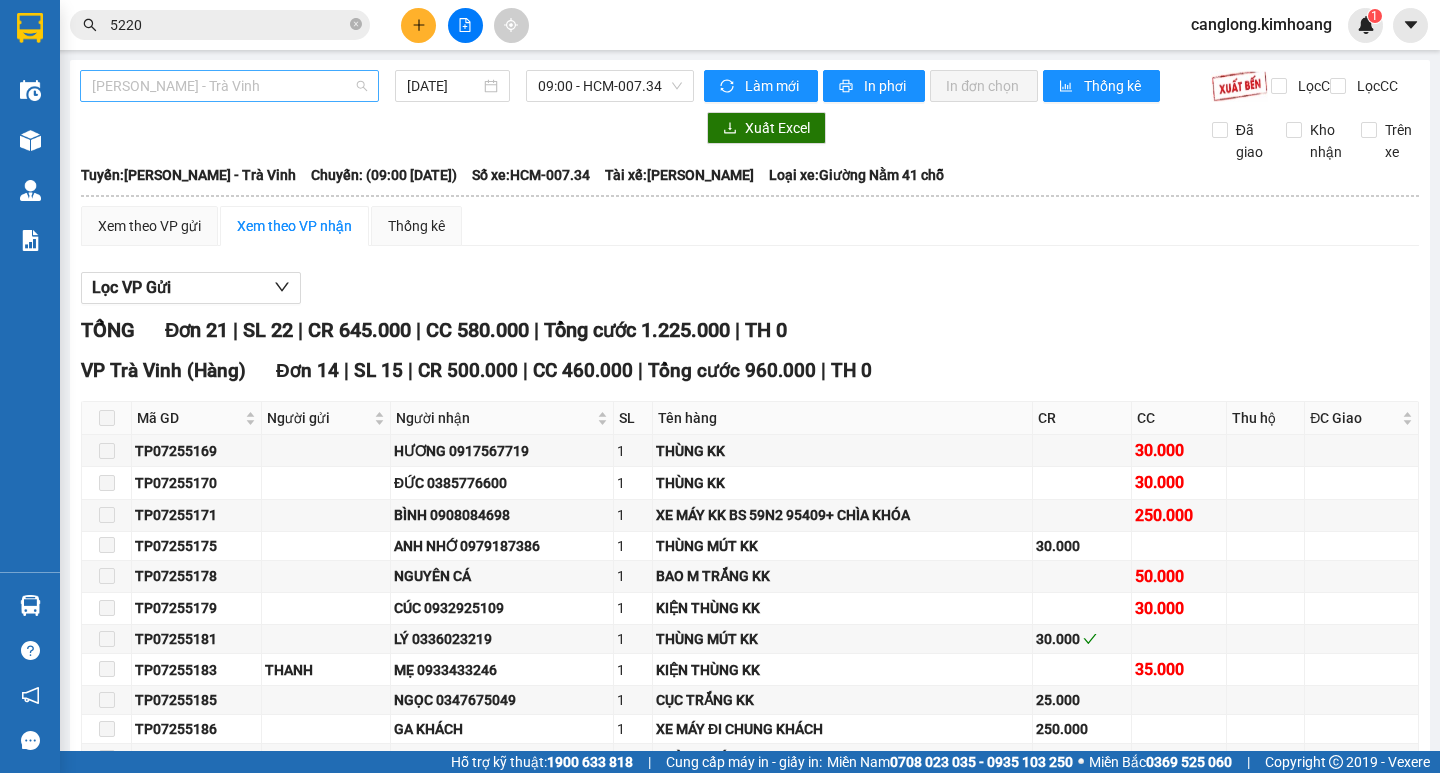 click on "[PERSON_NAME] - Trà Vinh" at bounding box center (229, 86) 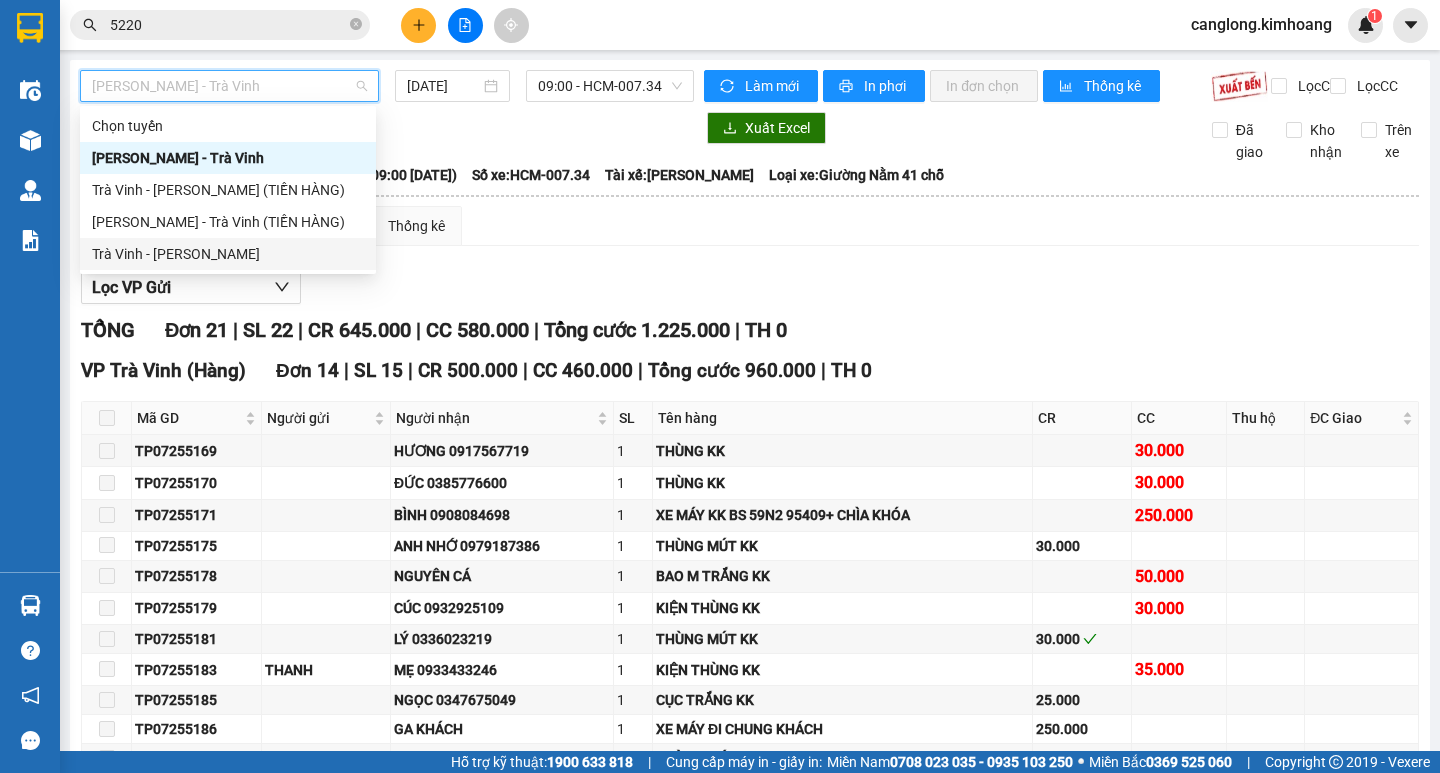 click on "Trà Vinh - [PERSON_NAME]" at bounding box center (228, 254) 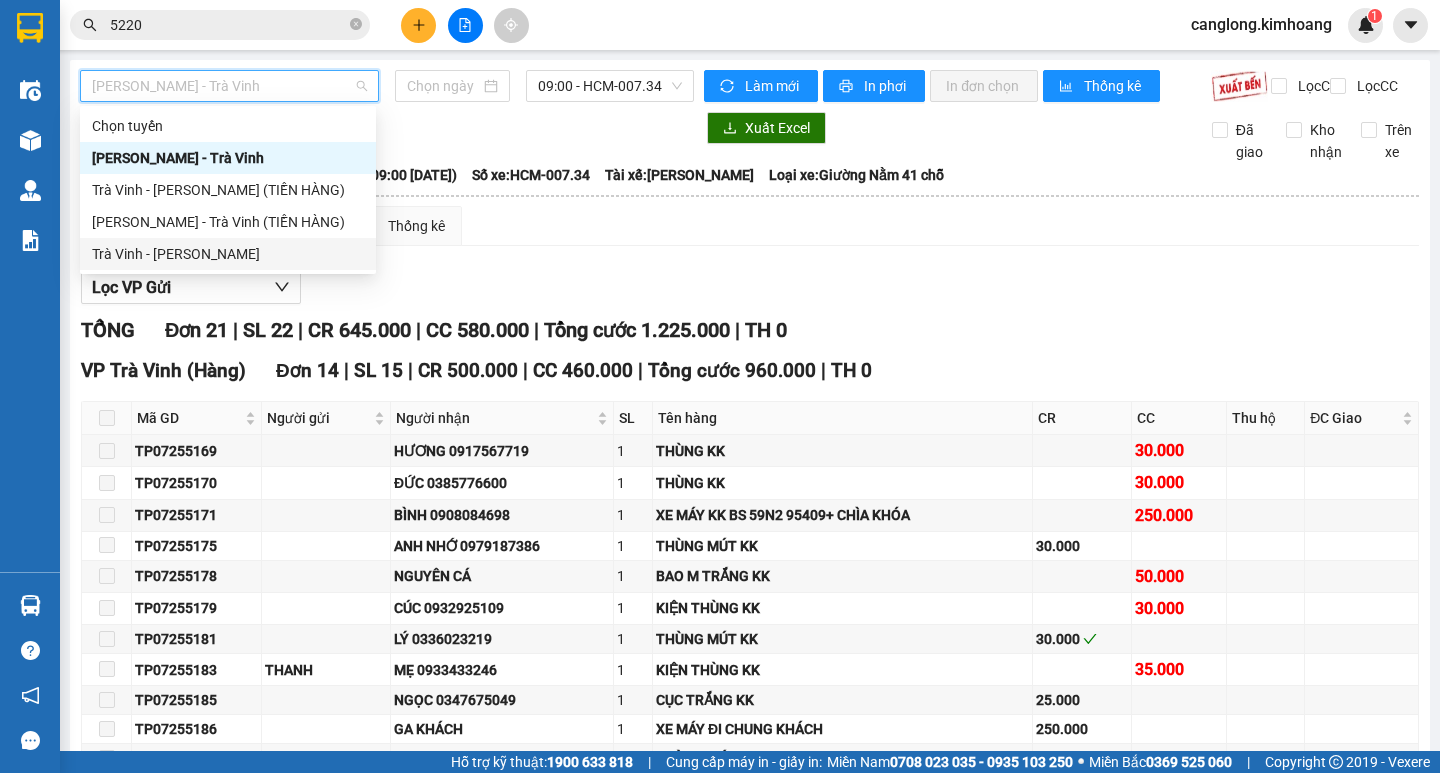 type on "[DATE]" 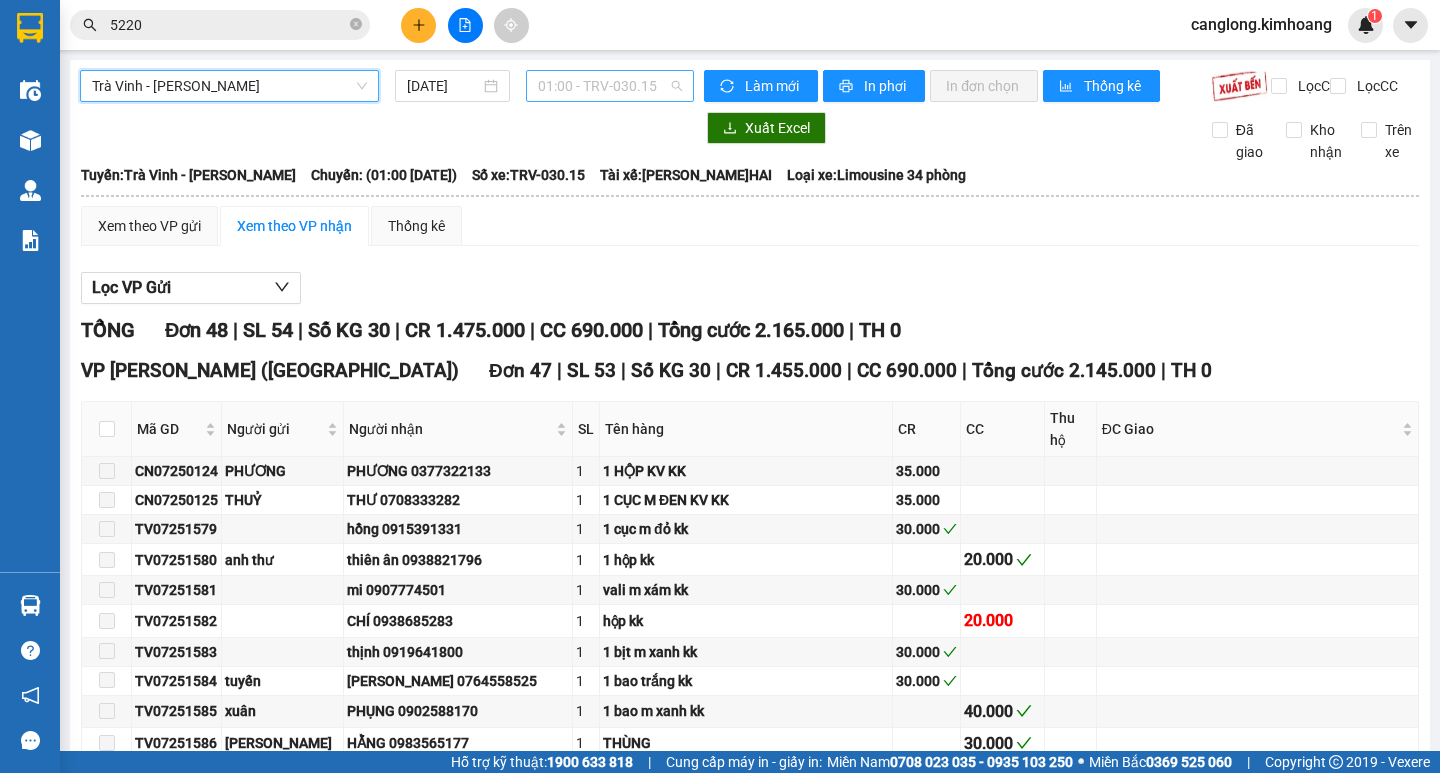 click on "01:00     - TRV-030.15" at bounding box center [610, 86] 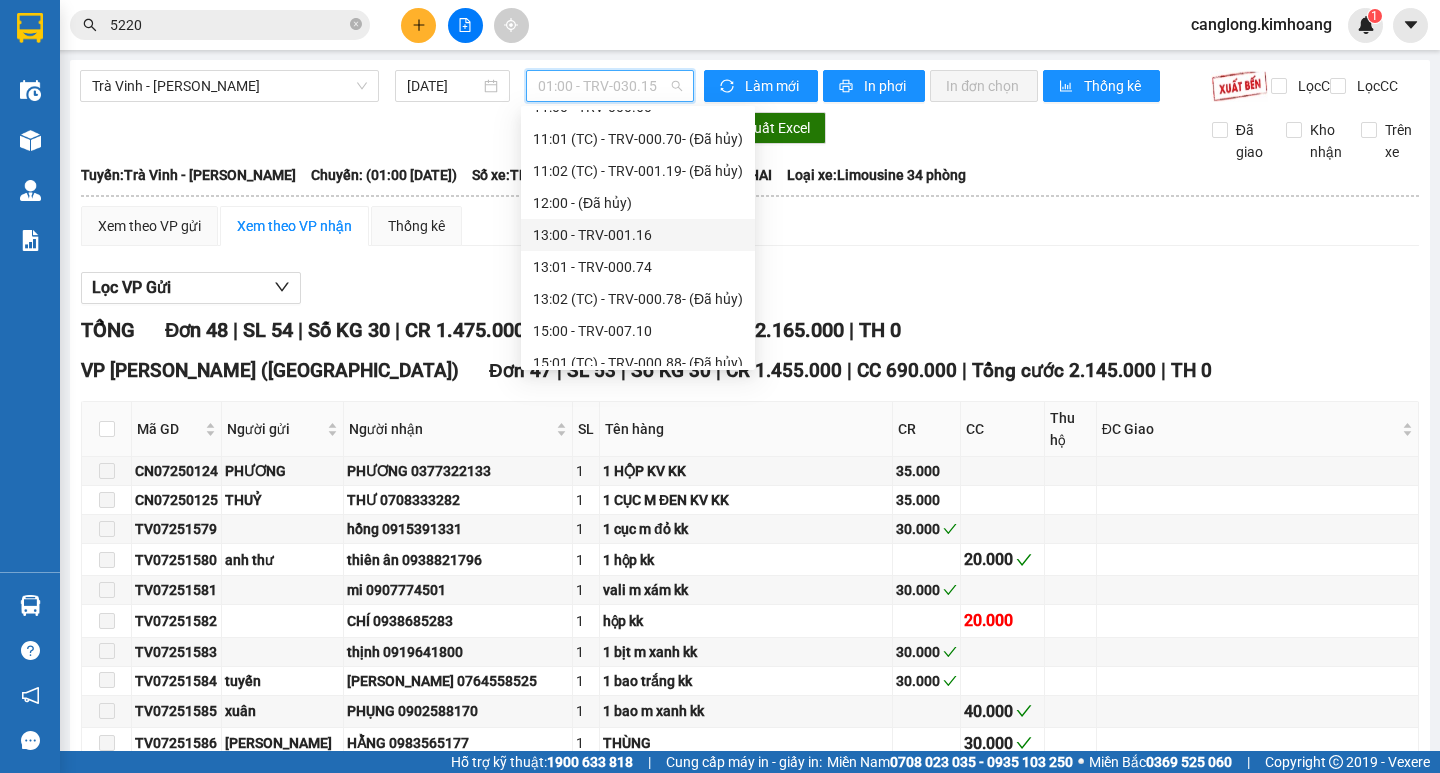 scroll, scrollTop: 500, scrollLeft: 0, axis: vertical 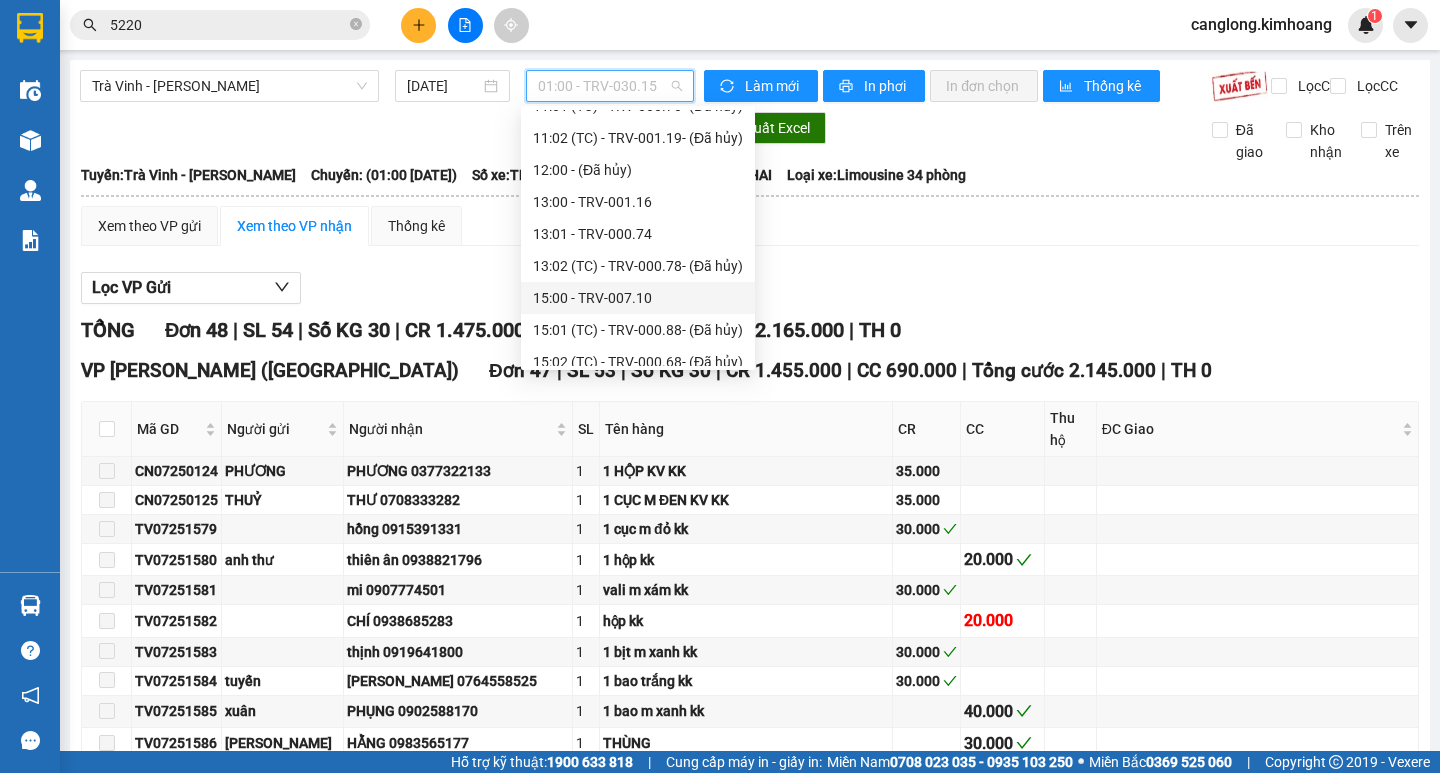 click on "15:00     - TRV-007.10" at bounding box center [638, 298] 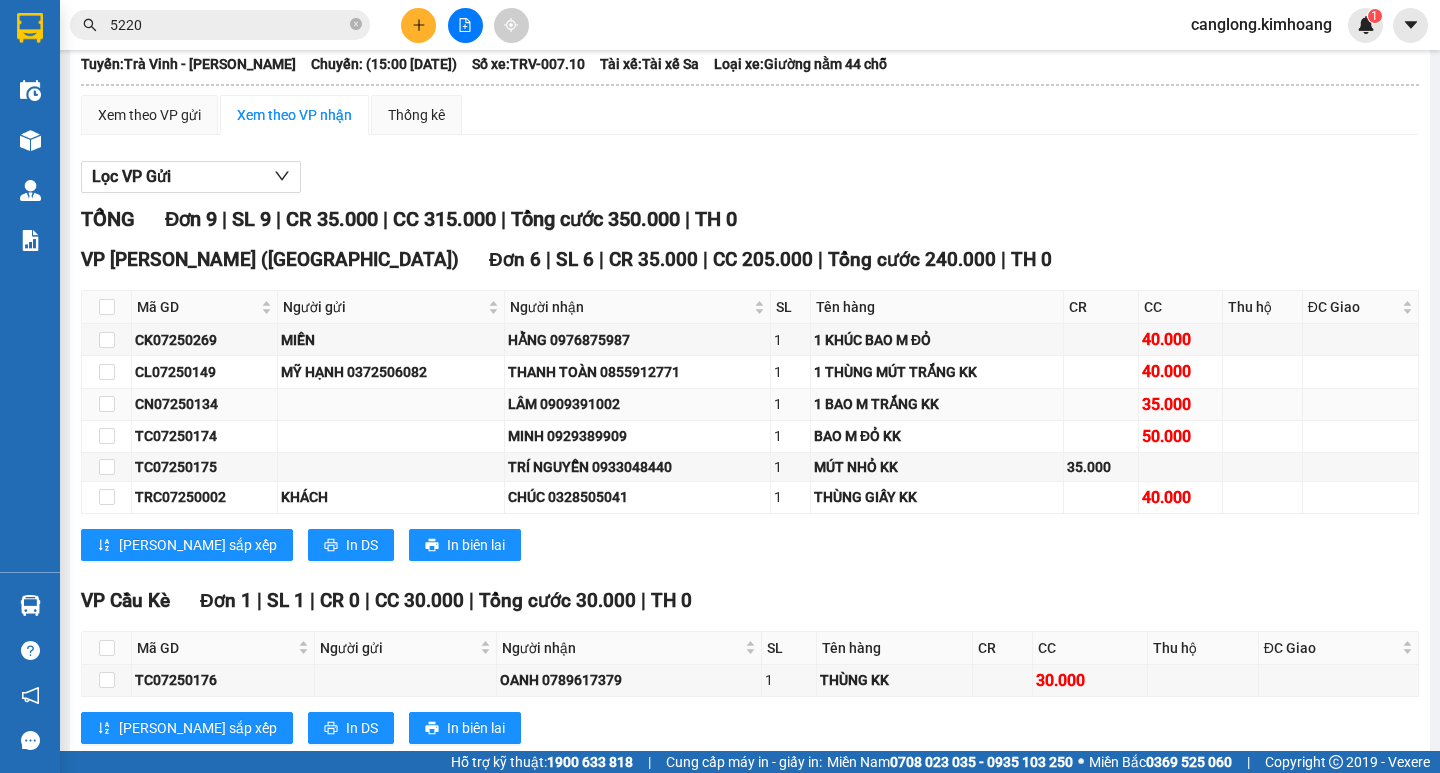 scroll, scrollTop: 0, scrollLeft: 0, axis: both 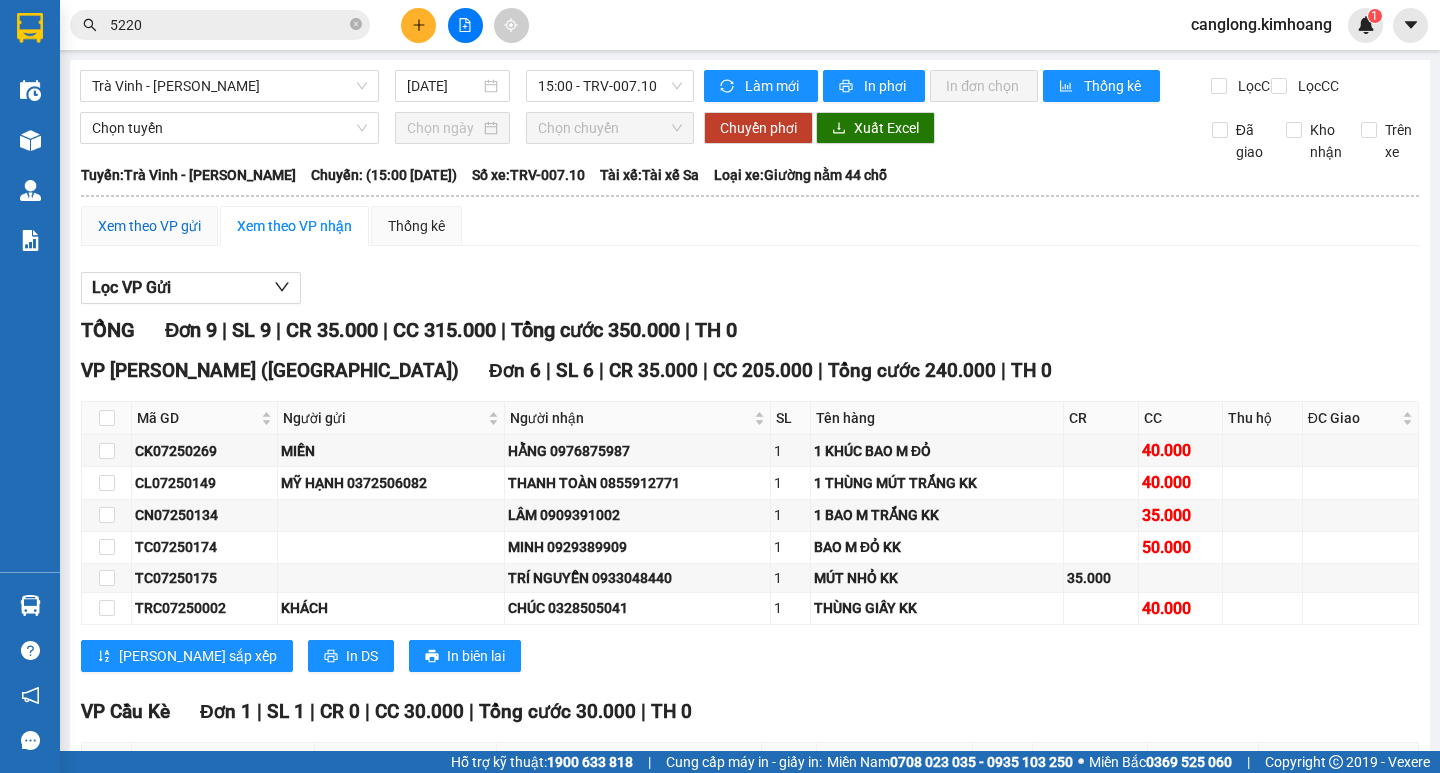 click on "Xem theo VP gửi" at bounding box center [149, 226] 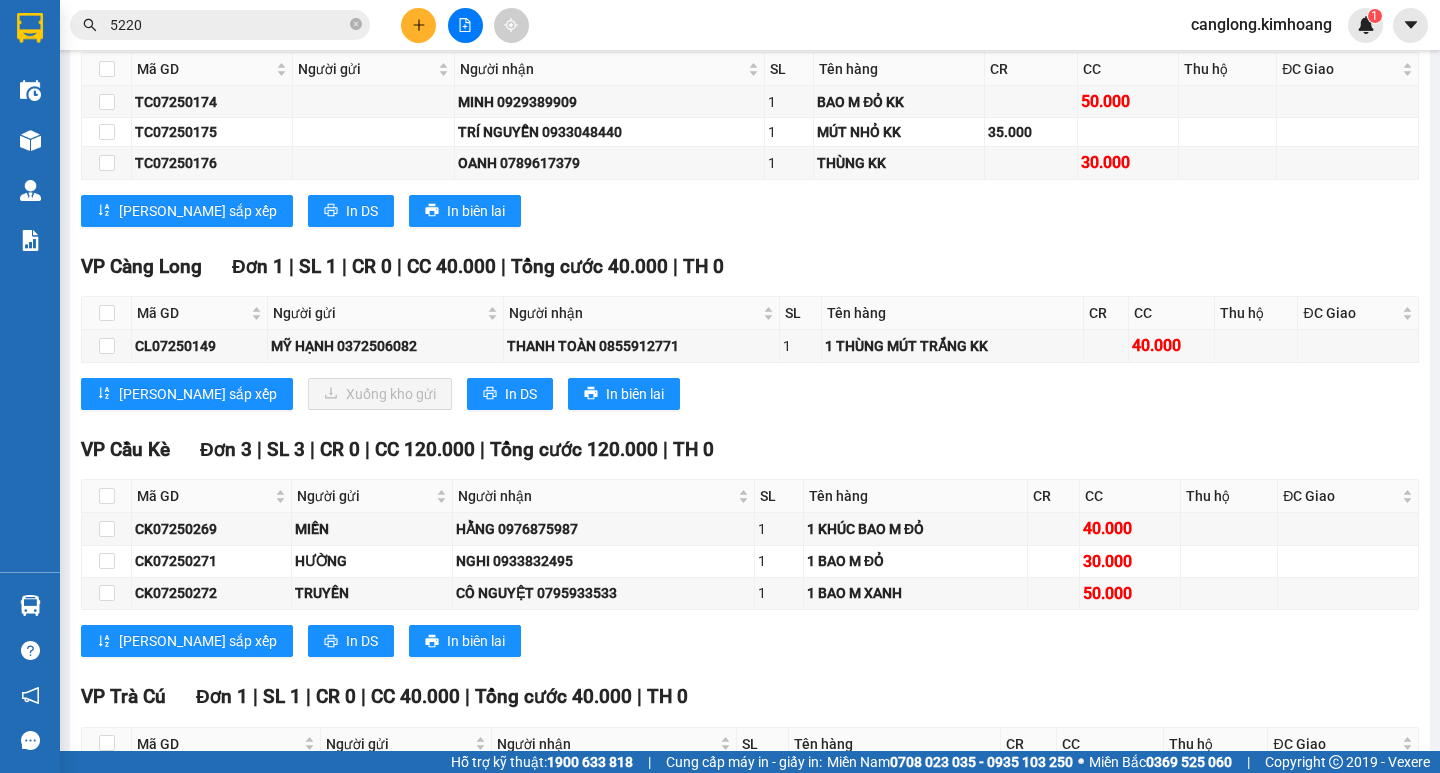 scroll, scrollTop: 600, scrollLeft: 0, axis: vertical 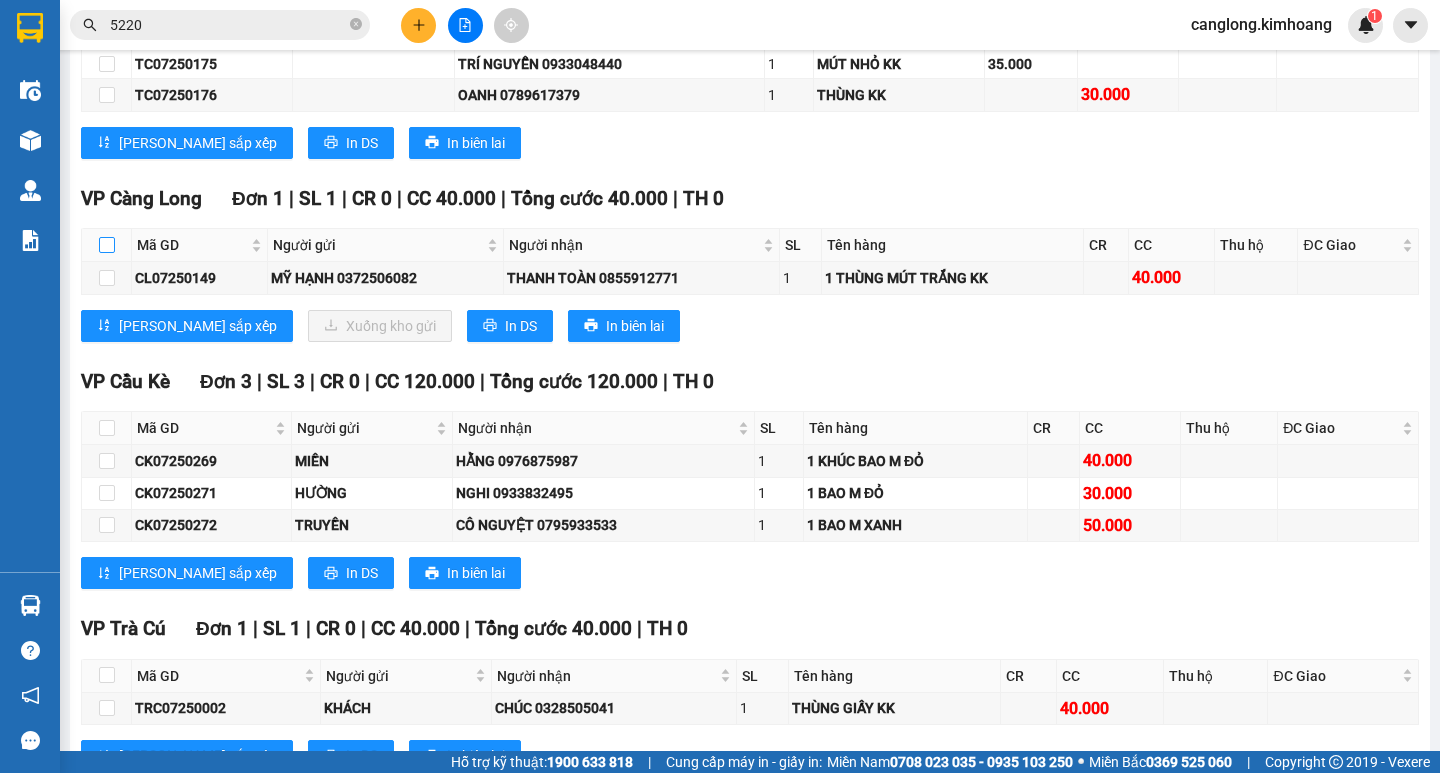 click at bounding box center [107, 245] 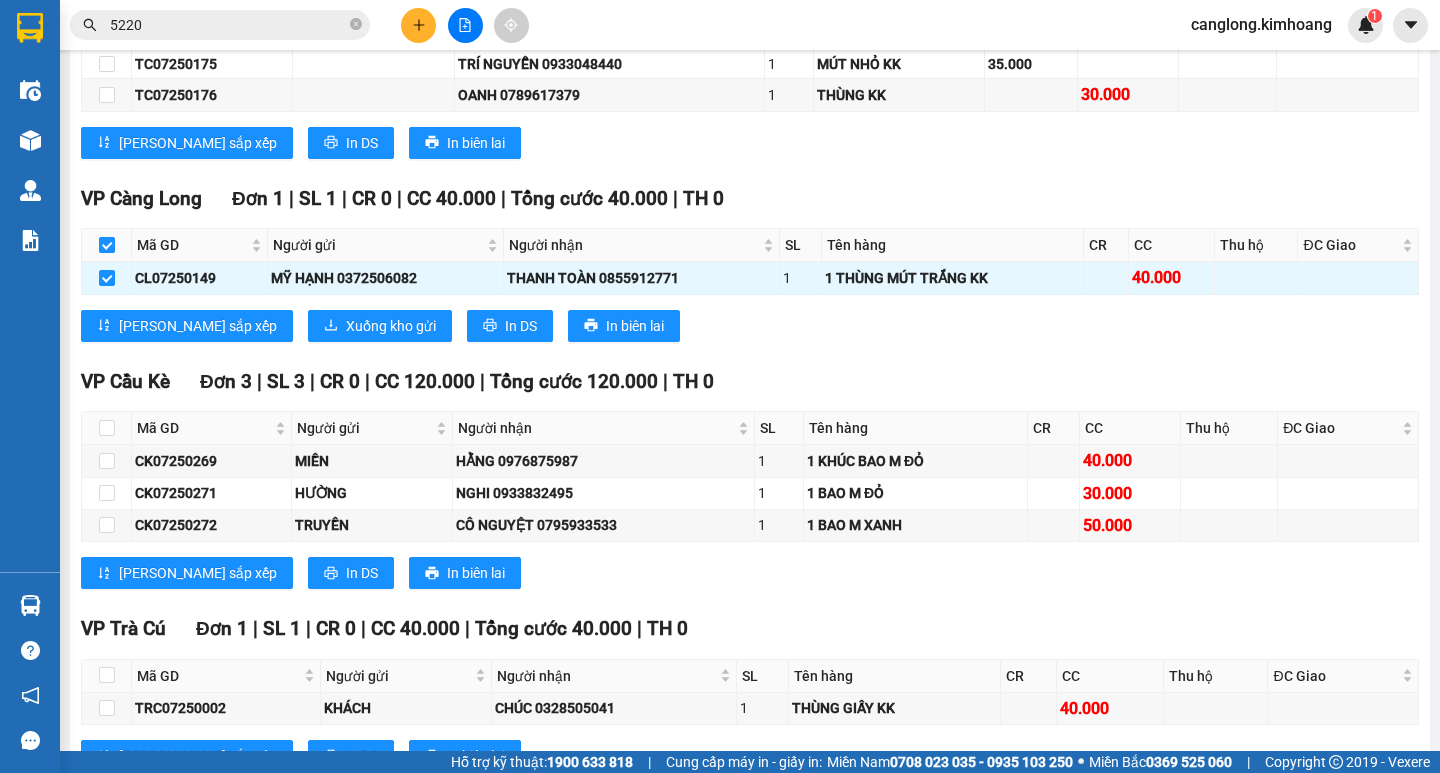 checkbox on "true" 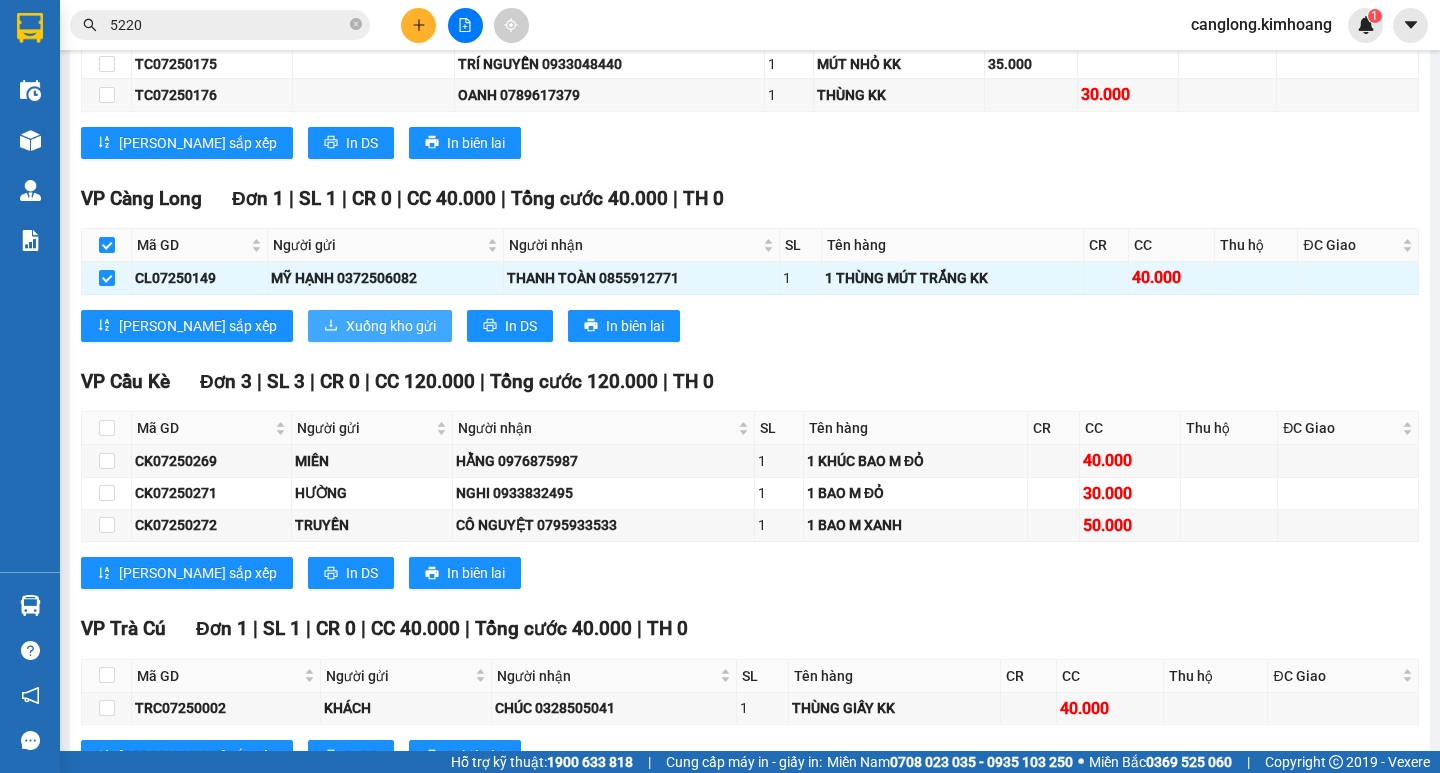 click on "Xuống kho gửi" at bounding box center (391, 326) 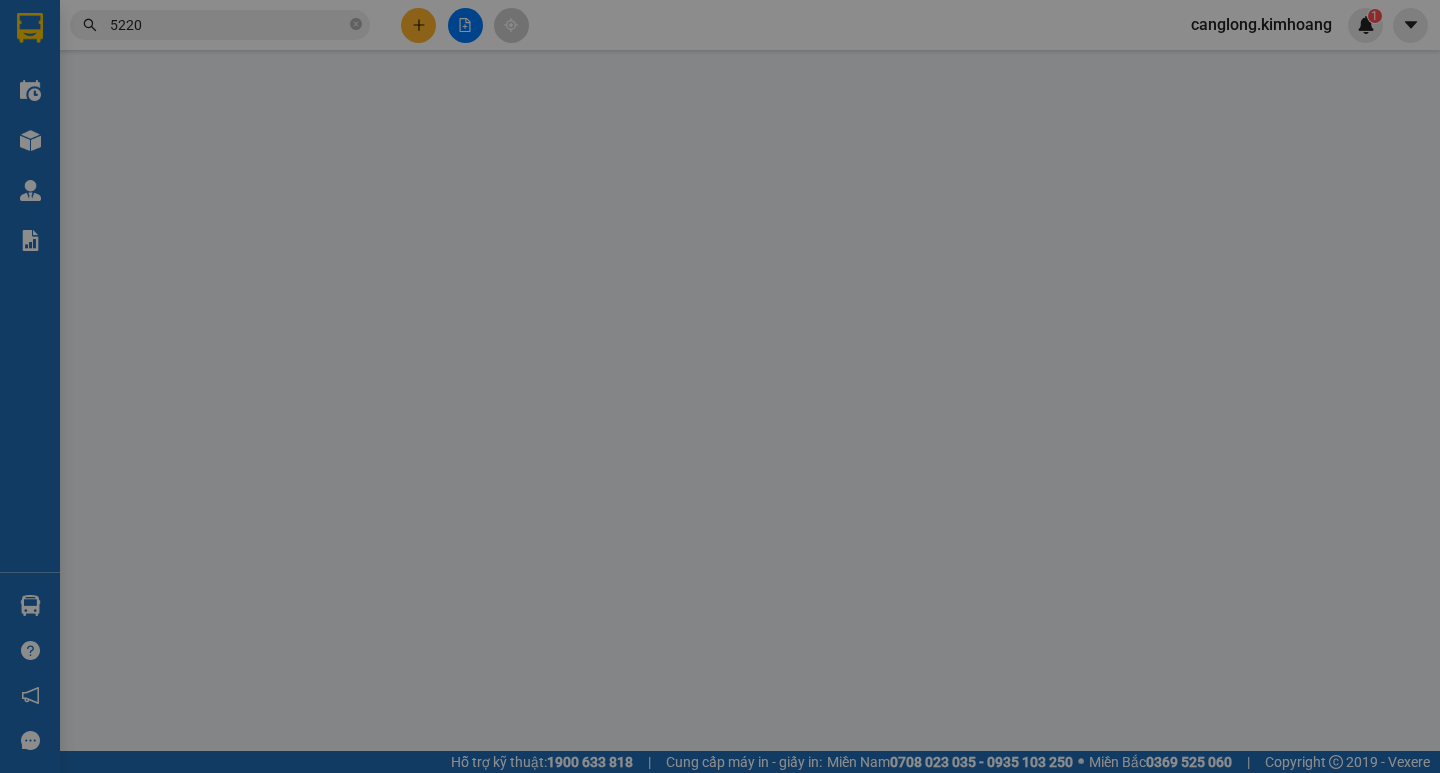 scroll, scrollTop: 0, scrollLeft: 0, axis: both 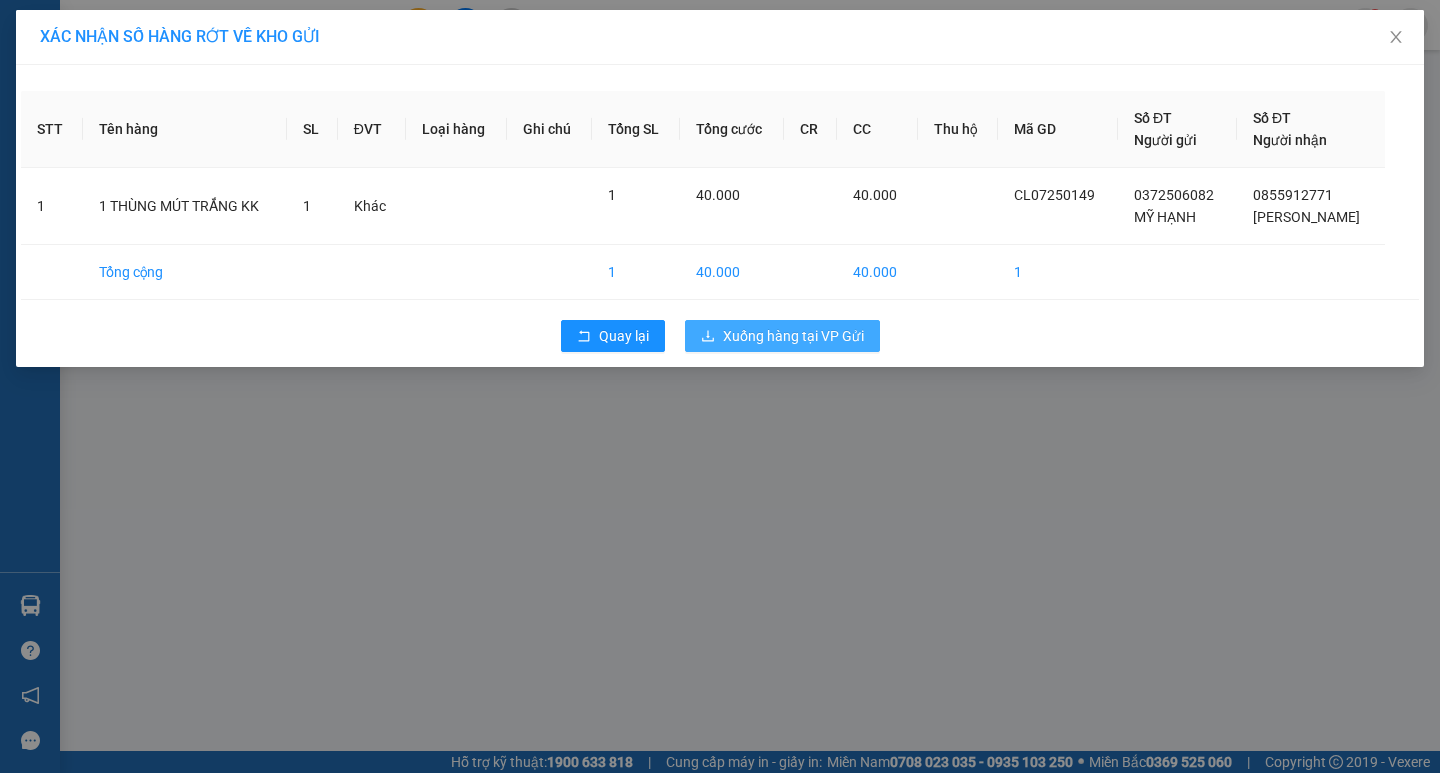 click on "Xuống hàng tại VP Gửi" at bounding box center [793, 336] 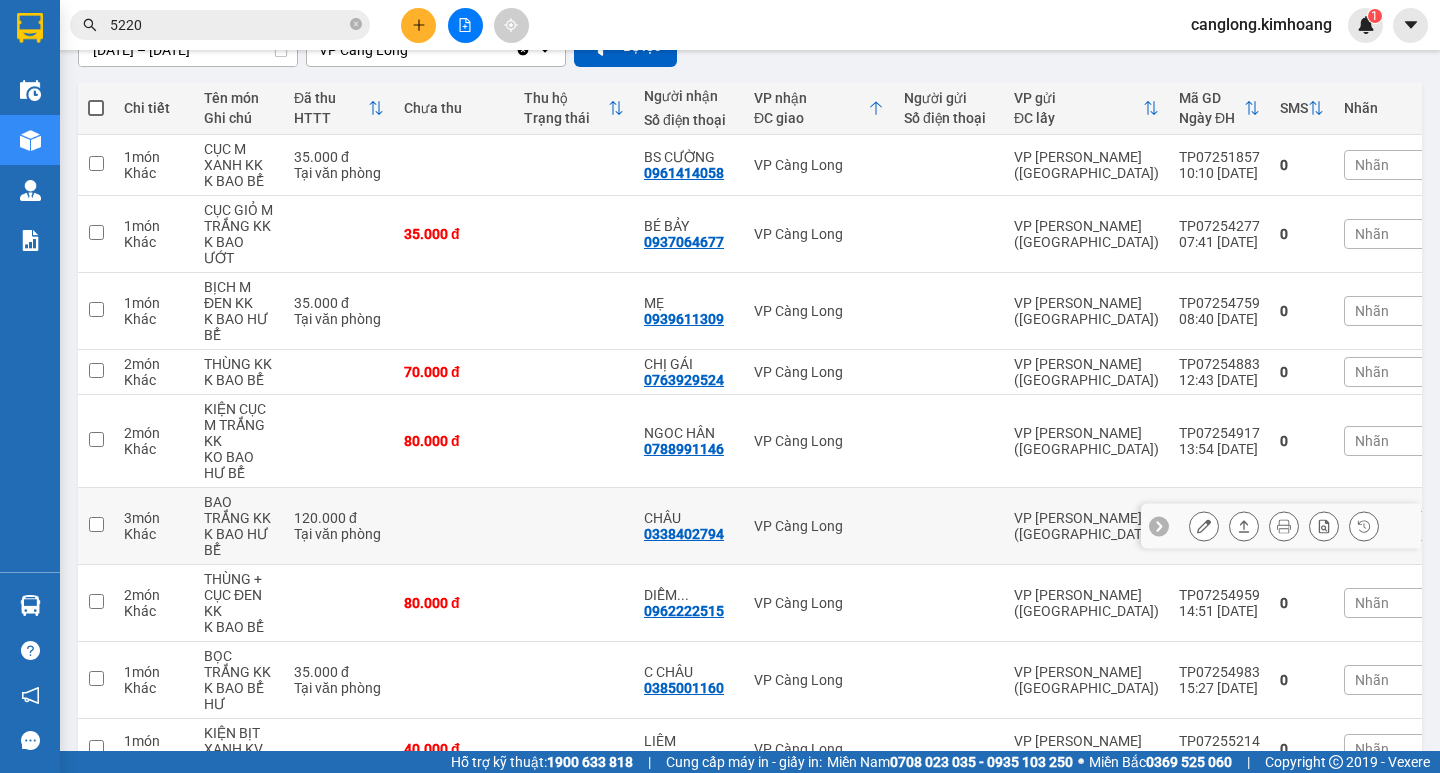 scroll, scrollTop: 300, scrollLeft: 0, axis: vertical 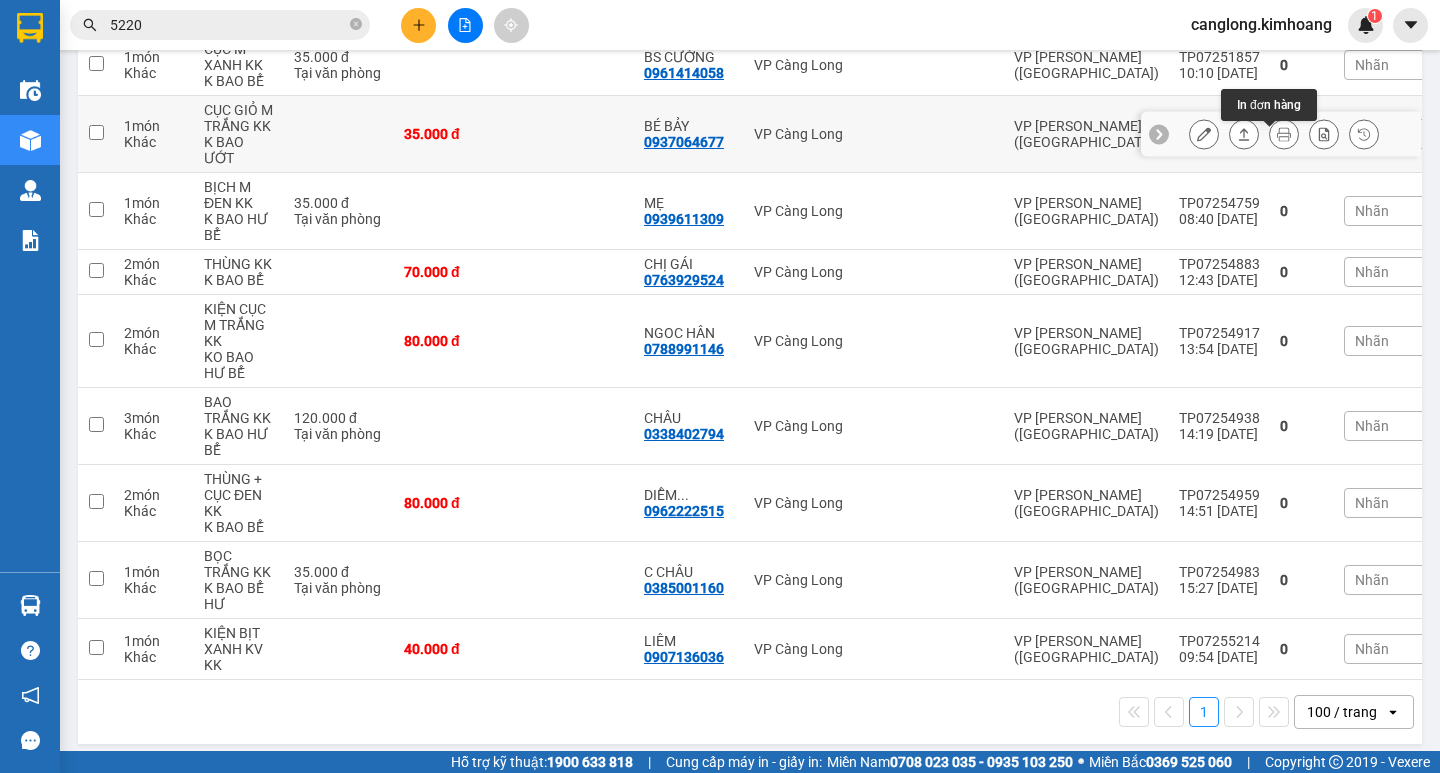 click on "Kết quả tìm kiếm ( 150 )  Bộ lọc  Mã ĐH Trạng thái Món hàng Thu hộ Tổng cước Chưa cước Nhãn Người gửi VP Gửi Người nhận VP Nhận TP0725 5220 10:08 [DATE] VP Nhận   HCM-019.11 15:00 [DATE] CỤC ĐEN KK SL:  2 130.000 130.000 VP [PERSON_NAME] ([GEOGRAPHIC_DATA]) 0913693666 TUẤN VP Càng Long TV042 5220 3 17:57 [DATE] VP Nhận   TRV-000.72 06:33 [DATE] 1 THÙNG MÚT KK SL:  1 35.000 TRINH VP Trà Vinh ([GEOGRAPHIC_DATA]) 0979222143 LÊ VP [PERSON_NAME] (Hàng) TV042 5220 1 17:36 [DATE] VP Nhận   TRV-000.72 06:33 [DATE] 1 BAO M VÀNG KK SL:  1 30.000 minh tuấn VP Trà Vinh ([GEOGRAPHIC_DATA]) 0909367779 THANH TỊNH  VP [GEOGRAPHIC_DATA] ([GEOGRAPHIC_DATA]) TP032 5220 1 18:41 [DATE] Trên xe   HCM-000.70 22:00  [DATE] 4 THÙNG SƠN+1 BỊT TRẮNG KK SL:  5 300.000 VP [PERSON_NAME] ([GEOGRAPHIC_DATA]) 0988386891 THẦY VP Trà Vinh (Hàng) [GEOGRAPHIC_DATA]: CHÂU THÀNH TP072 5220 5 07:58 [DATE] Đã giao   11:09 [DATE] HỘP CHIM KK SL:  1 50.000 0376061259 kha VP [PERSON_NAME] ([GEOGRAPHIC_DATA]) 0353754975 CHIẾN VP Trà Vinh (Hàng) 4" at bounding box center (720, 386) 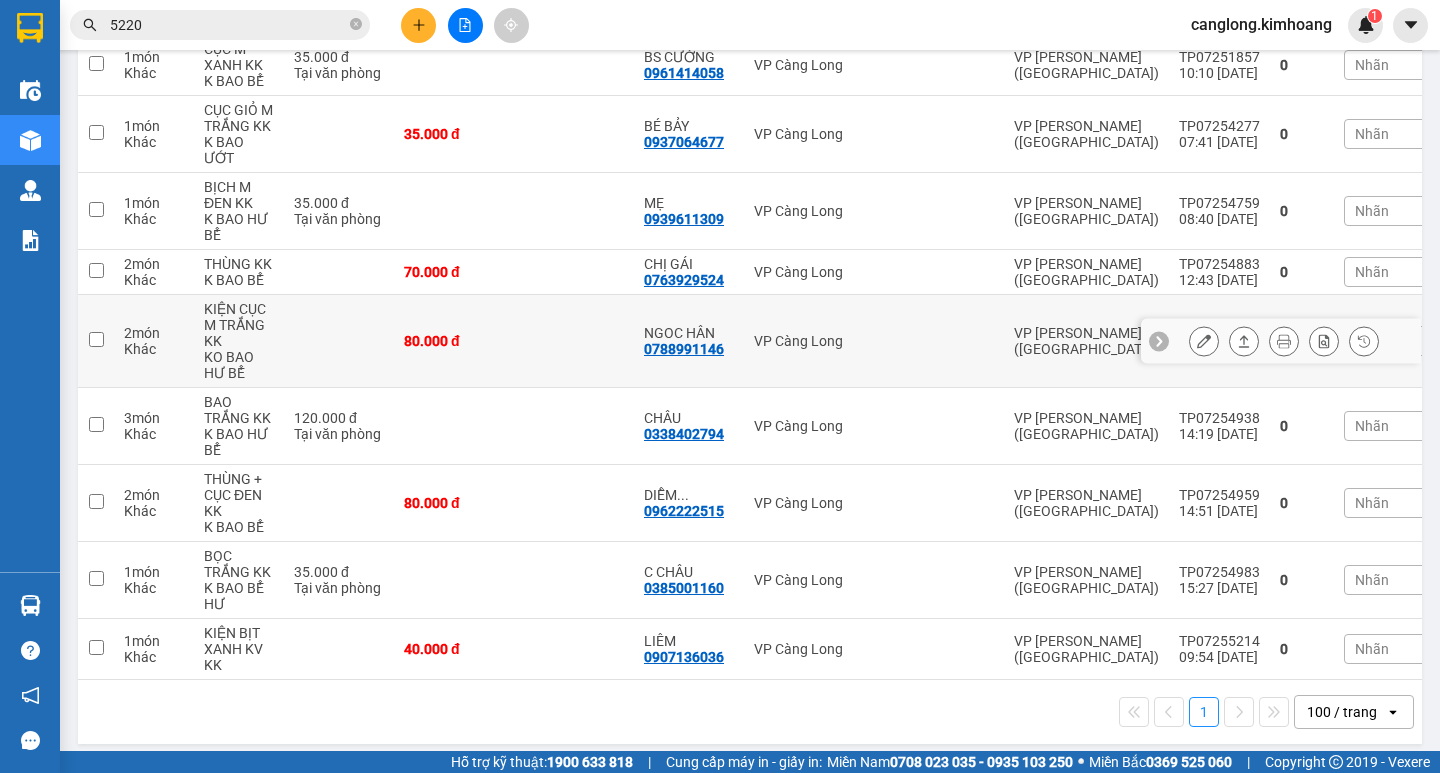 drag, startPoint x: 1185, startPoint y: -14, endPoint x: 491, endPoint y: 357, distance: 786.9415 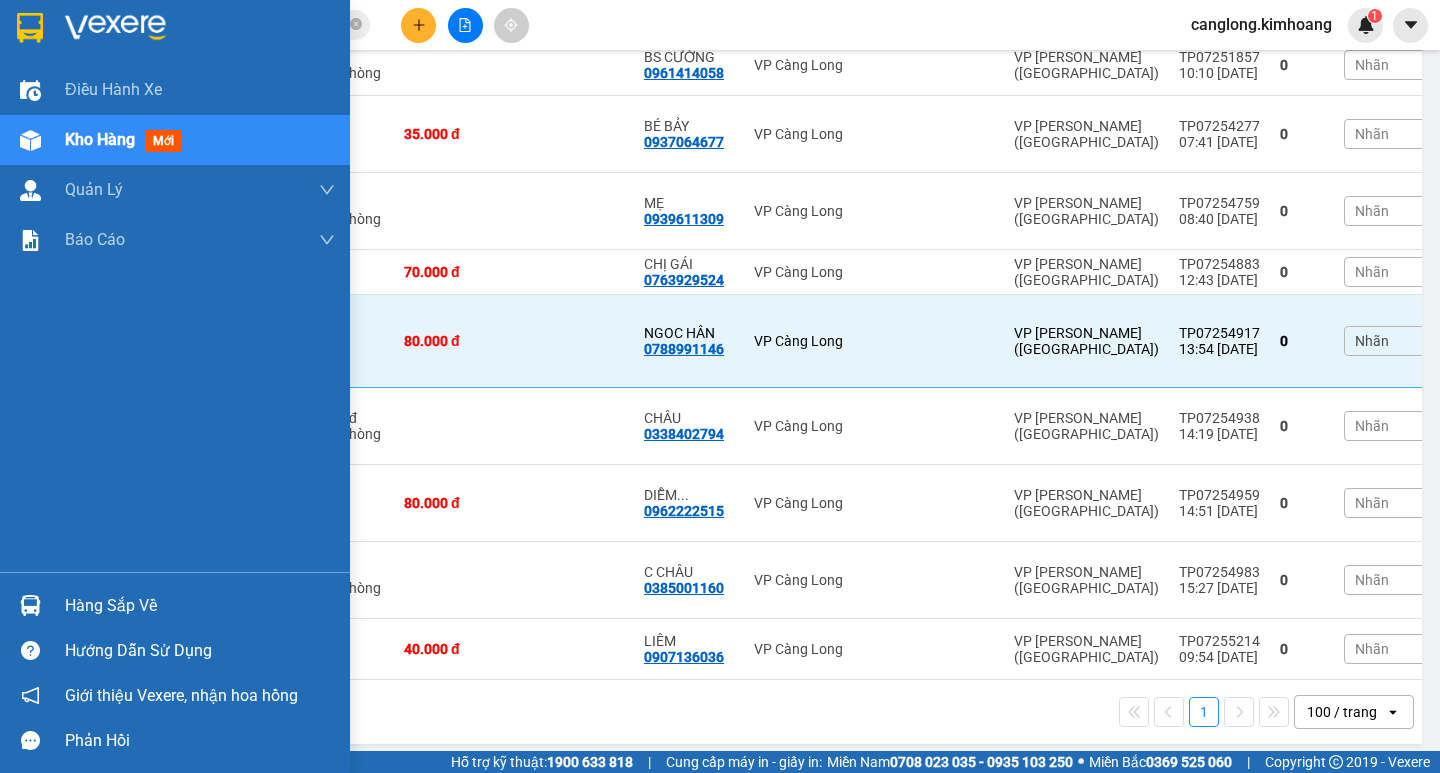 click on "Hàng sắp về" at bounding box center [175, 605] 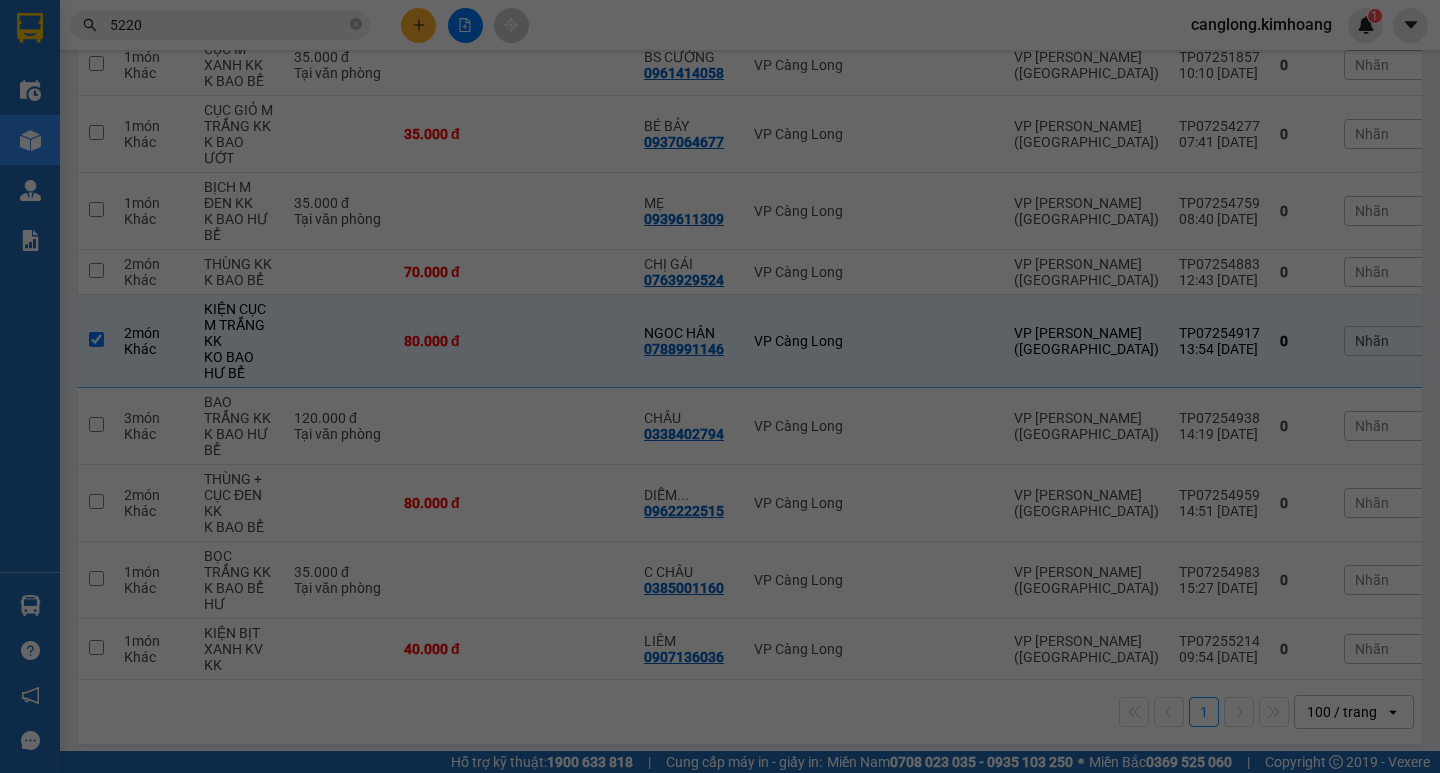 click on "Điều hành xe     Kho hàng mới     Quản [PERSON_NAME] lý chuyến Quản lý khách hàng mới     Báo cáo Báo cáo dòng tiền (nhân viên) Báo cáo hoa hồng Hàng sắp về Hướng dẫn sử dụng Giới thiệu [PERSON_NAME], nhận hoa hồng Phản hồi Phần mềm hỗ trợ bạn tốt chứ?" at bounding box center (30, 386) 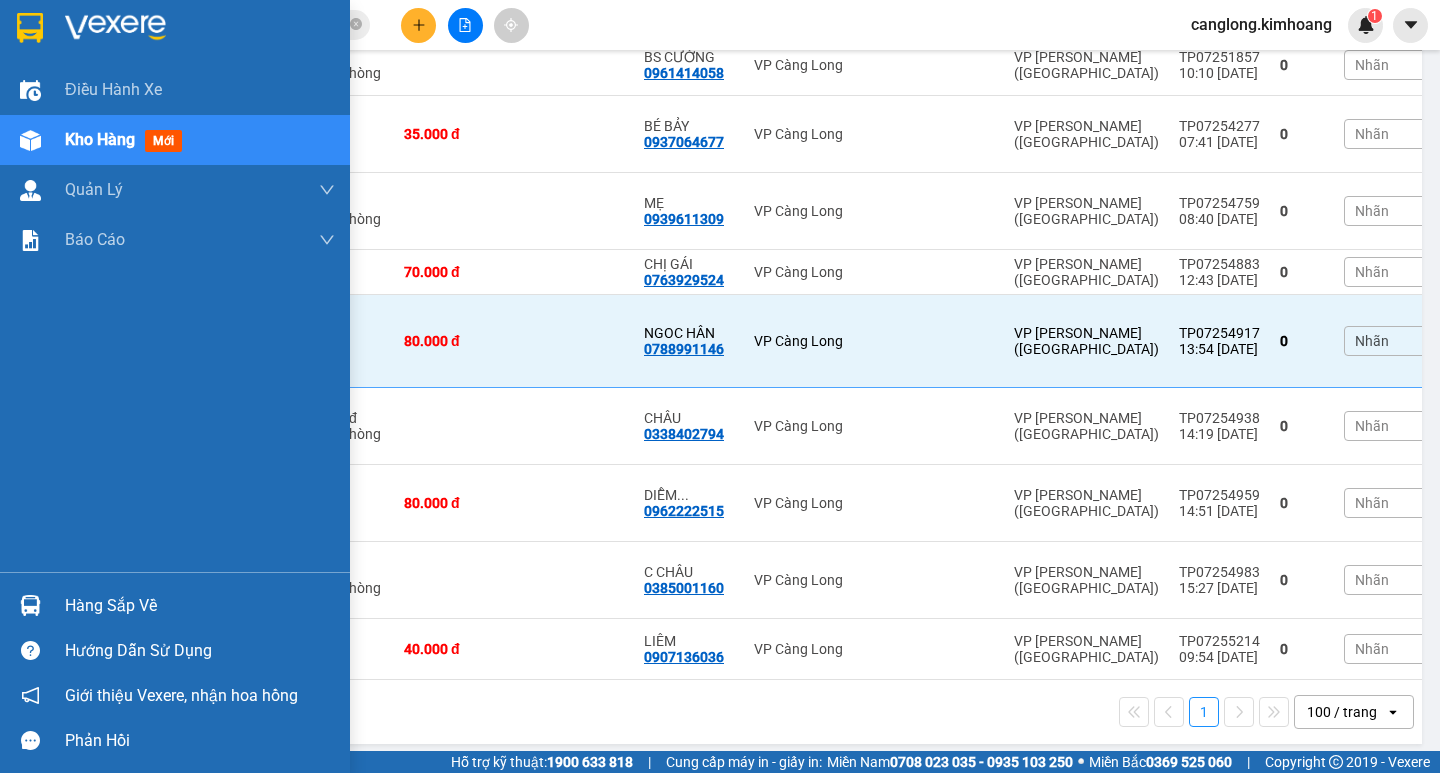 click on "Hàng sắp về" at bounding box center [200, 606] 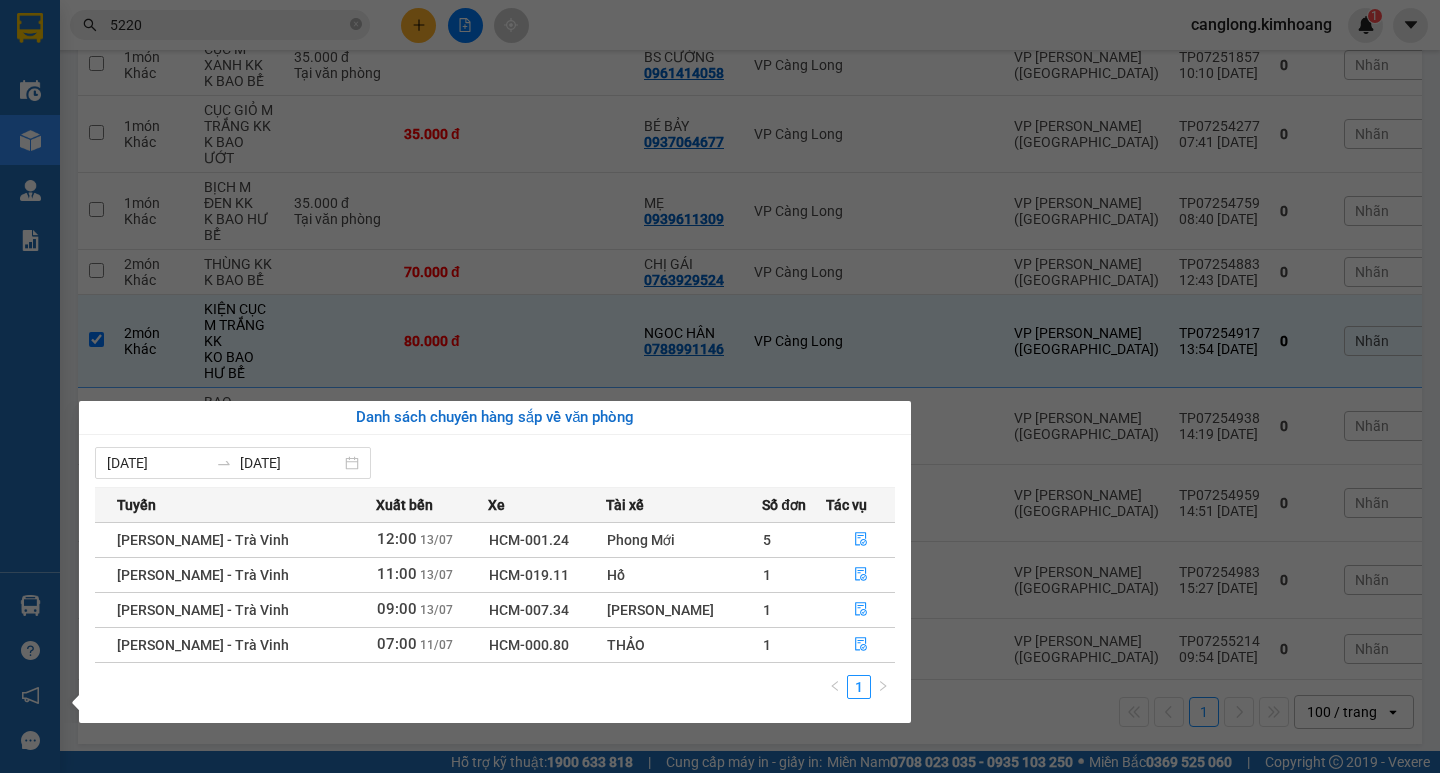 click on "Kết quả tìm kiếm ( 150 )  Bộ lọc  Mã ĐH Trạng thái Món hàng Thu hộ Tổng cước Chưa cước Nhãn Người gửi VP Gửi Người nhận VP Nhận TP0725 5220 10:08 [DATE] VP Nhận   HCM-019.11 15:00 [DATE] CỤC ĐEN KK SL:  2 130.000 130.000 VP [PERSON_NAME] ([GEOGRAPHIC_DATA]) 0913693666 TUẤN VP Càng Long TV042 5220 3 17:57 [DATE] VP Nhận   TRV-000.72 06:33 [DATE] 1 THÙNG MÚT KK SL:  1 35.000 TRINH VP Trà Vinh ([GEOGRAPHIC_DATA]) 0979222143 LÊ VP [PERSON_NAME] (Hàng) TV042 5220 1 17:36 [DATE] VP Nhận   TRV-000.72 06:33 [DATE] 1 BAO M VÀNG KK SL:  1 30.000 minh tuấn VP Trà Vinh ([GEOGRAPHIC_DATA]) 0909367779 THANH TỊNH  VP [GEOGRAPHIC_DATA] ([GEOGRAPHIC_DATA]) TP032 5220 1 18:41 [DATE] Trên xe   HCM-000.70 22:00  [DATE] 4 THÙNG SƠN+1 BỊT TRẮNG KK SL:  5 300.000 VP [PERSON_NAME] ([GEOGRAPHIC_DATA]) 0988386891 THẦY VP Trà Vinh (Hàng) [GEOGRAPHIC_DATA]: CHÂU THÀNH TP072 5220 5 07:58 [DATE] Đã giao   11:09 [DATE] HỘP CHIM KK SL:  1 50.000 0376061259 kha VP [PERSON_NAME] ([GEOGRAPHIC_DATA]) 0353754975 CHIẾN VP Trà Vinh (Hàng) 4" at bounding box center (720, 386) 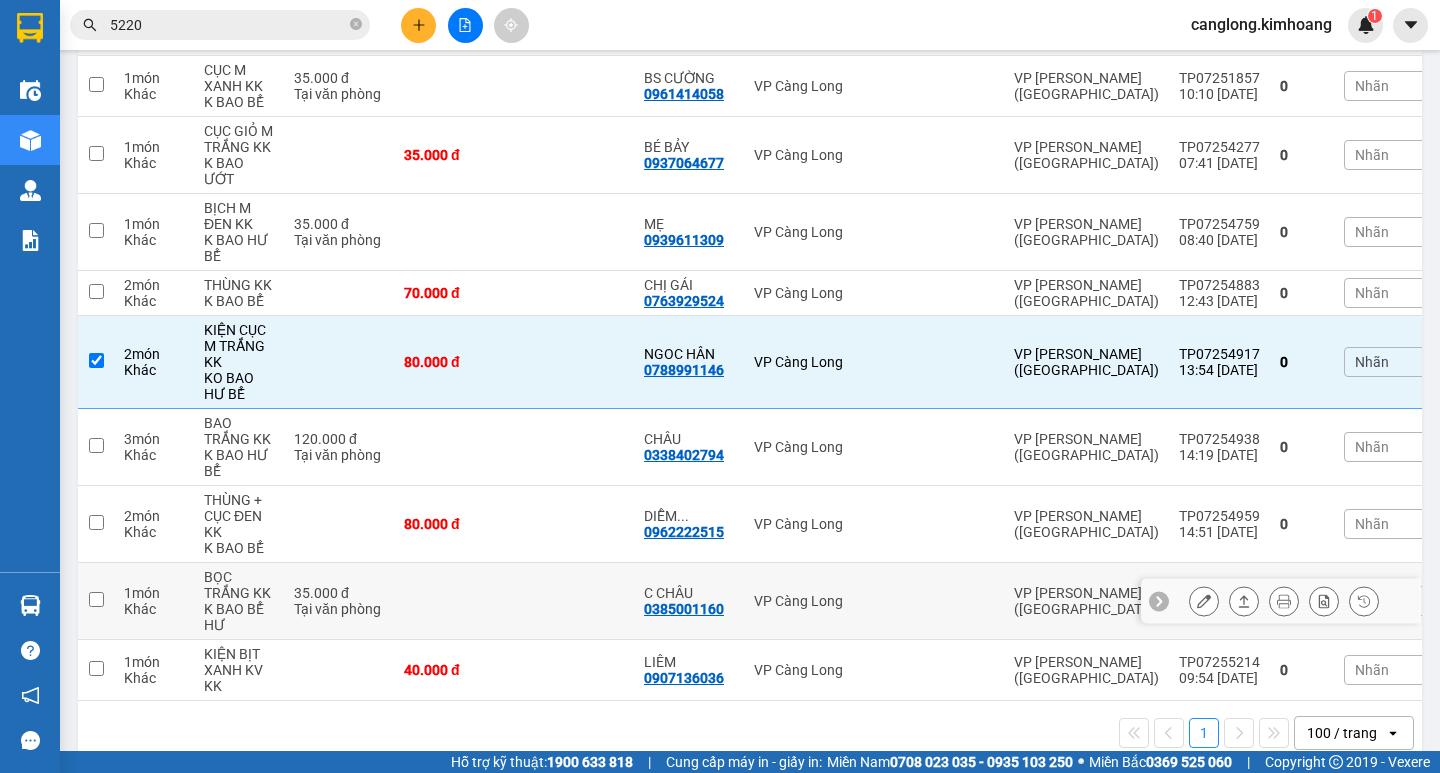 scroll, scrollTop: 300, scrollLeft: 0, axis: vertical 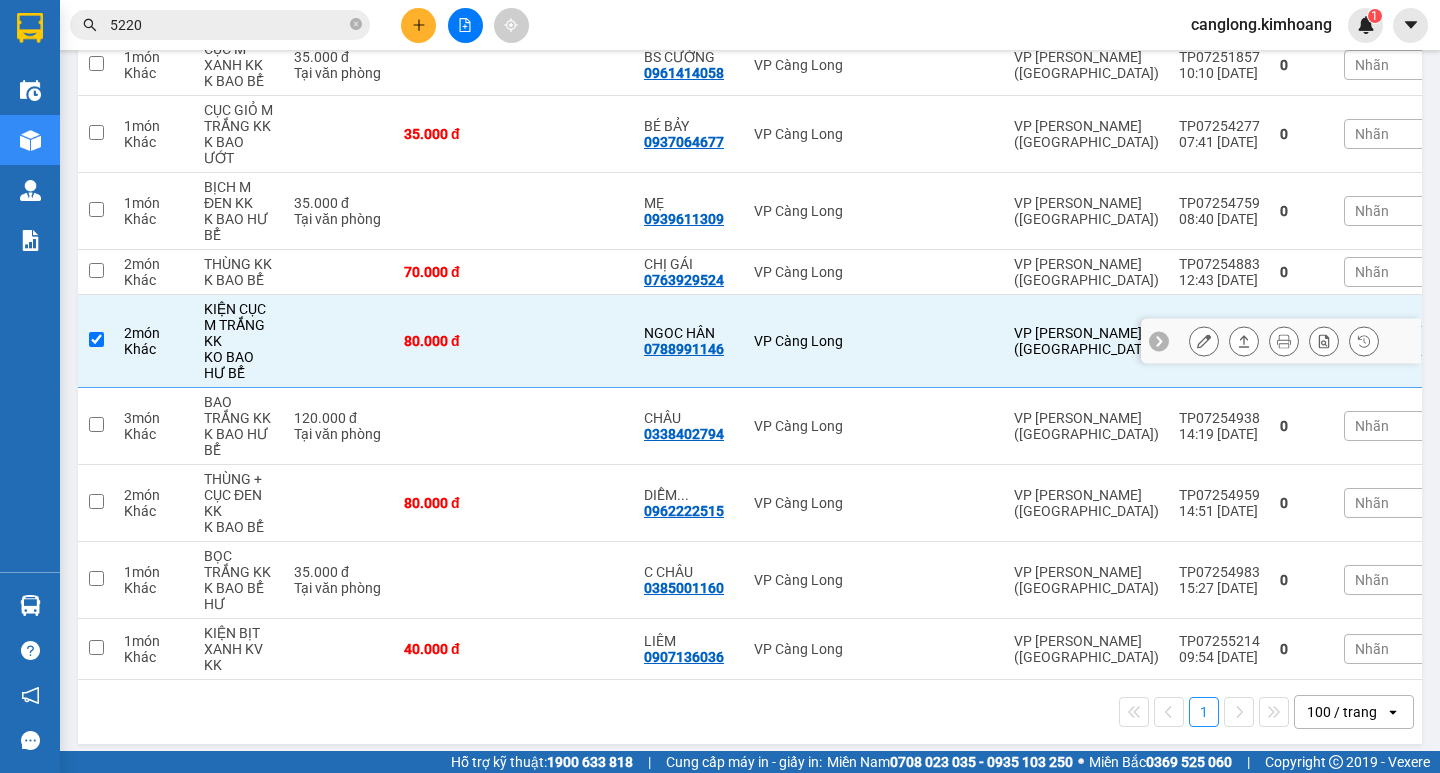 click at bounding box center (96, 341) 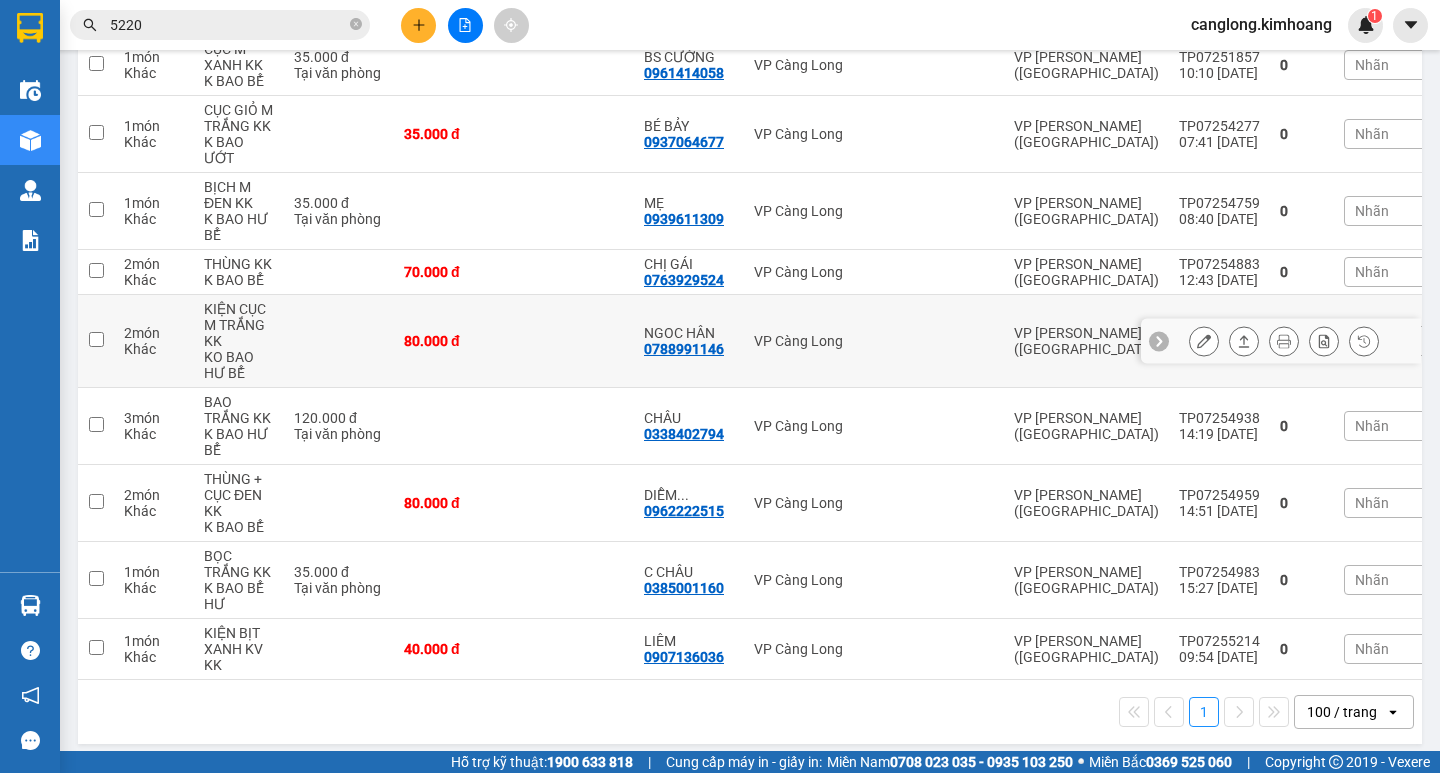 click at bounding box center [96, 341] 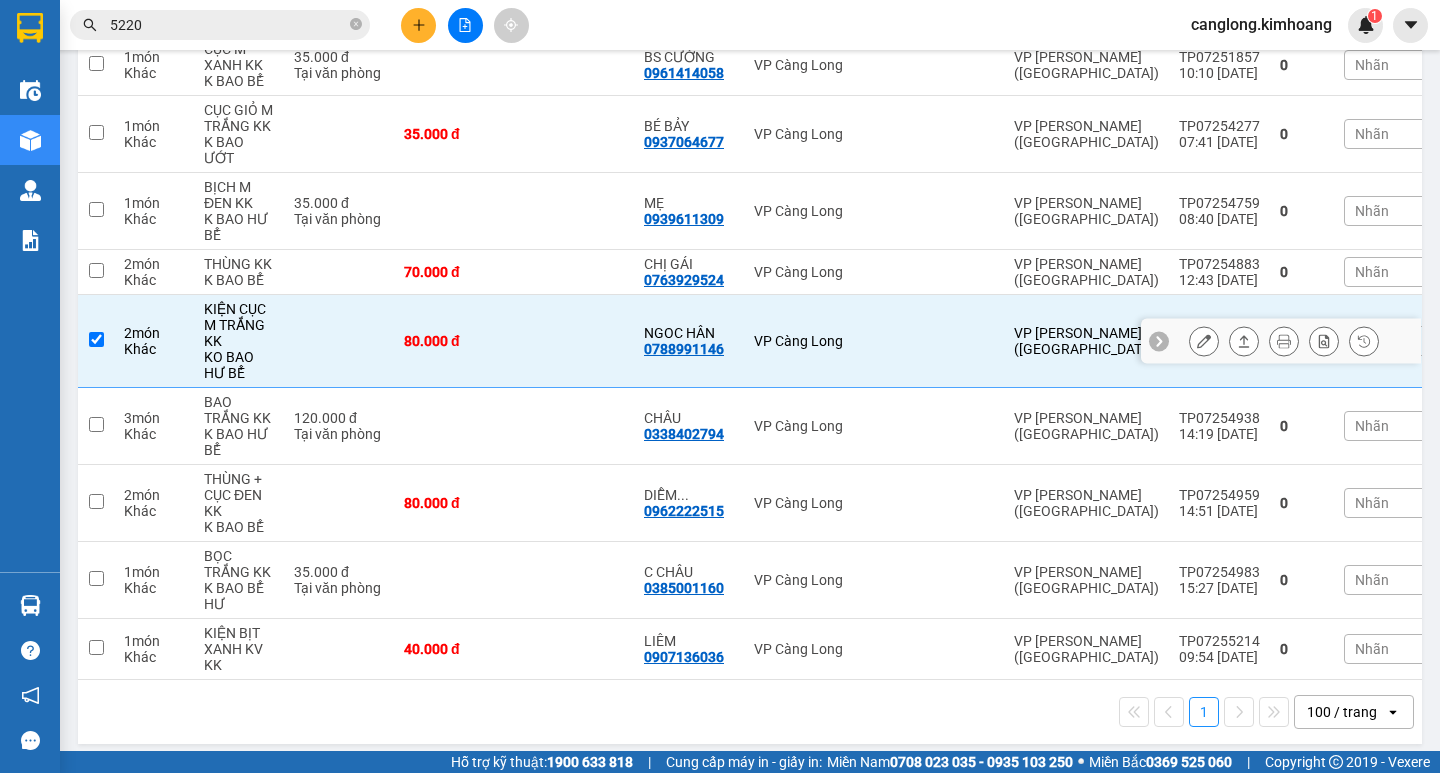 click at bounding box center [96, 339] 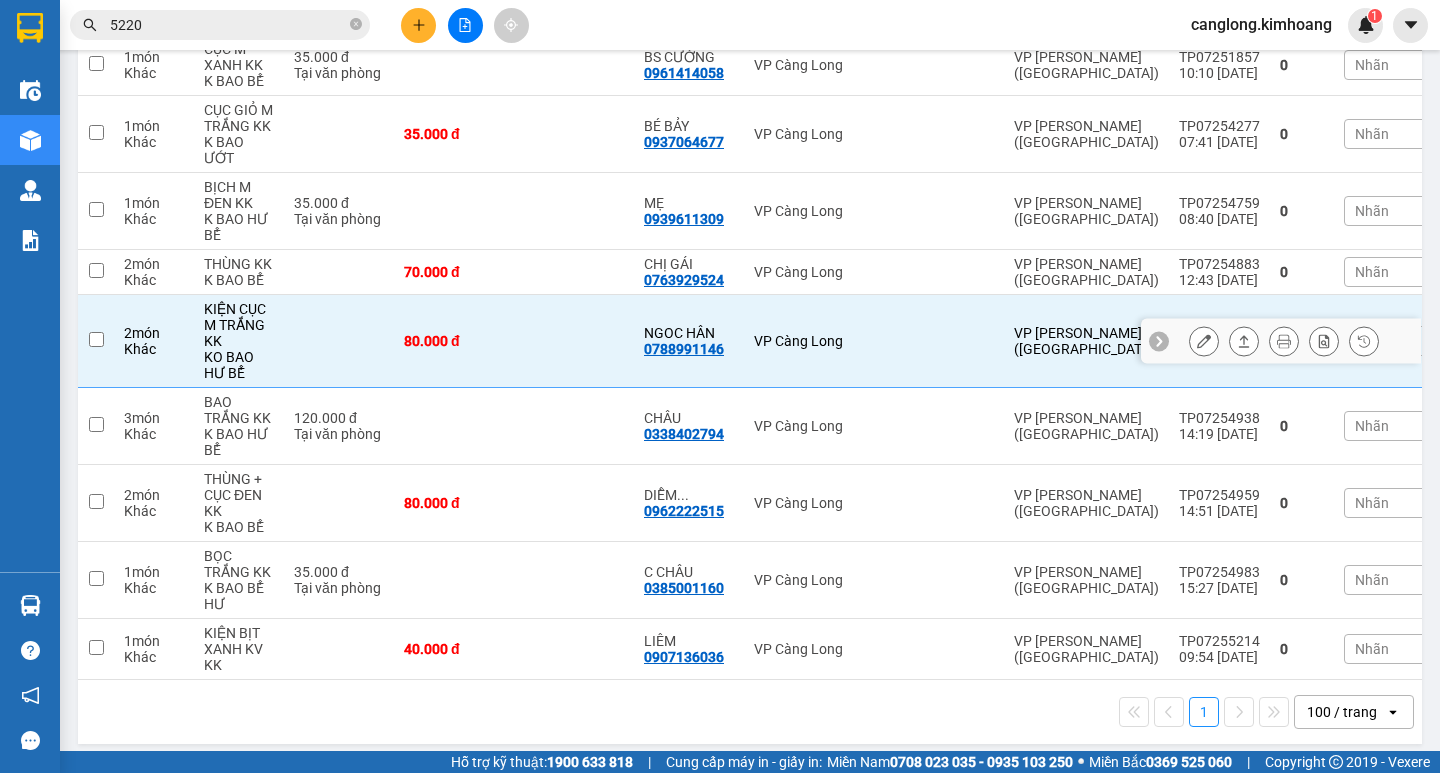 click at bounding box center [96, 339] 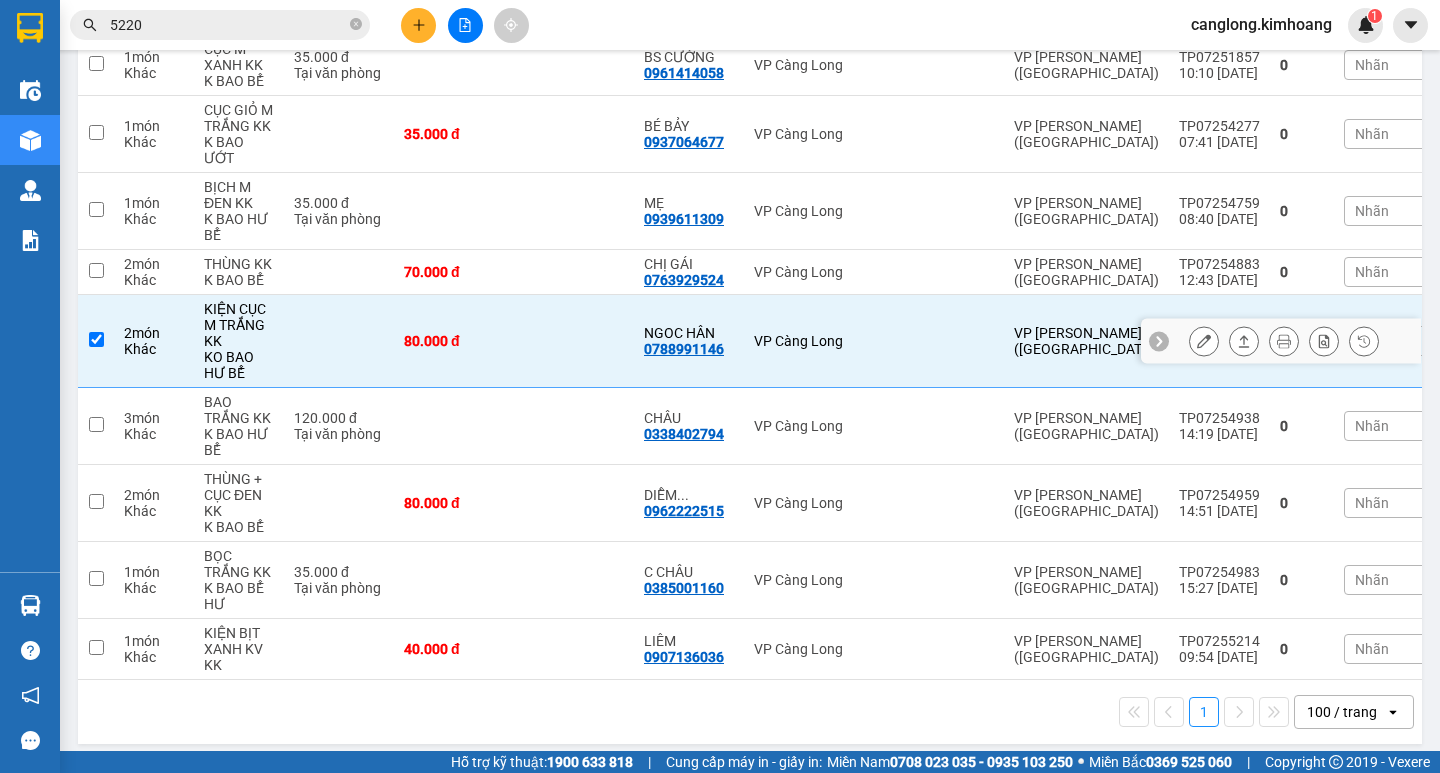 checkbox on "true" 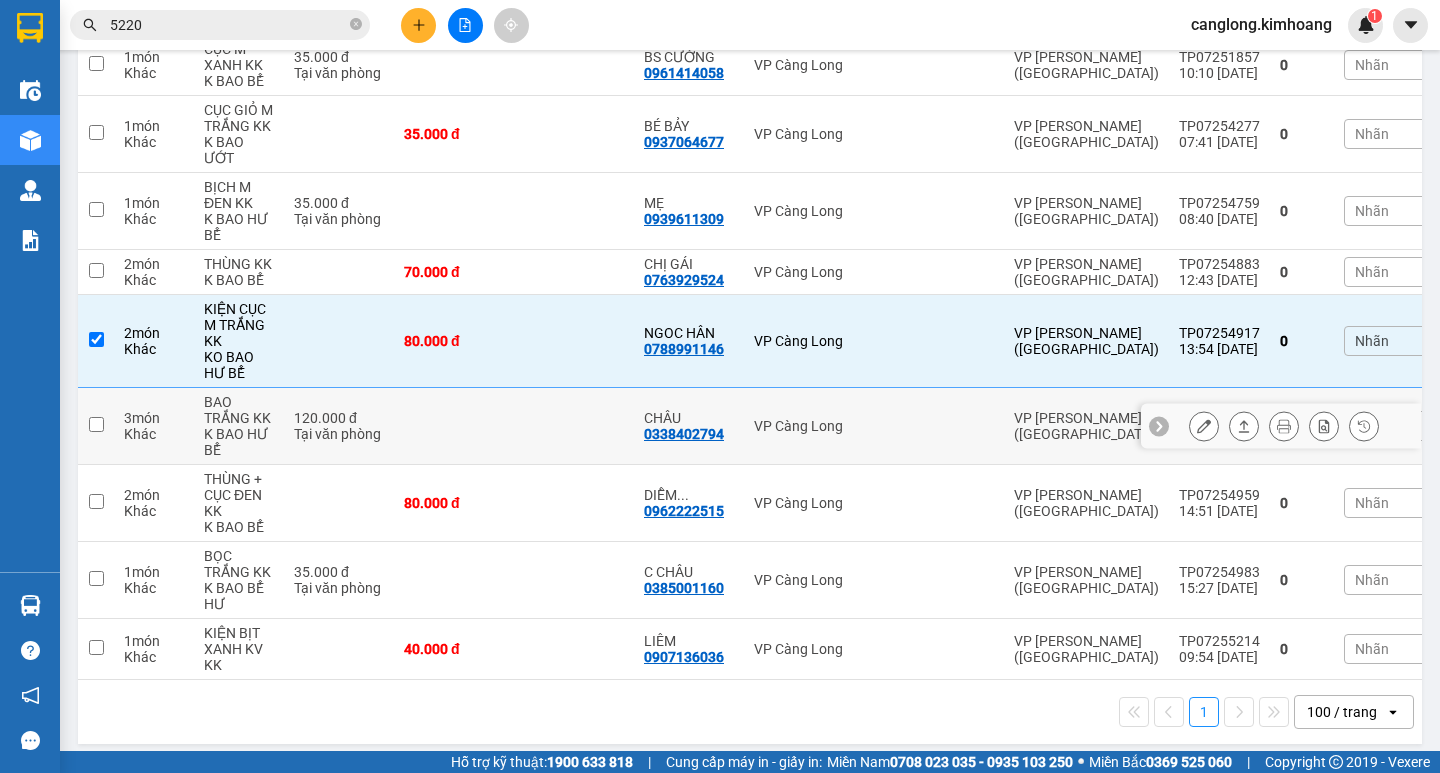click at bounding box center [454, 426] 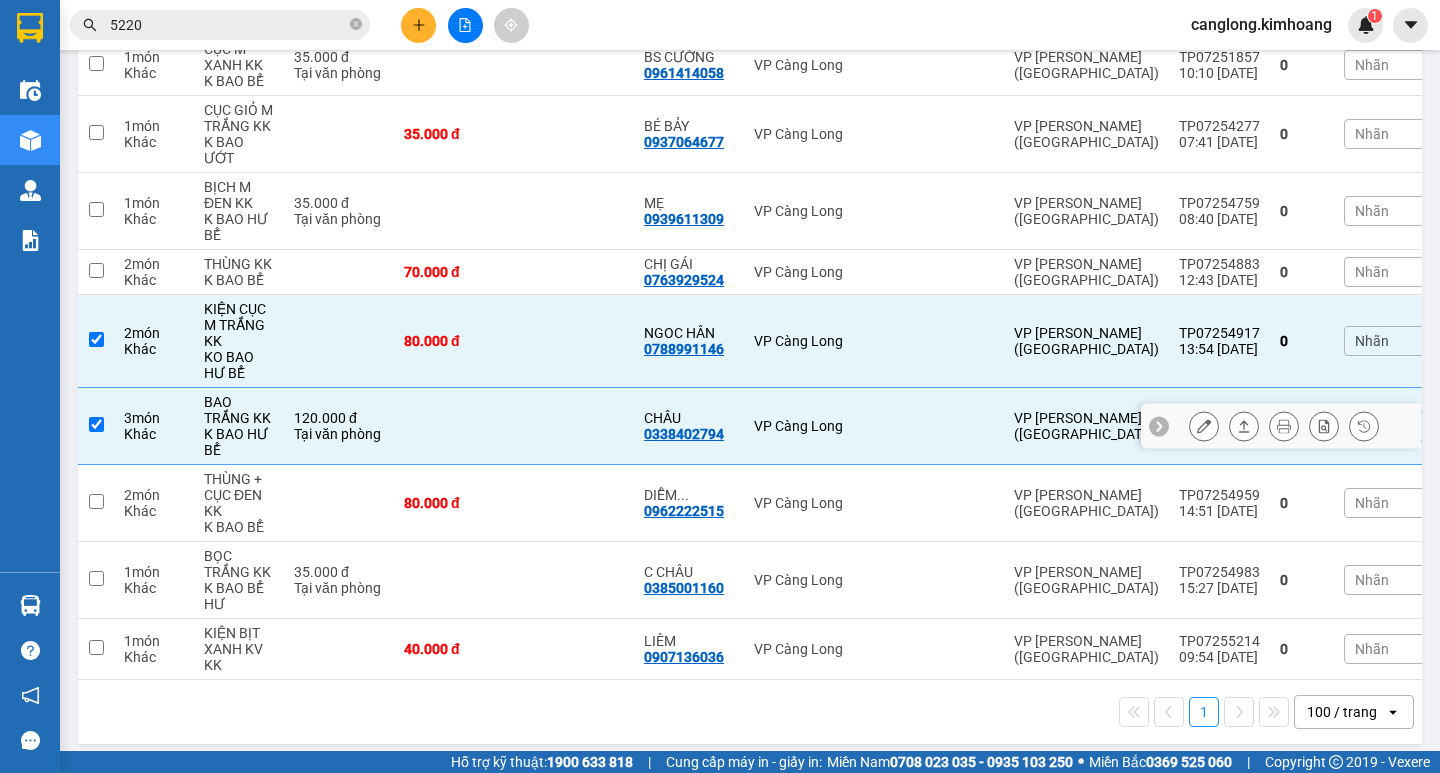 click at bounding box center [454, 426] 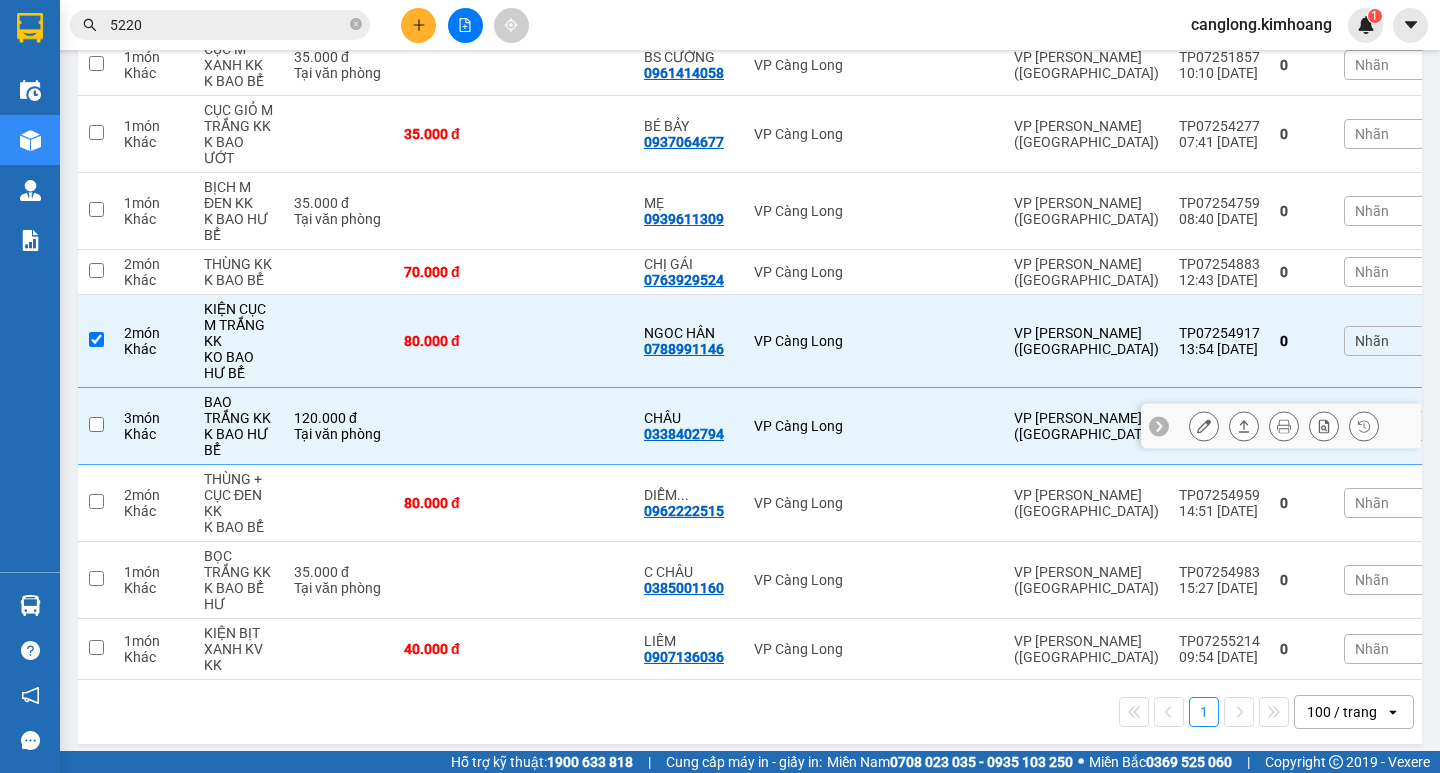 checkbox on "false" 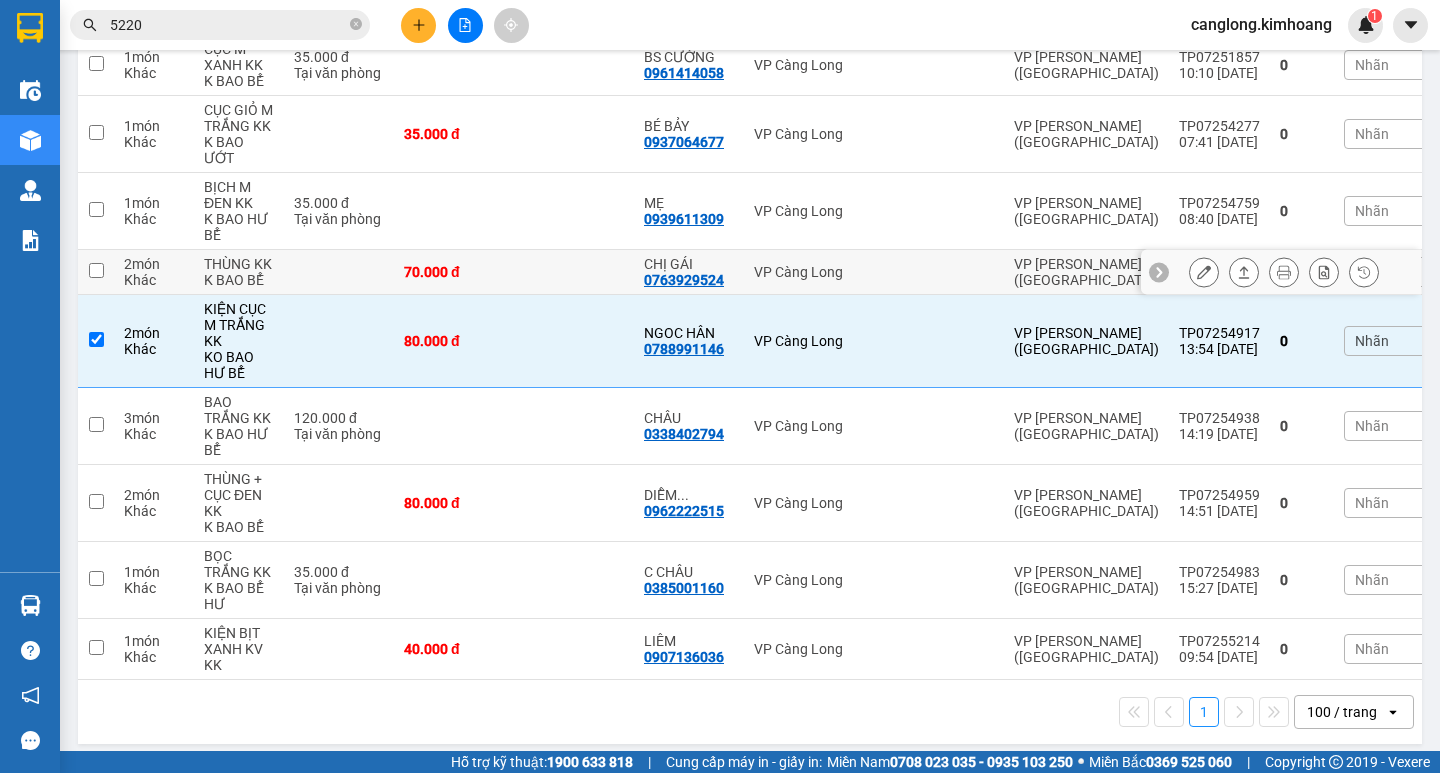 drag, startPoint x: 612, startPoint y: 281, endPoint x: 609, endPoint y: 295, distance: 14.3178215 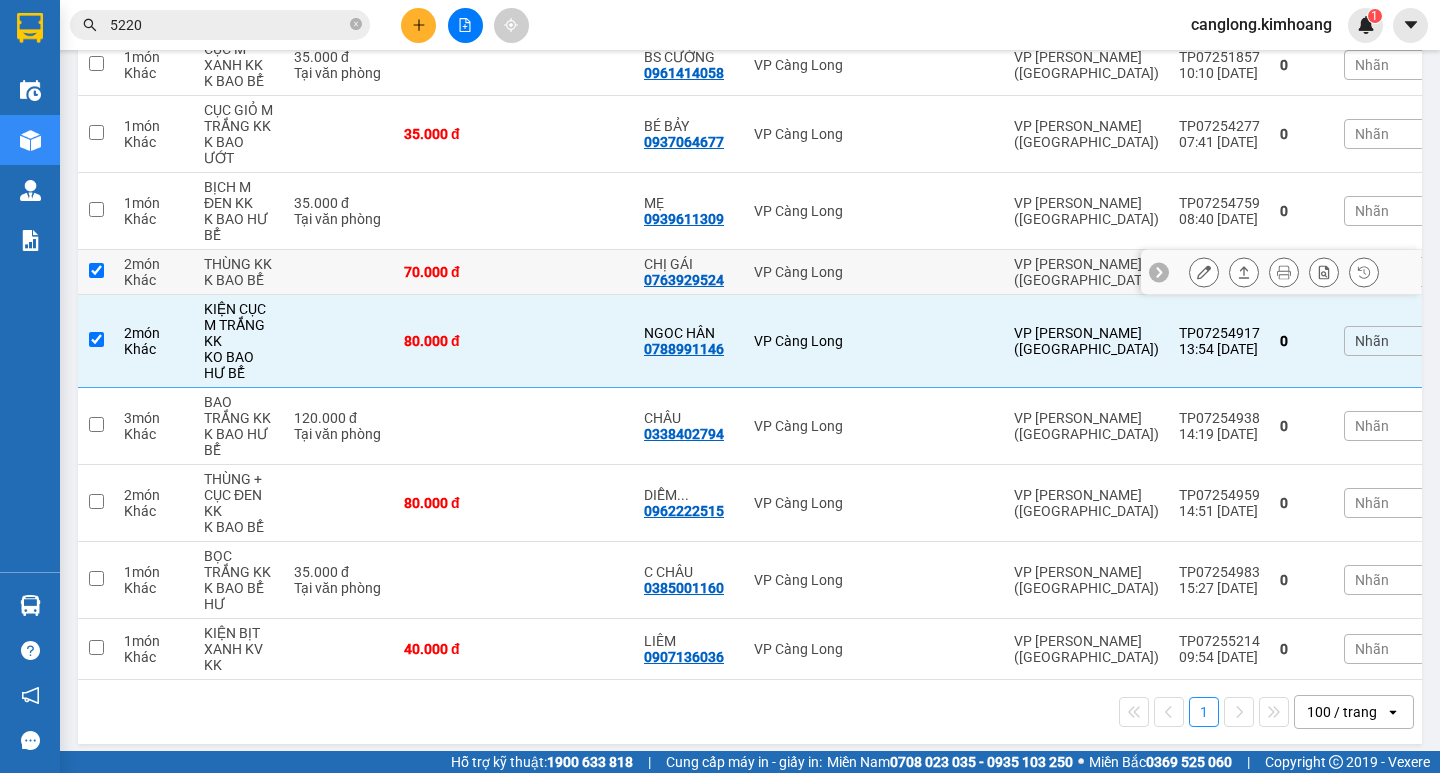 checkbox on "true" 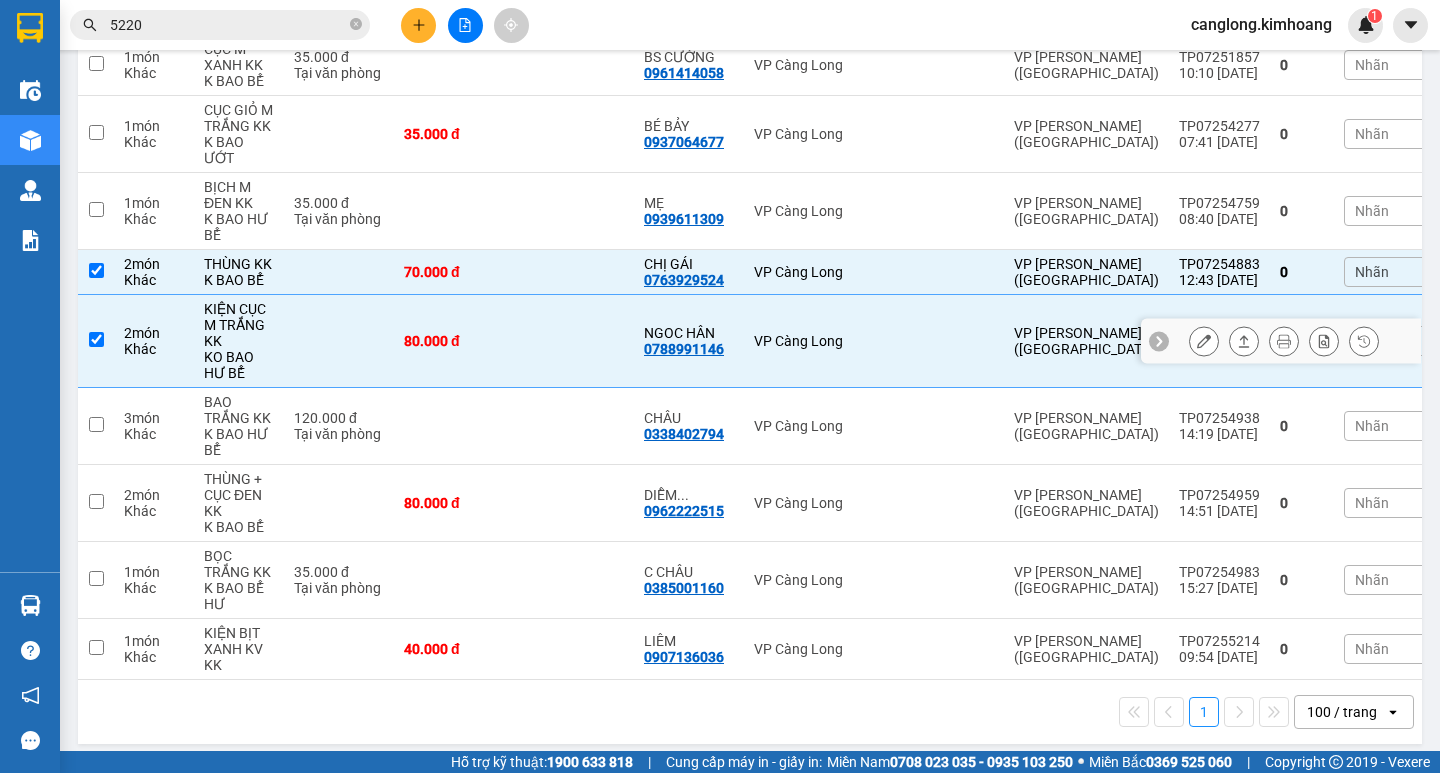 click at bounding box center [574, 341] 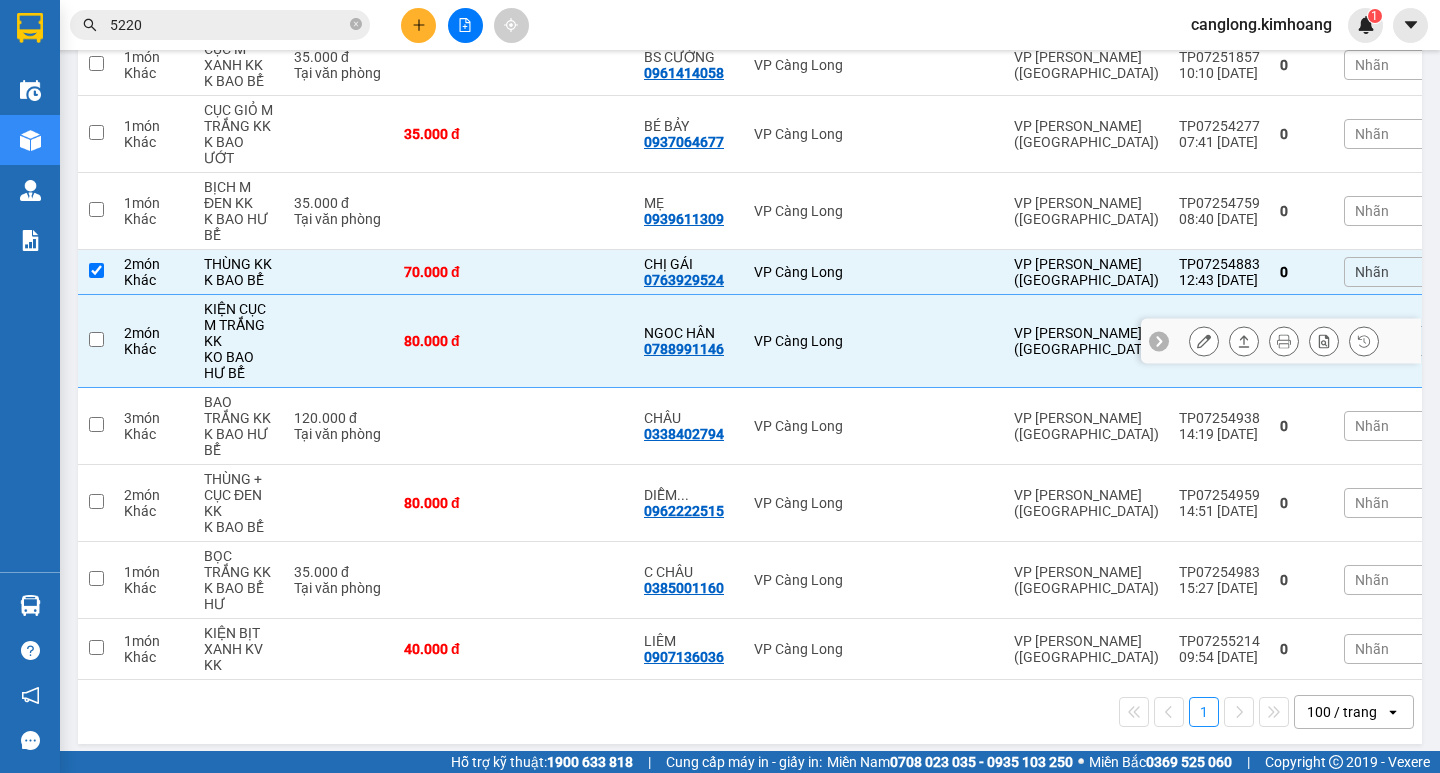 checkbox on "false" 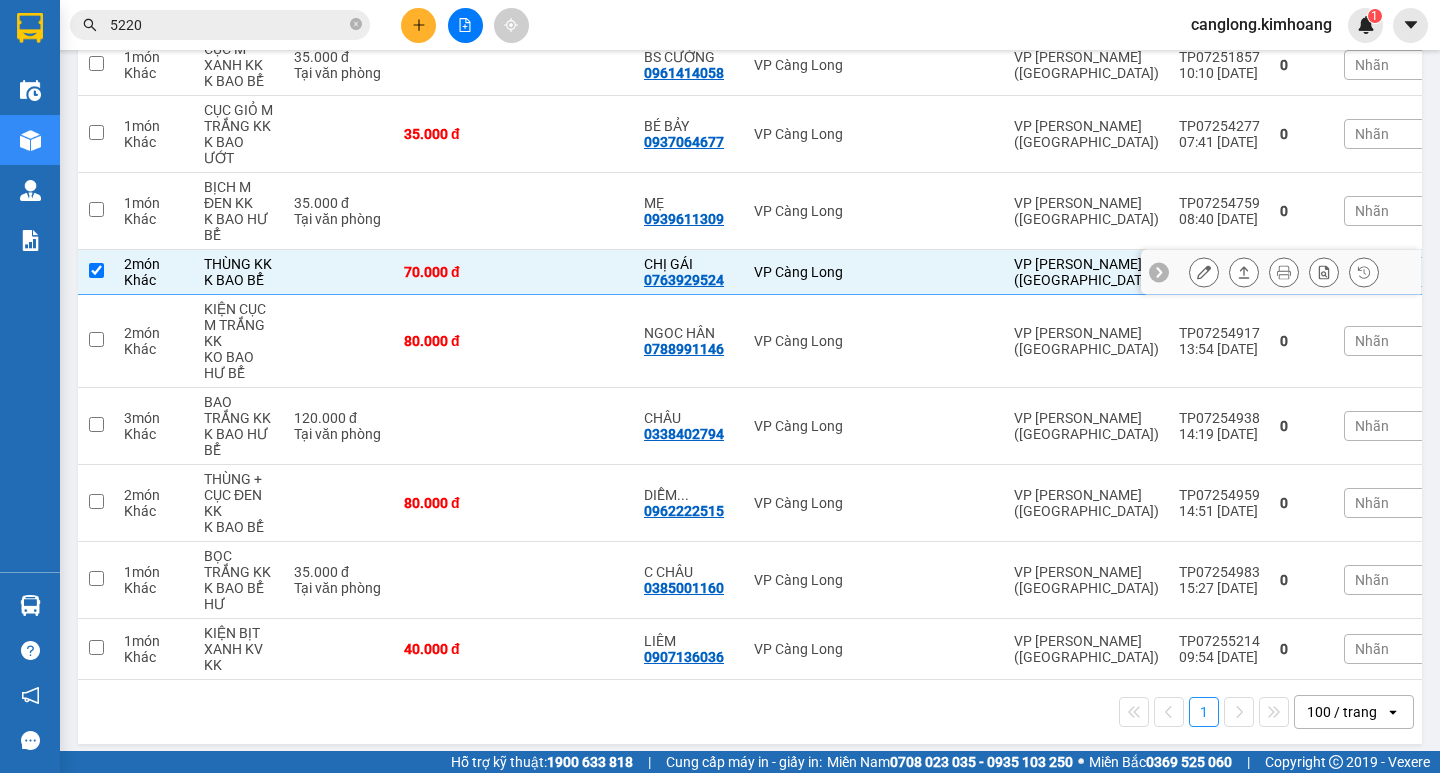click at bounding box center [574, 272] 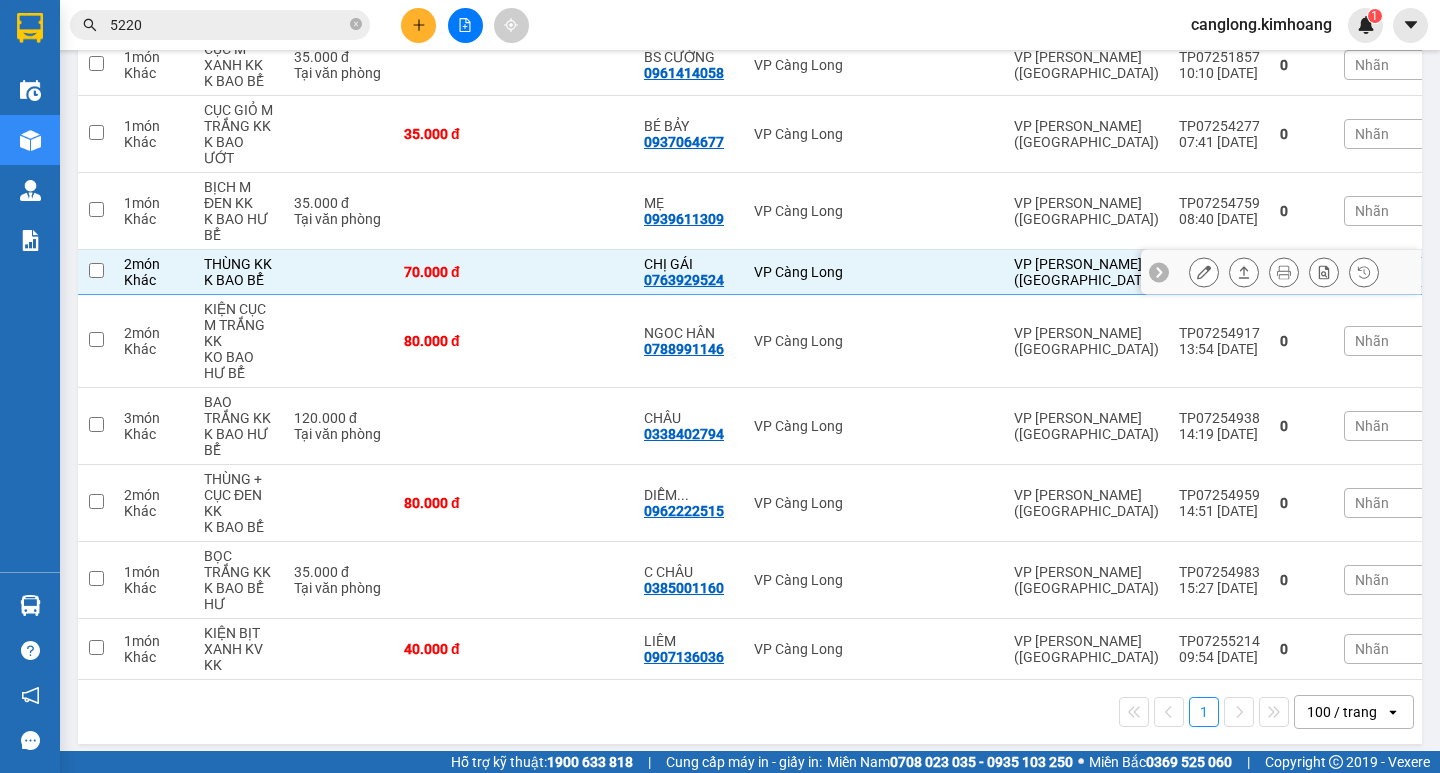 checkbox on "false" 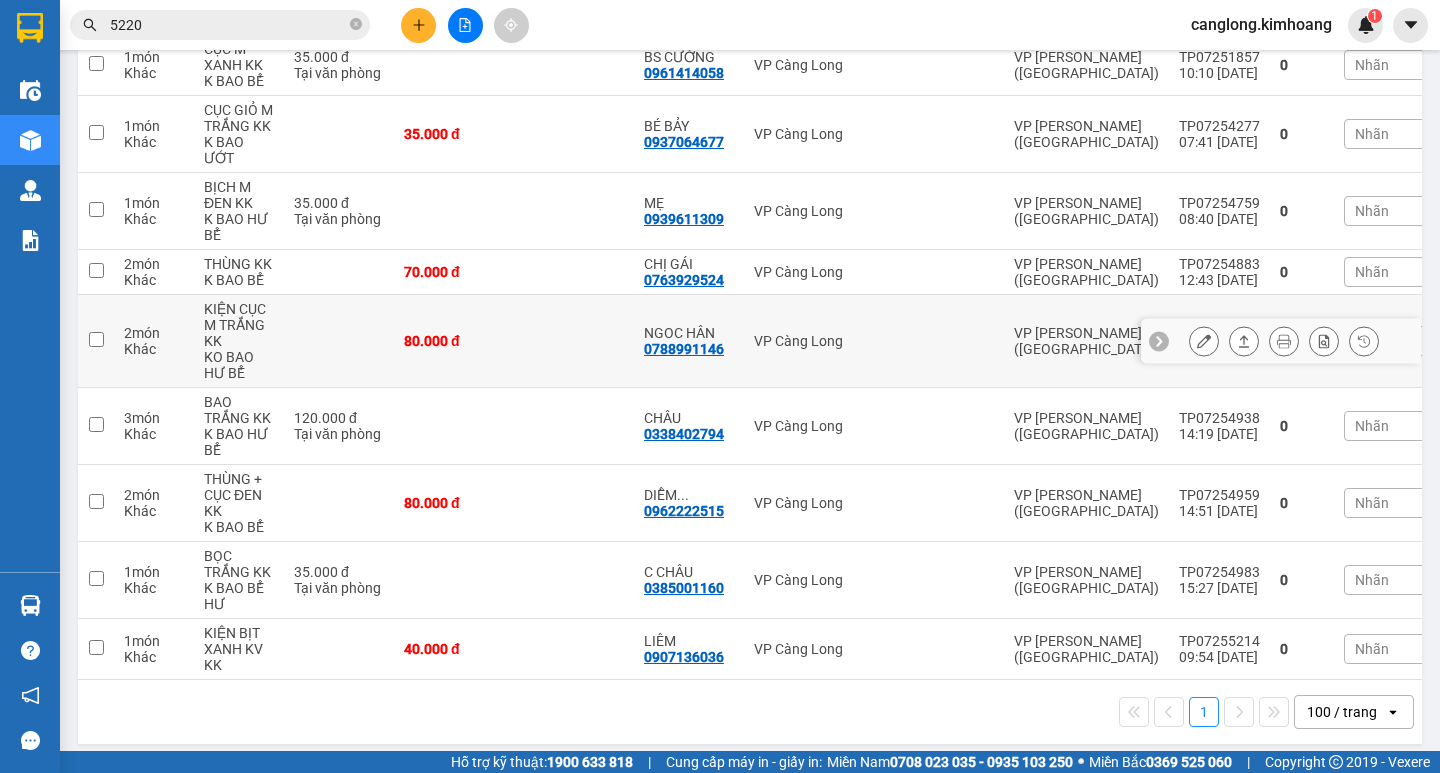click on "THÙNG + CỤC ĐEN  KK  K BAO BỂ" at bounding box center [239, 503] 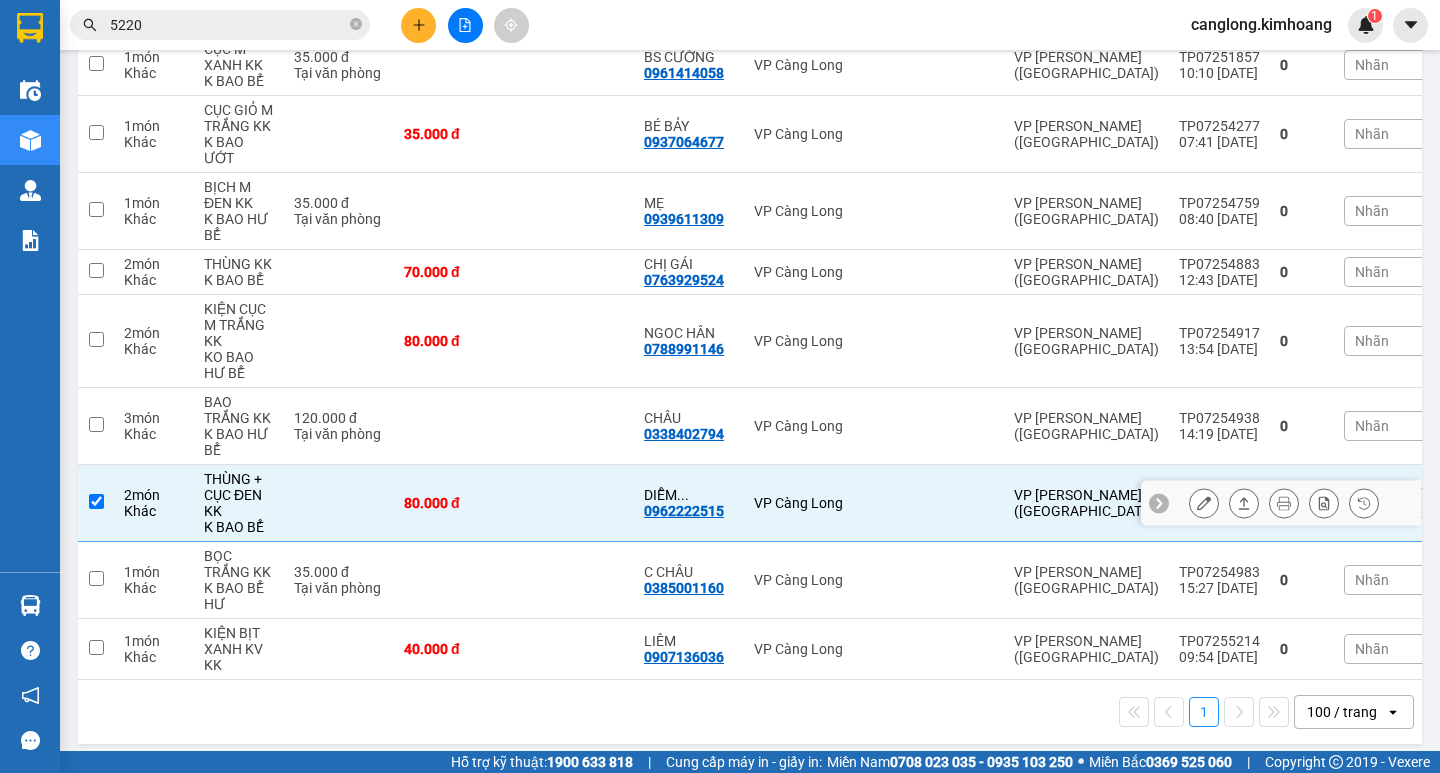 click on "THÙNG + CỤC ĐEN  KK" at bounding box center (239, 495) 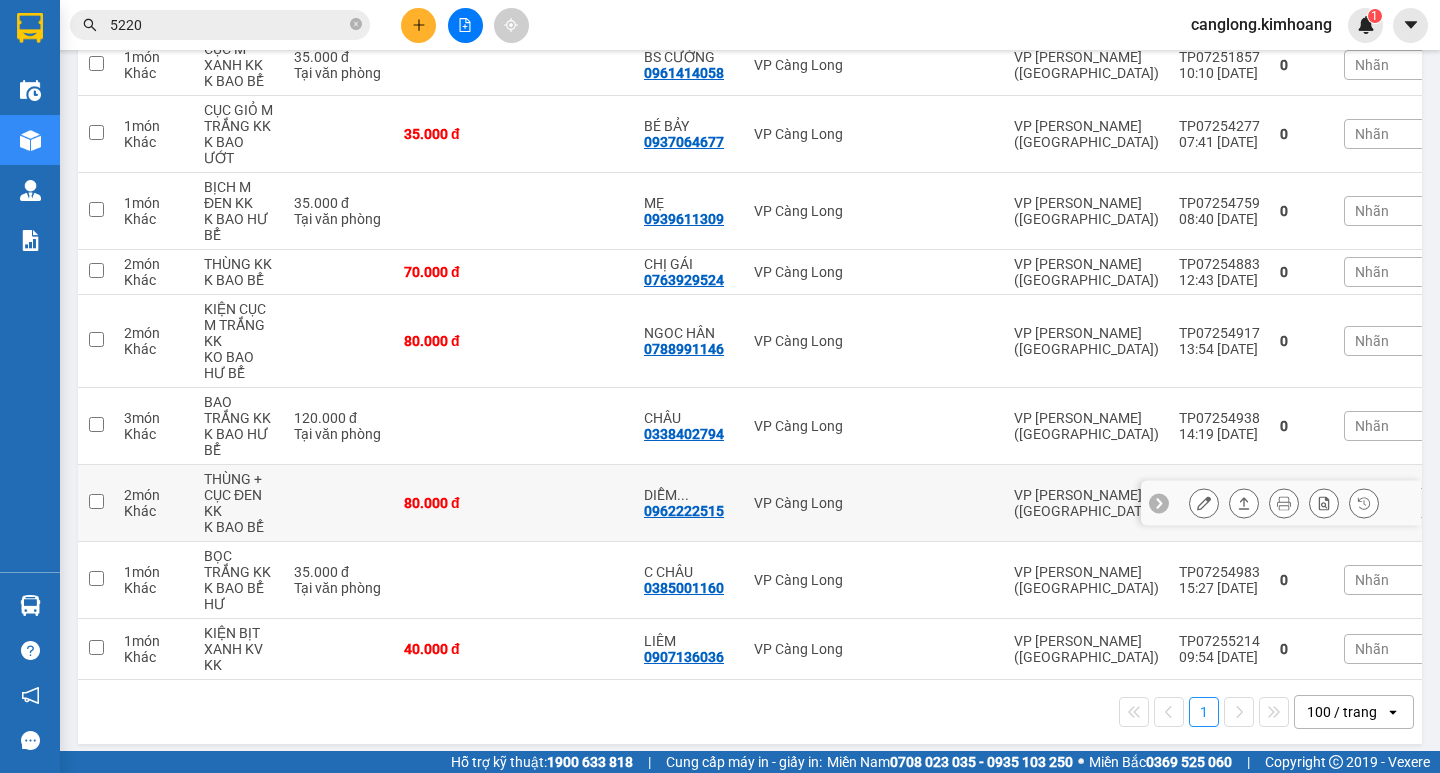 click at bounding box center (339, 503) 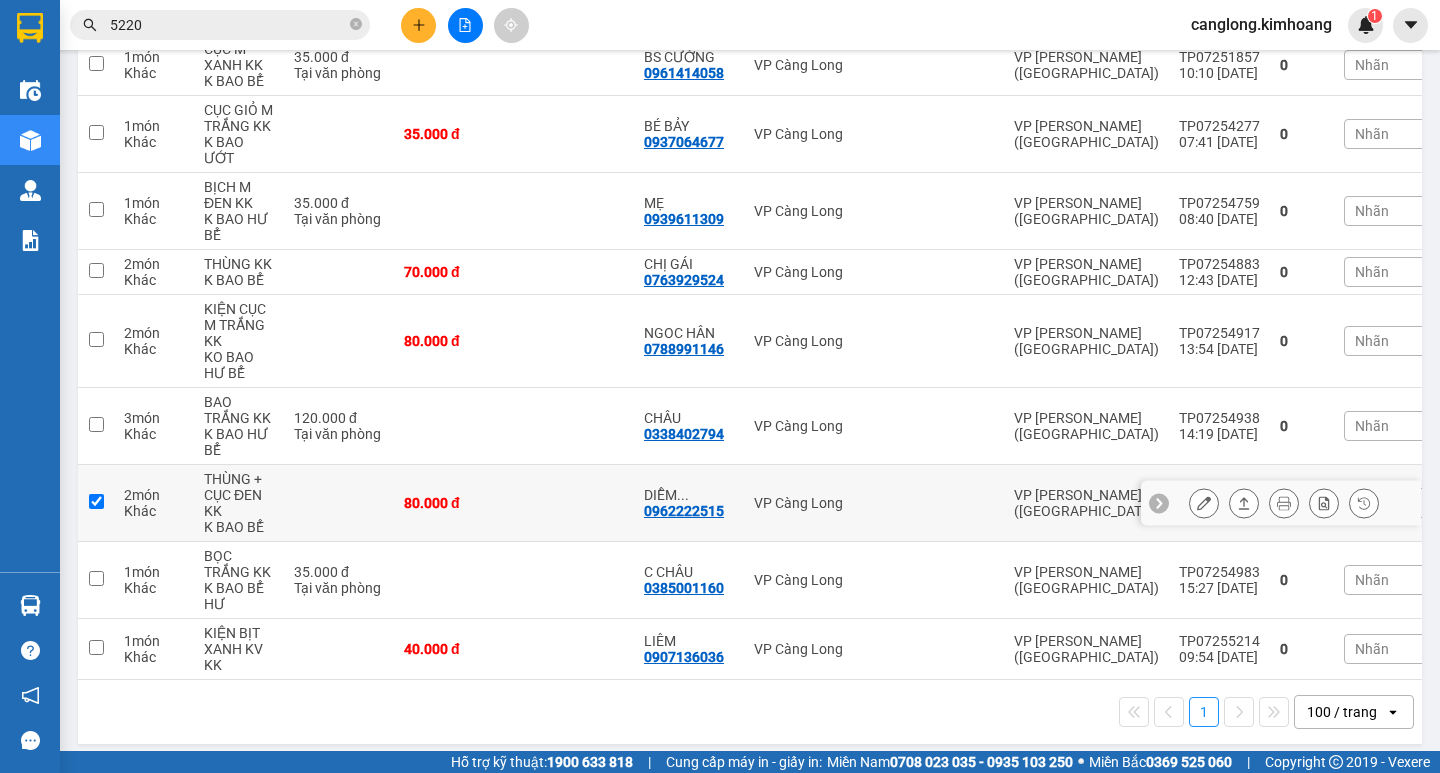 checkbox on "true" 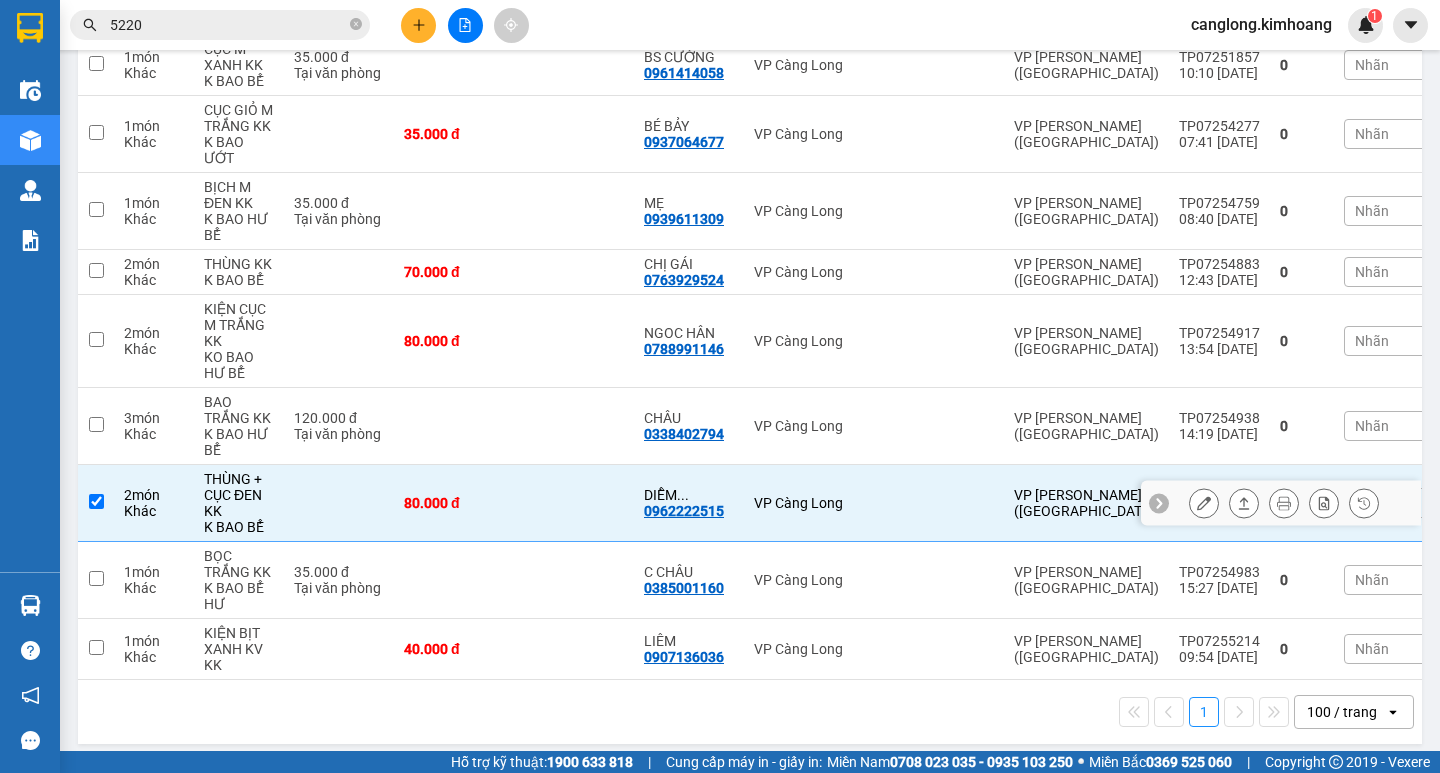 drag, startPoint x: 308, startPoint y: 524, endPoint x: 5, endPoint y: 483, distance: 305.76135 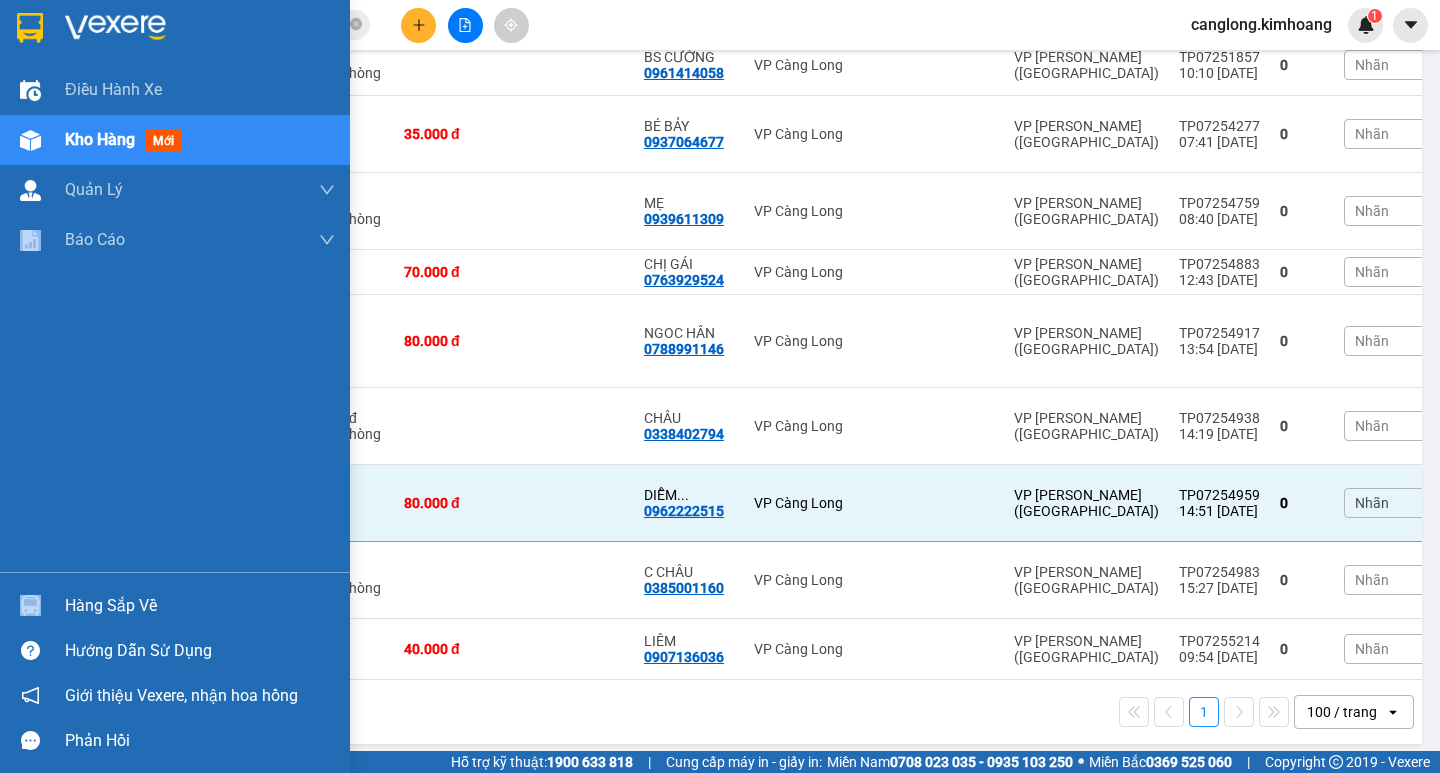 click on "Điều hành xe     Kho hàng mới     Quản [PERSON_NAME] lý chuyến Quản lý khách hàng mới     Báo cáo Báo cáo dòng tiền (nhân viên) Báo cáo hoa hồng" at bounding box center (175, 318) 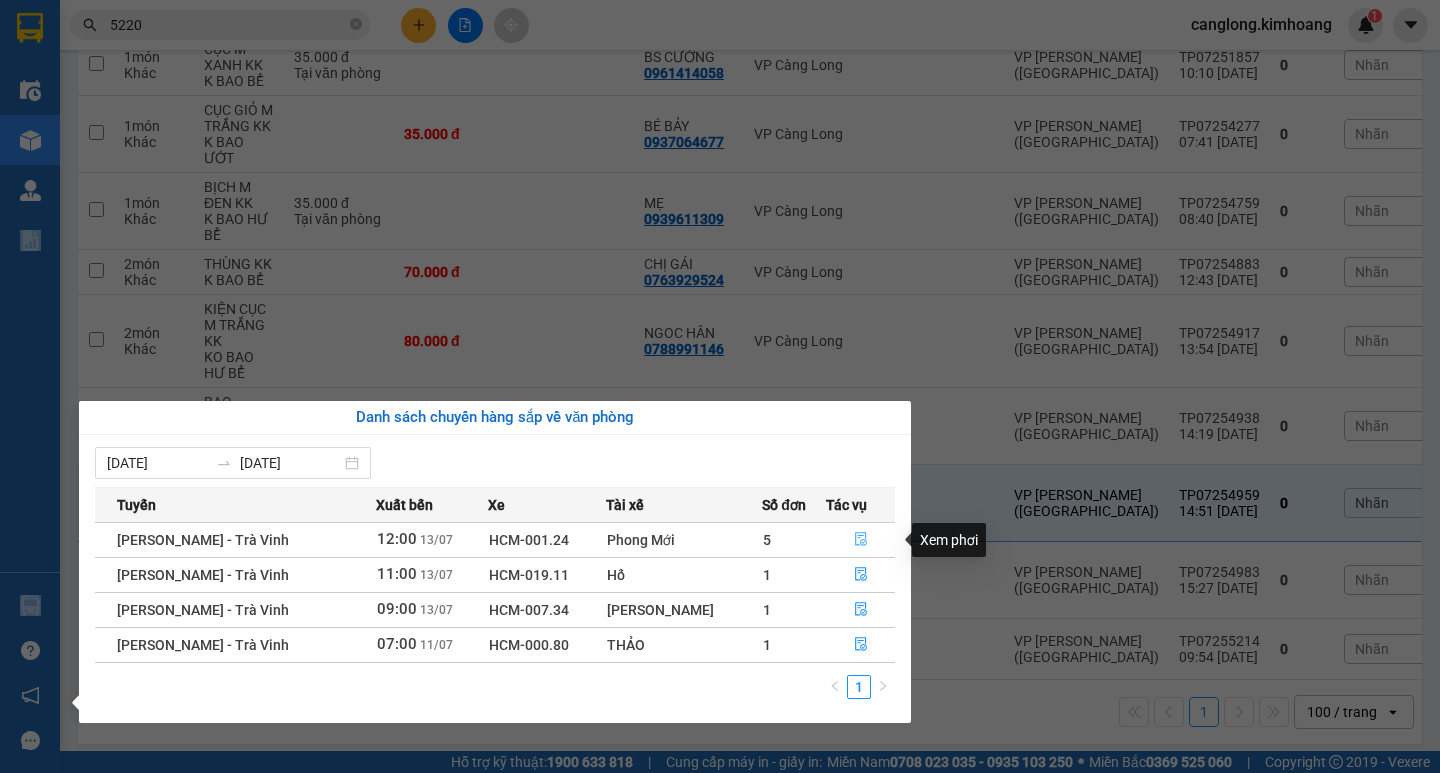 click 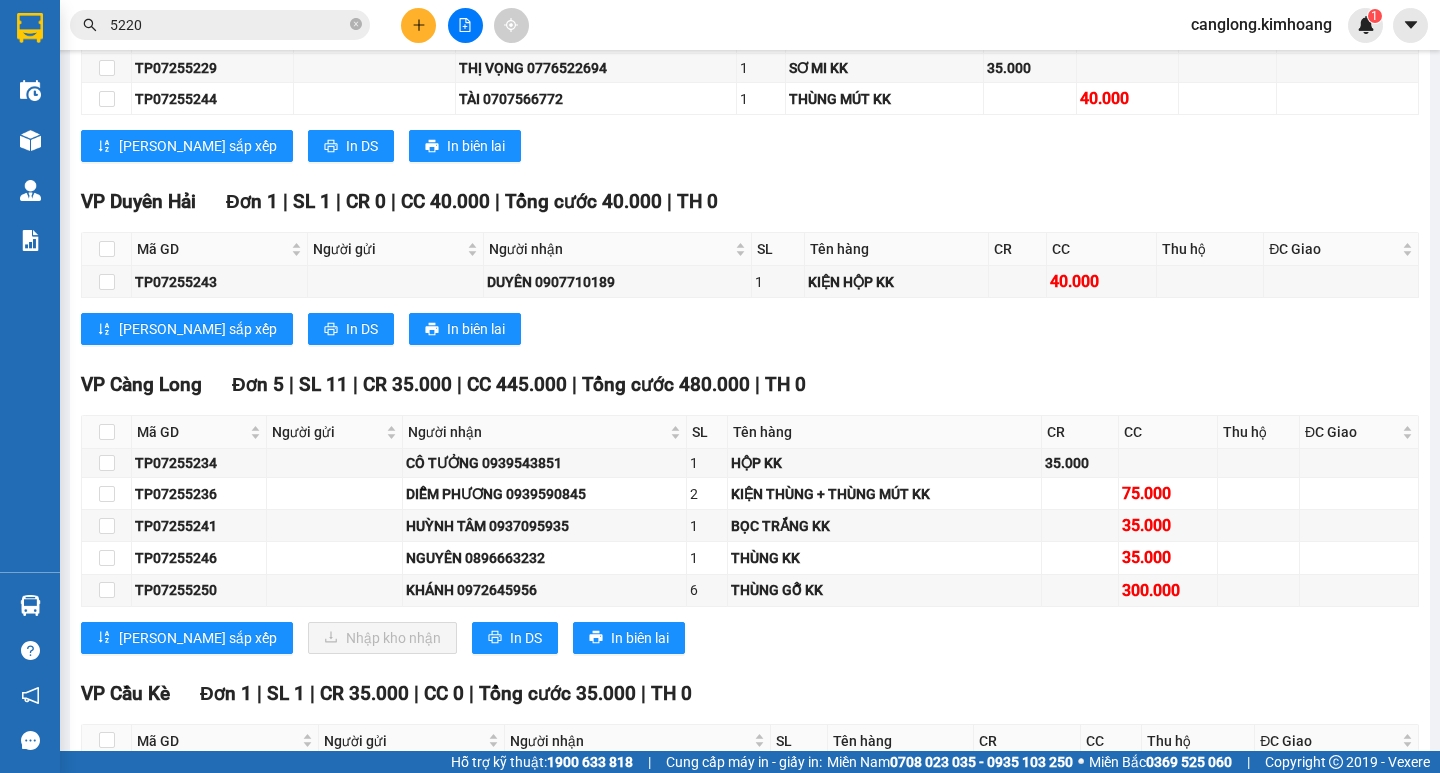 scroll, scrollTop: 1600, scrollLeft: 0, axis: vertical 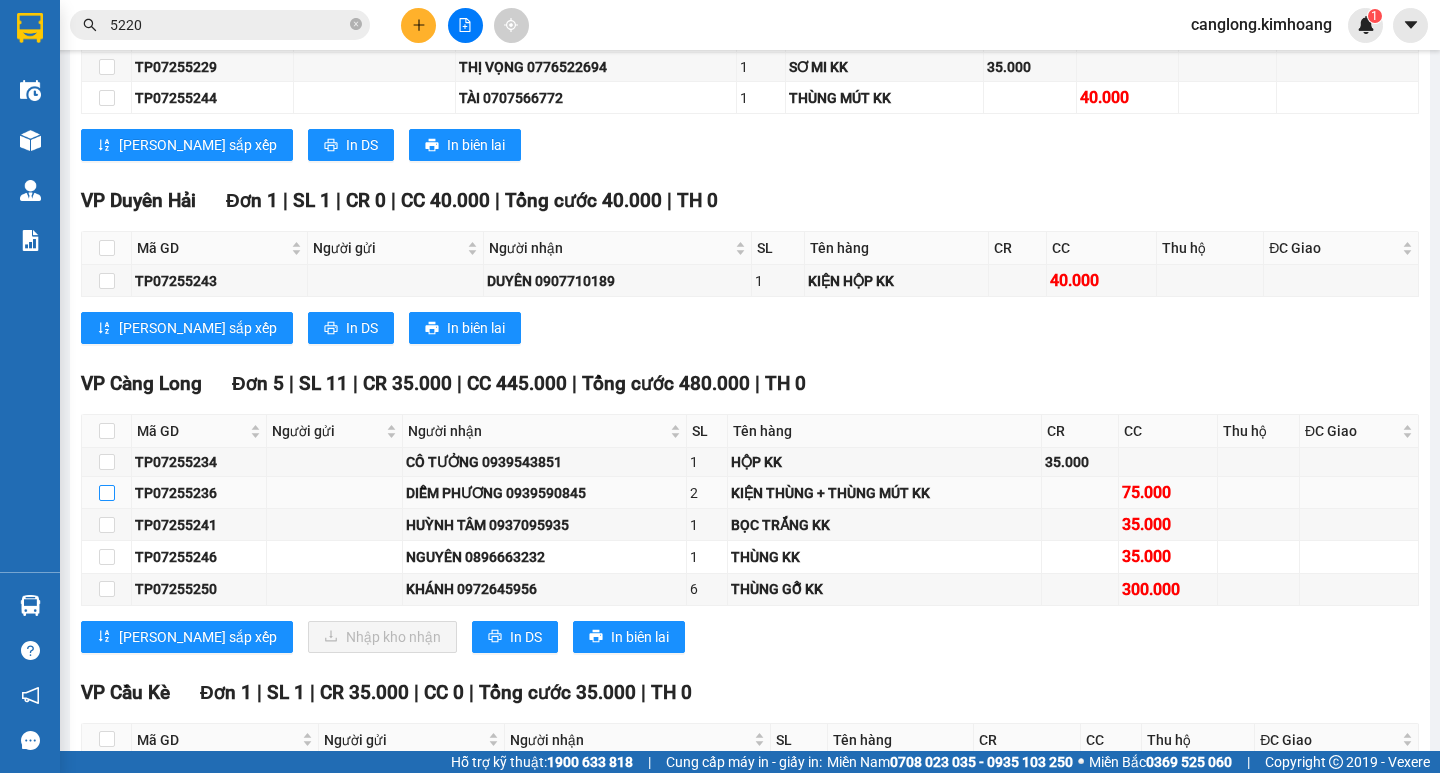 click at bounding box center (107, 493) 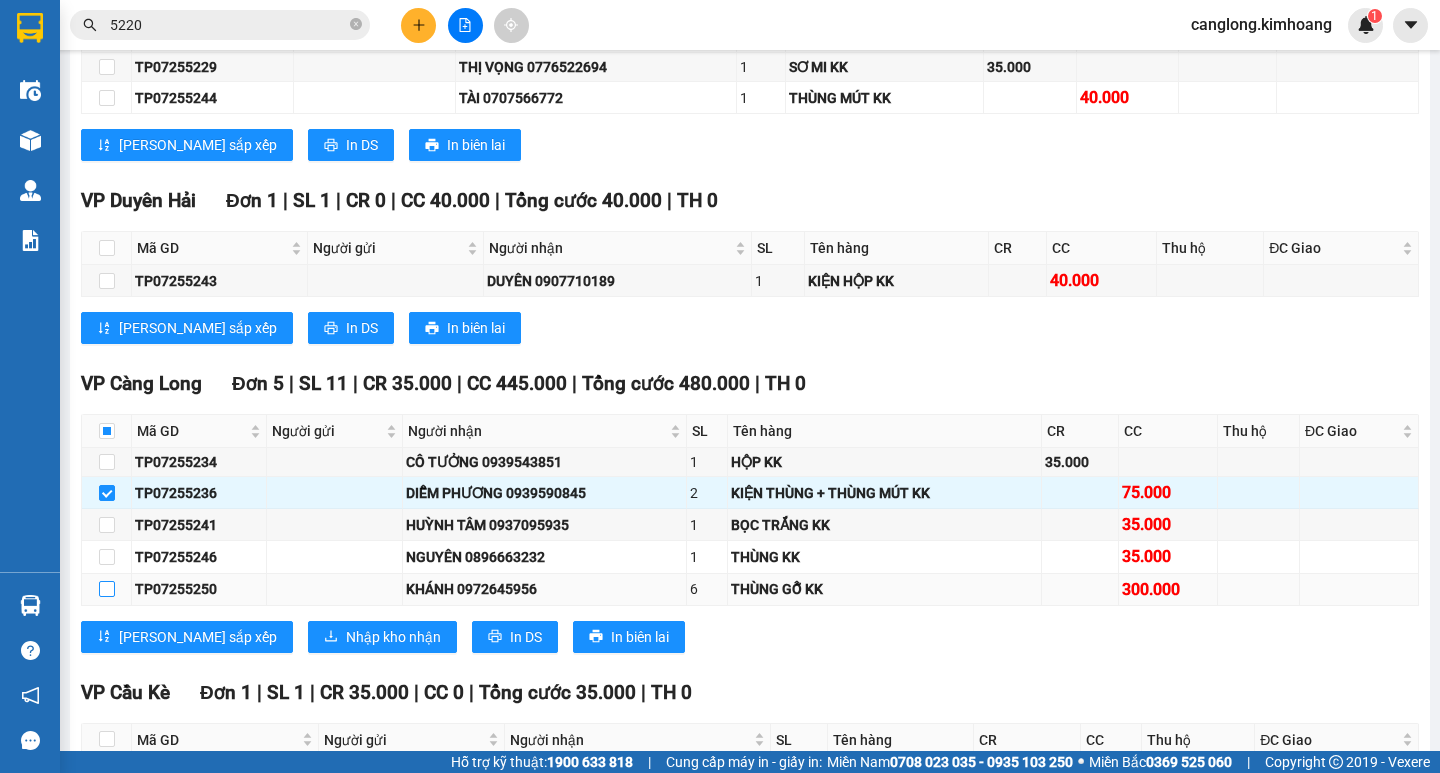 click at bounding box center (107, 589) 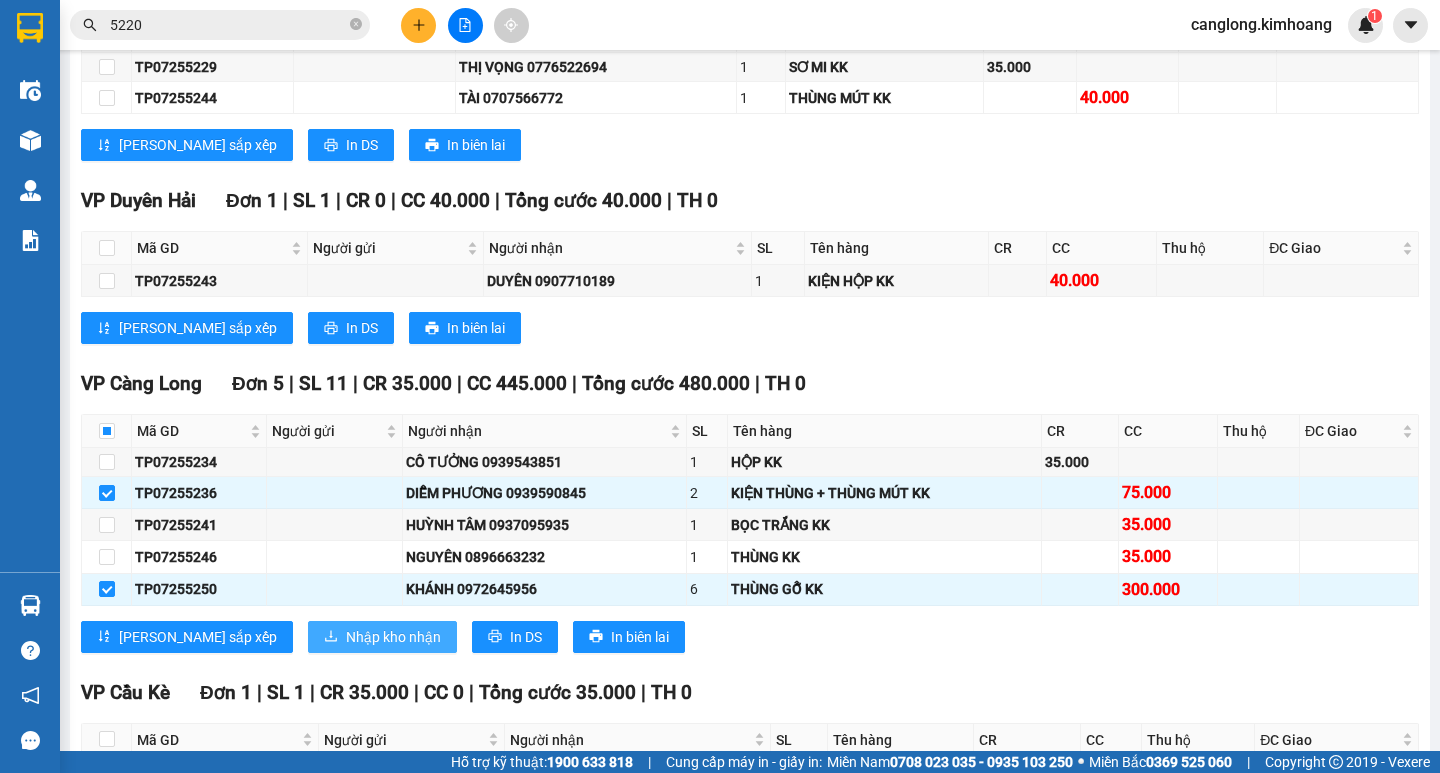 click on "Nhập kho nhận" at bounding box center [393, 637] 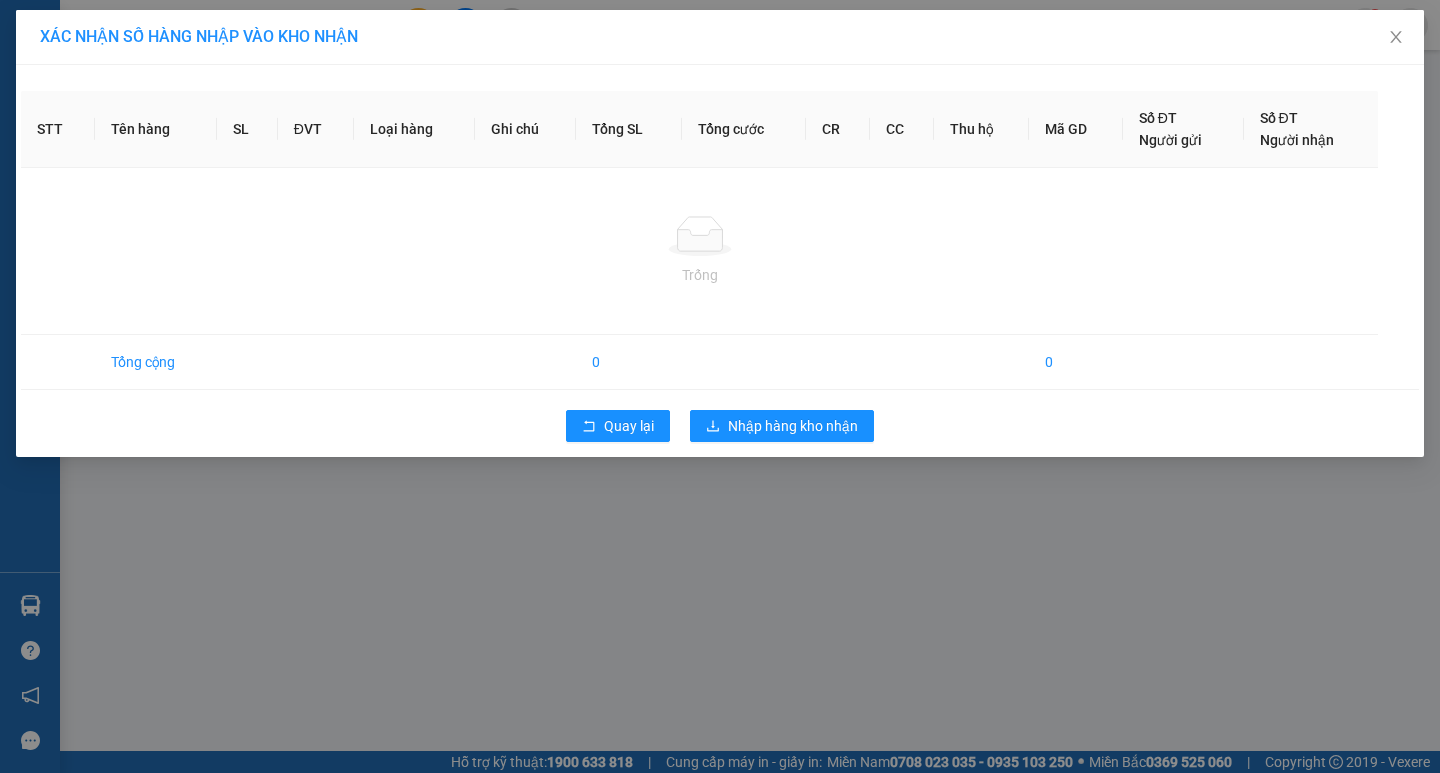 scroll, scrollTop: 0, scrollLeft: 0, axis: both 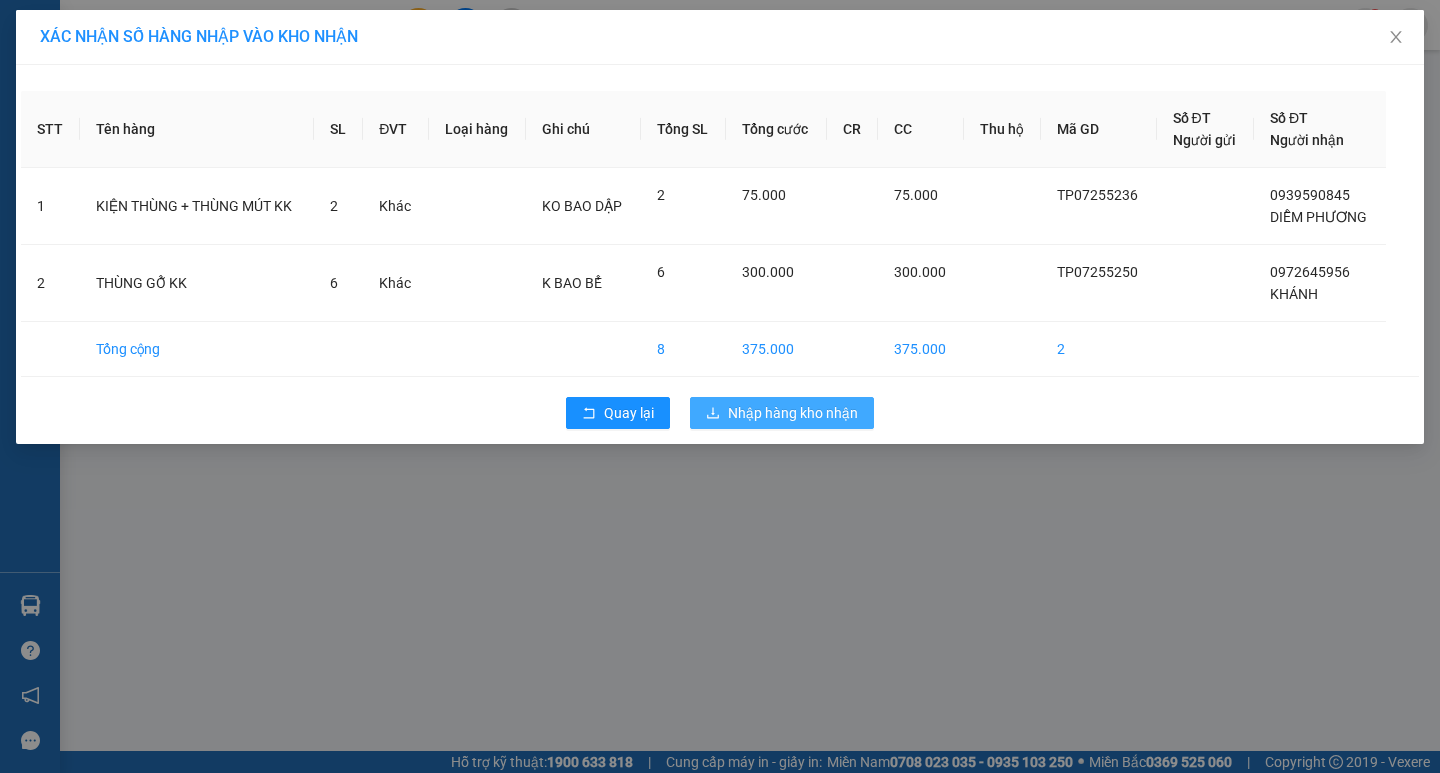 click on "Nhập hàng kho nhận" at bounding box center [782, 413] 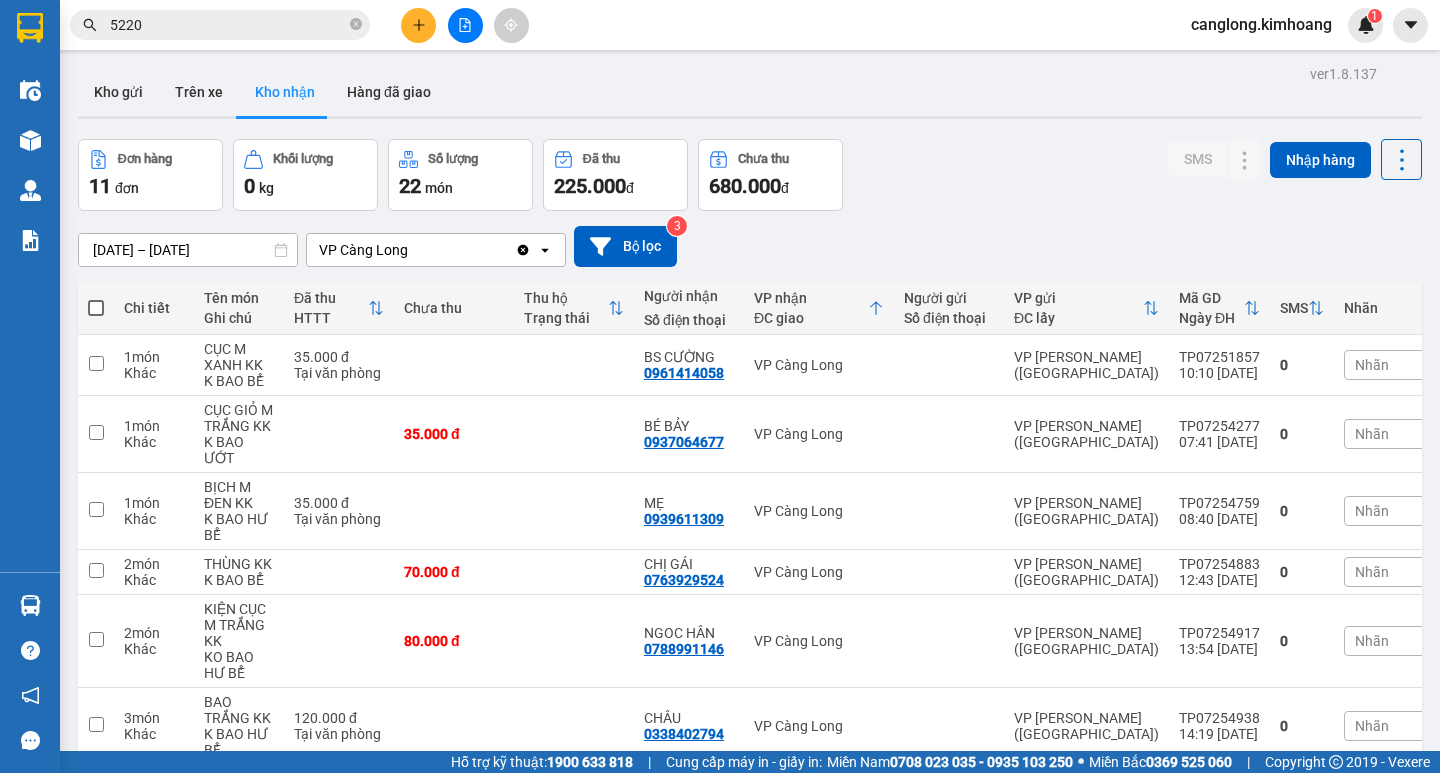 click on "5220" at bounding box center (228, 25) 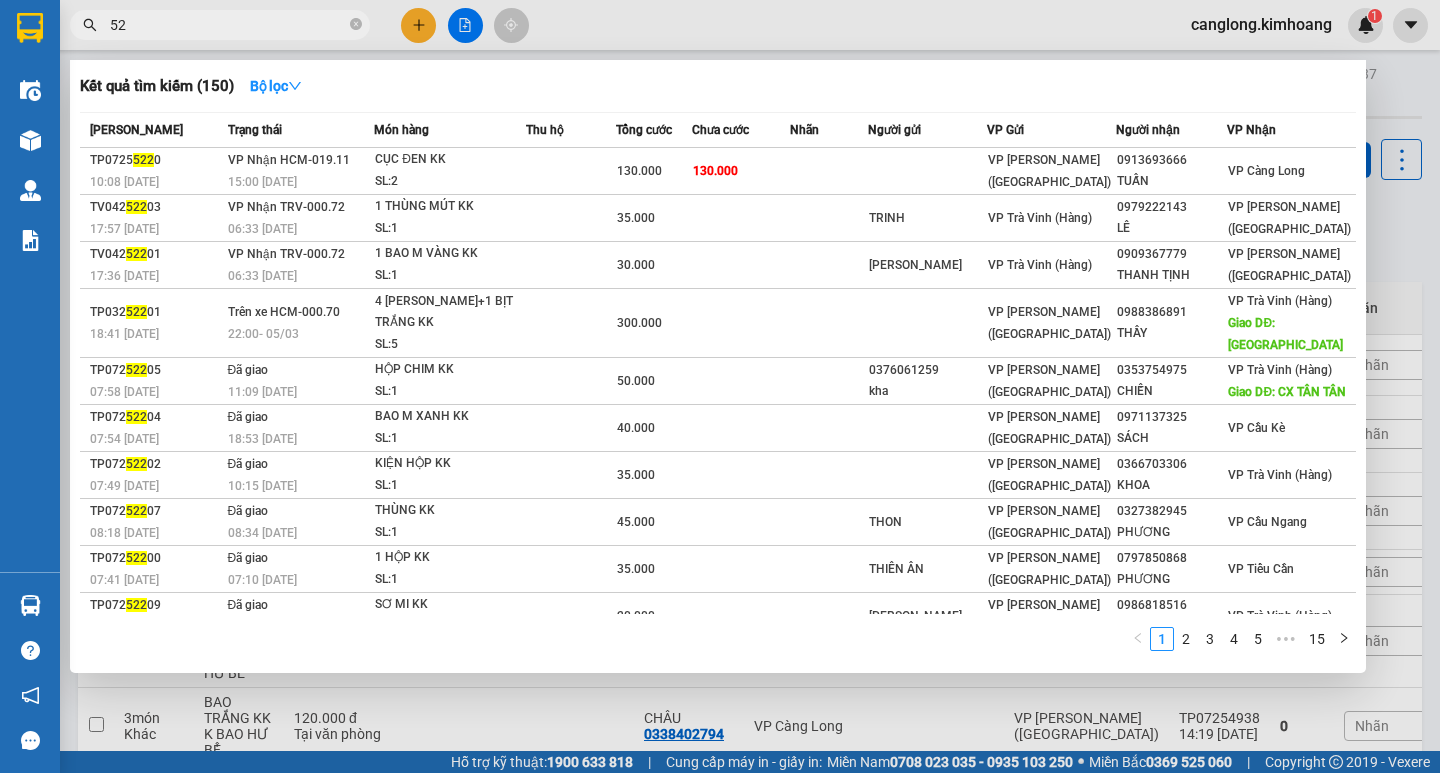 type on "5" 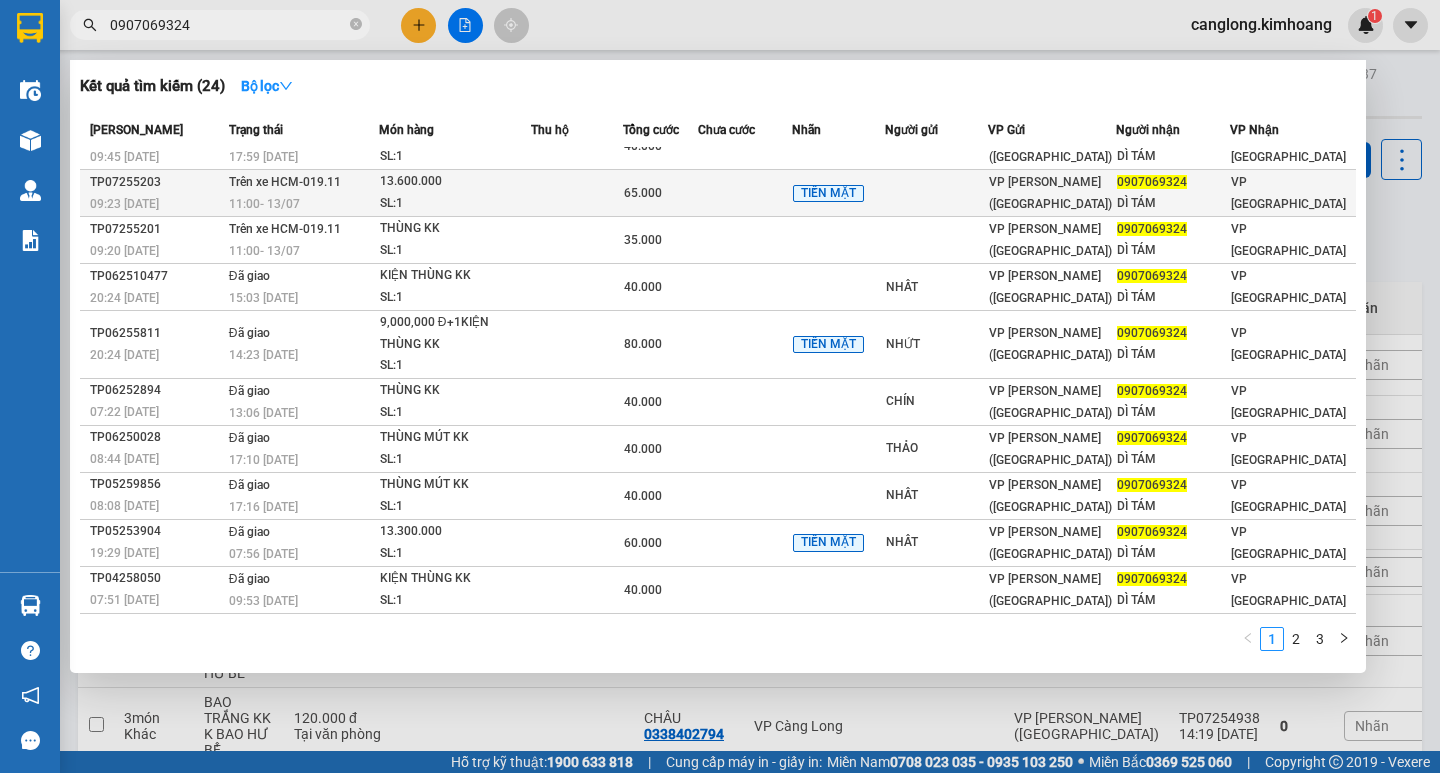 scroll, scrollTop: 0, scrollLeft: 0, axis: both 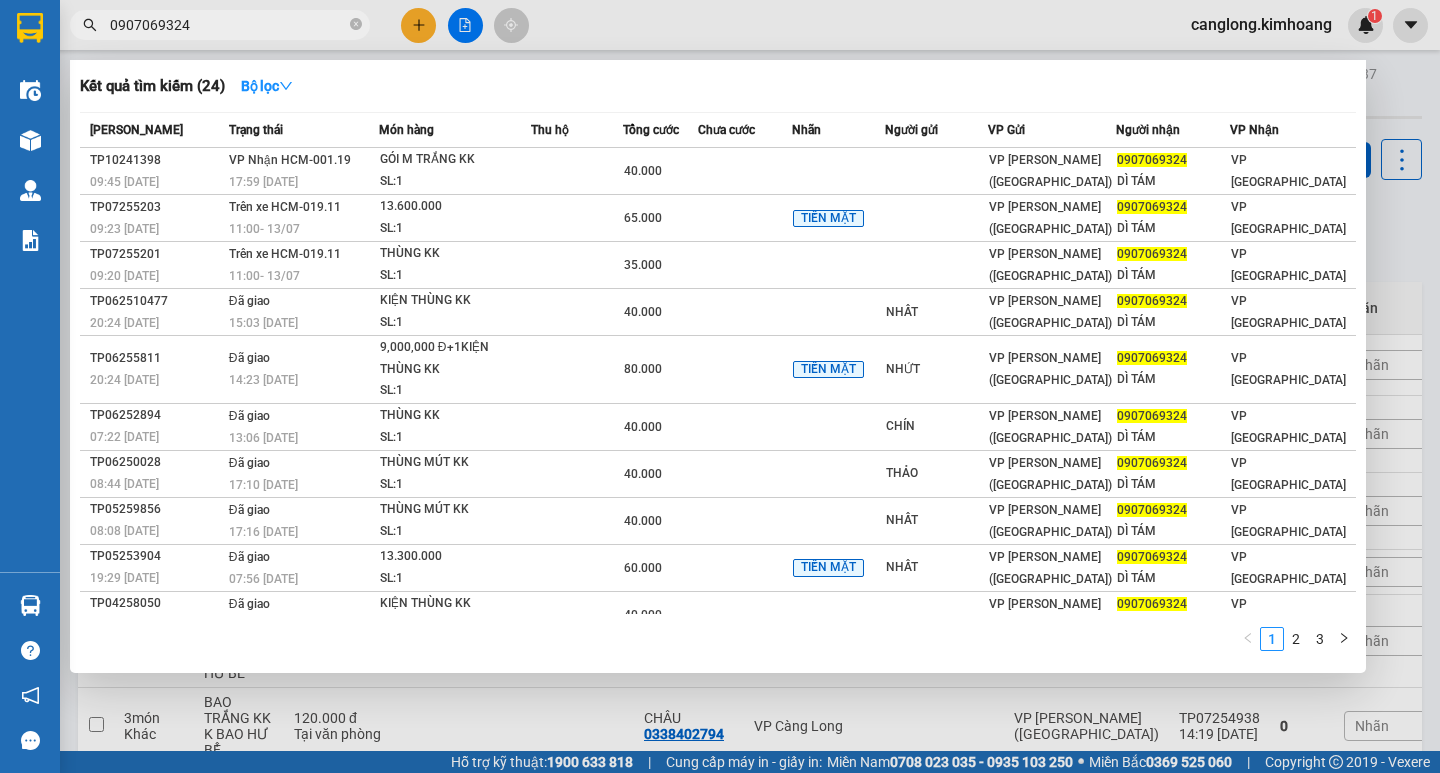type on "0907069324" 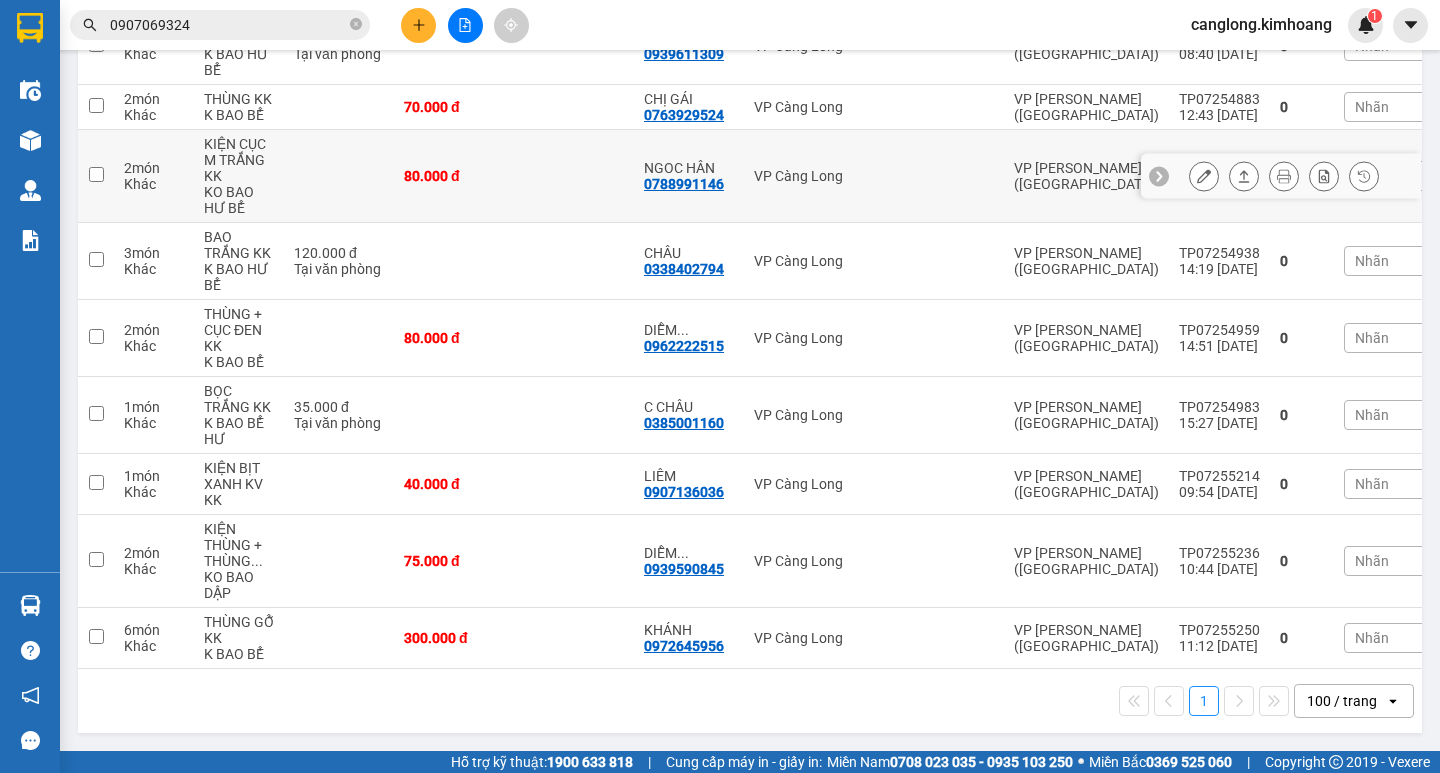 scroll, scrollTop: 489, scrollLeft: 0, axis: vertical 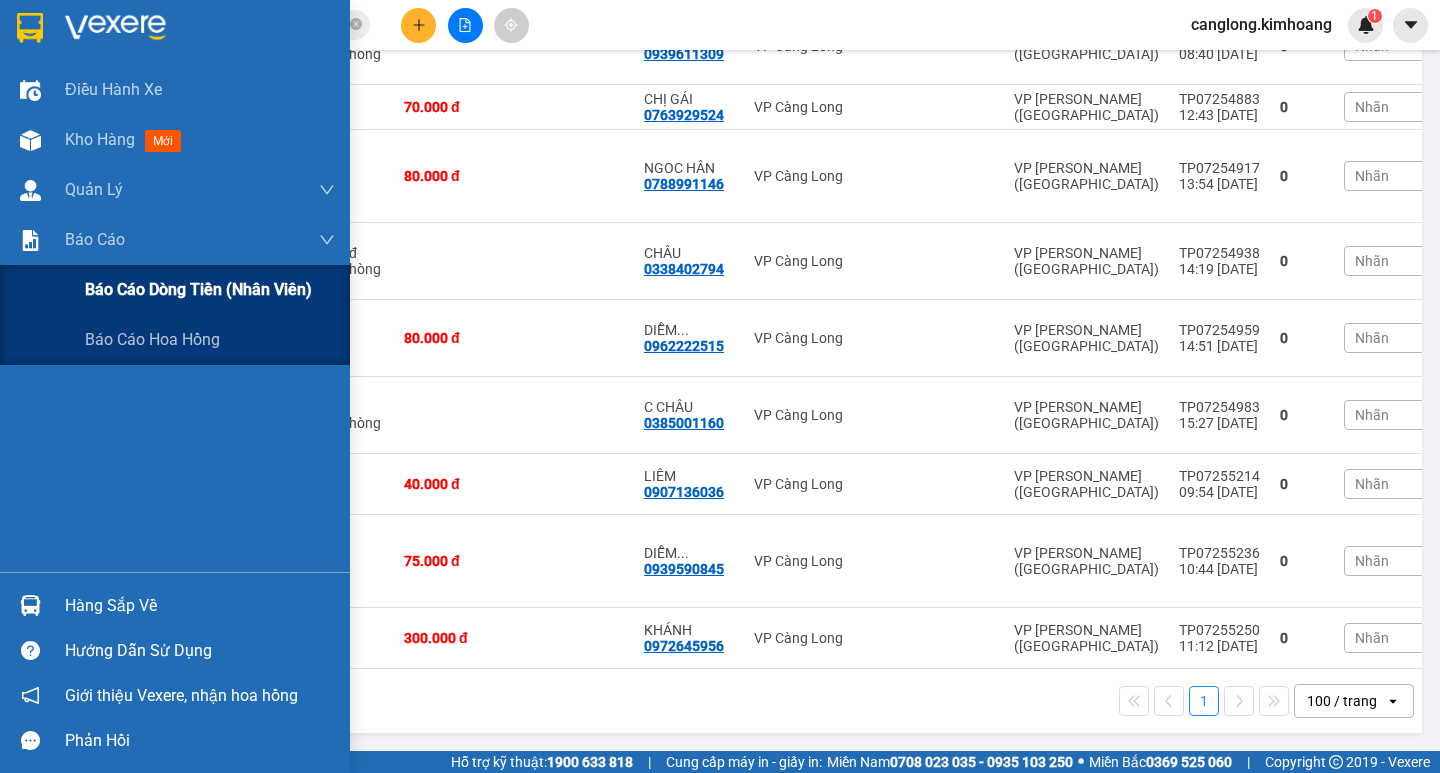 click on "Báo cáo dòng tiền (nhân viên)" at bounding box center (198, 289) 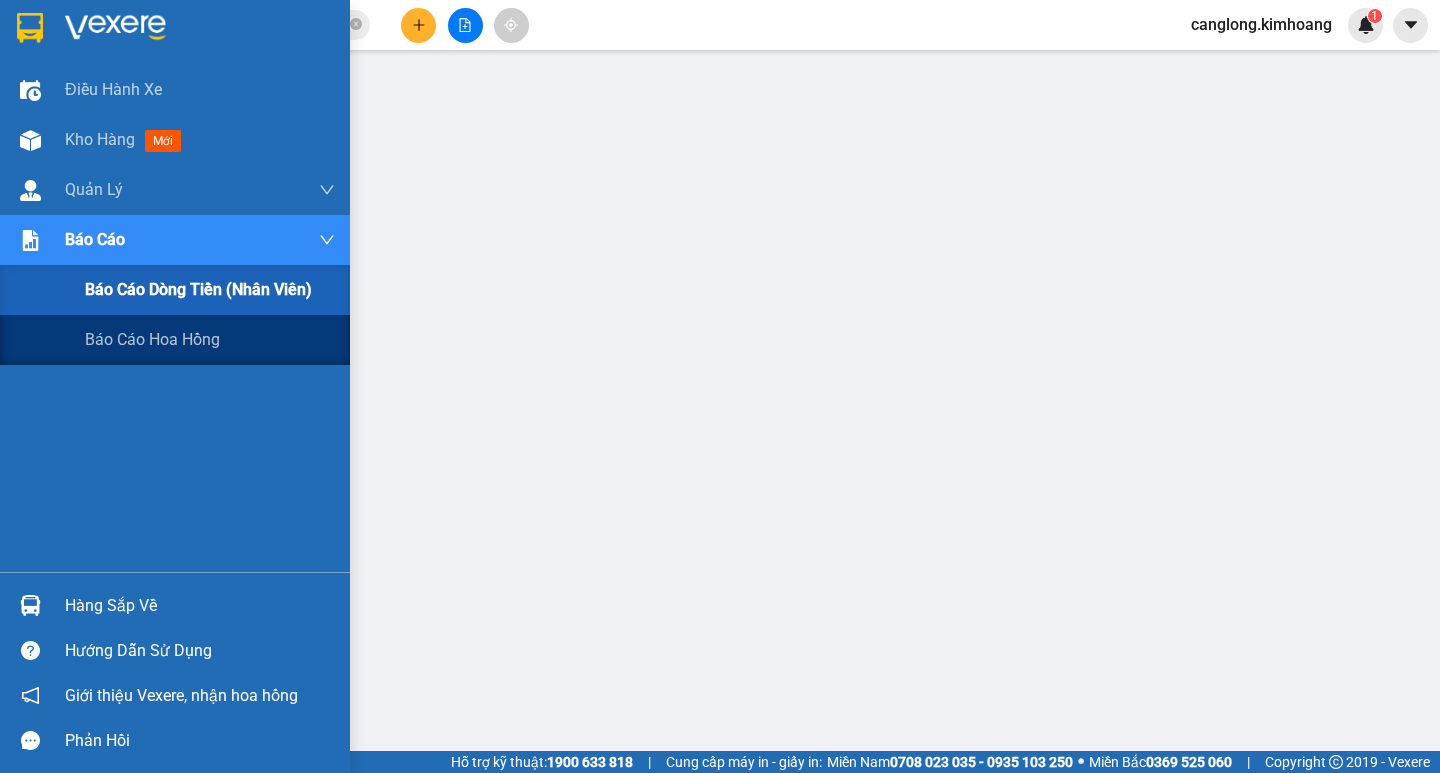scroll, scrollTop: 0, scrollLeft: 0, axis: both 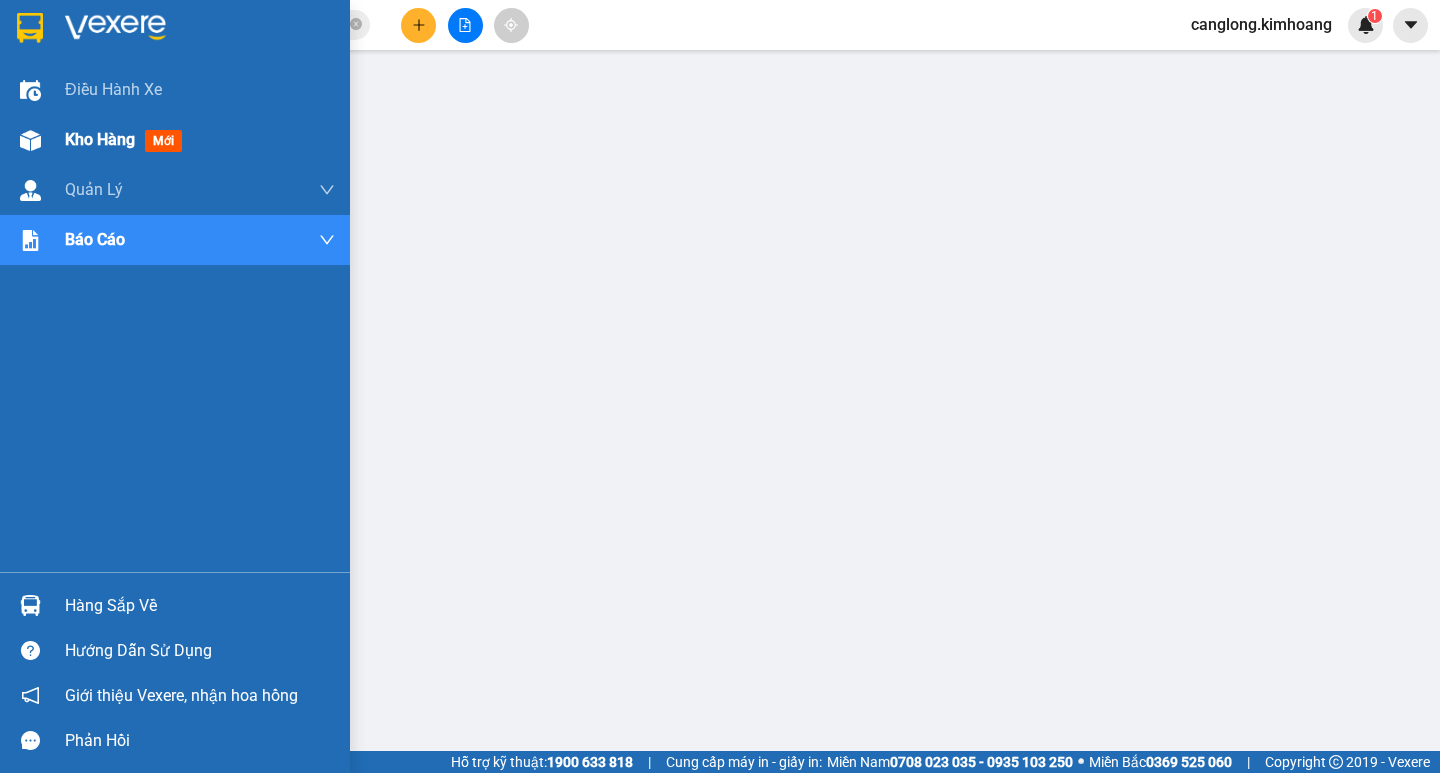 click on "Kho hàng" at bounding box center [100, 139] 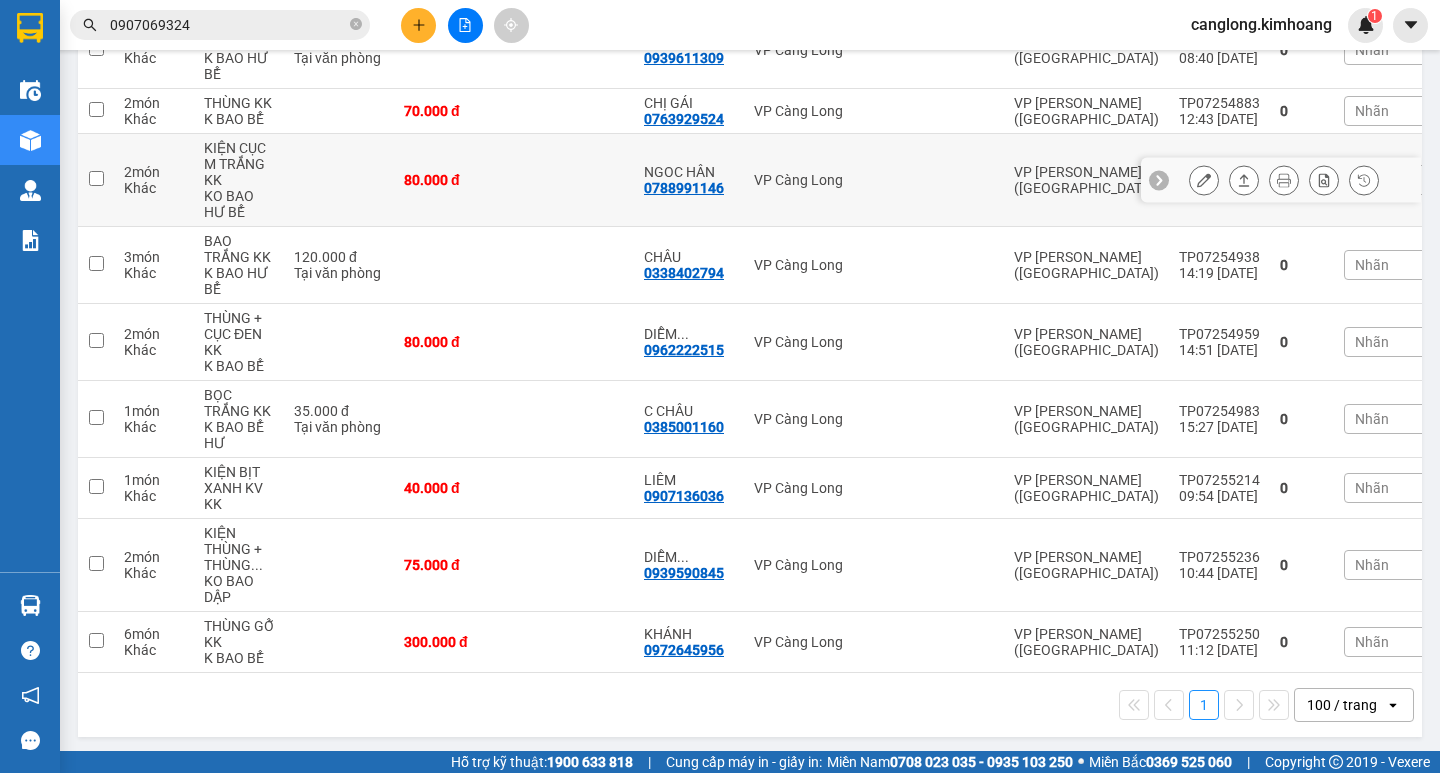 scroll, scrollTop: 489, scrollLeft: 0, axis: vertical 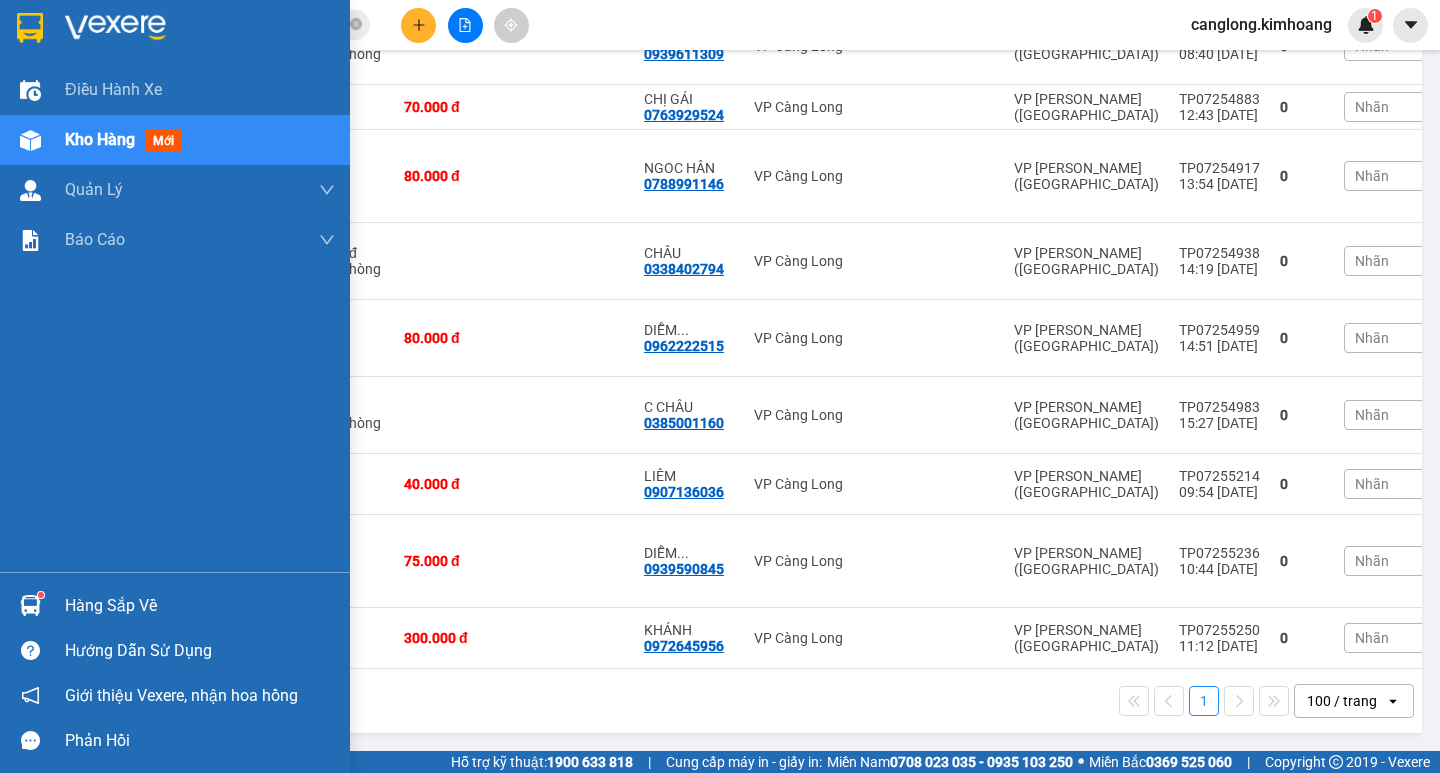 click on "Hàng sắp về" at bounding box center [175, 605] 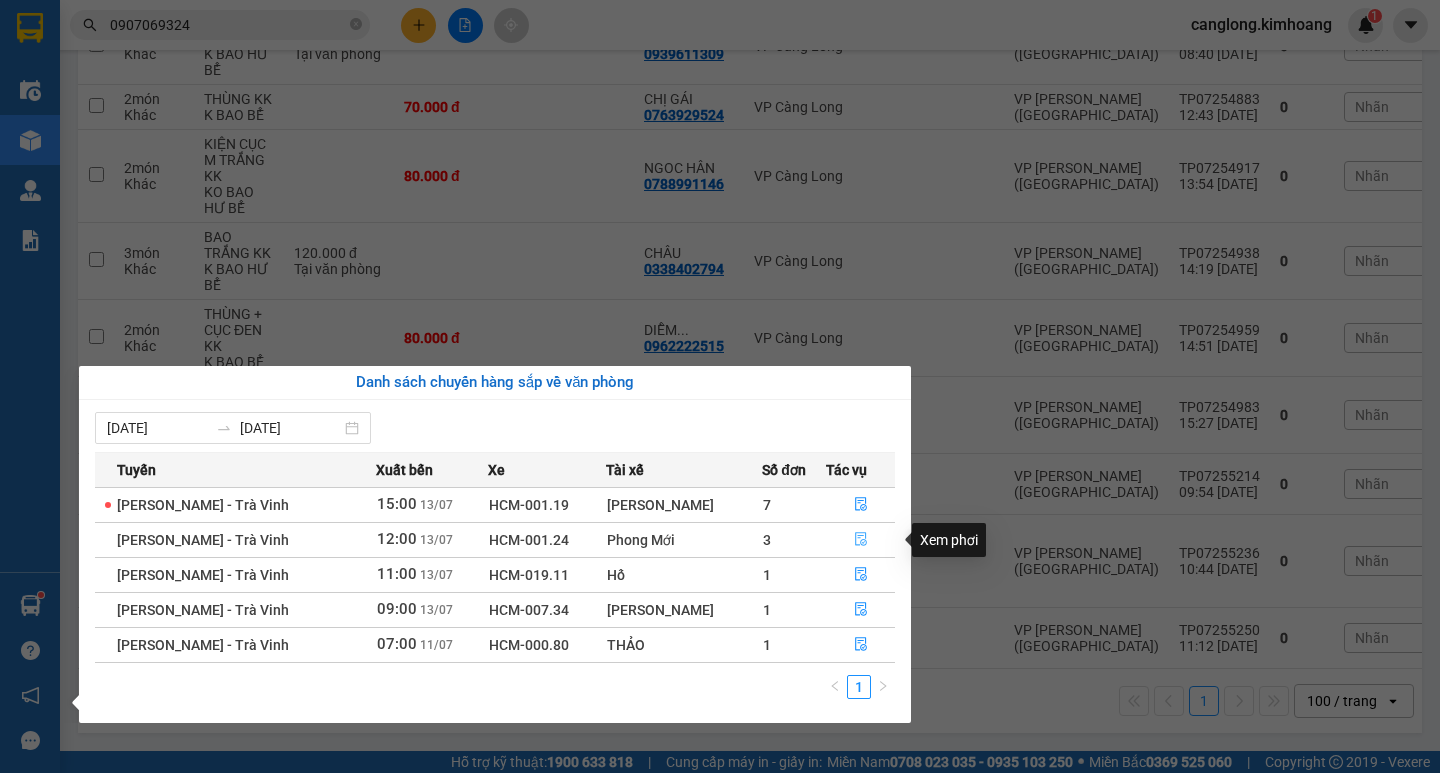 click 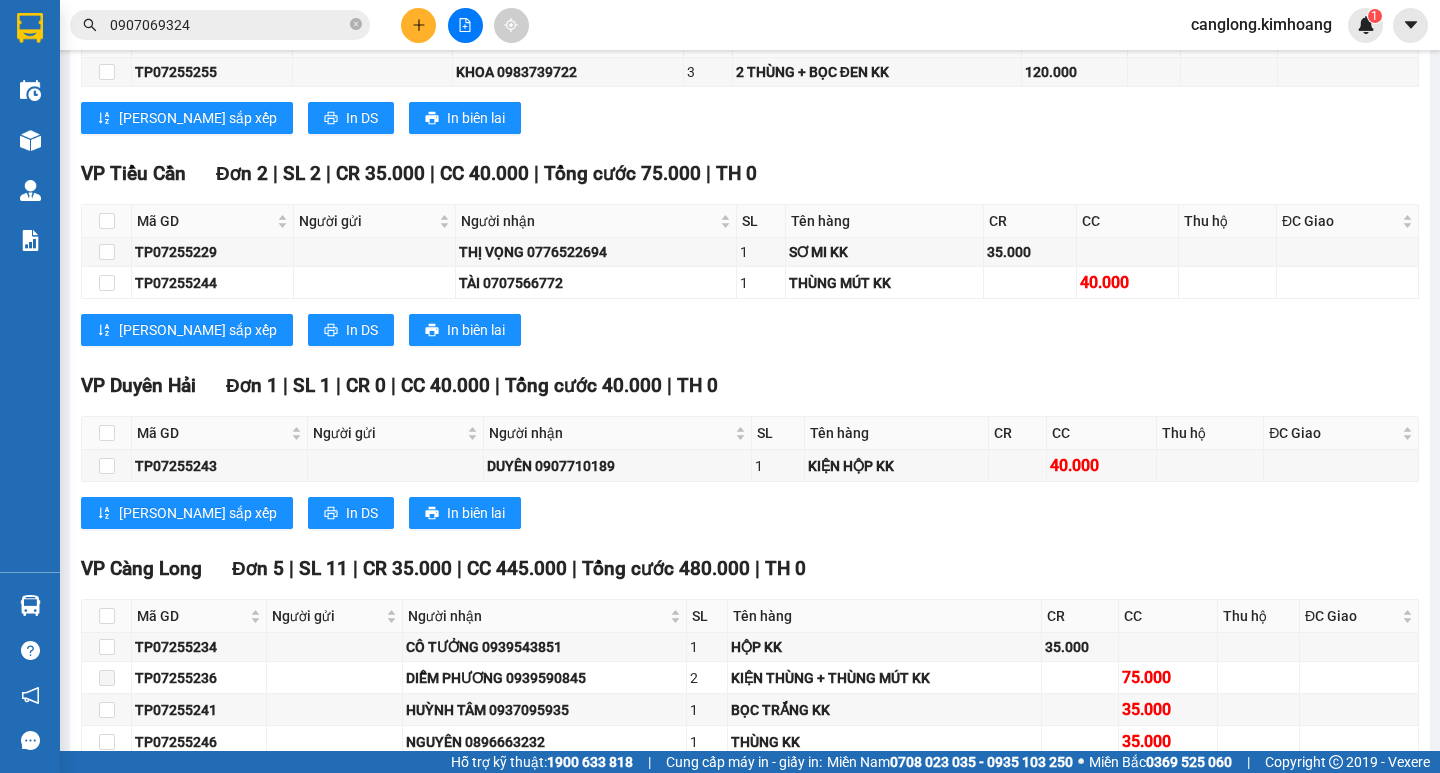 scroll, scrollTop: 1600, scrollLeft: 0, axis: vertical 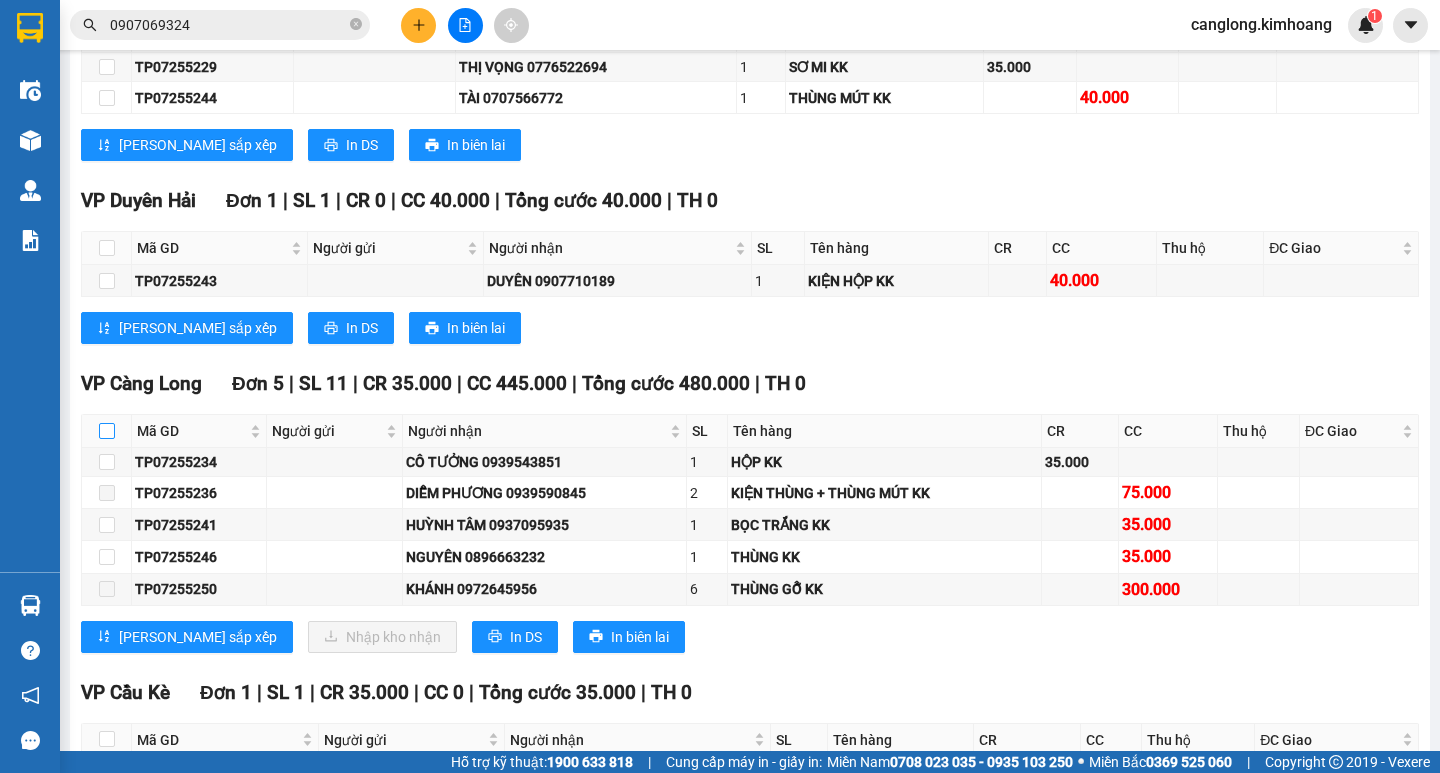 click at bounding box center (107, 431) 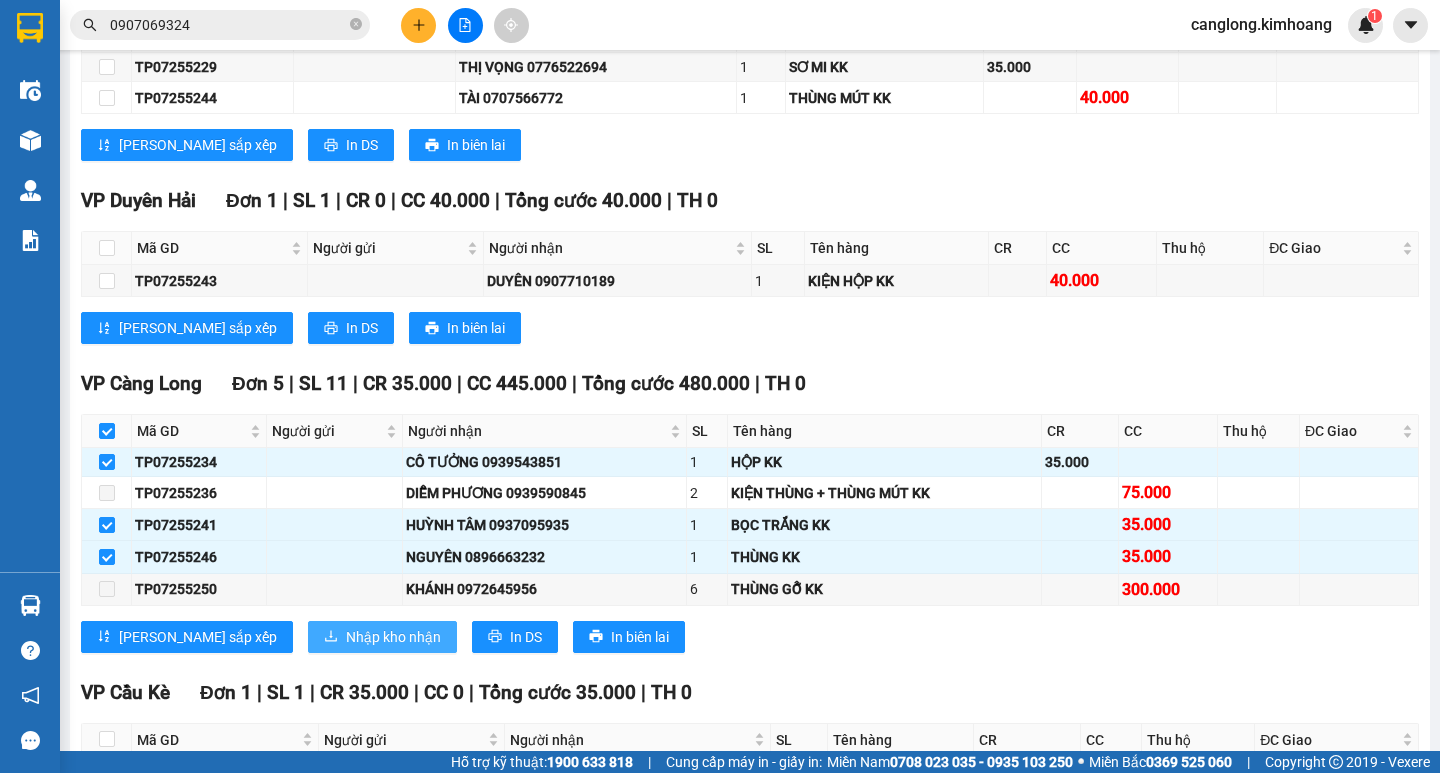 click on "Nhập kho nhận" at bounding box center (393, 637) 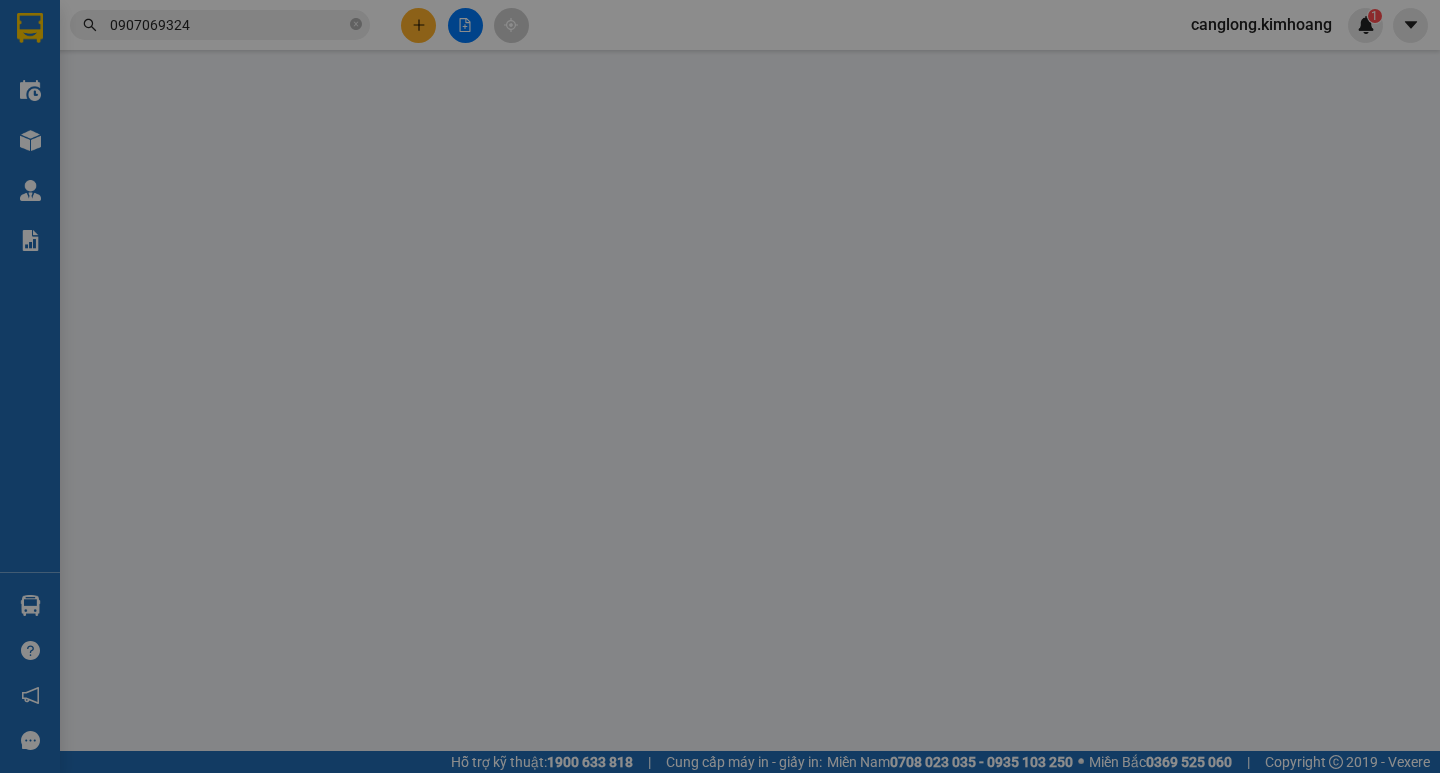 scroll, scrollTop: 0, scrollLeft: 0, axis: both 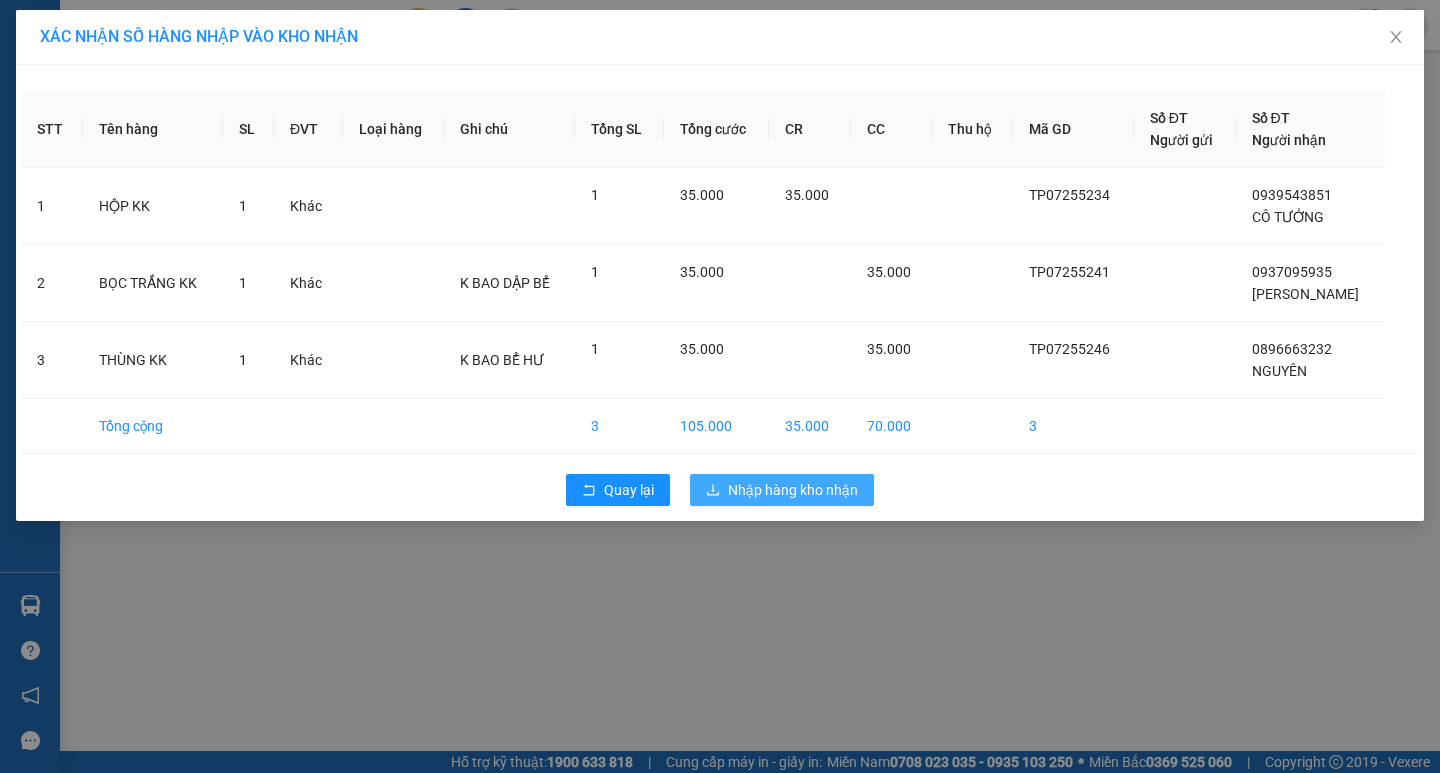 click on "Nhập hàng kho nhận" at bounding box center [793, 490] 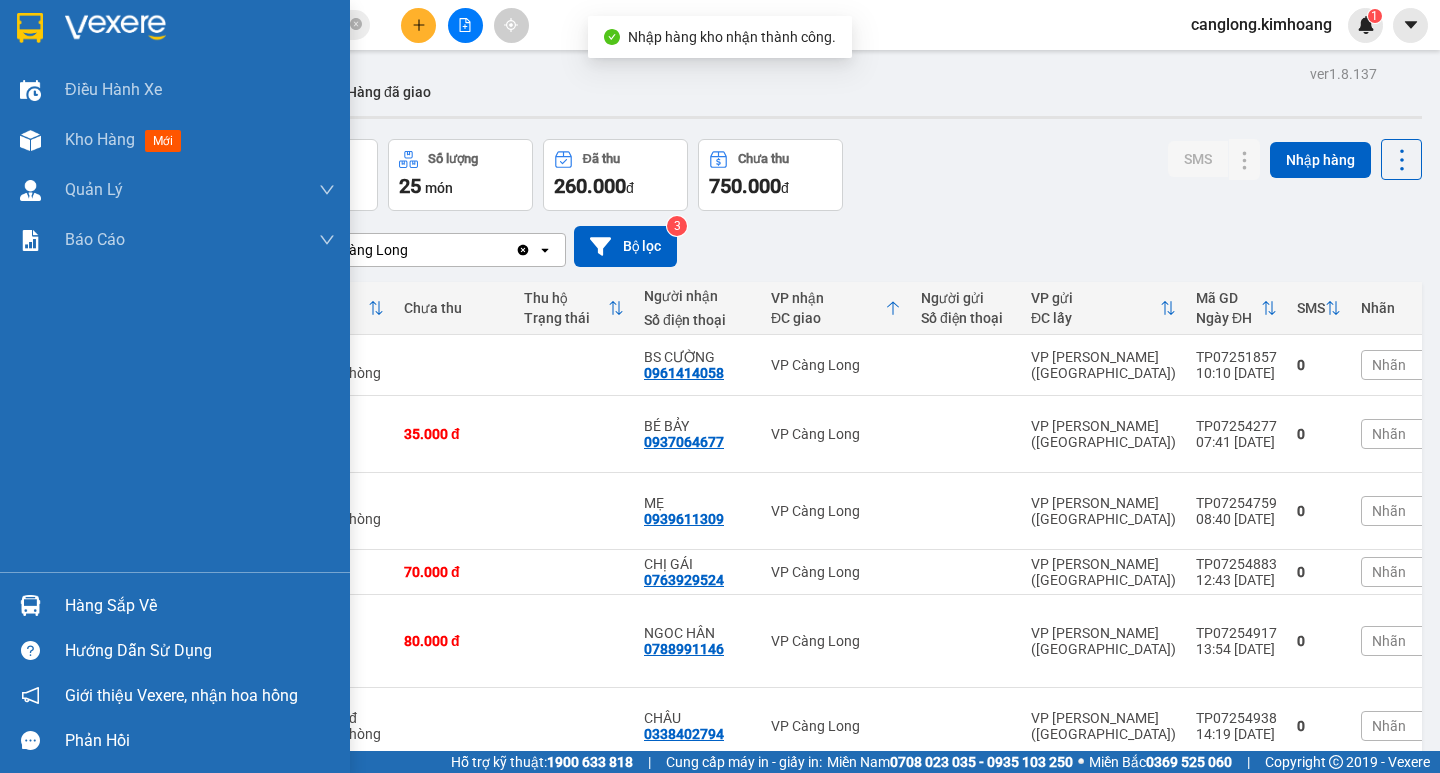 click on "Hàng sắp về" at bounding box center (200, 606) 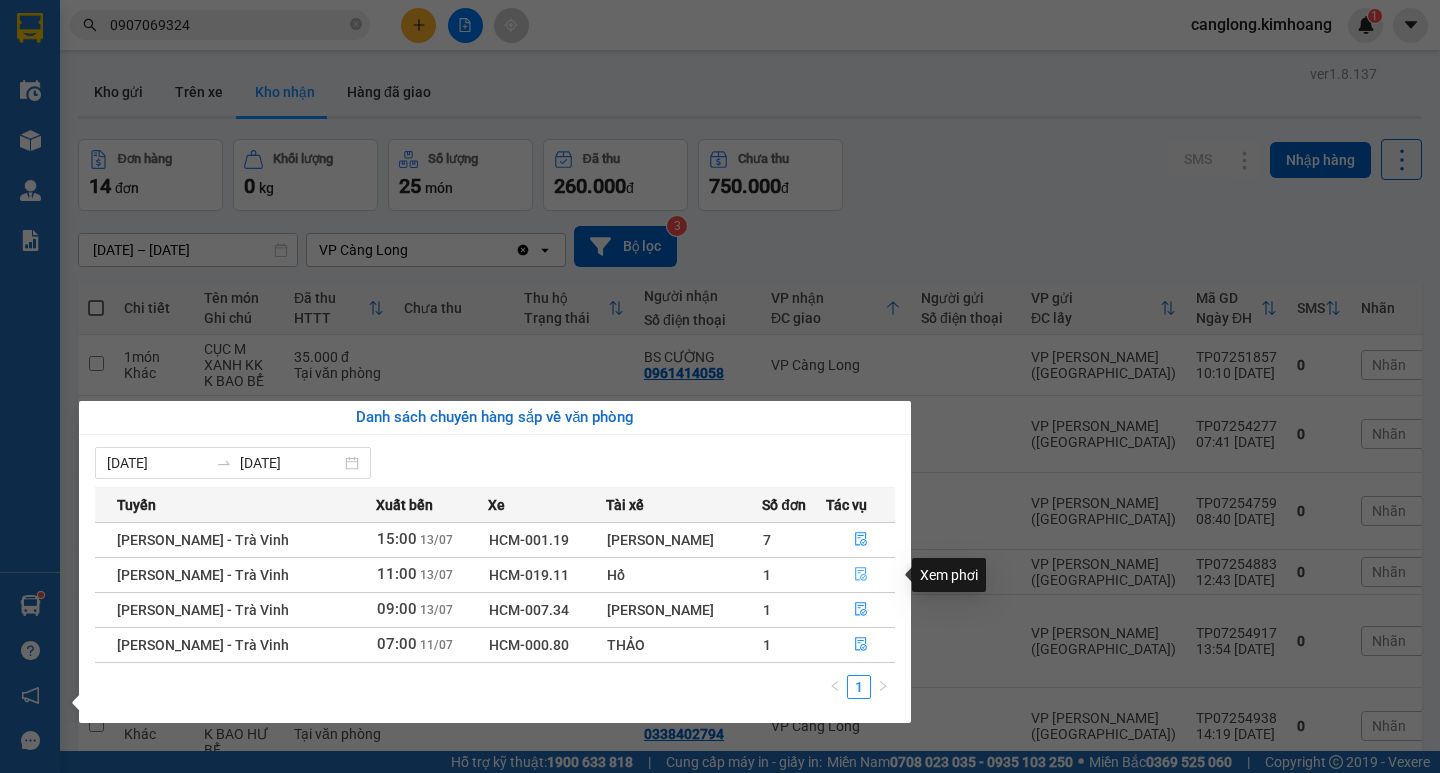 click 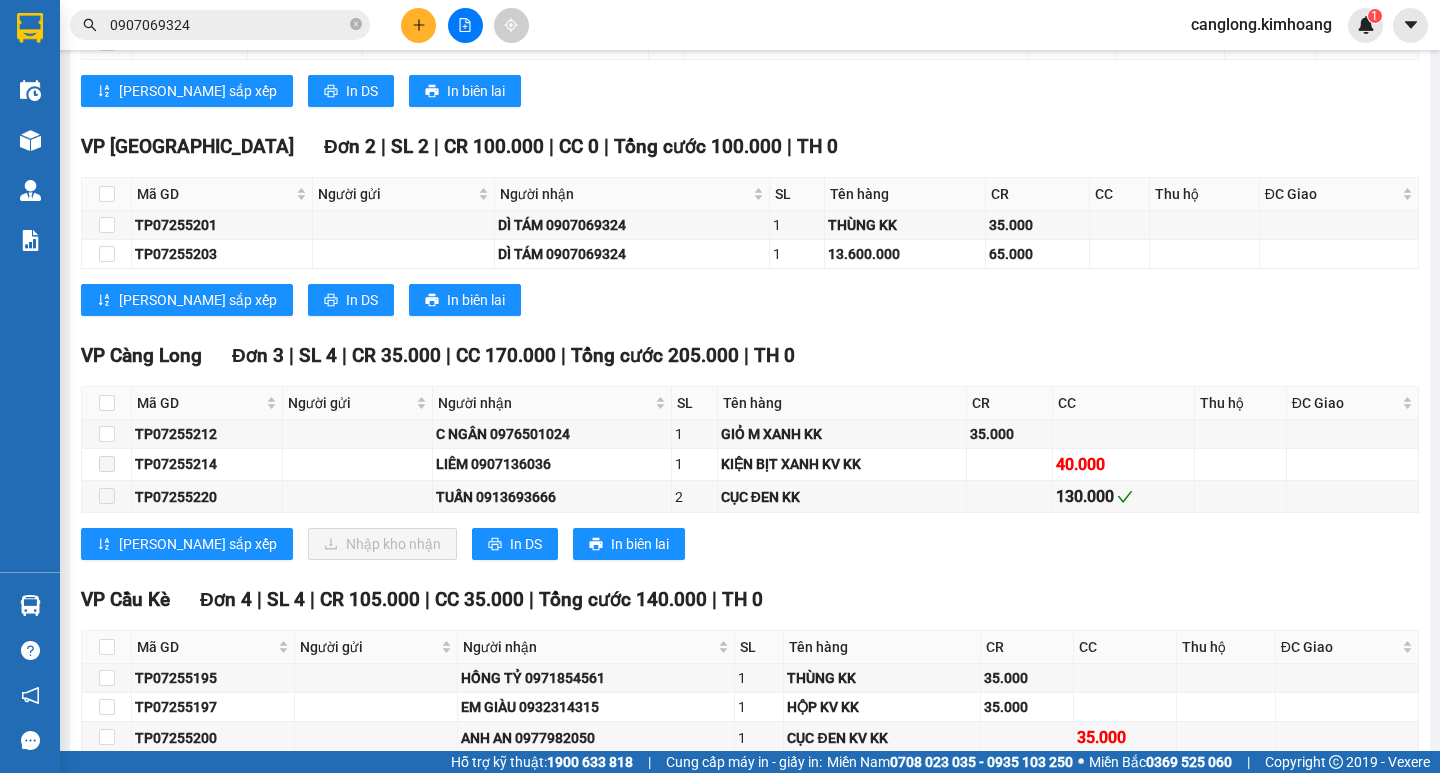 scroll, scrollTop: 1300, scrollLeft: 0, axis: vertical 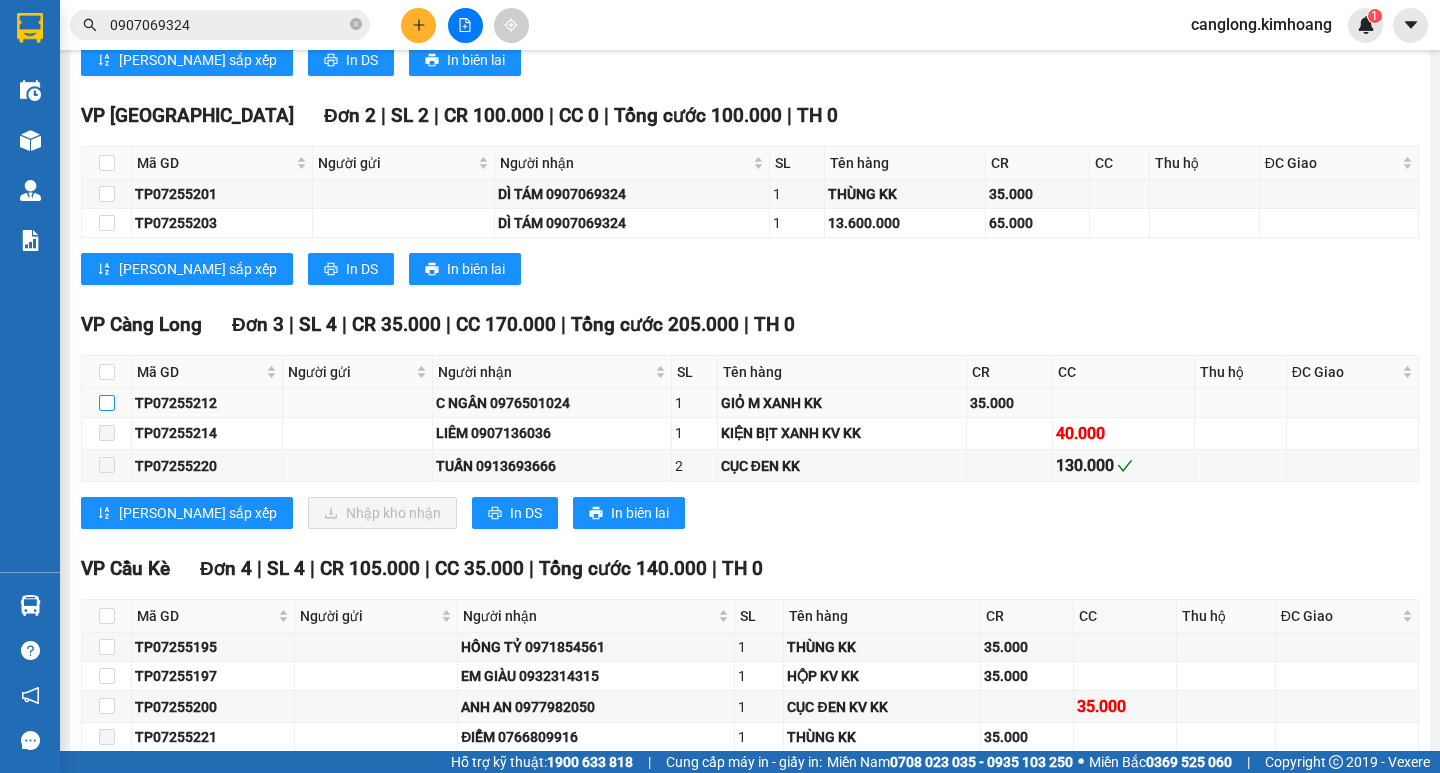 click at bounding box center [107, 403] 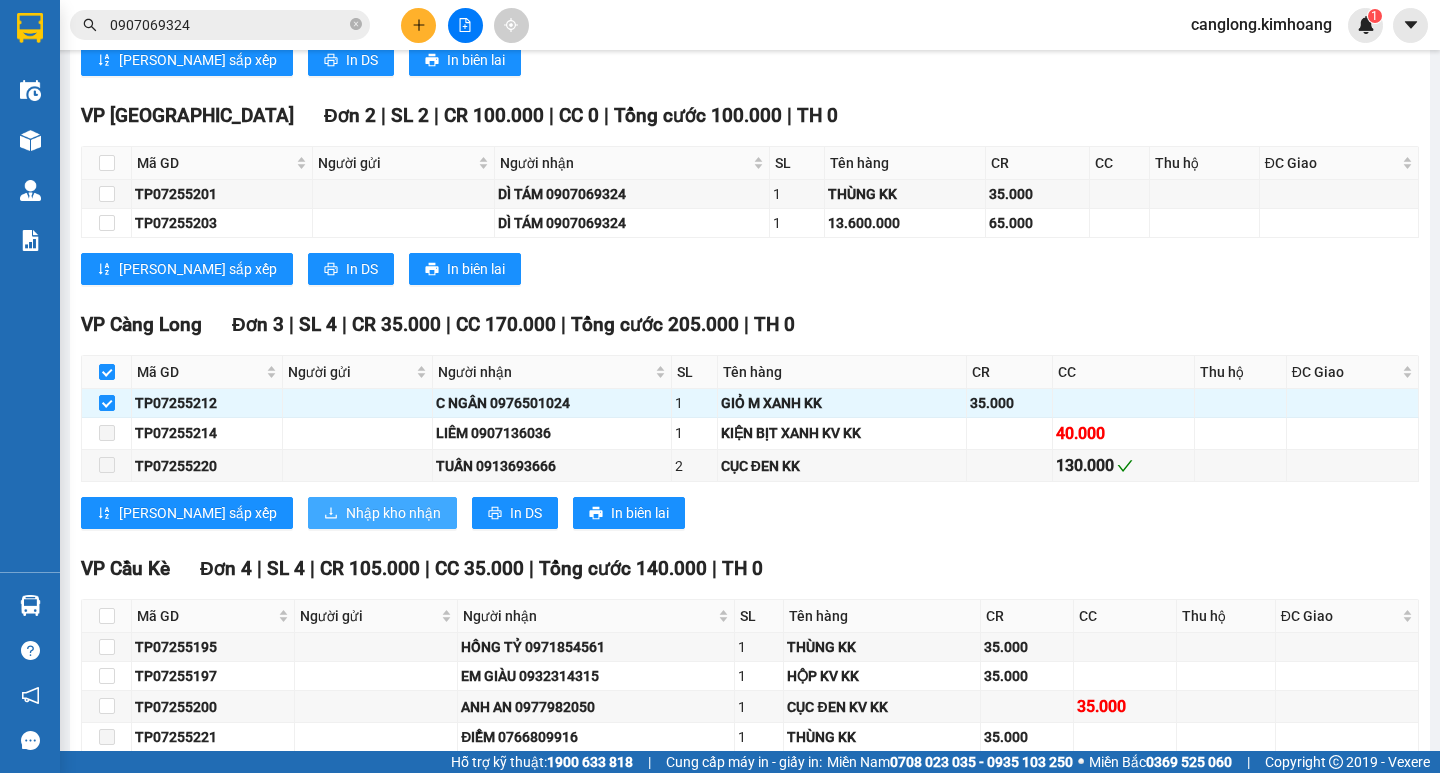 click on "Nhập kho nhận" at bounding box center [393, 513] 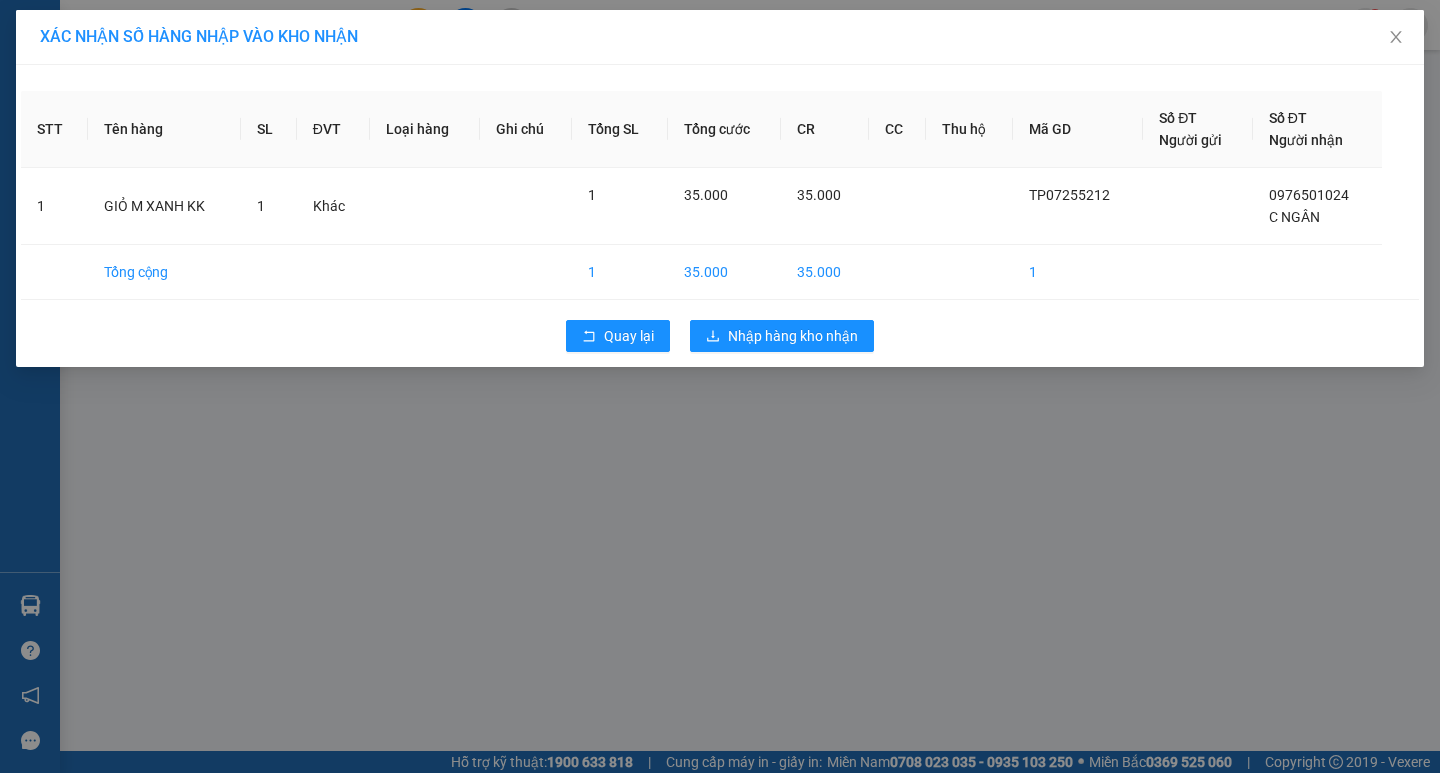 scroll, scrollTop: 0, scrollLeft: 0, axis: both 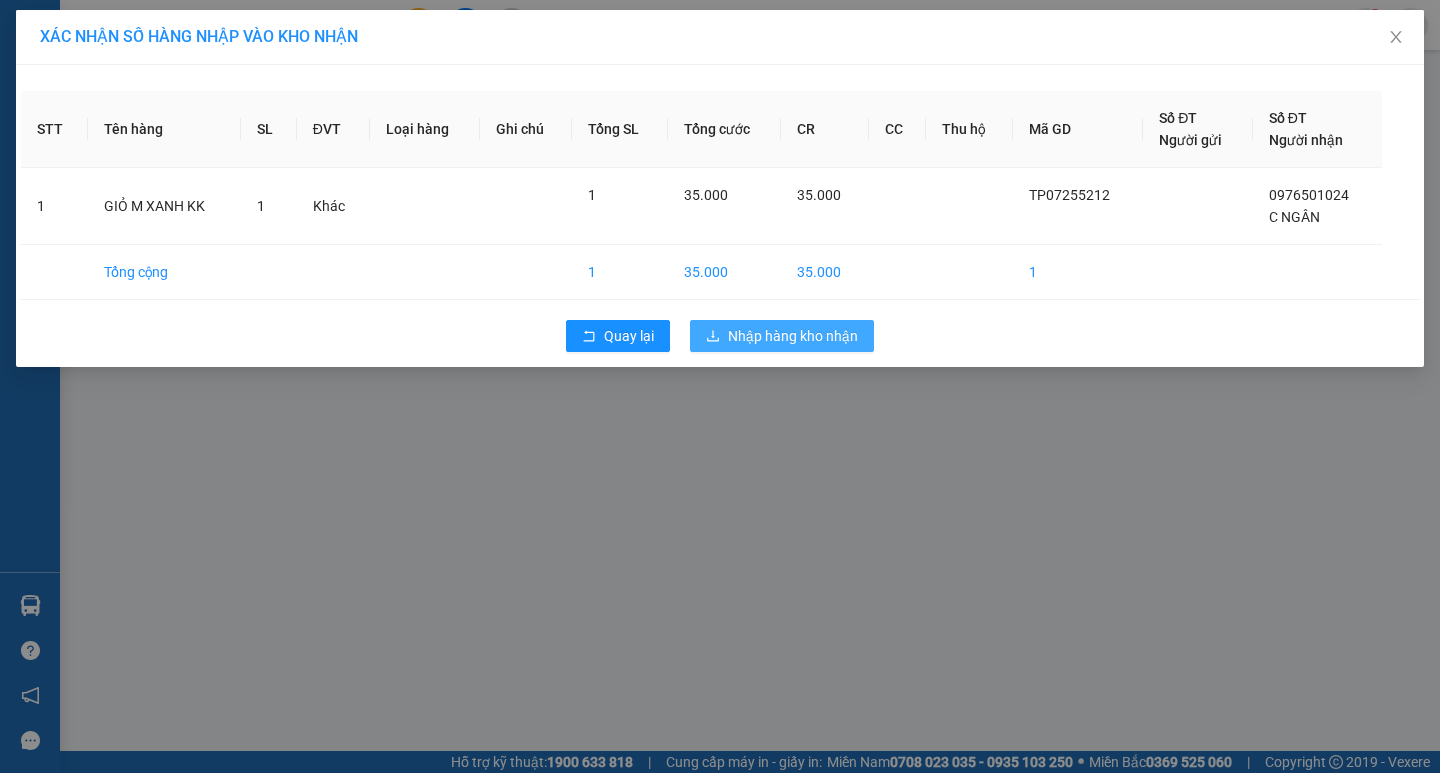 click on "Nhập hàng kho nhận" at bounding box center (782, 336) 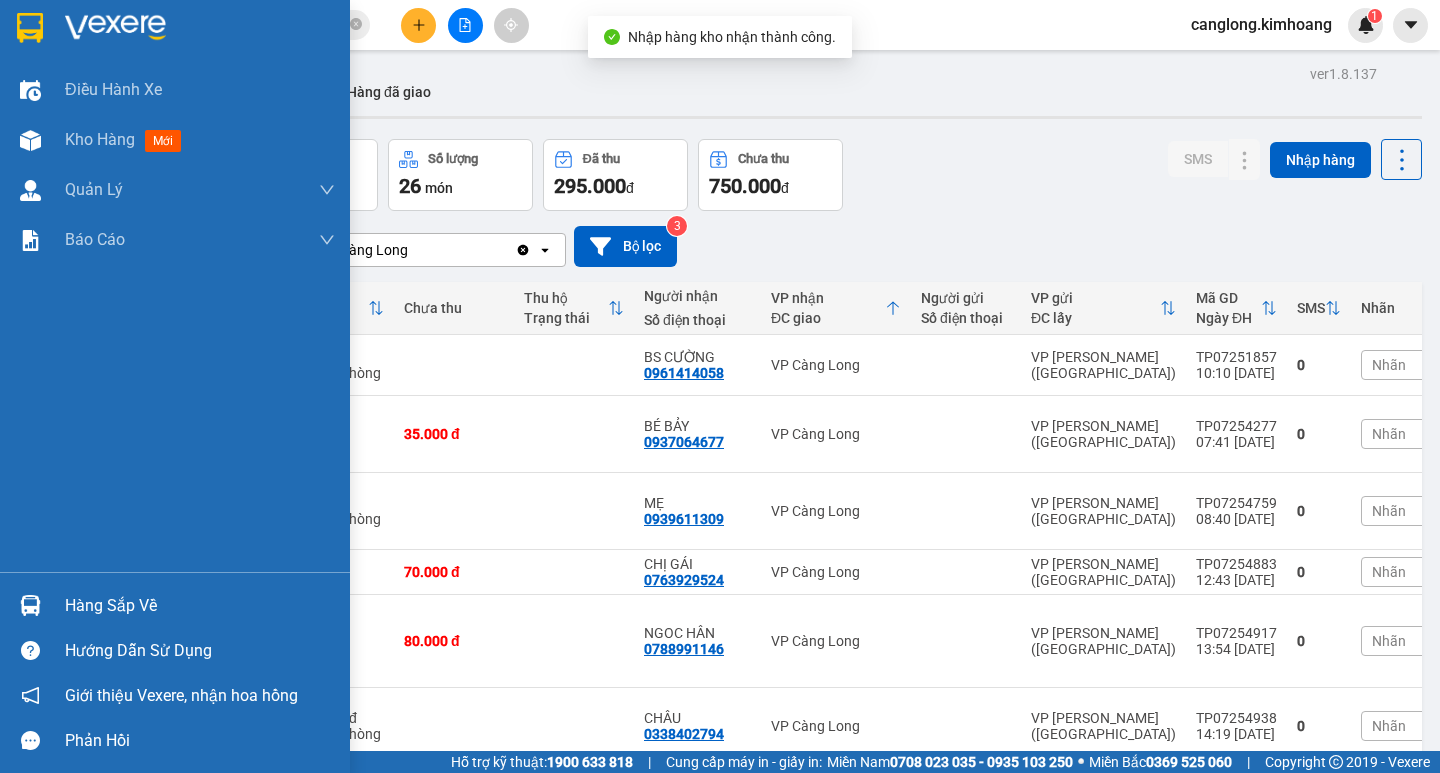 click on "Hàng sắp về" at bounding box center (200, 606) 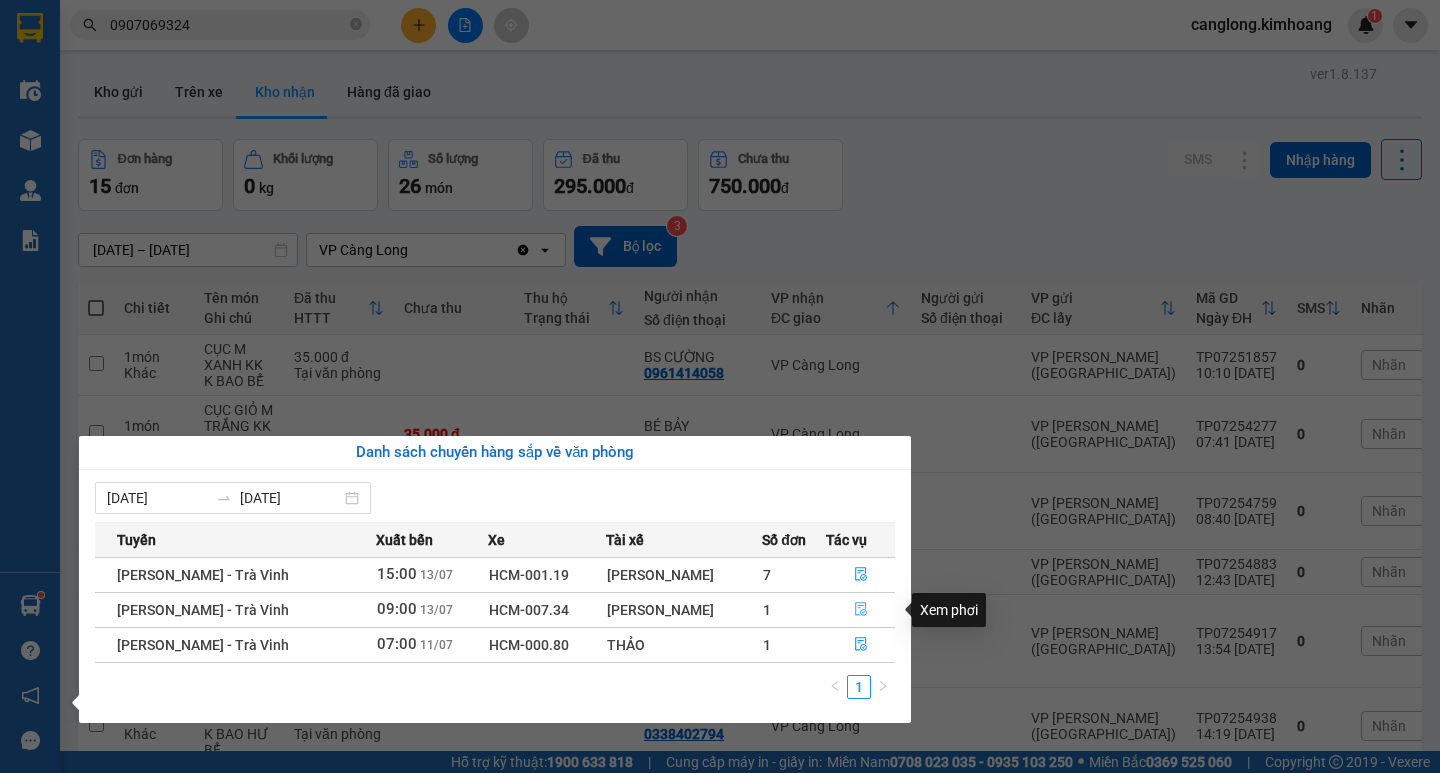 click at bounding box center (860, 610) 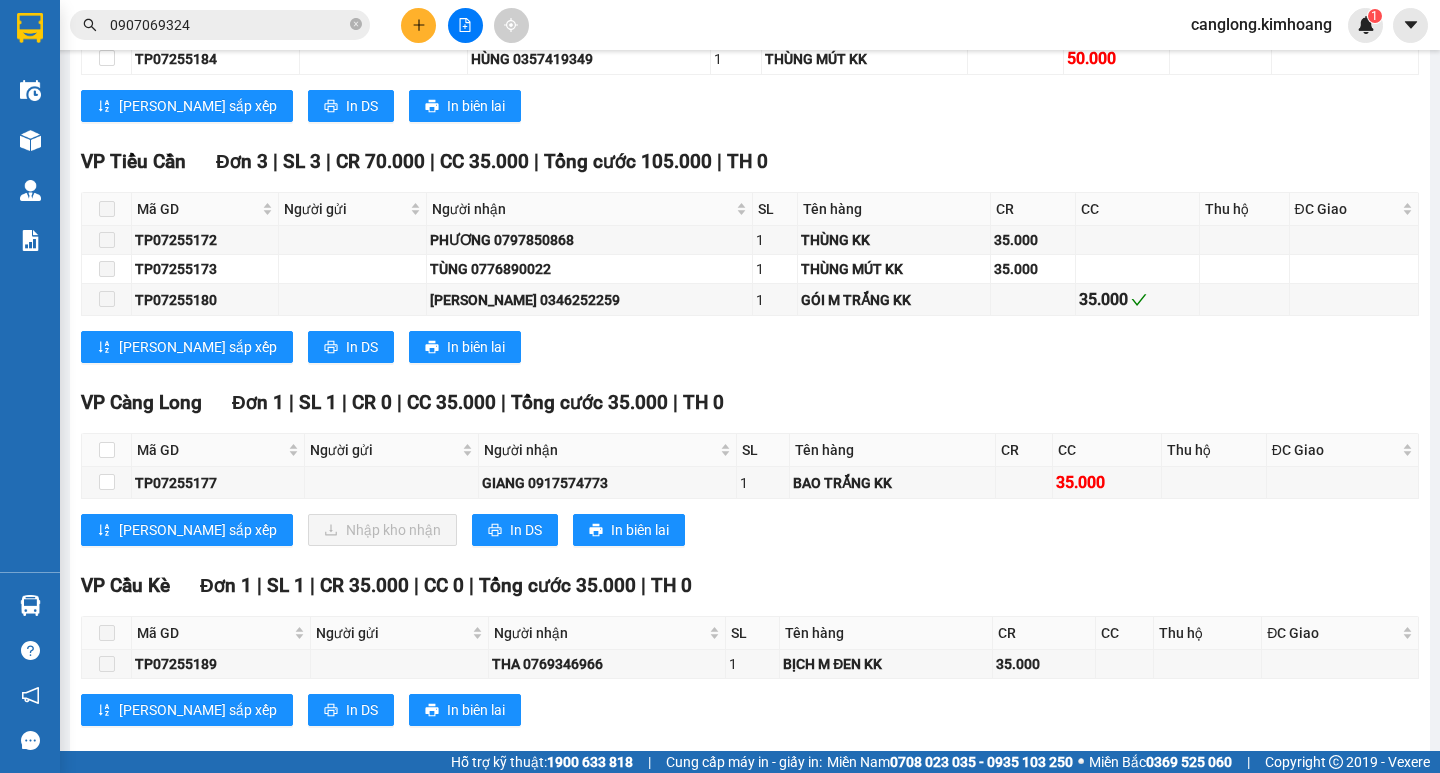scroll, scrollTop: 1048, scrollLeft: 0, axis: vertical 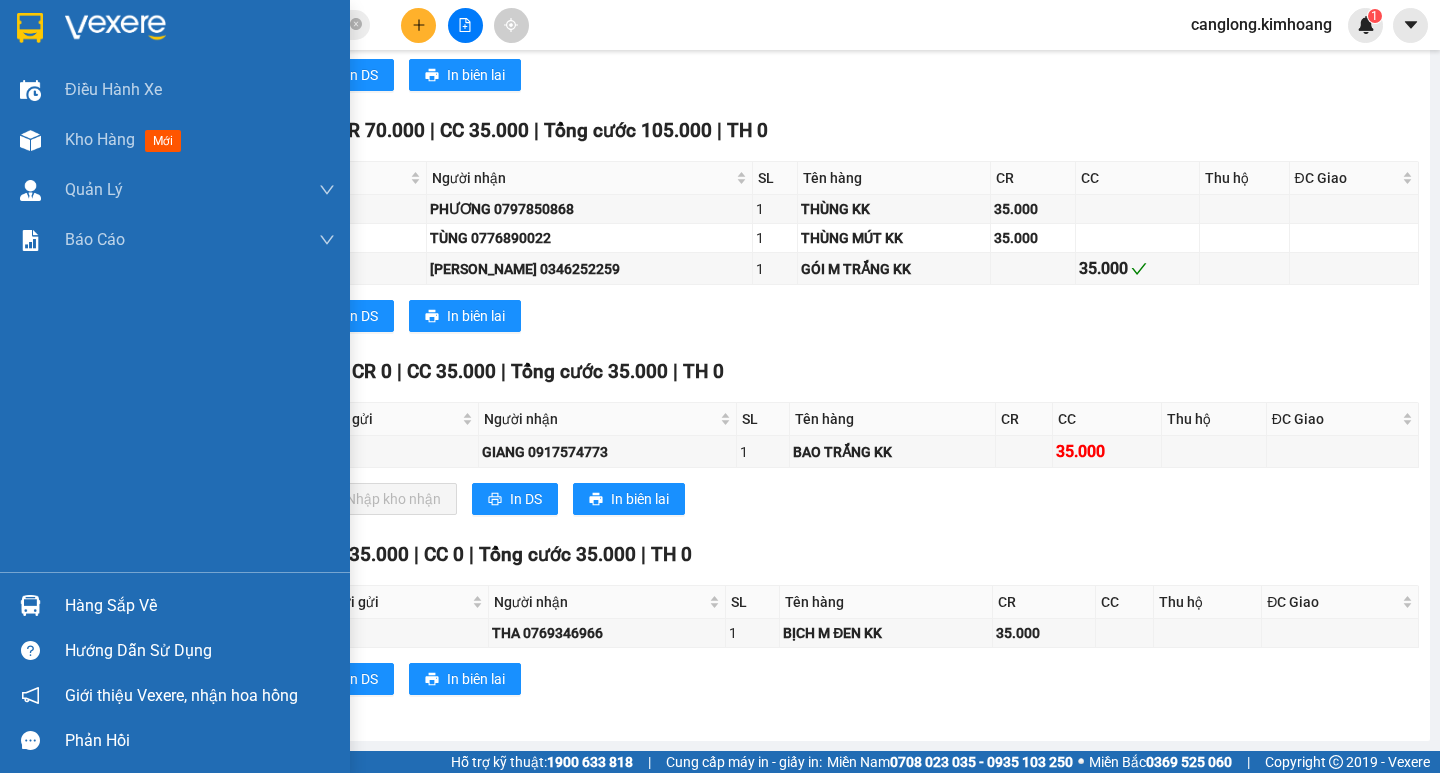 click on "Hàng sắp về" at bounding box center [200, 606] 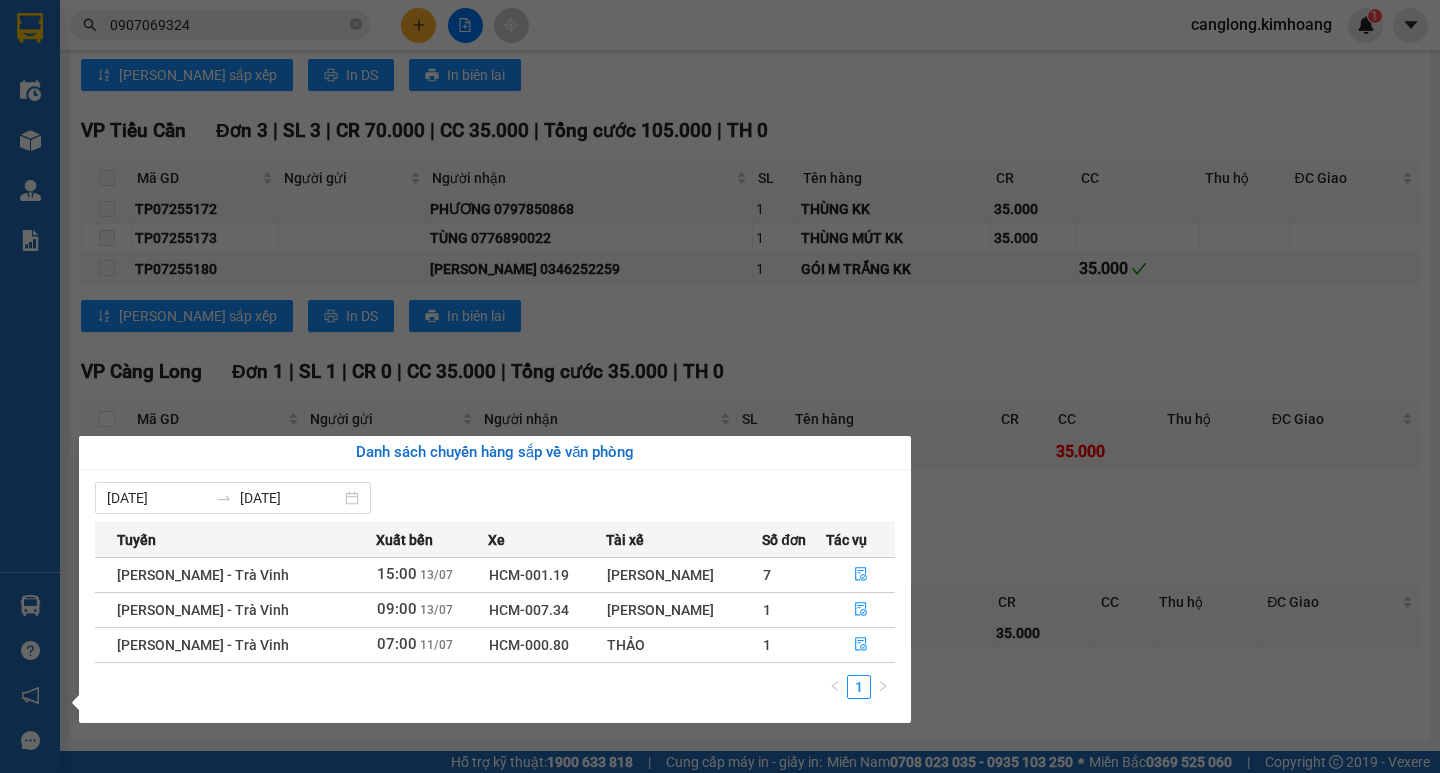 drag, startPoint x: 11, startPoint y: 310, endPoint x: 27, endPoint y: 278, distance: 35.77709 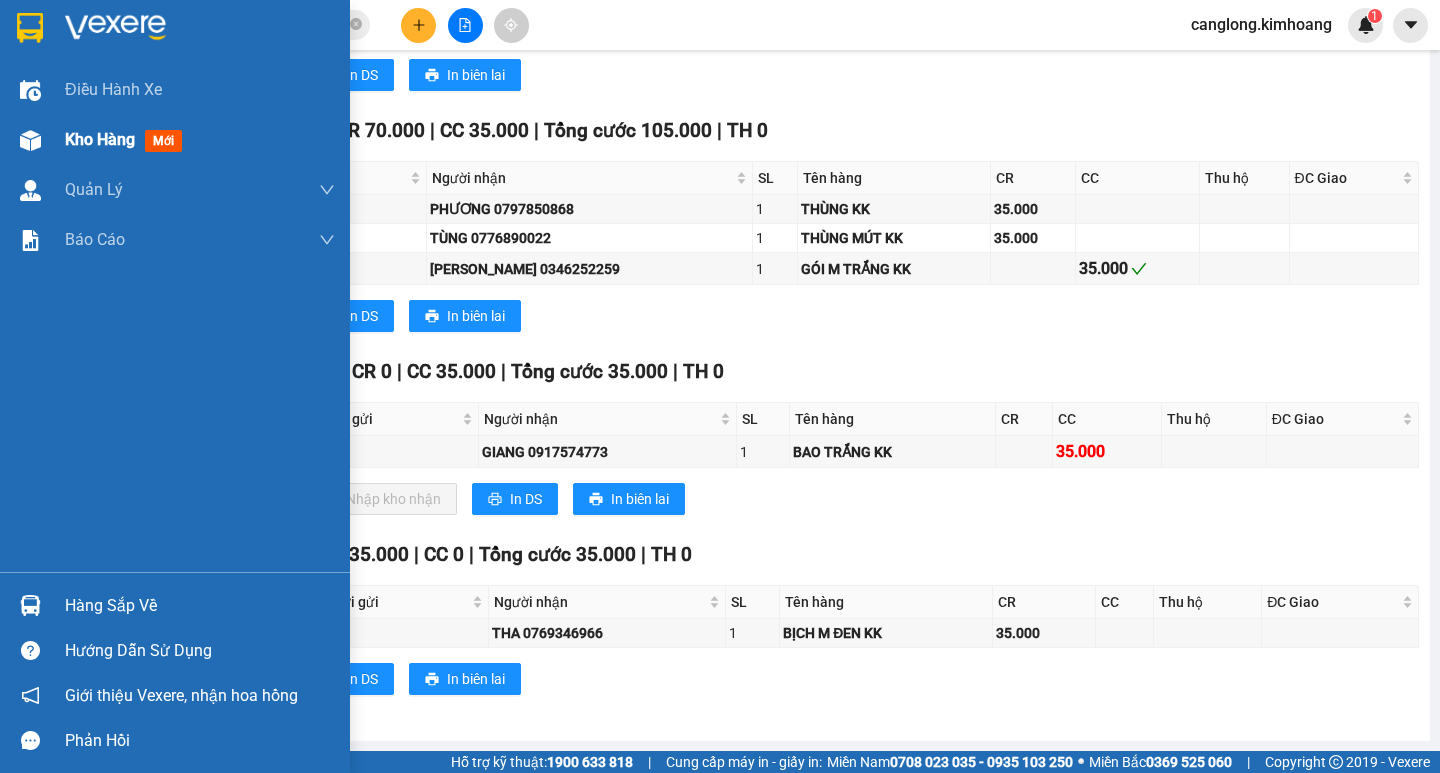 click on "Kho hàng" at bounding box center (100, 139) 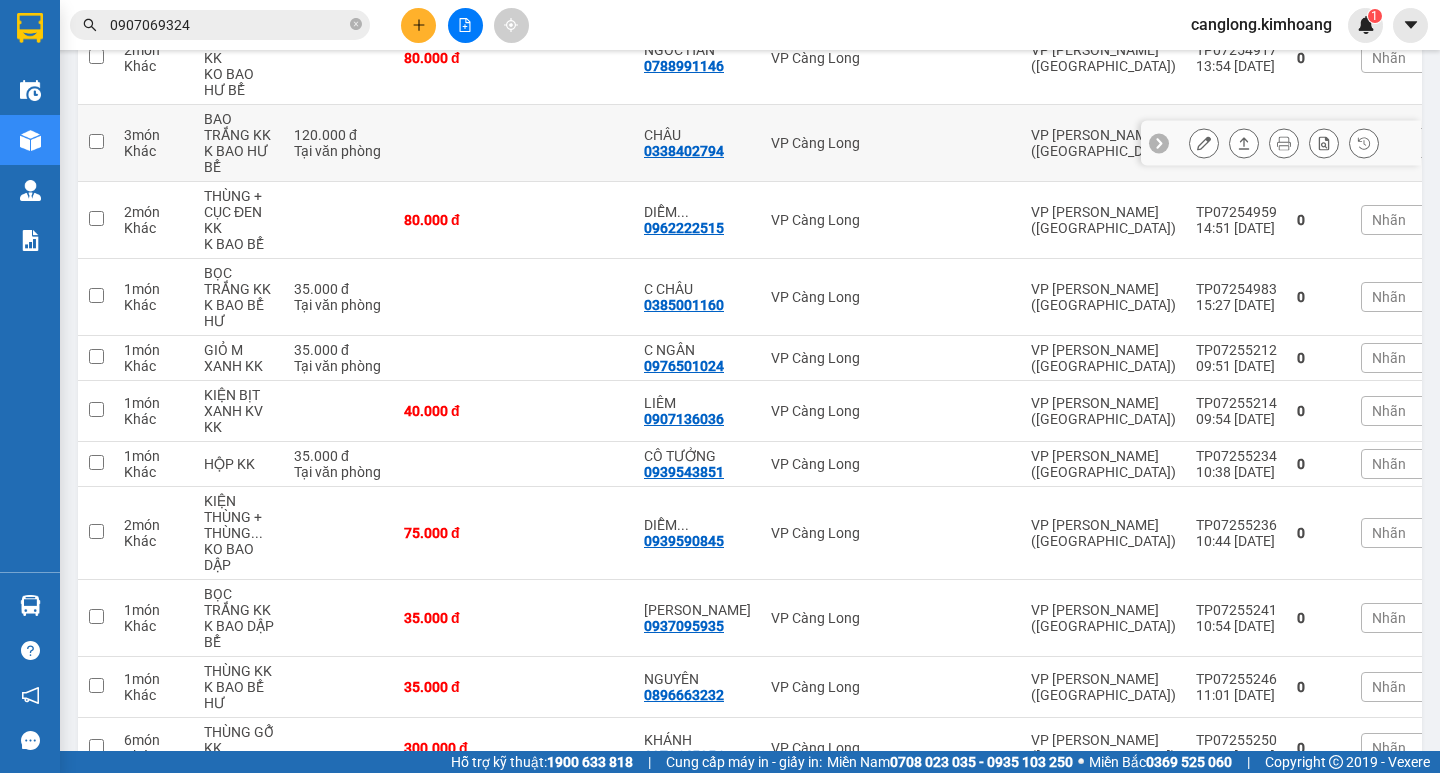 scroll, scrollTop: 617, scrollLeft: 0, axis: vertical 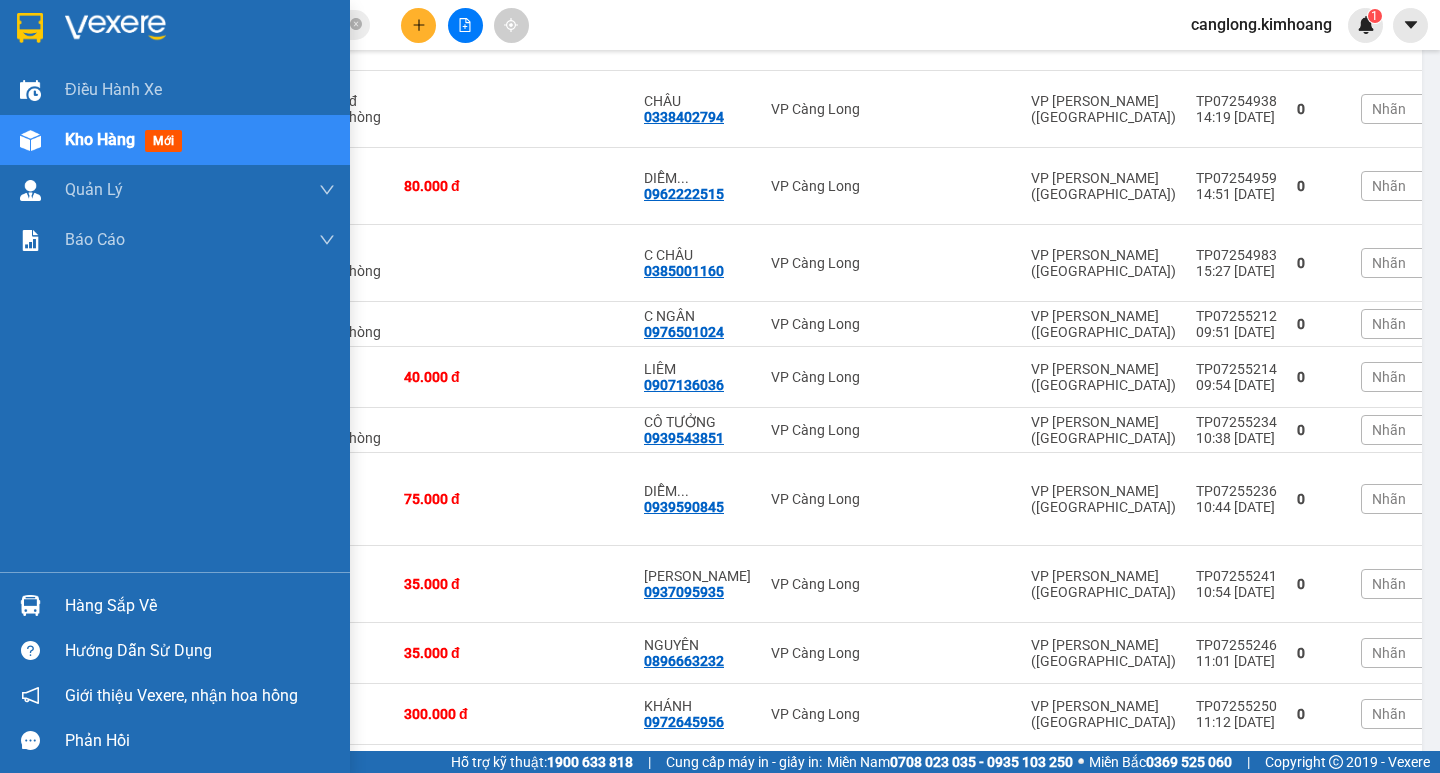 drag, startPoint x: 64, startPoint y: 600, endPoint x: 70, endPoint y: 591, distance: 10.816654 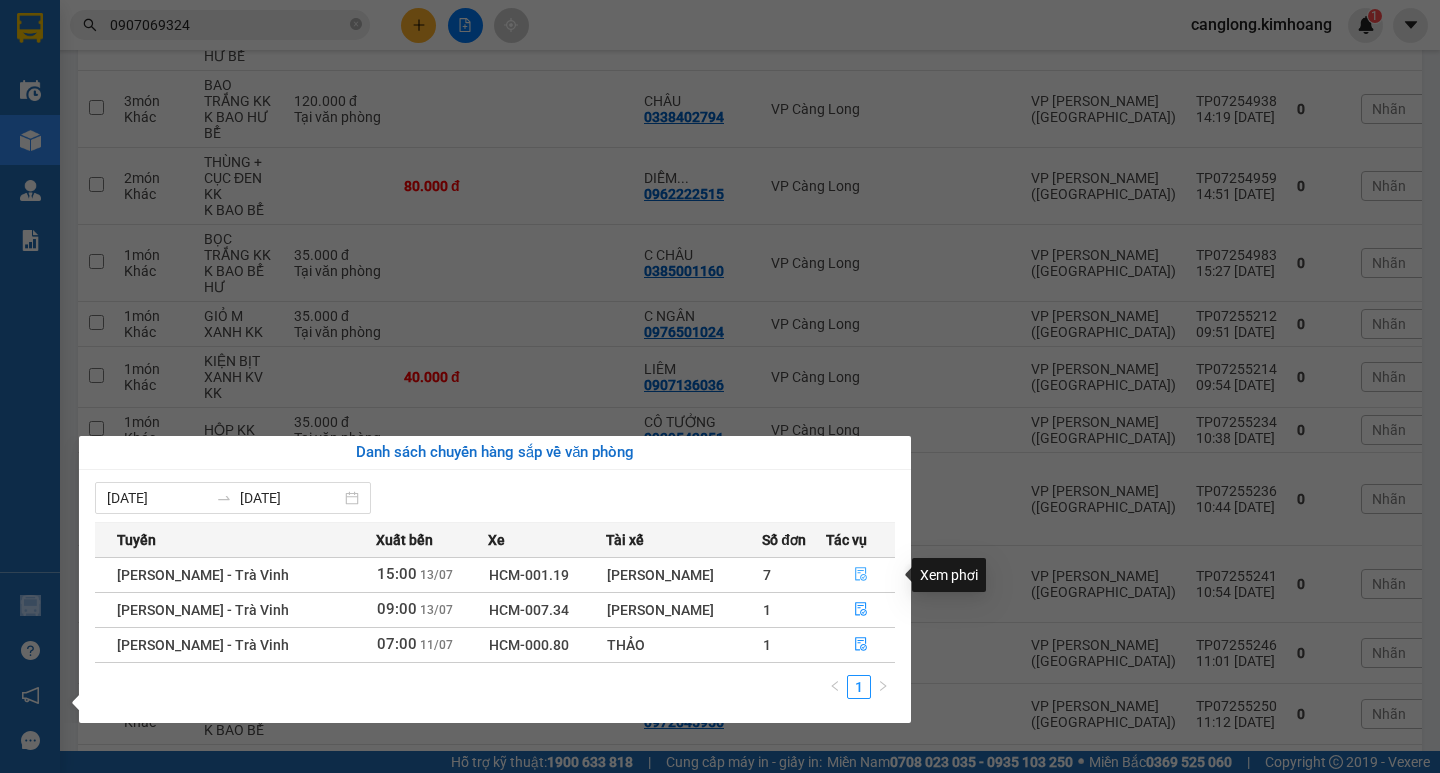 click 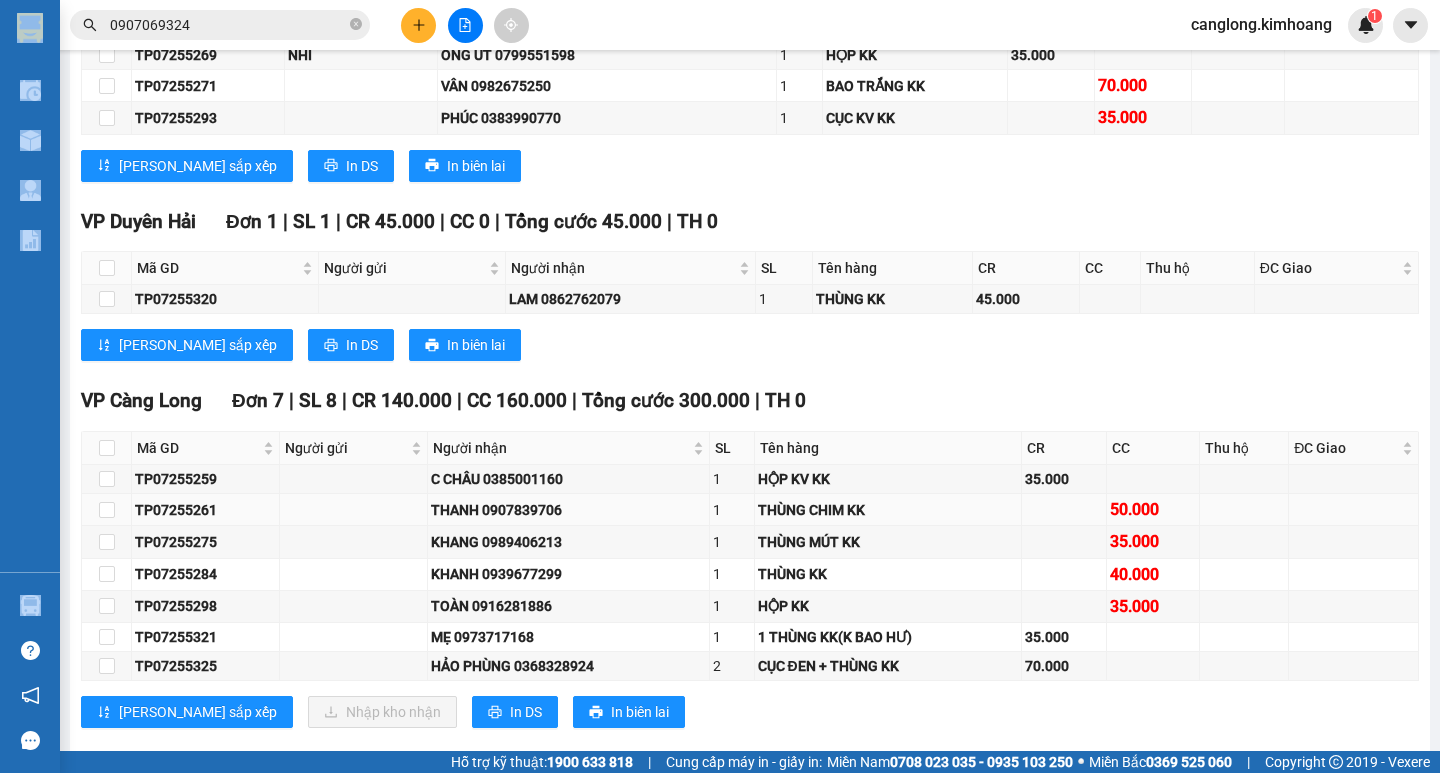scroll, scrollTop: 2600, scrollLeft: 0, axis: vertical 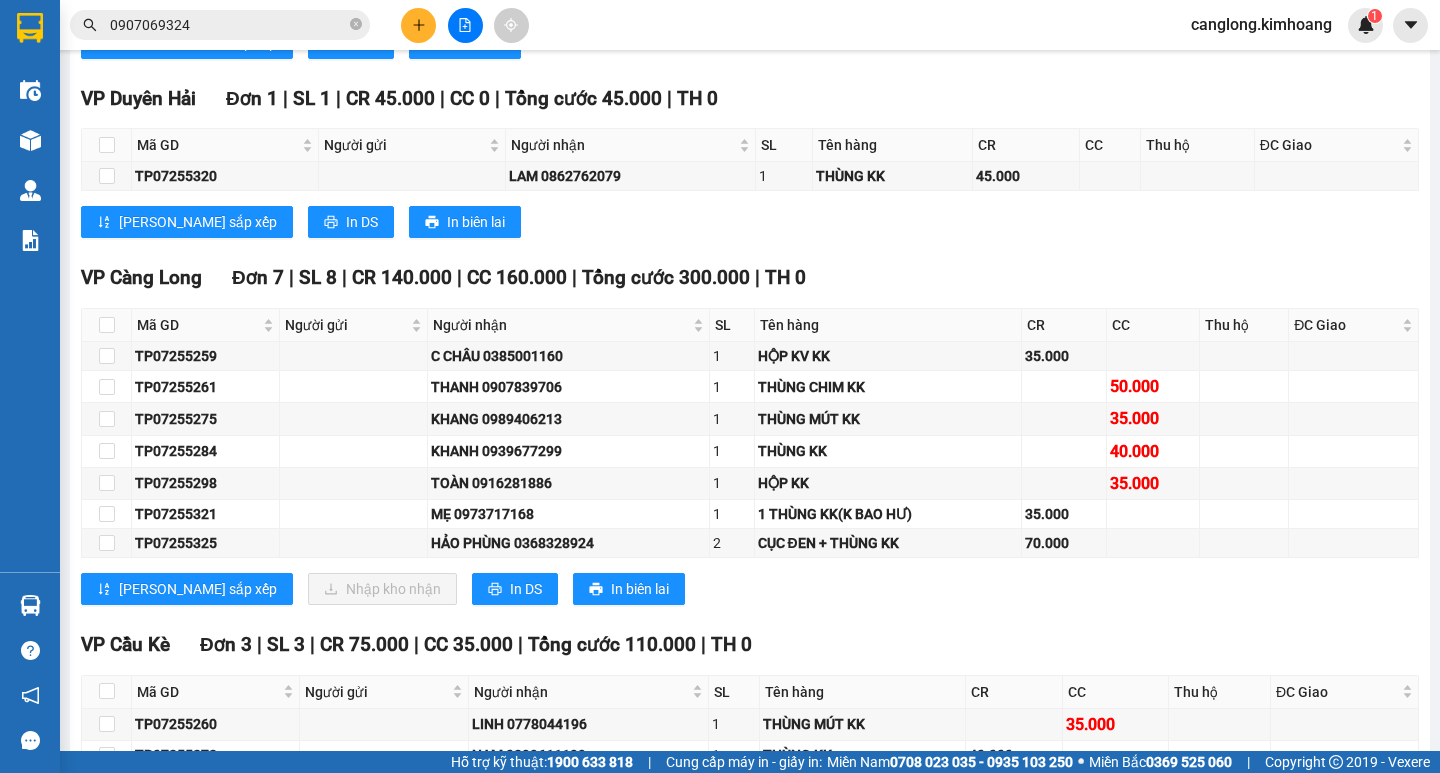 click on "VP Càng Long Đơn   7 | SL   8 | CR   140.000 | CC   160.000 | Tổng cước   300.000 | TH   0 Mã GD Người gửi Người nhận SL Tên hàng CR CC Thu hộ ĐC Giao Ký nhận                       TP07255259   C CHÂU 0385001160 1 HỘP KV KK  35.000 TP07255261   THANH  0907839706 1 THÙNG CHIM KK  50.000 TP07255275   KHANG 0989406213 1 THÙNG MÚT KK 35.000 TP07255284   KHANH  0939677299 1 THÙNG KK  40.000 TP07255298   TOÀN 0916281886 1 HỘP KK 35.000 TP07255321   MẸ 0973717168 1 1 THÙNG KK(K BAO HƯ) 35.000 TP07255325   HẢO PHÙNG 0368328924 2 CỤC ĐEN + THÙNG KK  70.000 Lưu sắp xếp Nhập kho nhận In DS In biên lai [PERSON_NAME]   [PHONE_NUMBER],   273 - 273B [PERSON_NAME] PHƠI HÀNG VP Càng Long  -  16:31 [DATE] [GEOGRAPHIC_DATA]:  [GEOGRAPHIC_DATA] - Trà Vinh Chuyến:   (15:00 [DATE]) Tài xế:  MINH LƠ   Số xe:  HCM-001.19   Loại xe:  Limousine 34 phòng Mã GD Người gửi Người nhận SL Tên hàng CR CC Thu hộ ĐC Giao Ký nhận VP Càng Long Đơn" at bounding box center (750, 441) 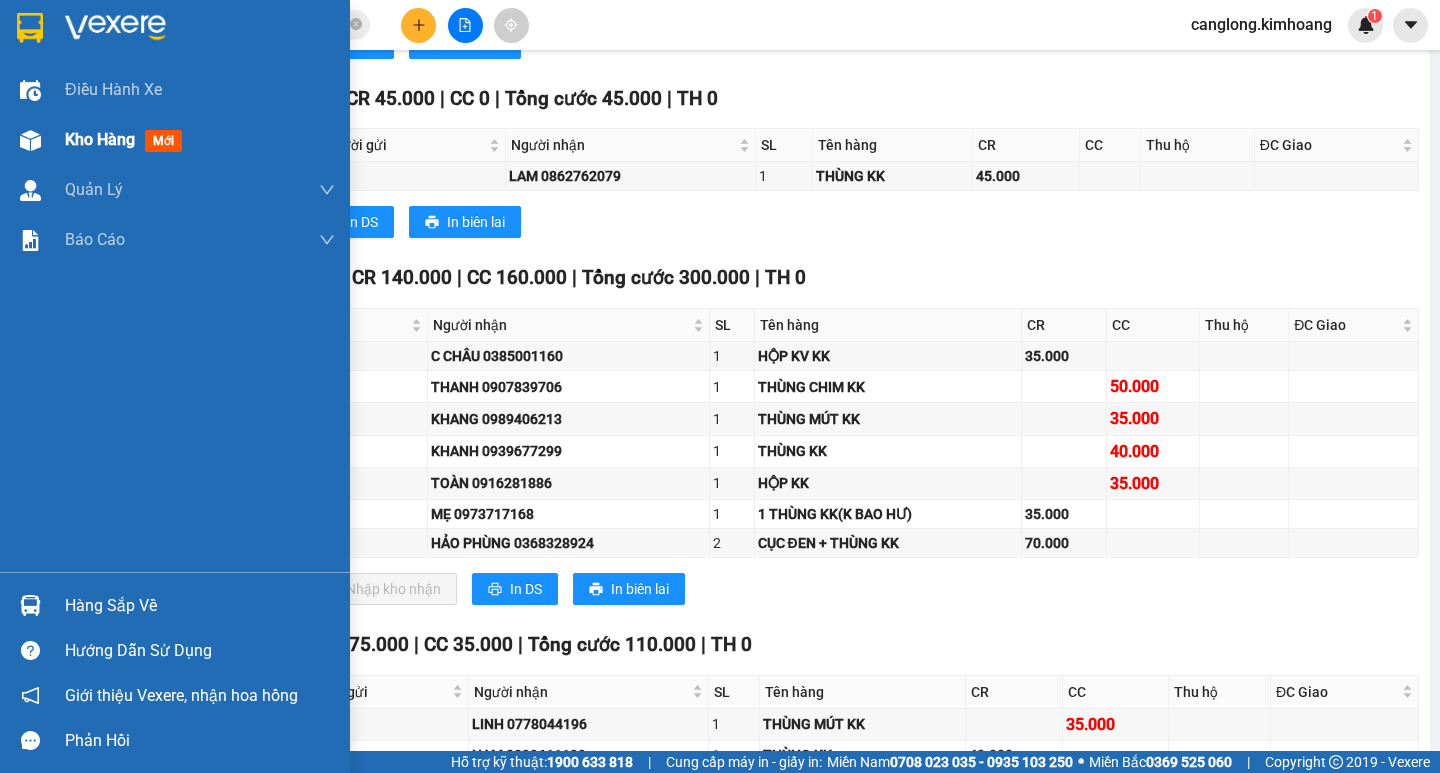 click at bounding box center (30, 140) 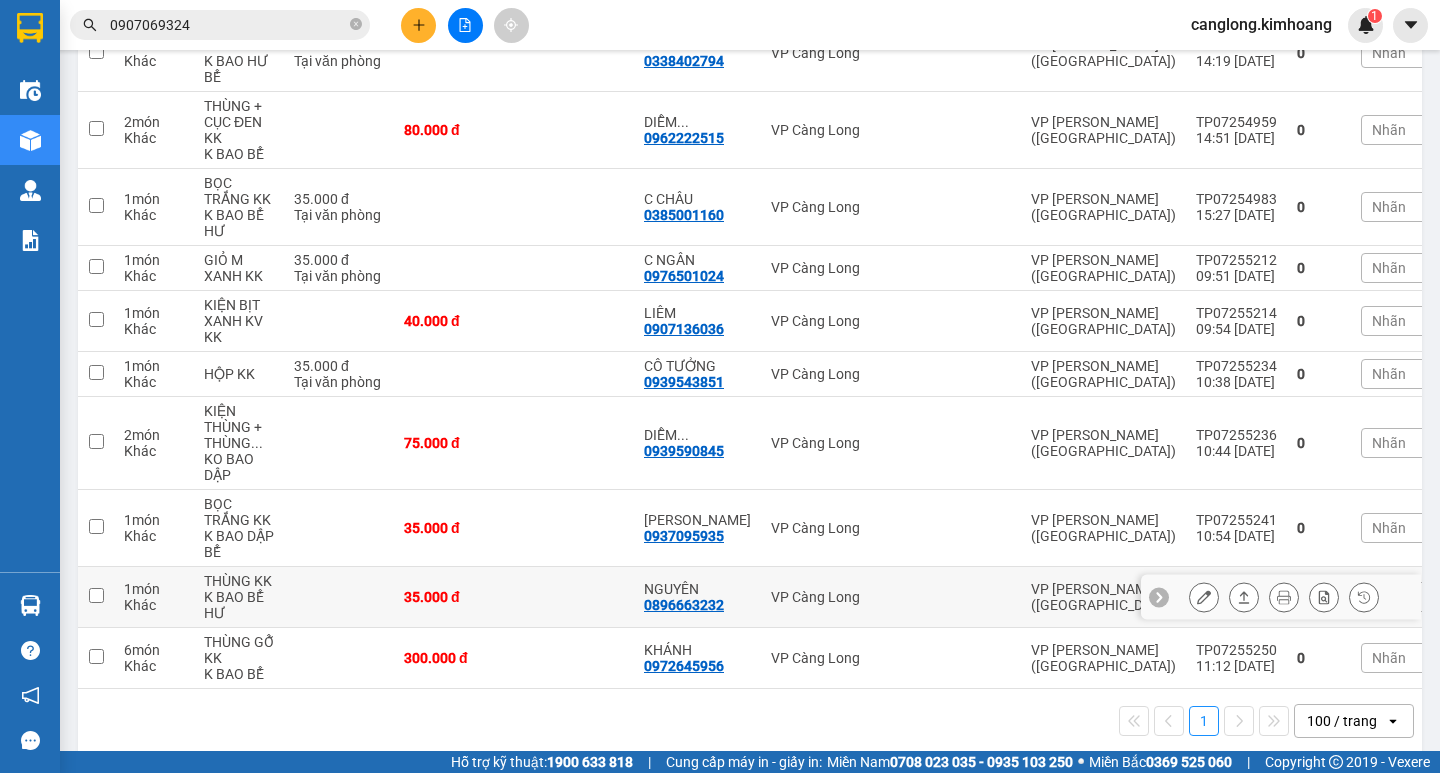 scroll, scrollTop: 717, scrollLeft: 0, axis: vertical 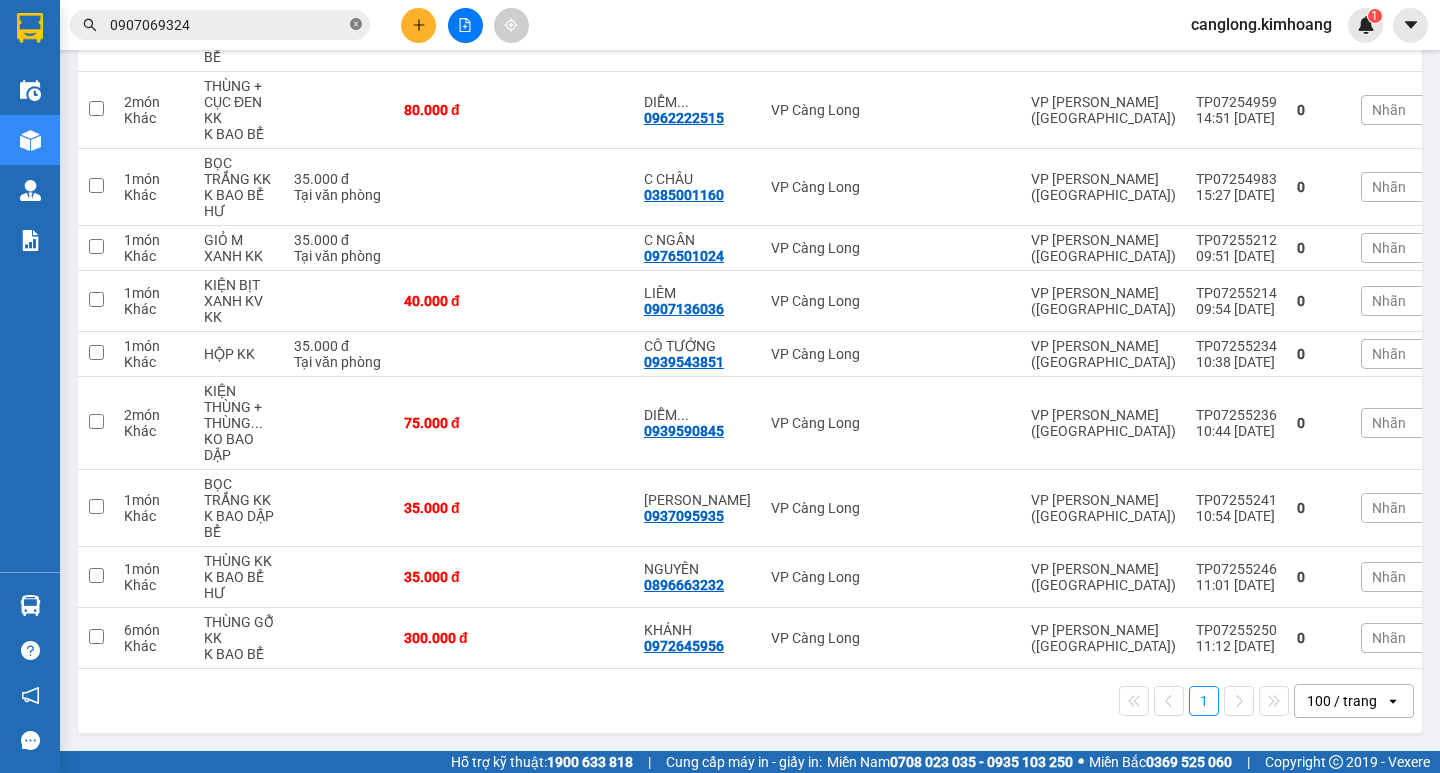 click 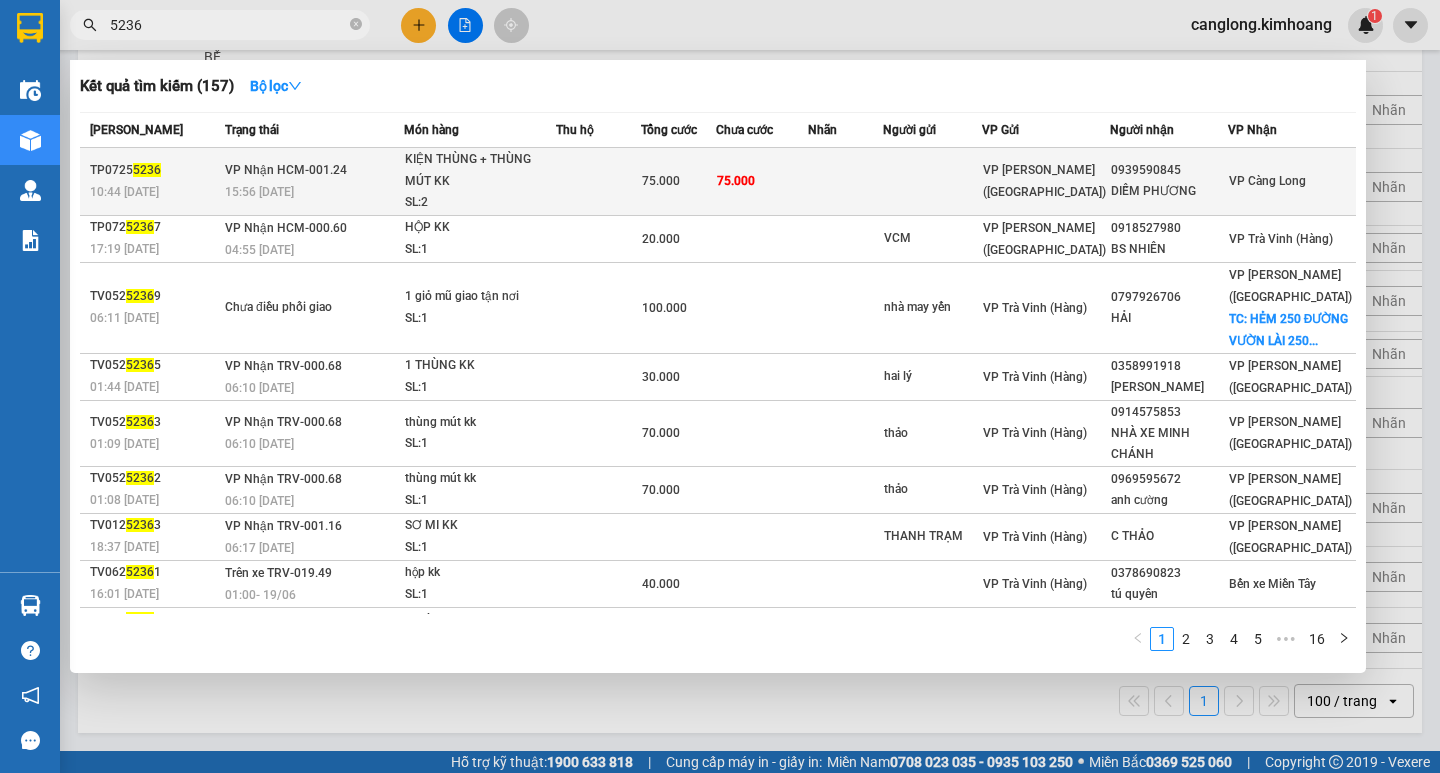 type on "5236" 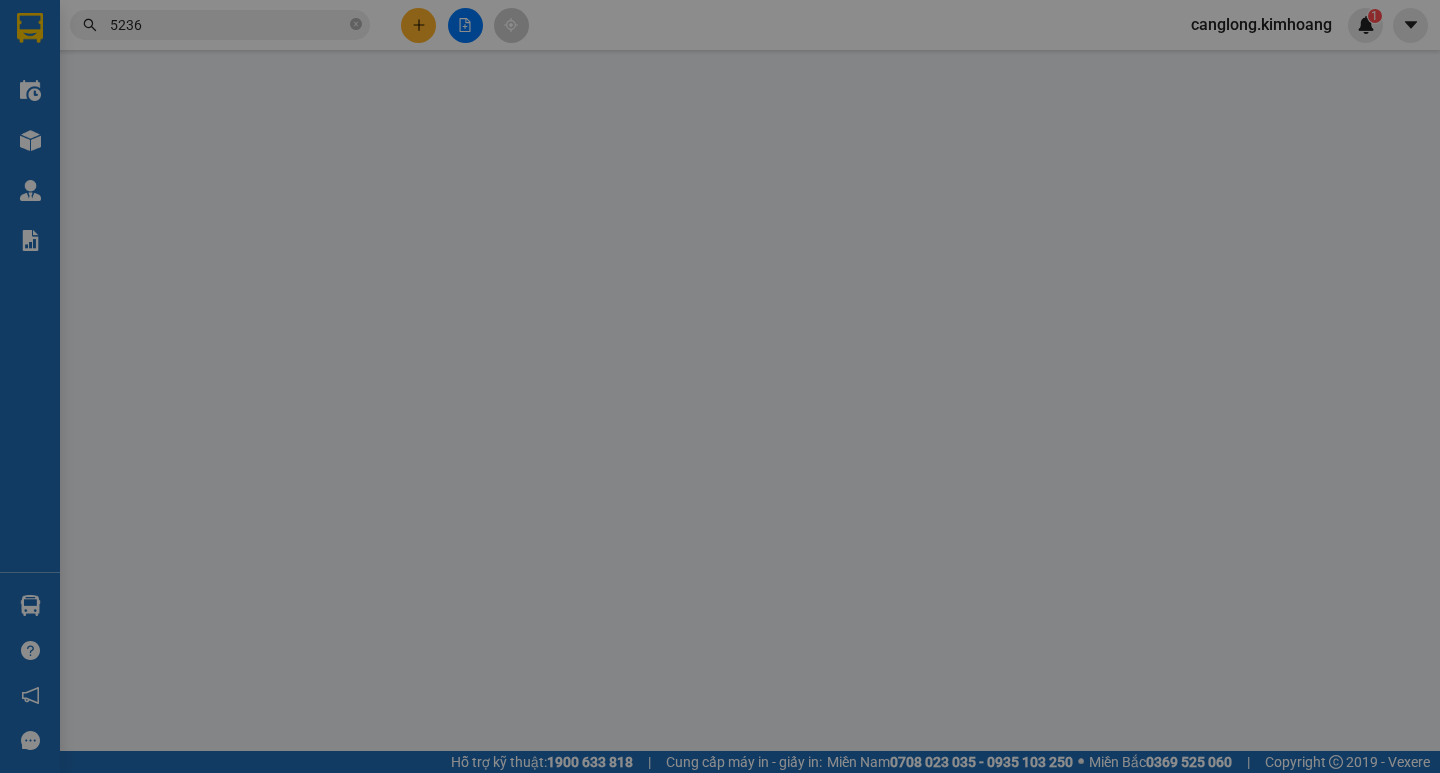 scroll, scrollTop: 0, scrollLeft: 0, axis: both 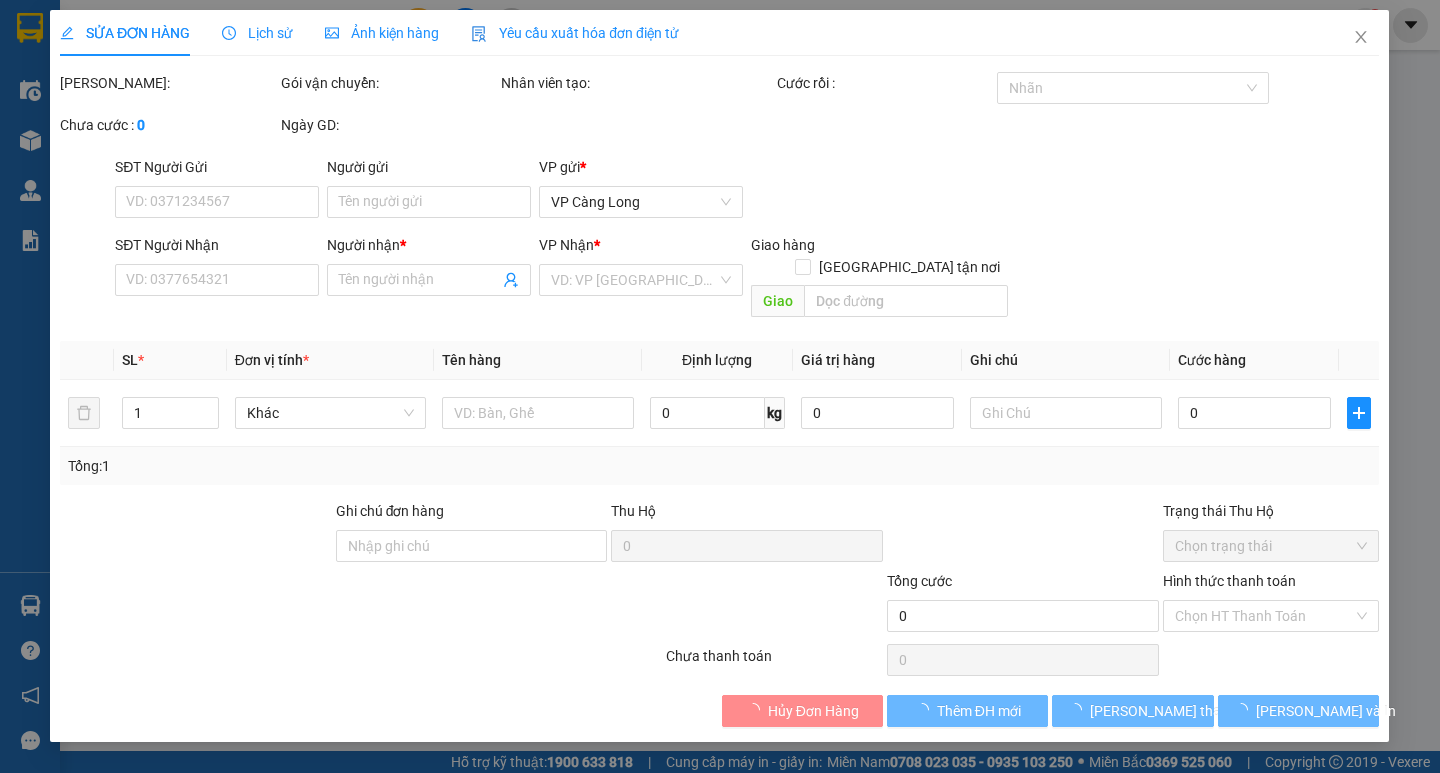 type on "0939590845" 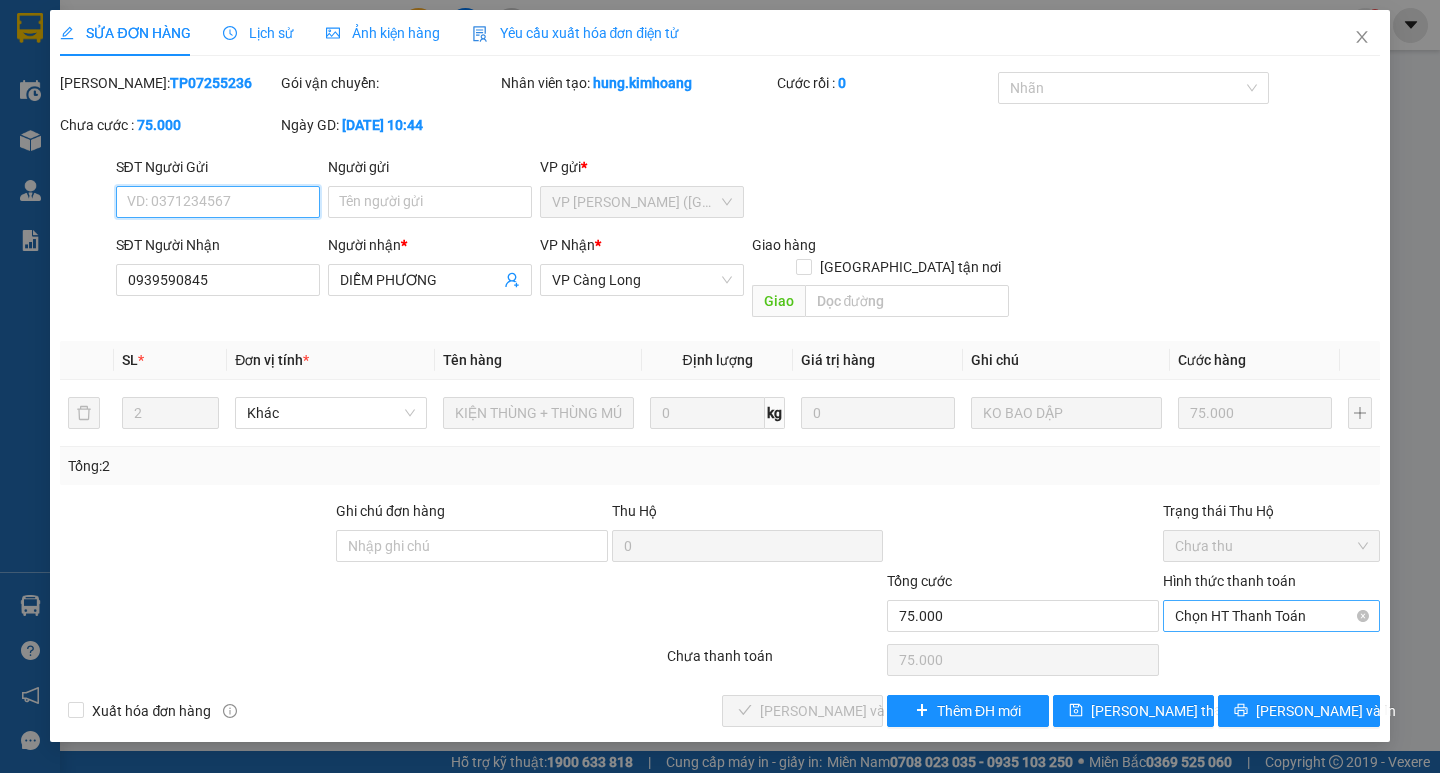 click on "Chọn HT Thanh Toán" at bounding box center [1271, 616] 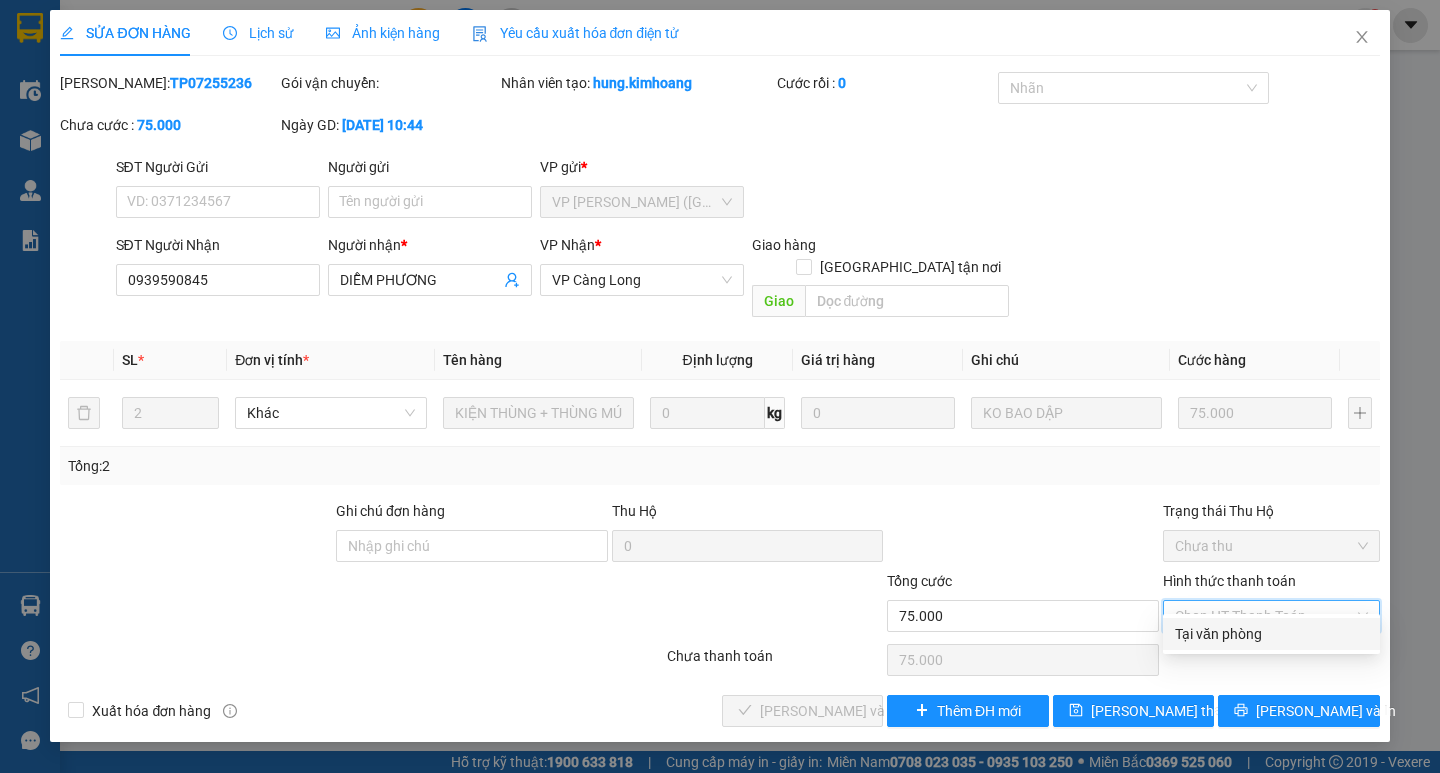 drag, startPoint x: 1255, startPoint y: 627, endPoint x: 1208, endPoint y: 637, distance: 48.052055 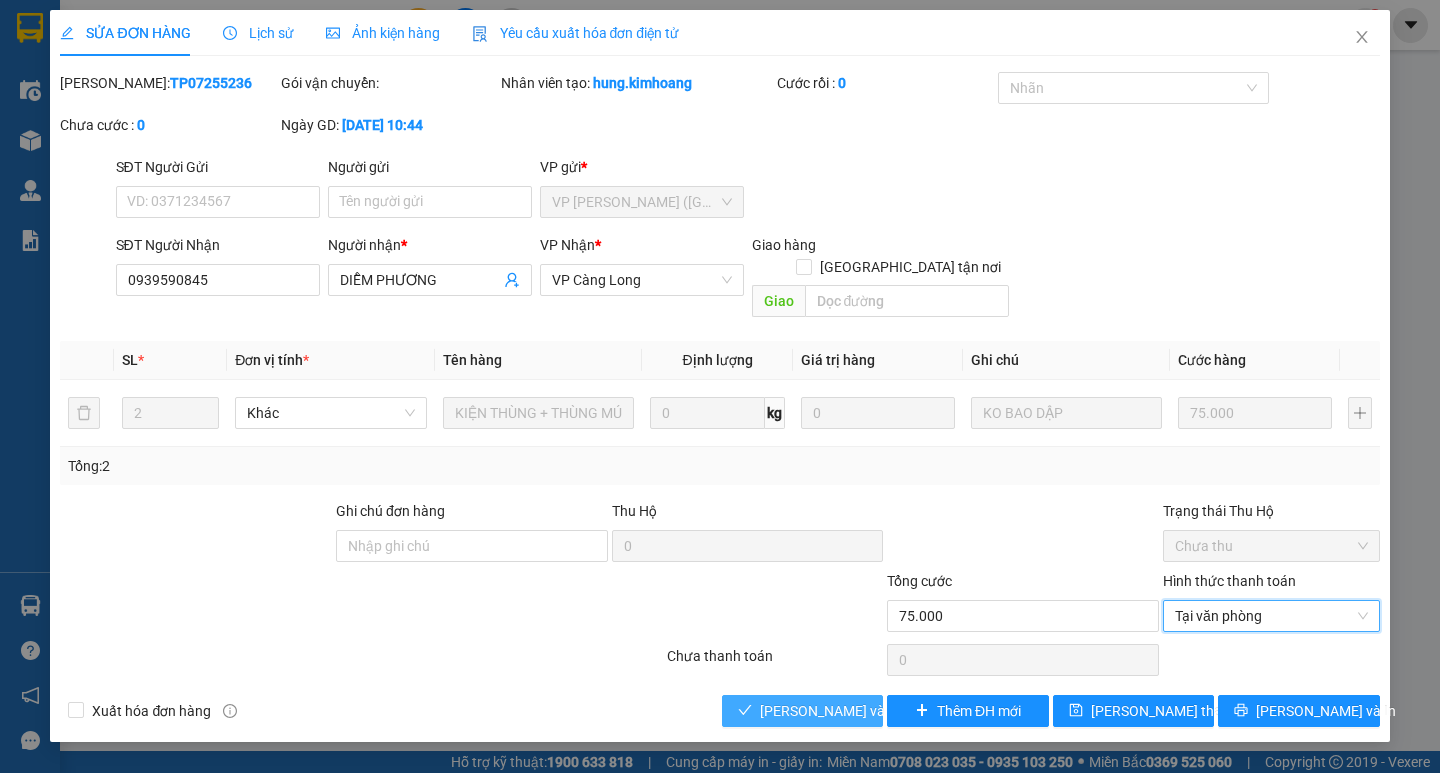 click on "[PERSON_NAME] và Giao hàng" at bounding box center (856, 711) 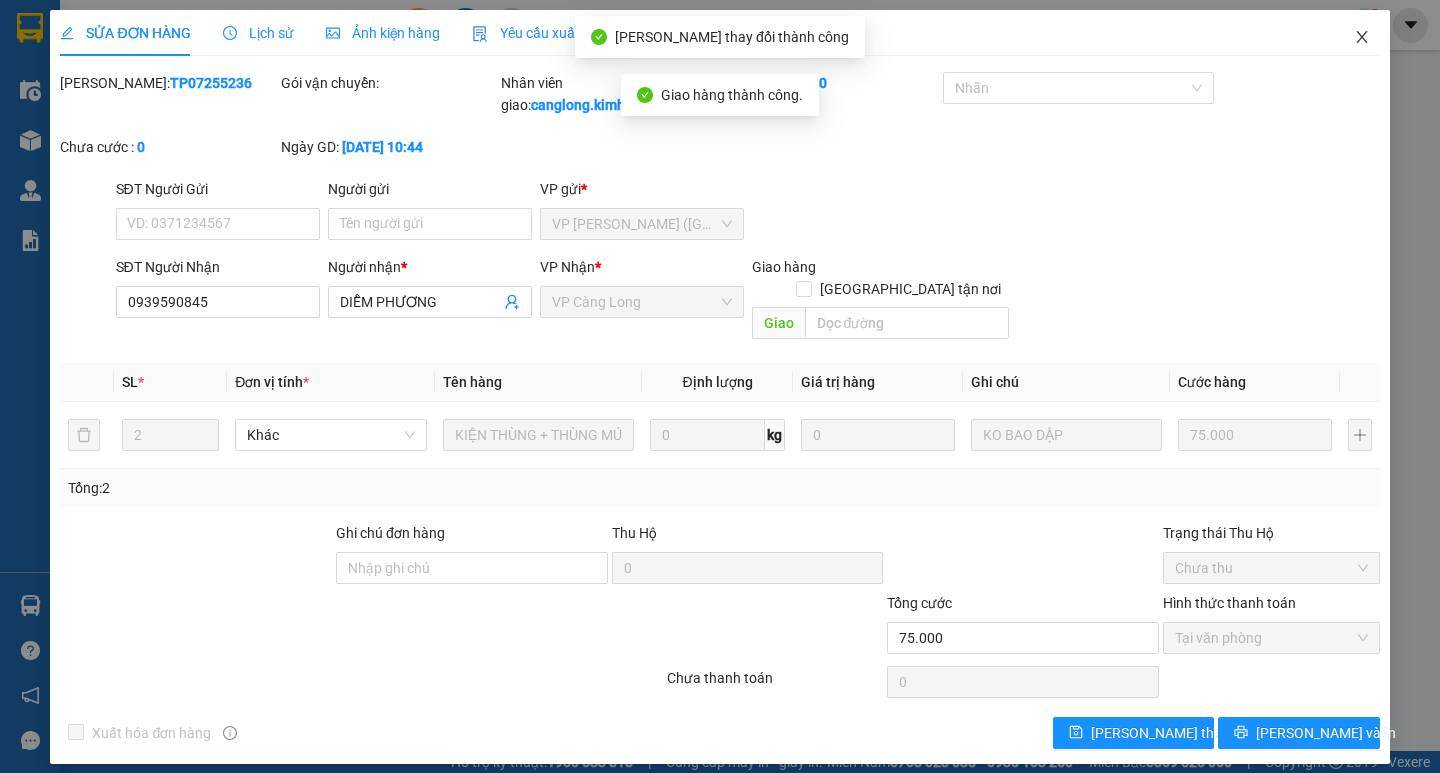 click 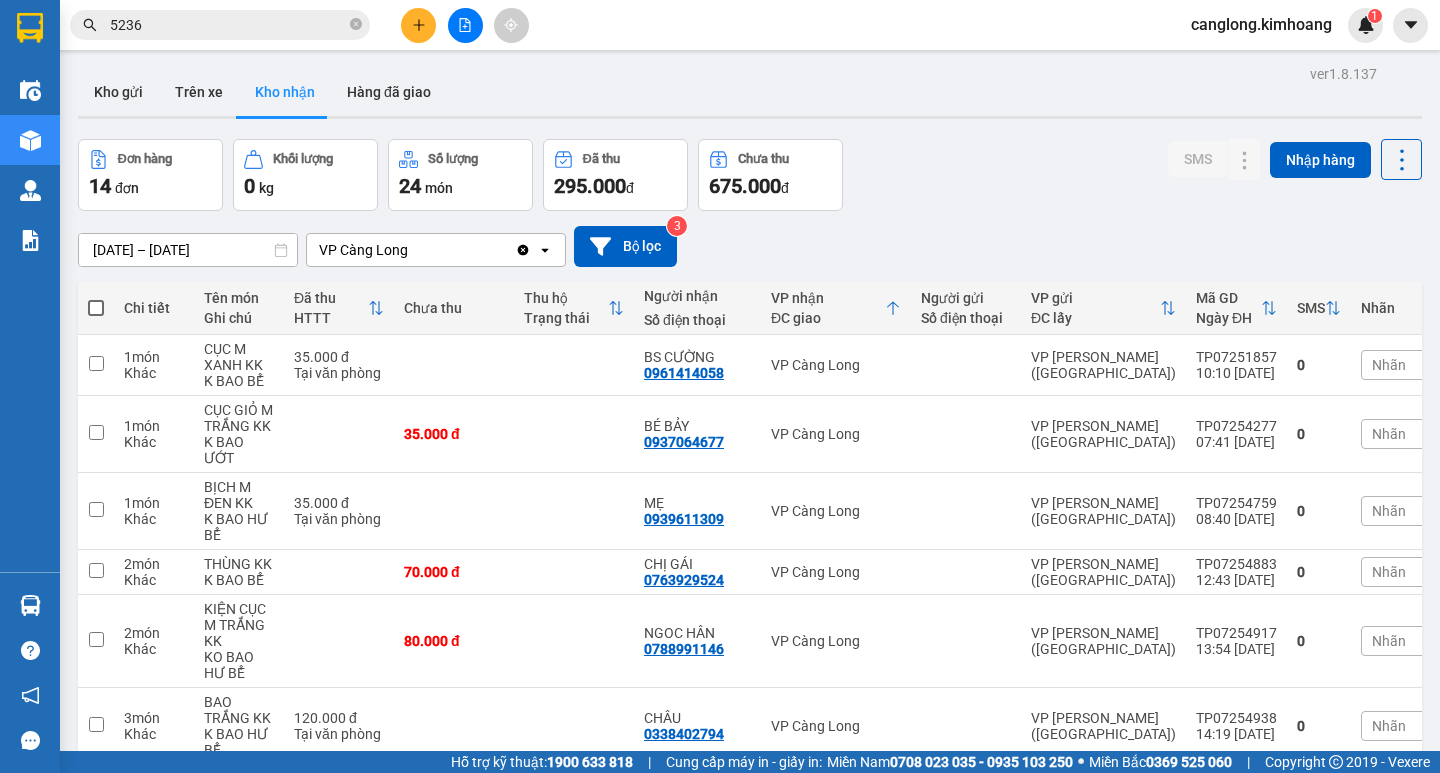 click on "5236" at bounding box center [228, 25] 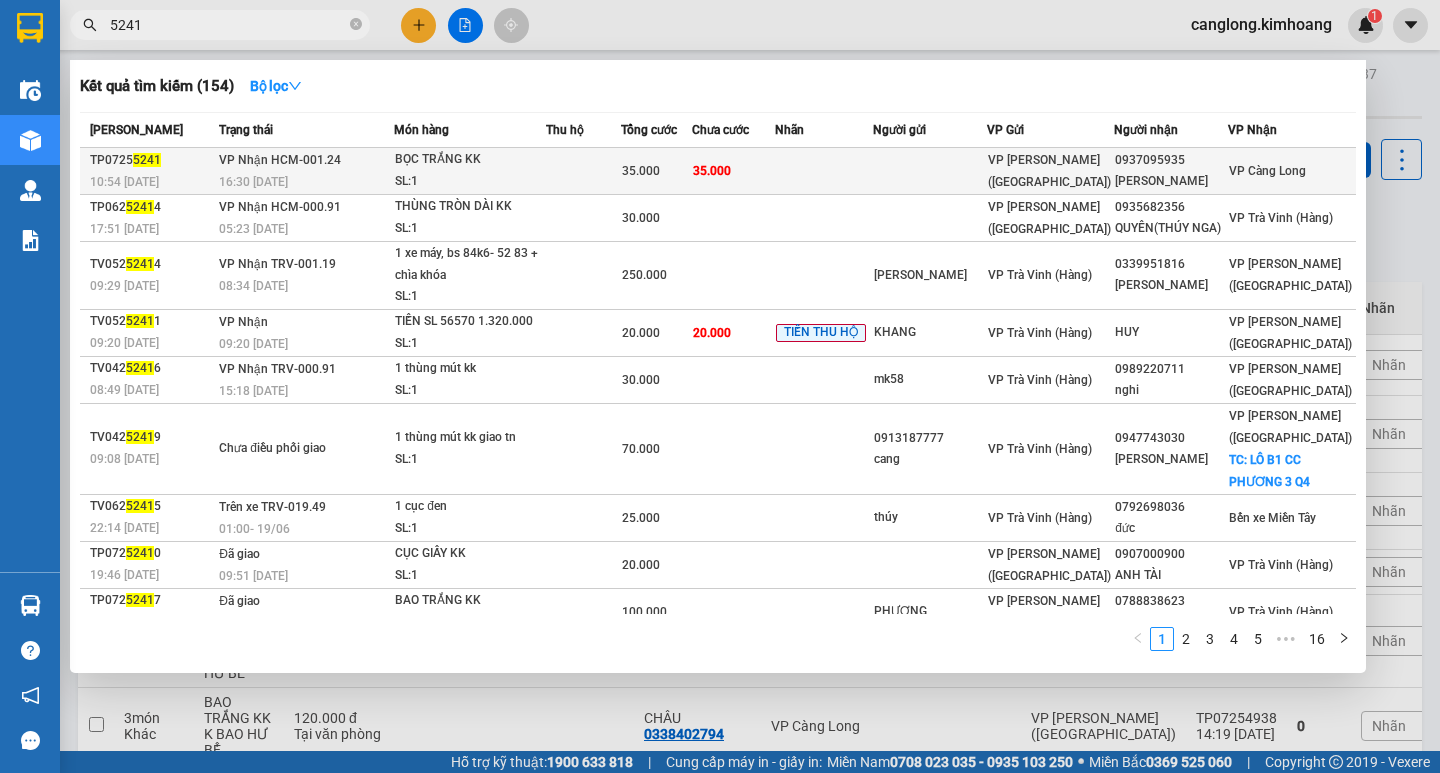 type on "5241" 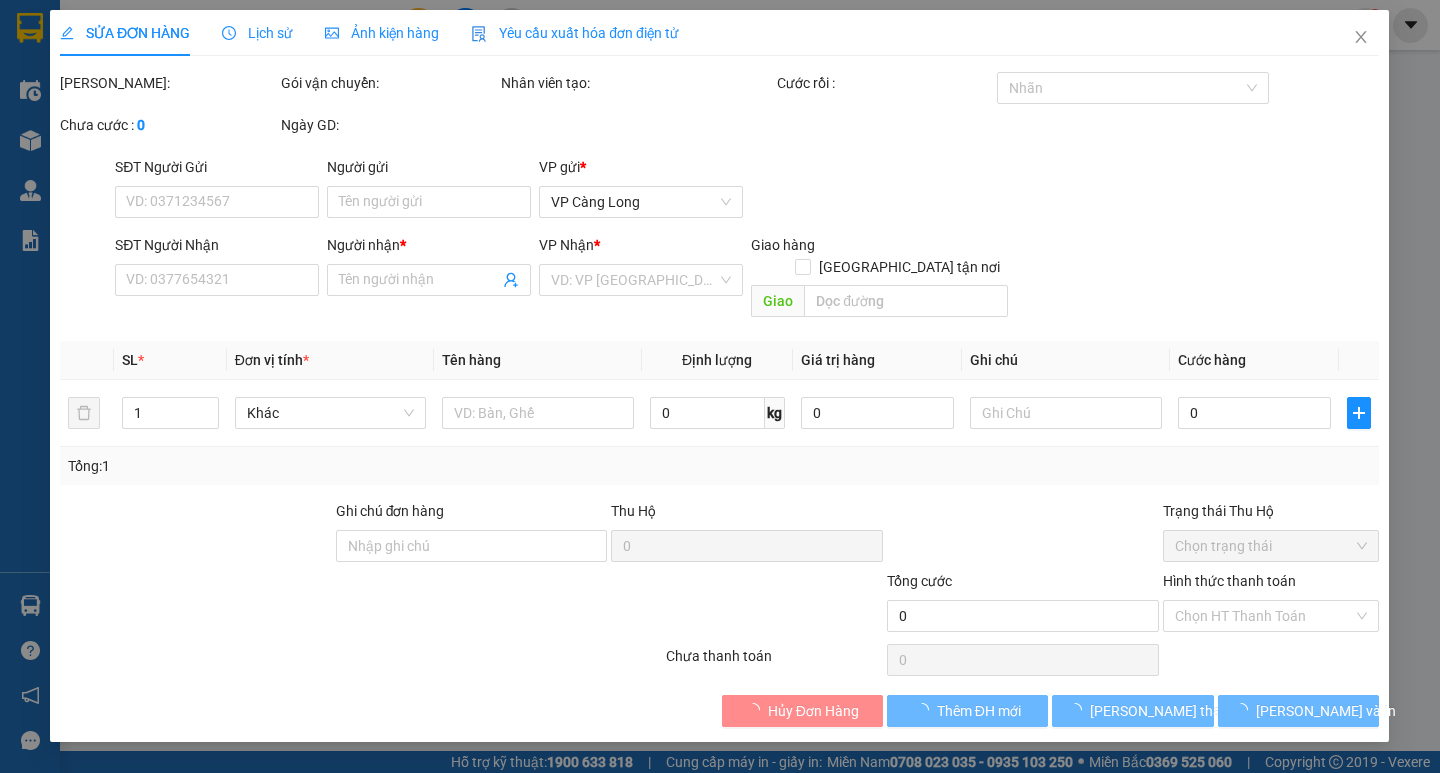 type on "0937095935" 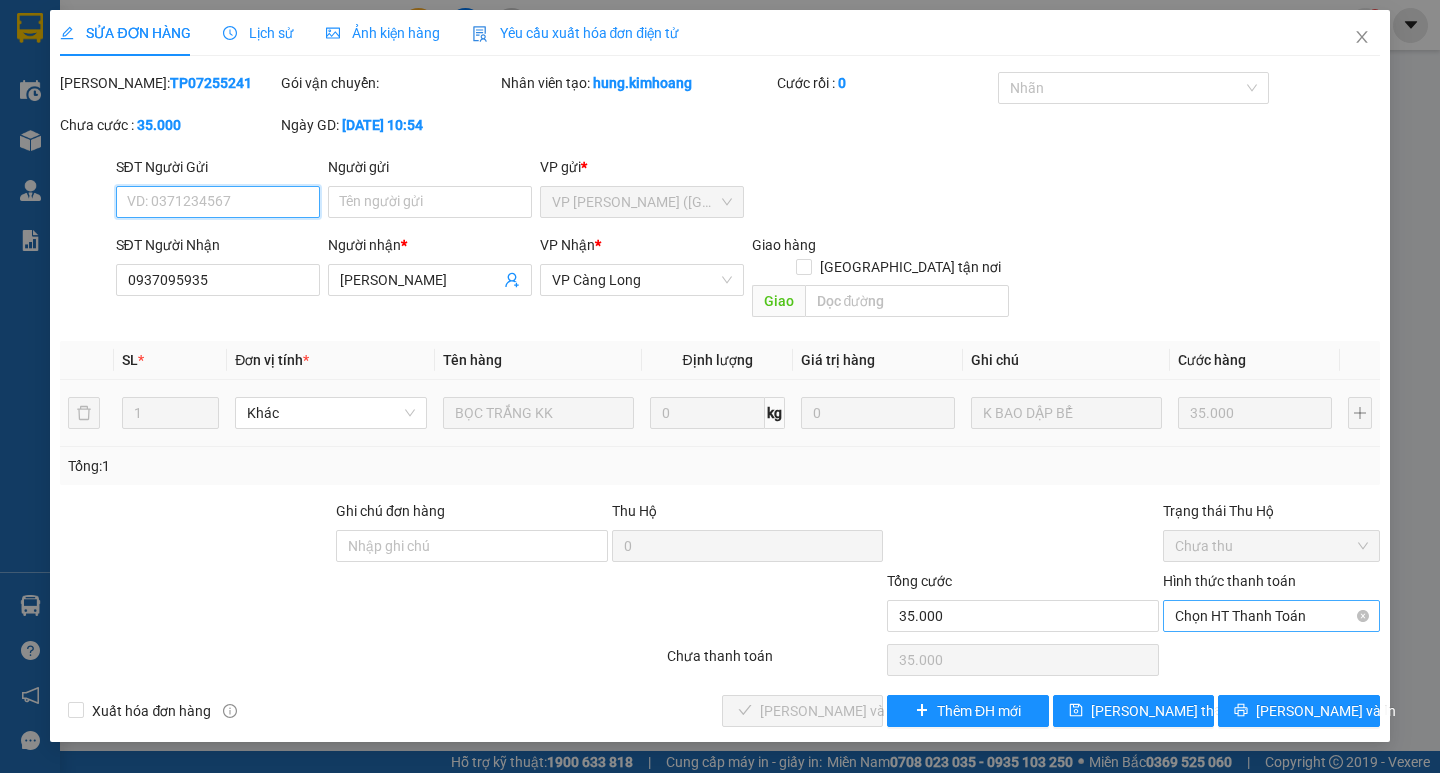 click on "Chọn HT Thanh Toán" at bounding box center (1271, 616) 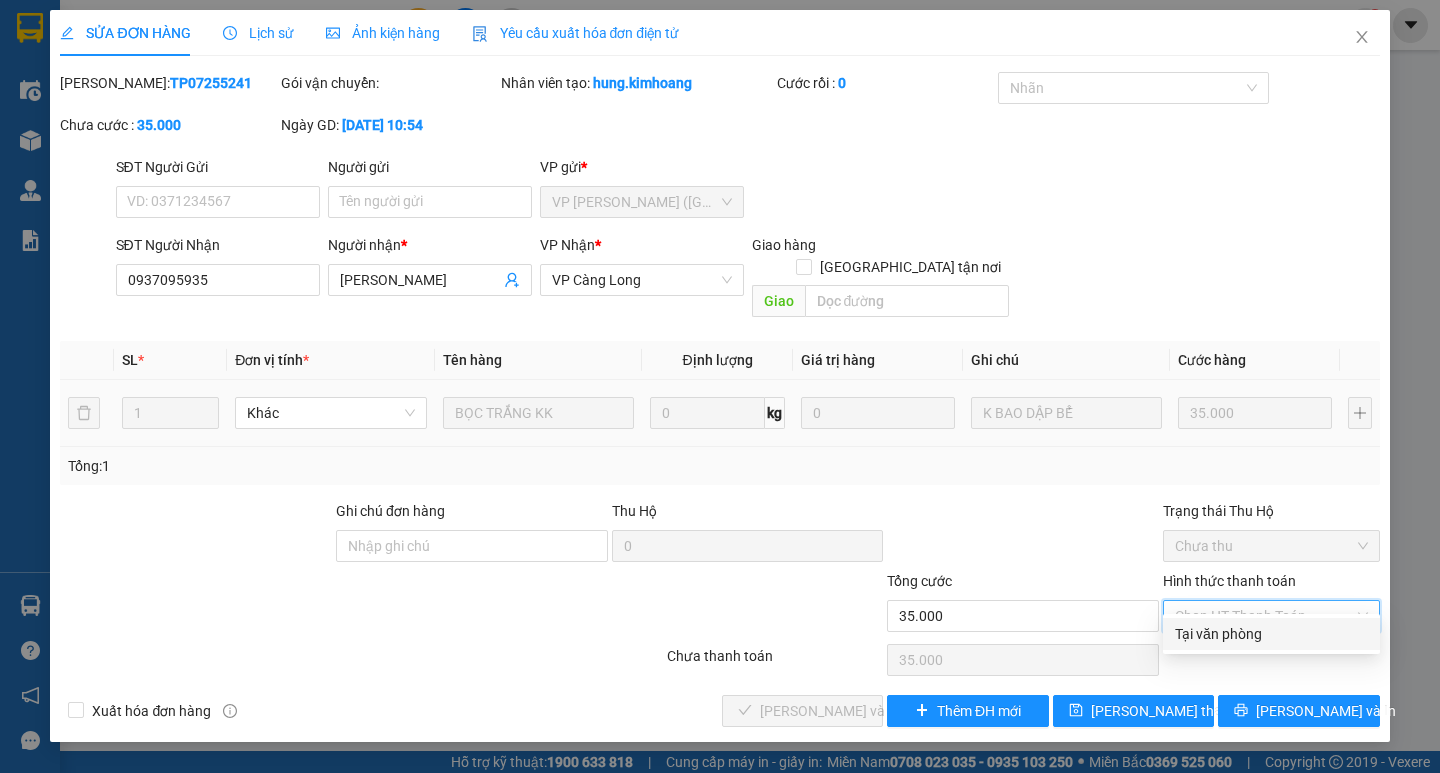 click on "Tại văn phòng" at bounding box center [1271, 634] 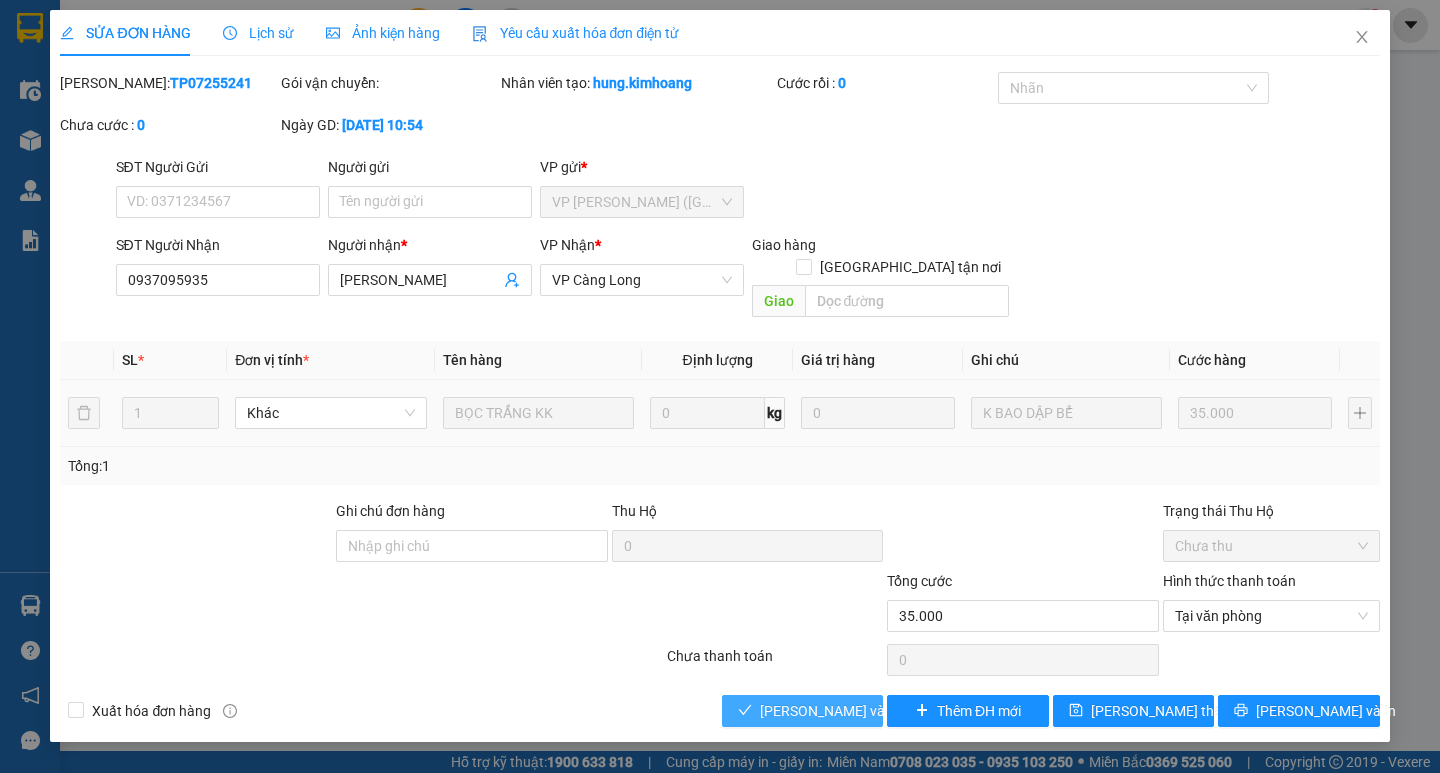 click on "[PERSON_NAME] và Giao hàng" at bounding box center (856, 711) 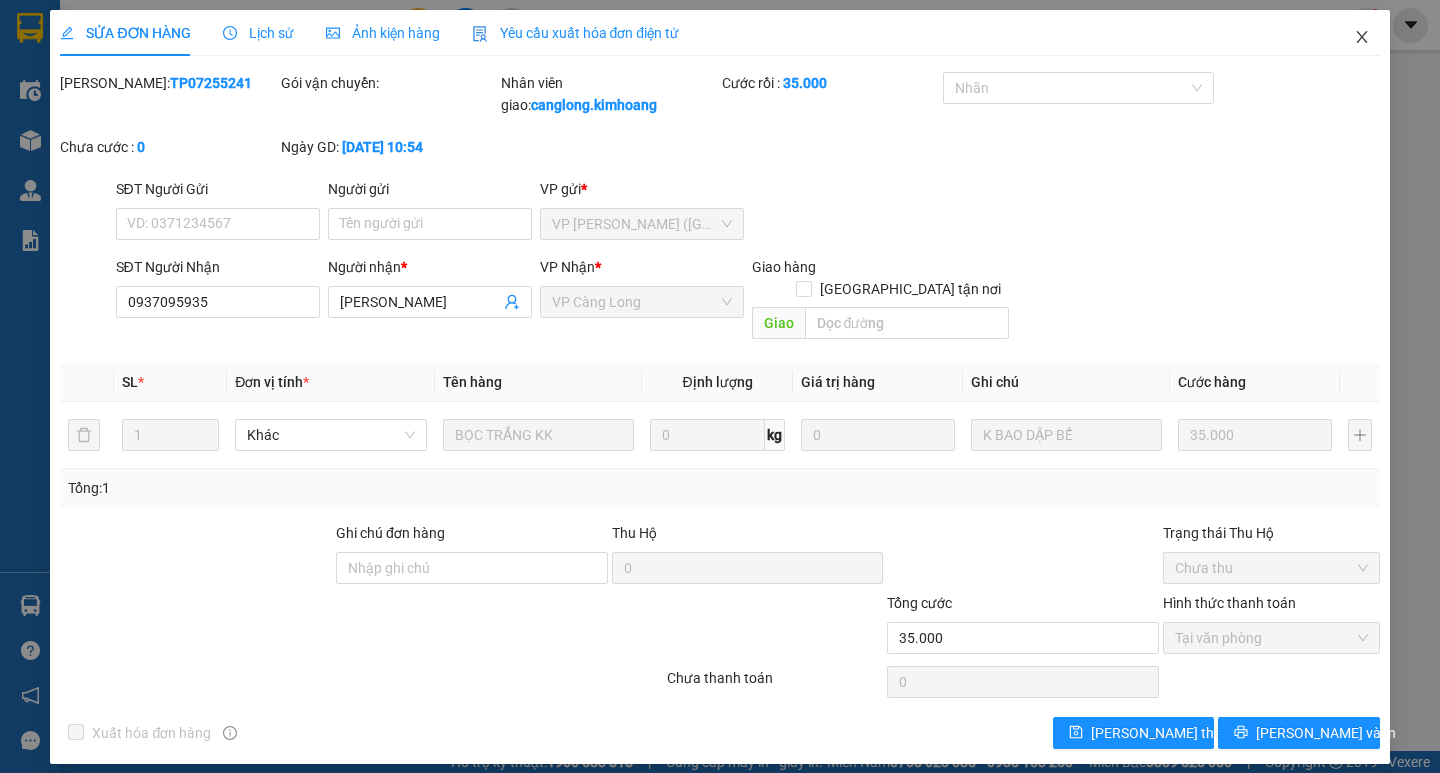 click at bounding box center [1362, 38] 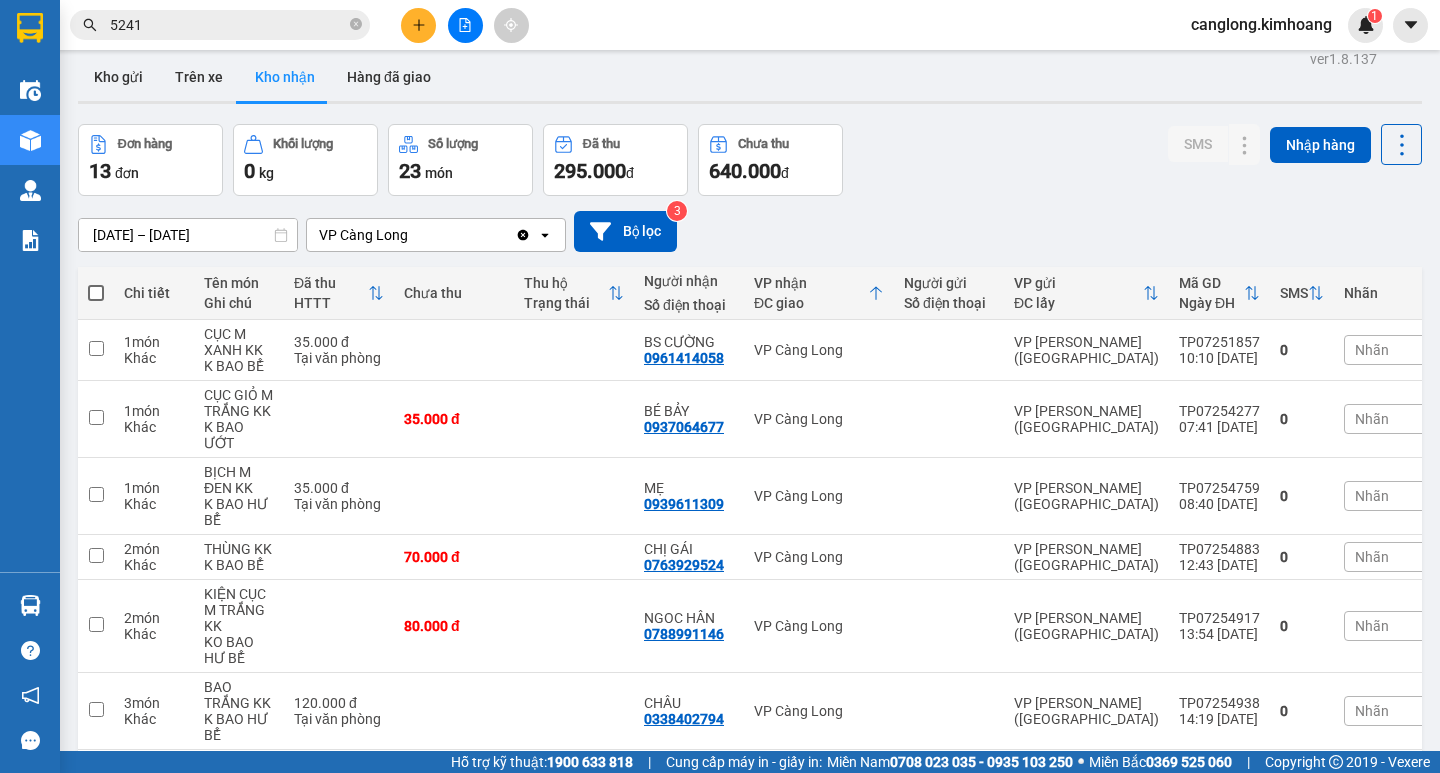scroll, scrollTop: 0, scrollLeft: 0, axis: both 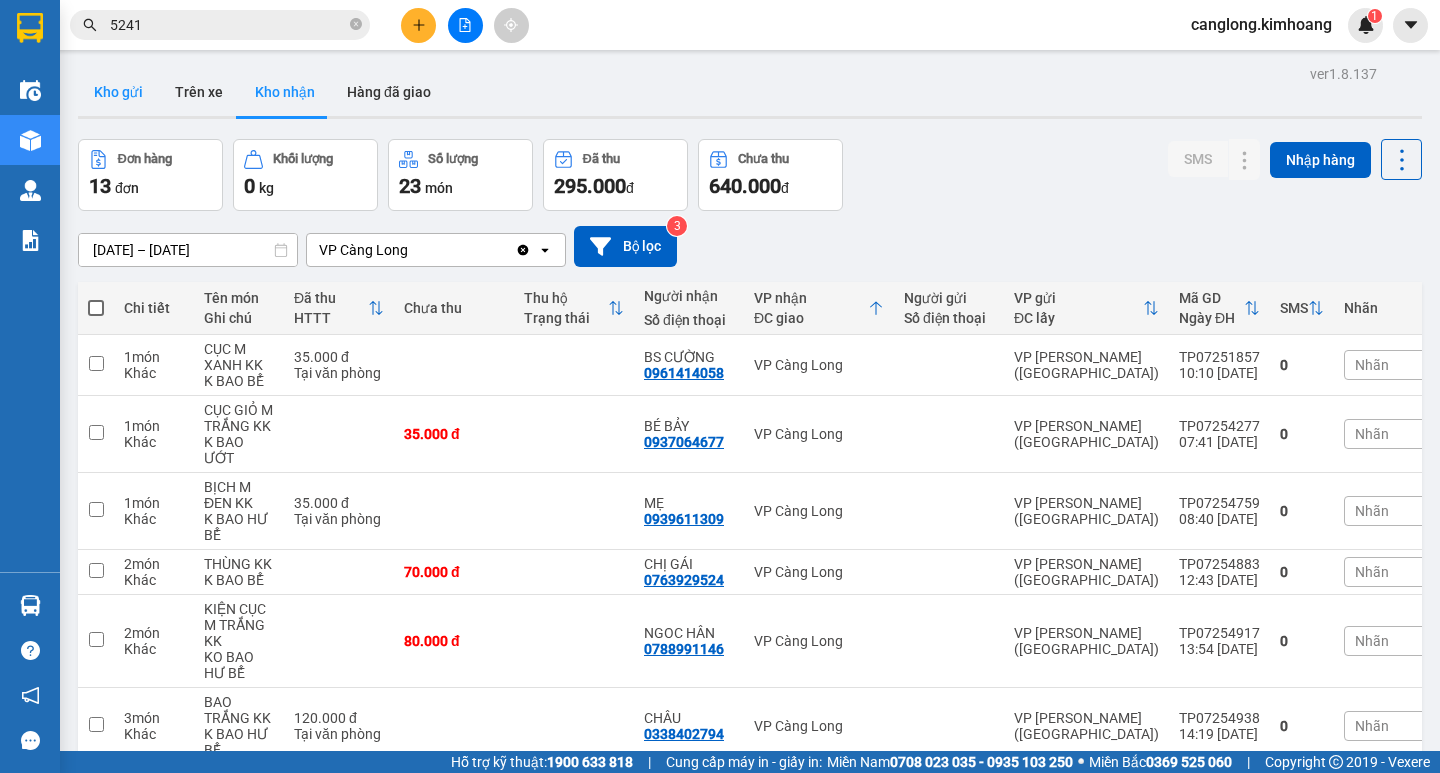 click on "Kho gửi" at bounding box center (118, 92) 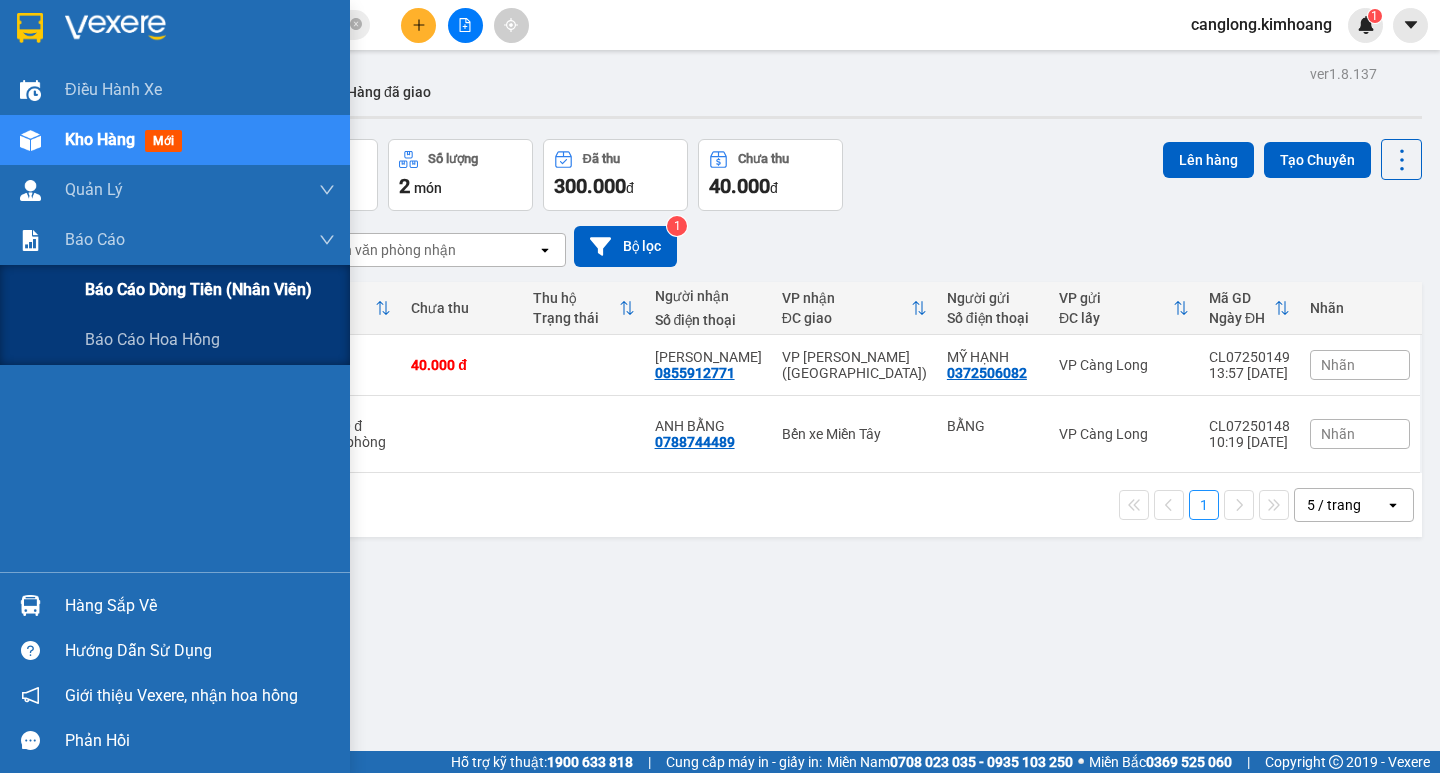 click on "Báo cáo dòng tiền (nhân viên)" at bounding box center [198, 289] 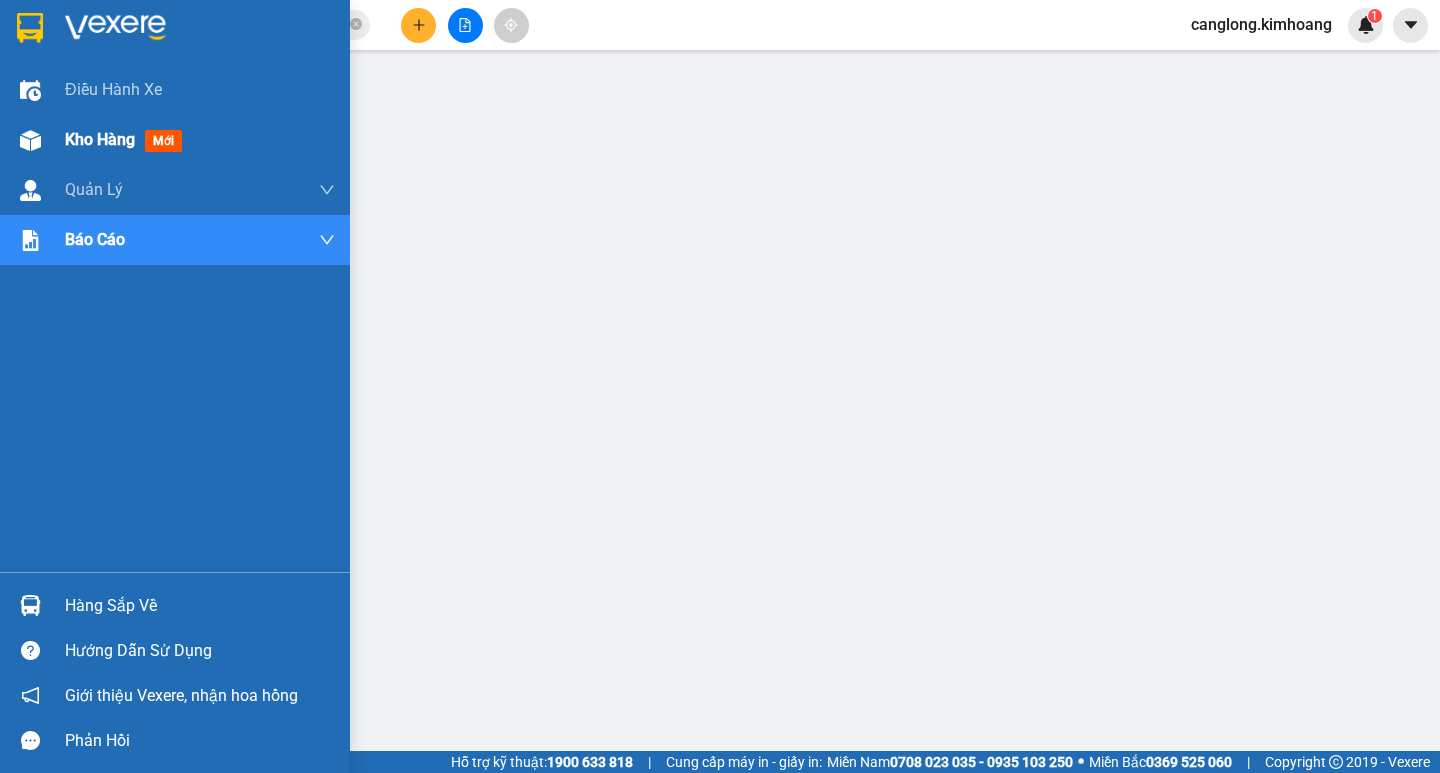 click on "Kho hàng mới" at bounding box center (175, 140) 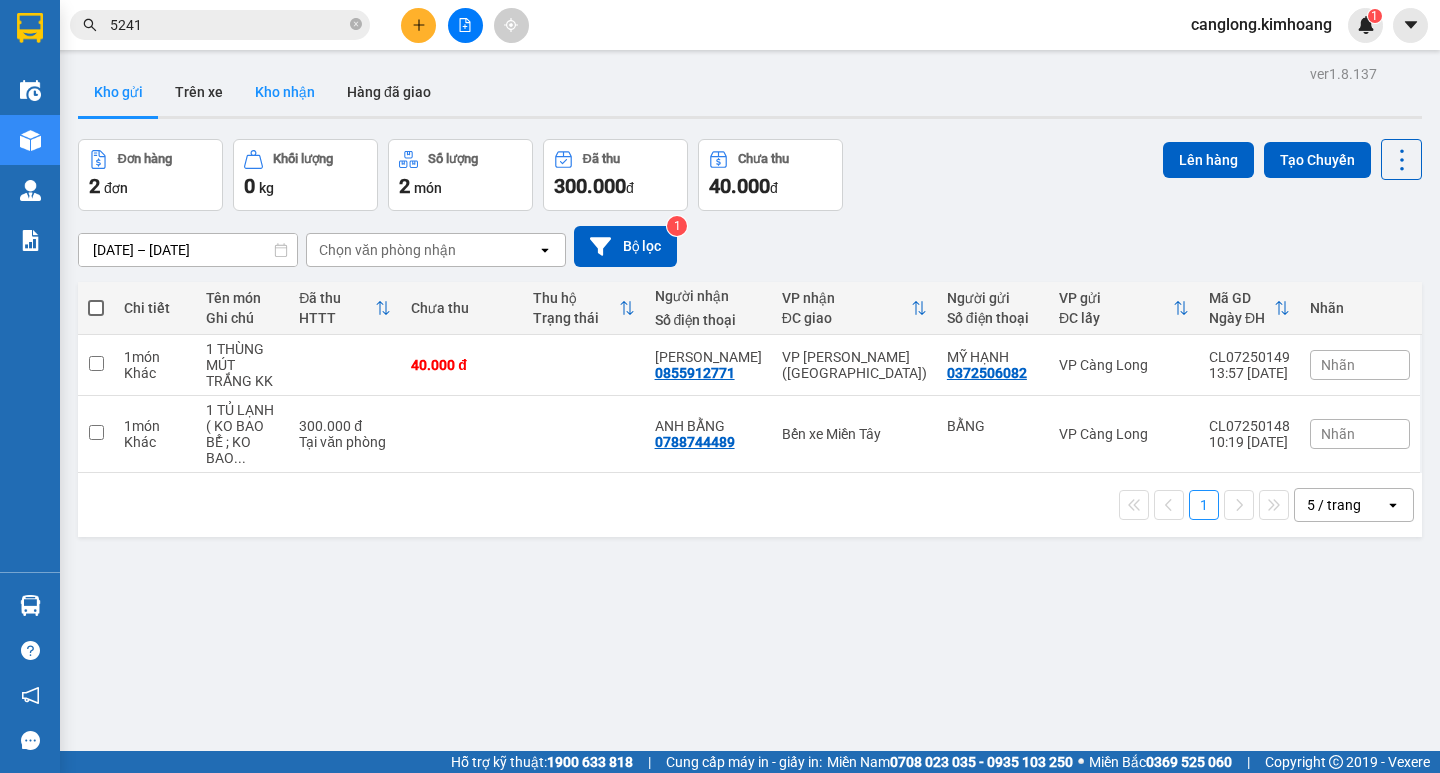 click on "Kho nhận" at bounding box center (285, 92) 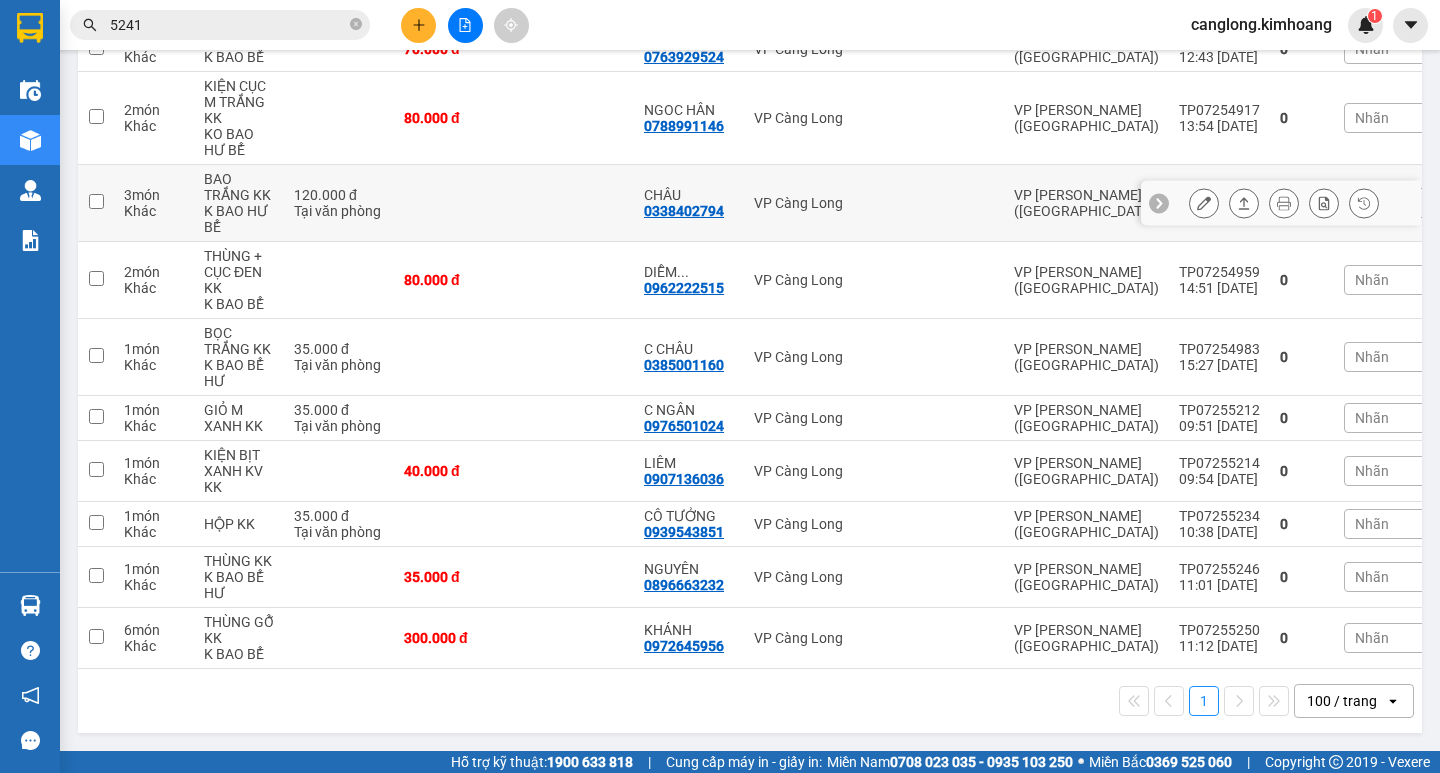 scroll, scrollTop: 547, scrollLeft: 0, axis: vertical 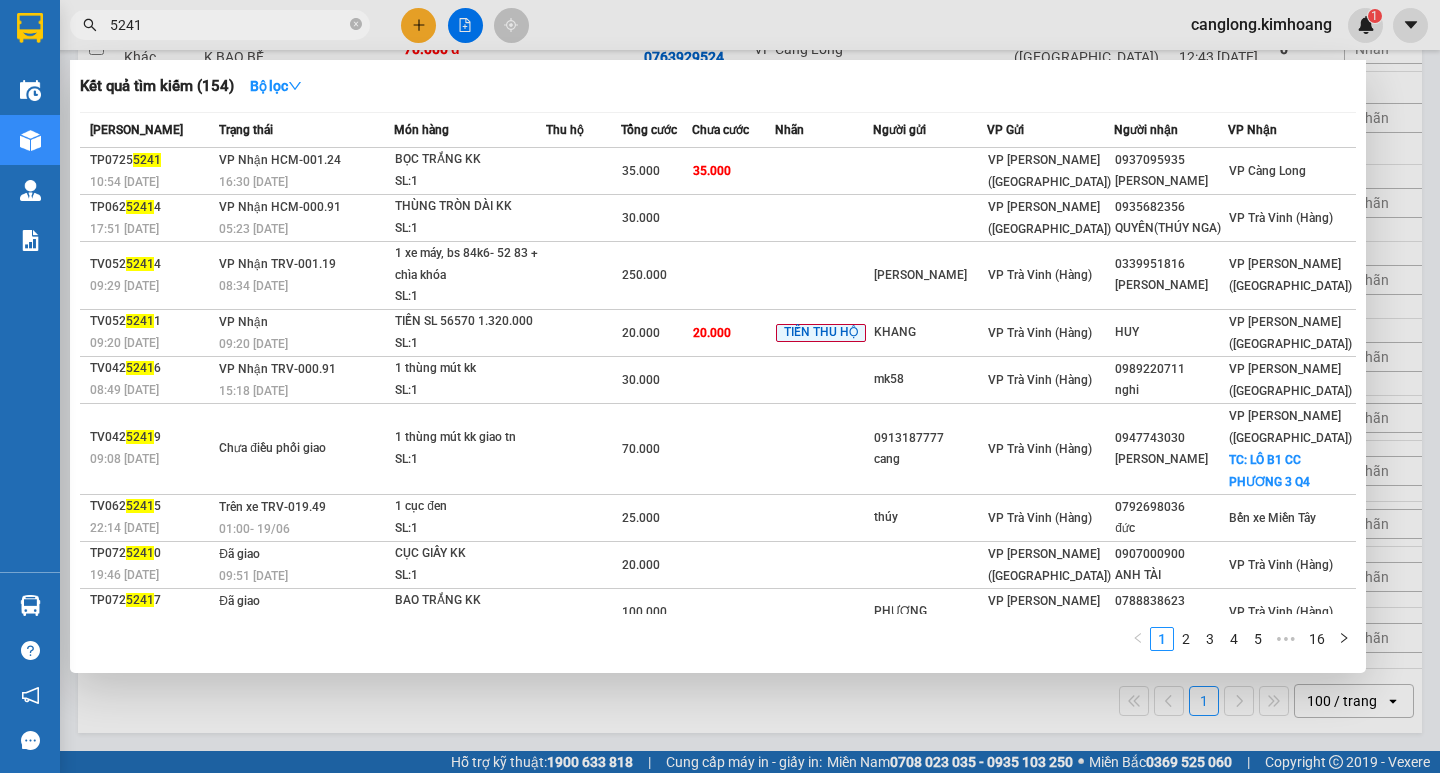 click on "5241" at bounding box center [228, 25] 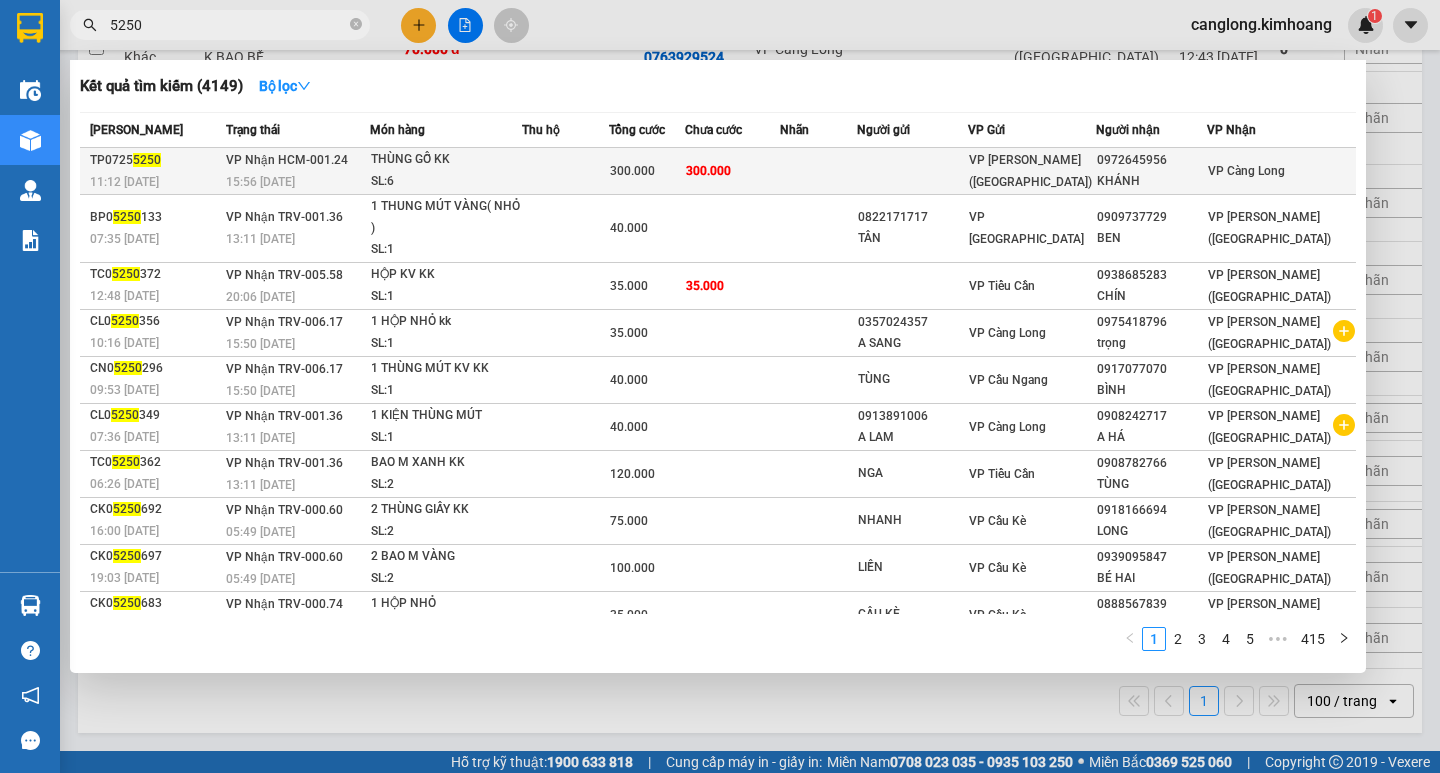 type on "5250" 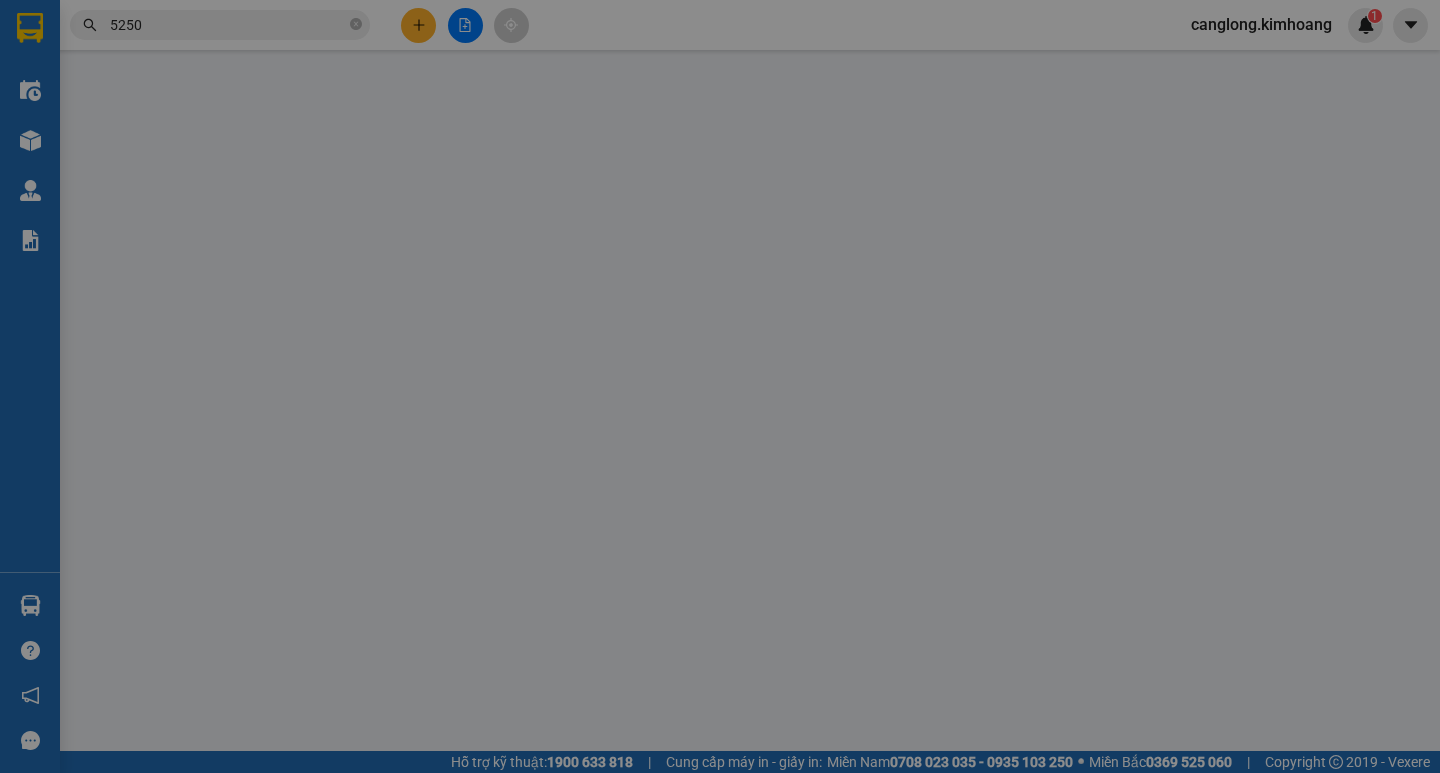 scroll, scrollTop: 0, scrollLeft: 0, axis: both 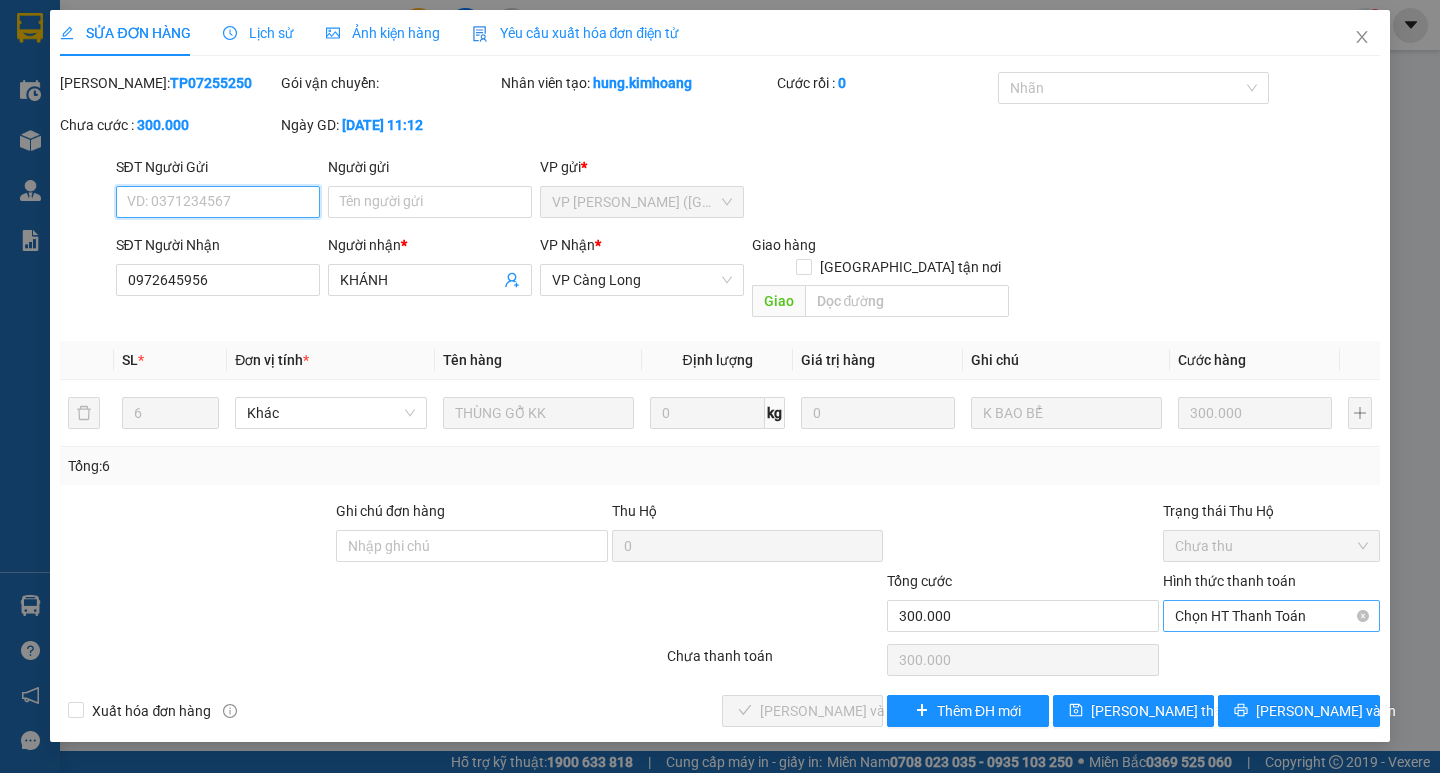 click on "Chọn HT Thanh Toán" at bounding box center [1271, 616] 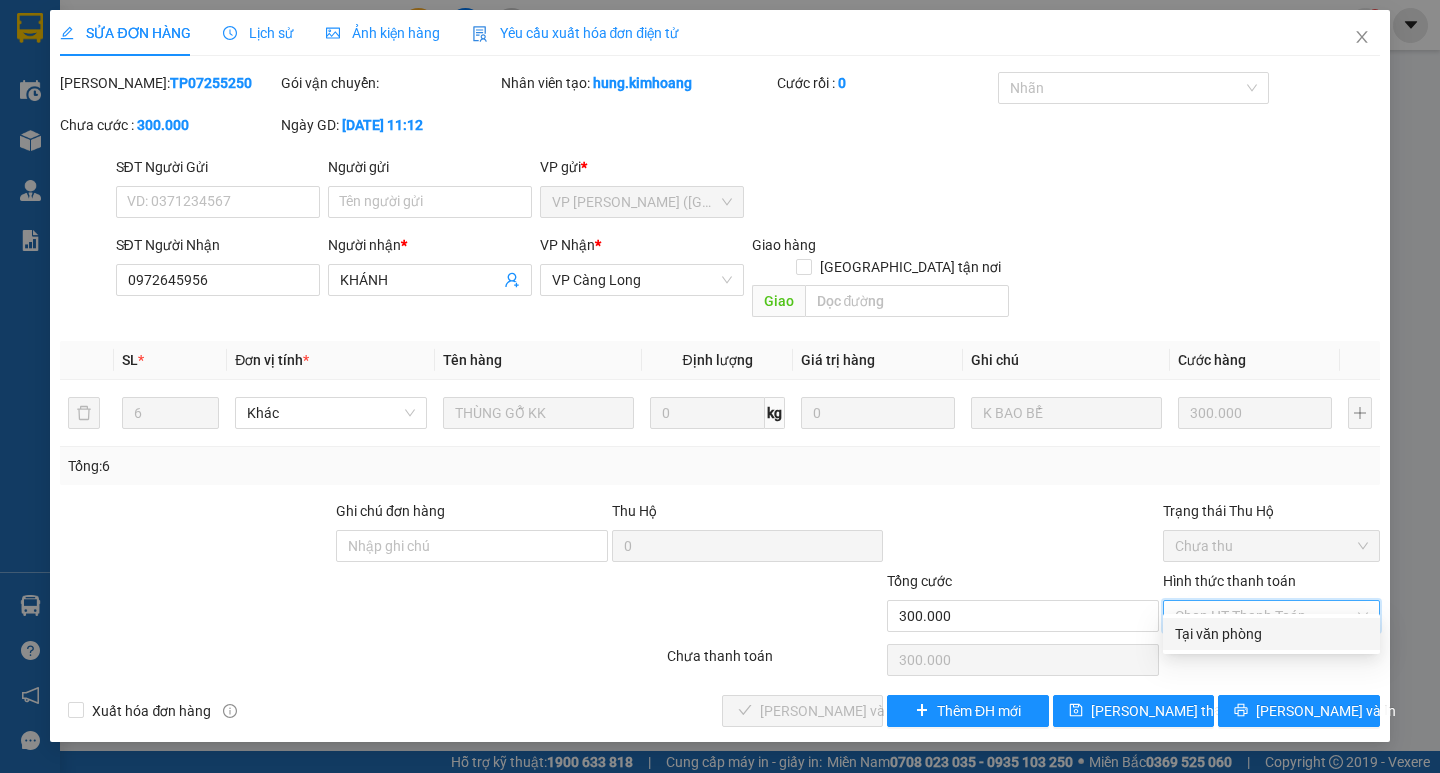 click on "Tại văn phòng" at bounding box center [1271, 634] 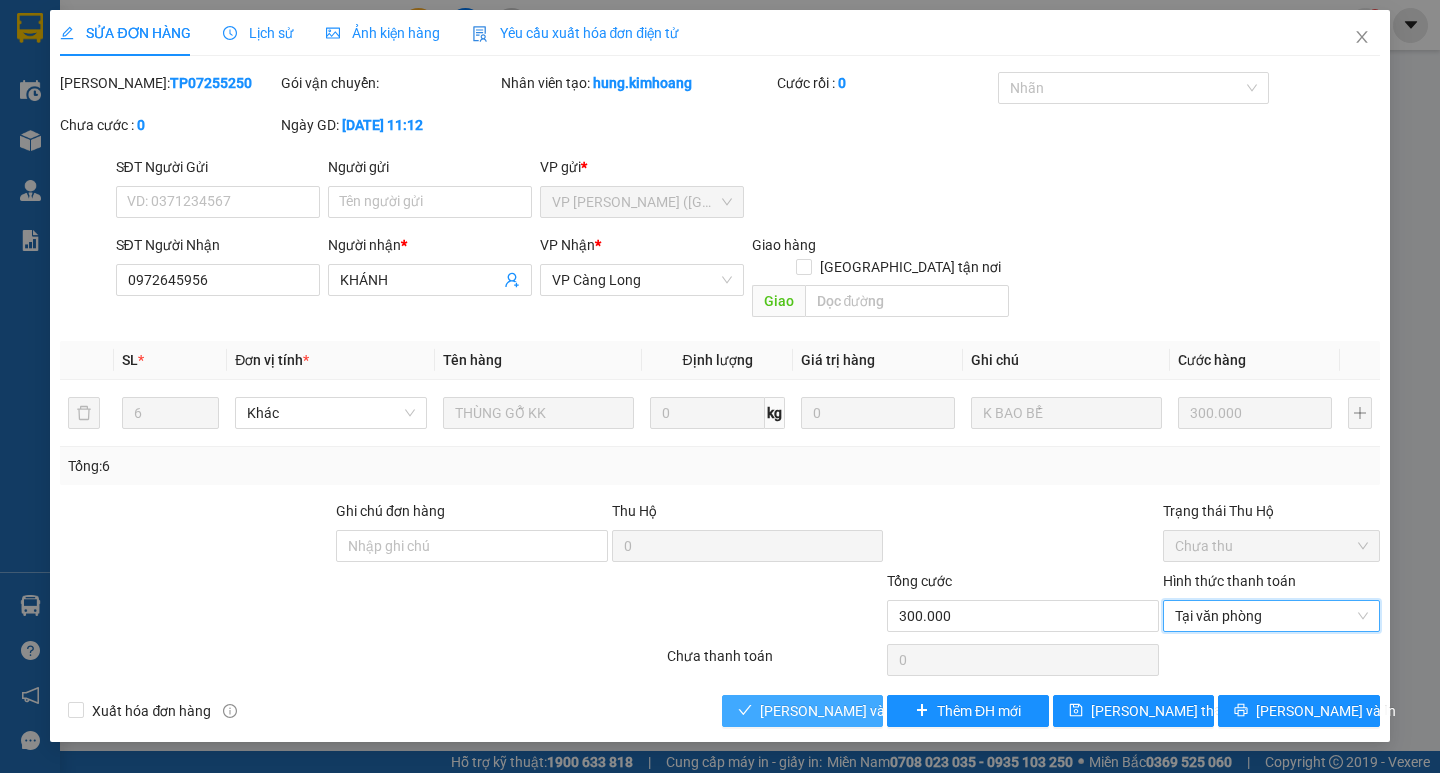 click on "[PERSON_NAME] và Giao hàng" at bounding box center [856, 711] 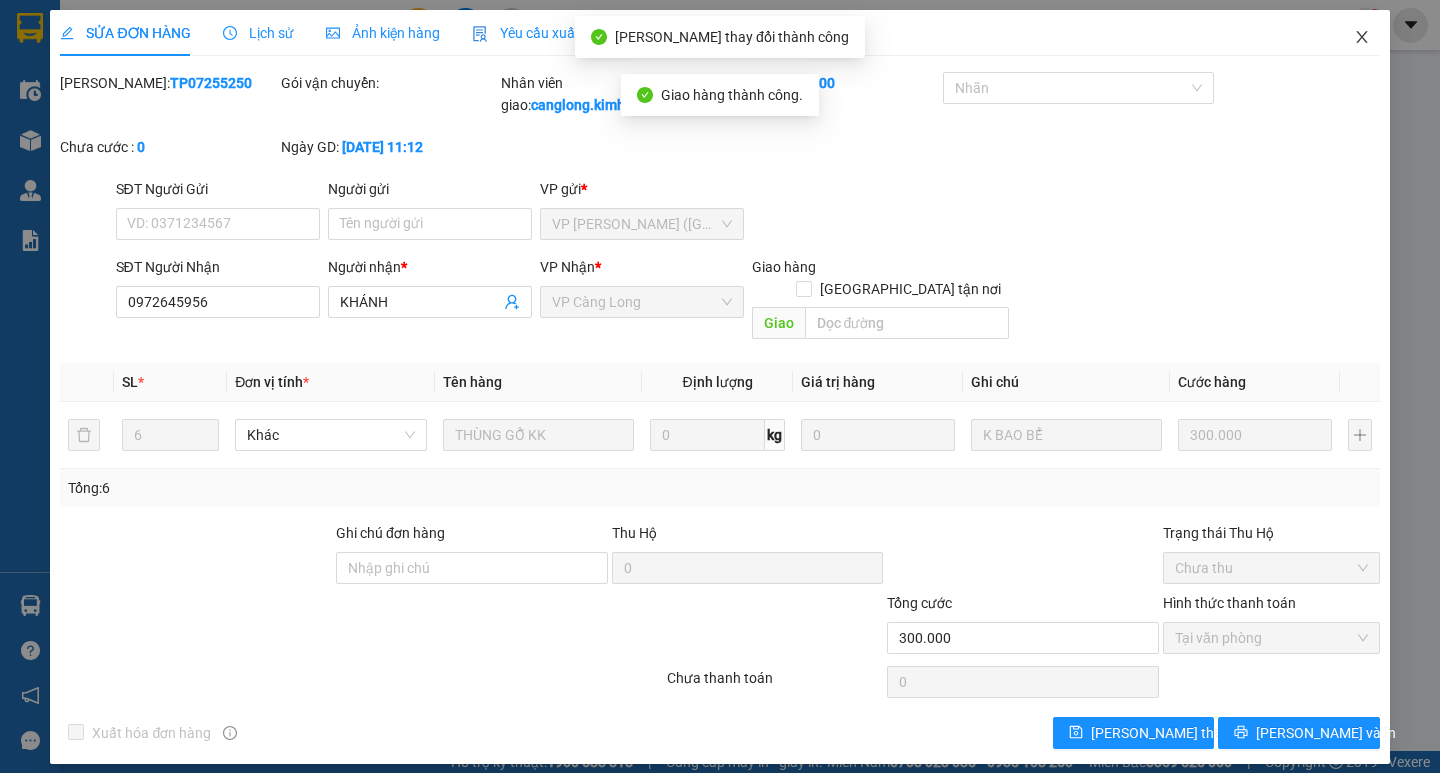 click 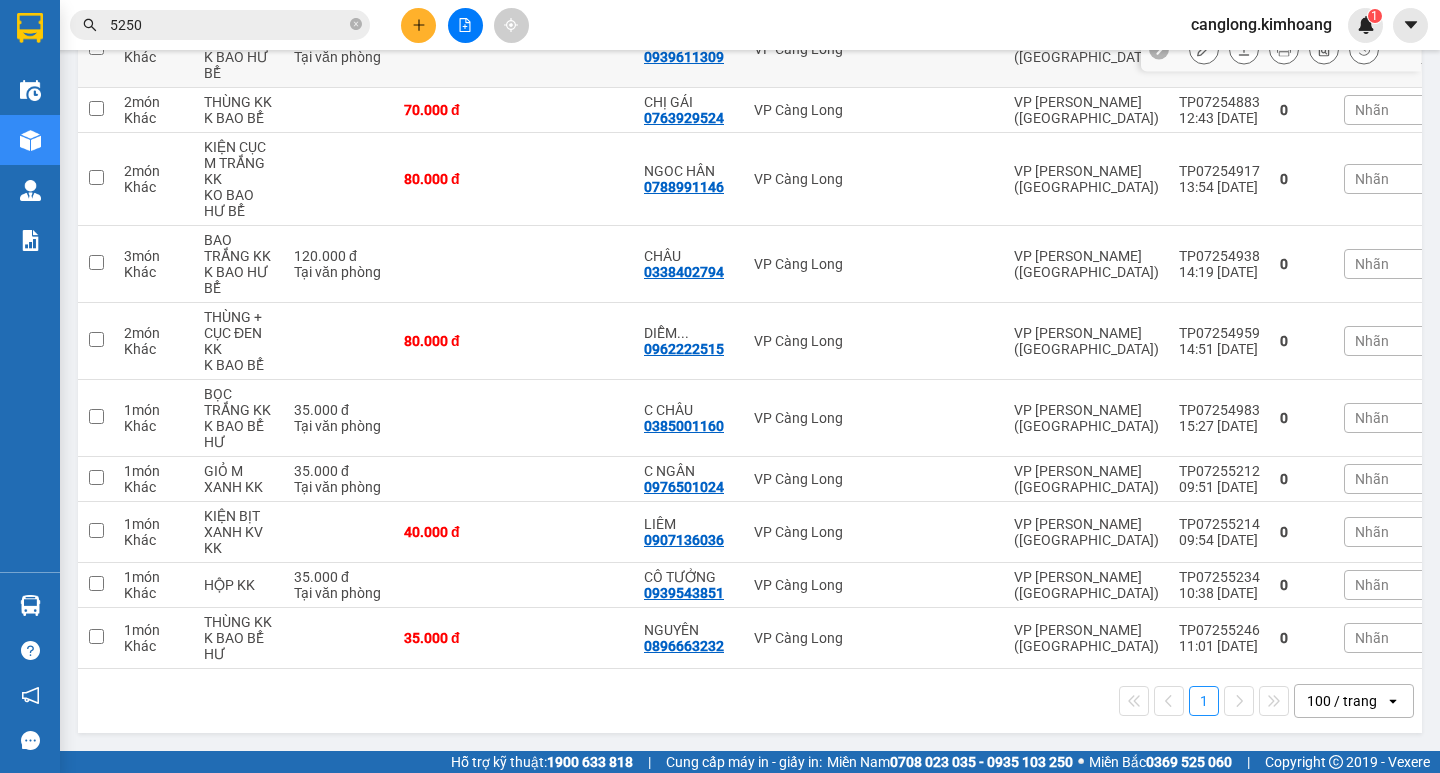 scroll, scrollTop: 486, scrollLeft: 0, axis: vertical 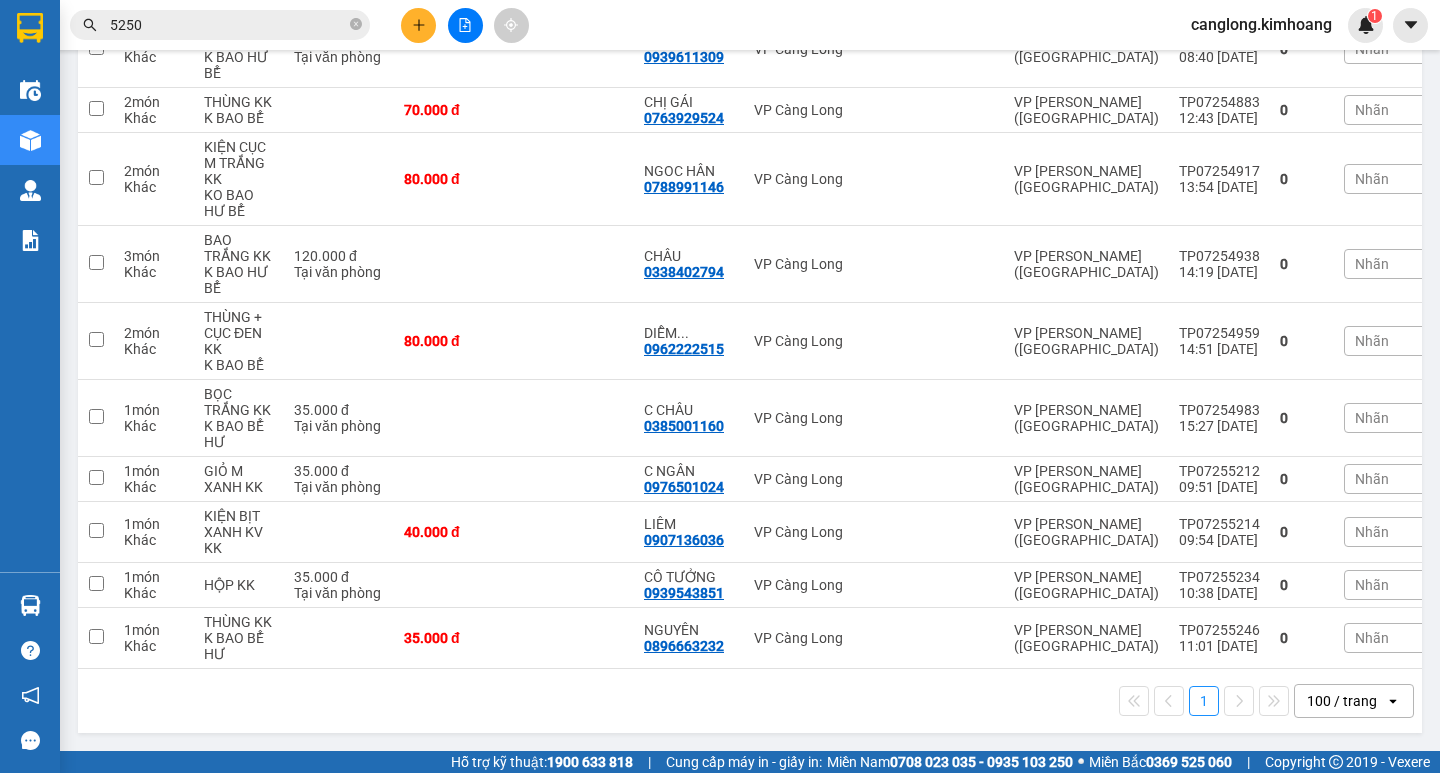click on "5250" at bounding box center [228, 25] 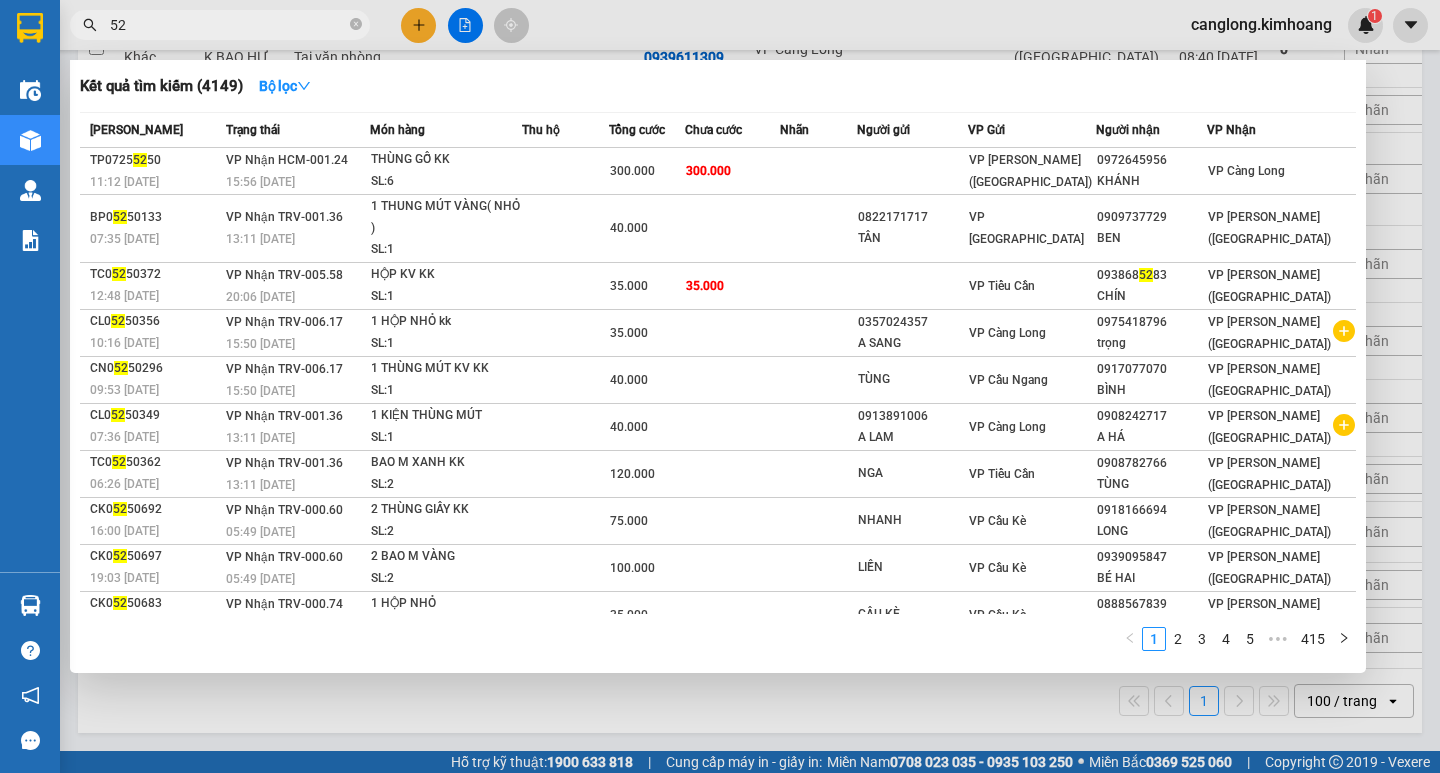 type on "5" 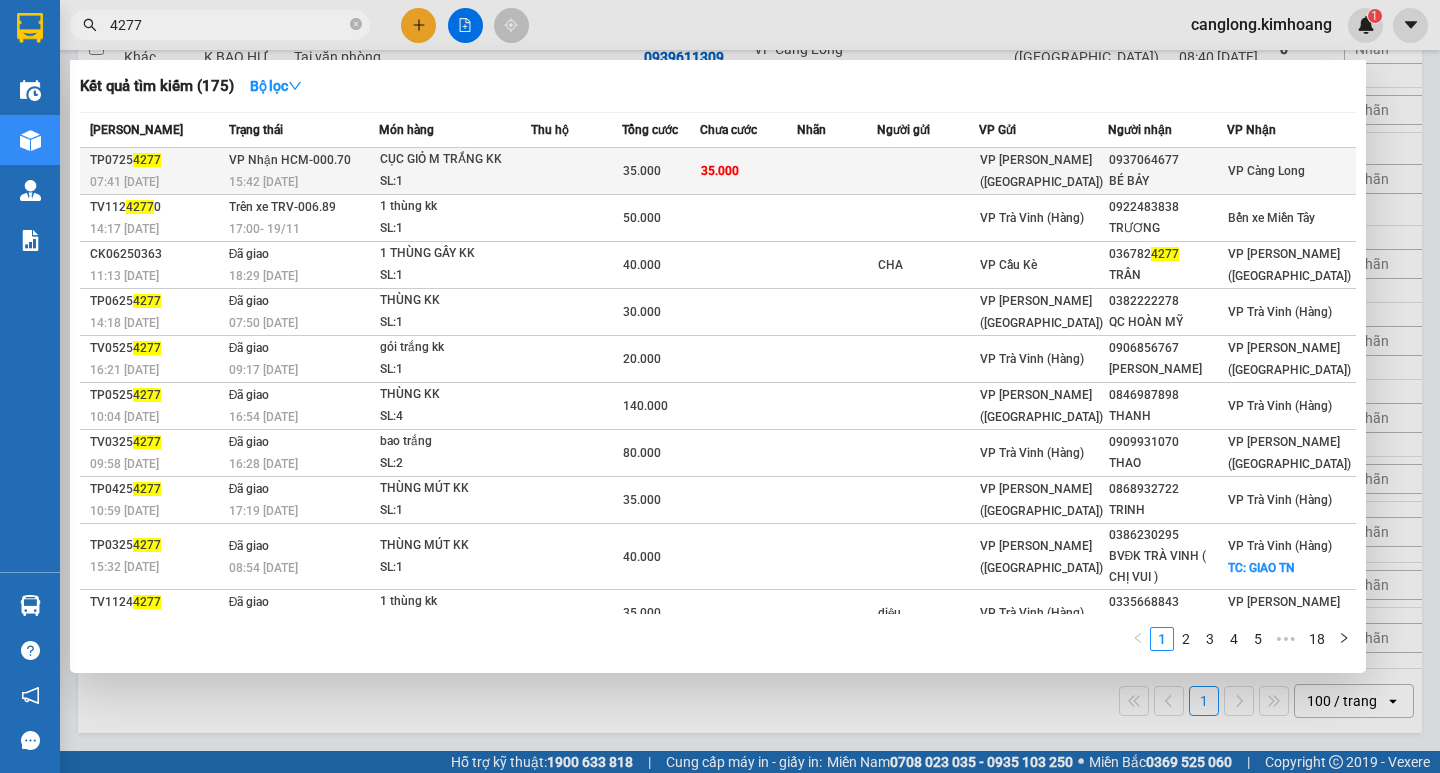 type on "4277" 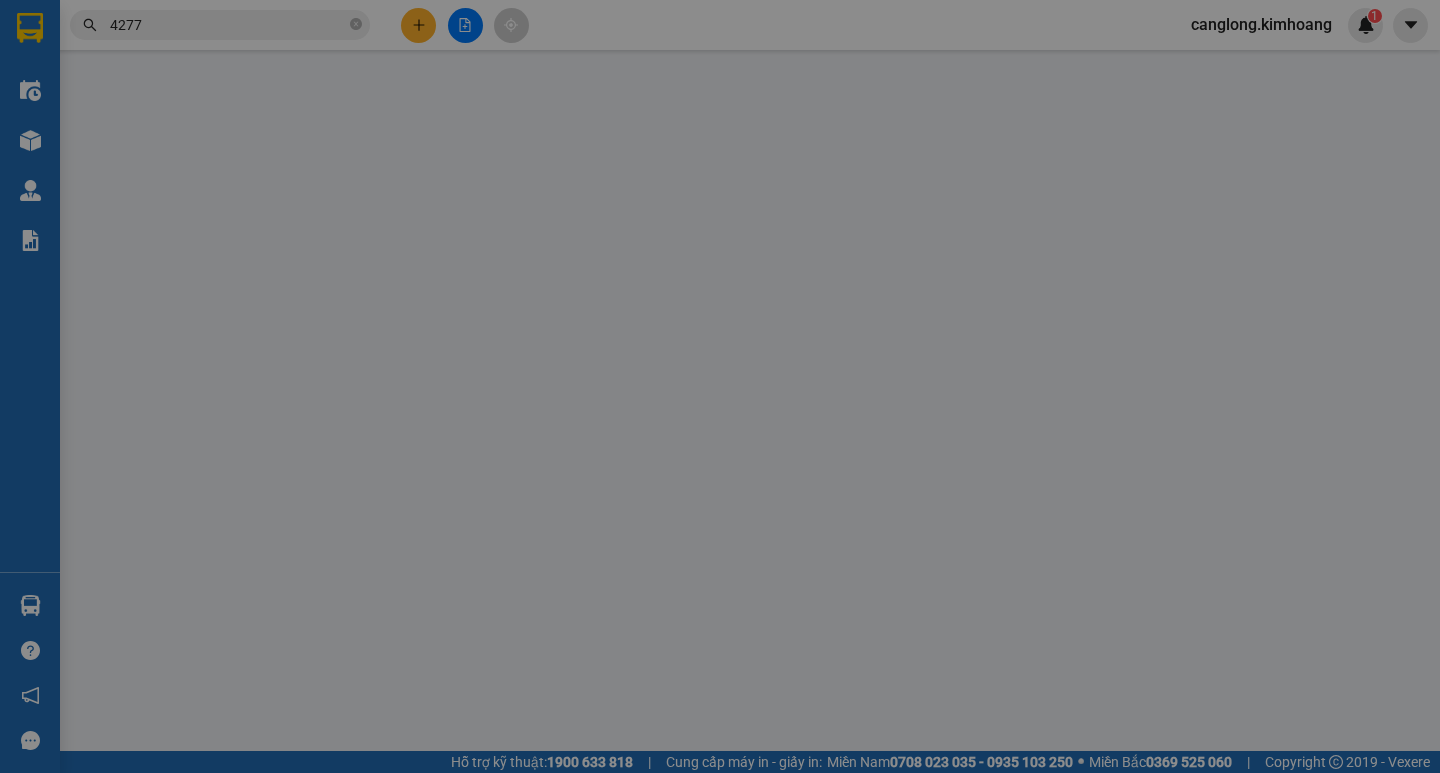 scroll, scrollTop: 0, scrollLeft: 0, axis: both 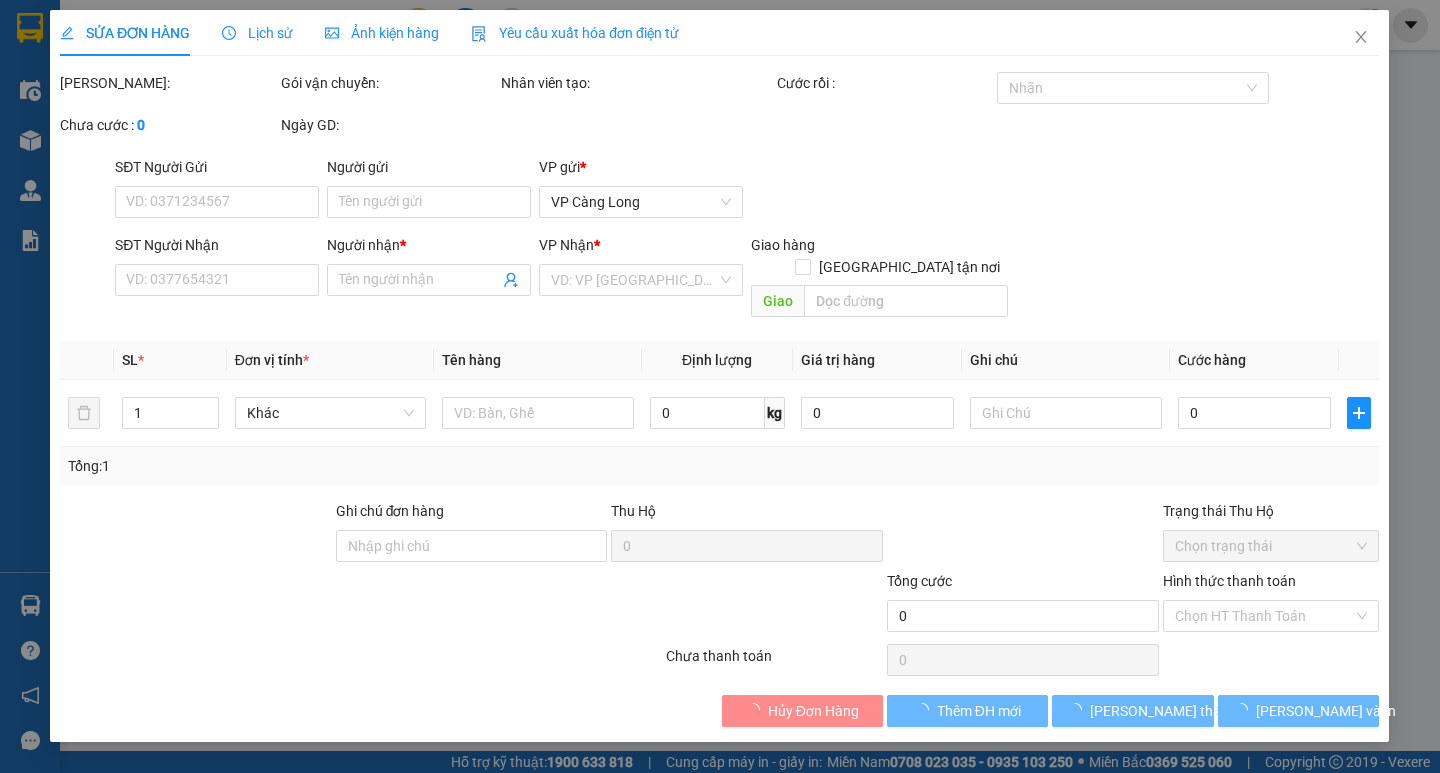 type on "0937064677" 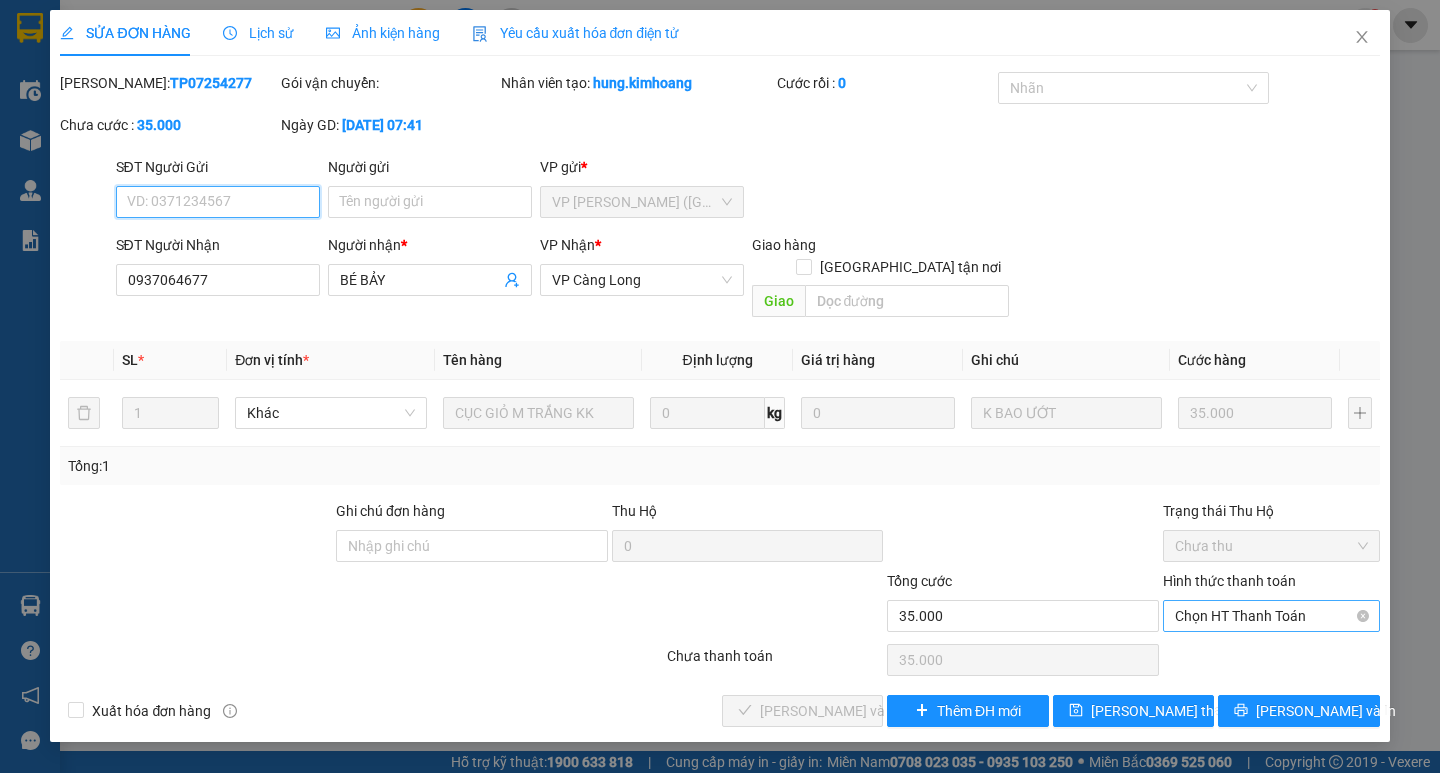 click on "Chọn HT Thanh Toán" at bounding box center [1271, 616] 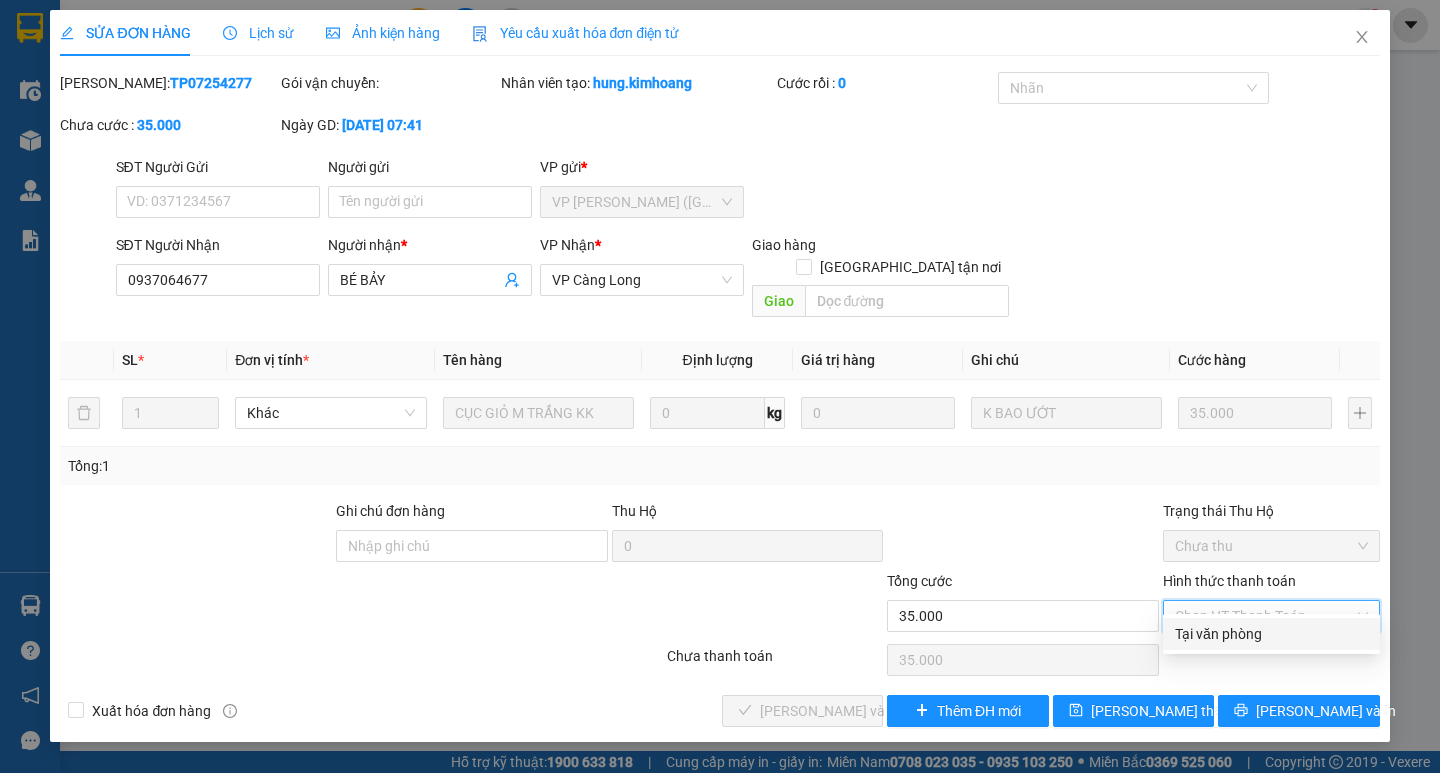 click on "Tại văn phòng" at bounding box center [1271, 634] 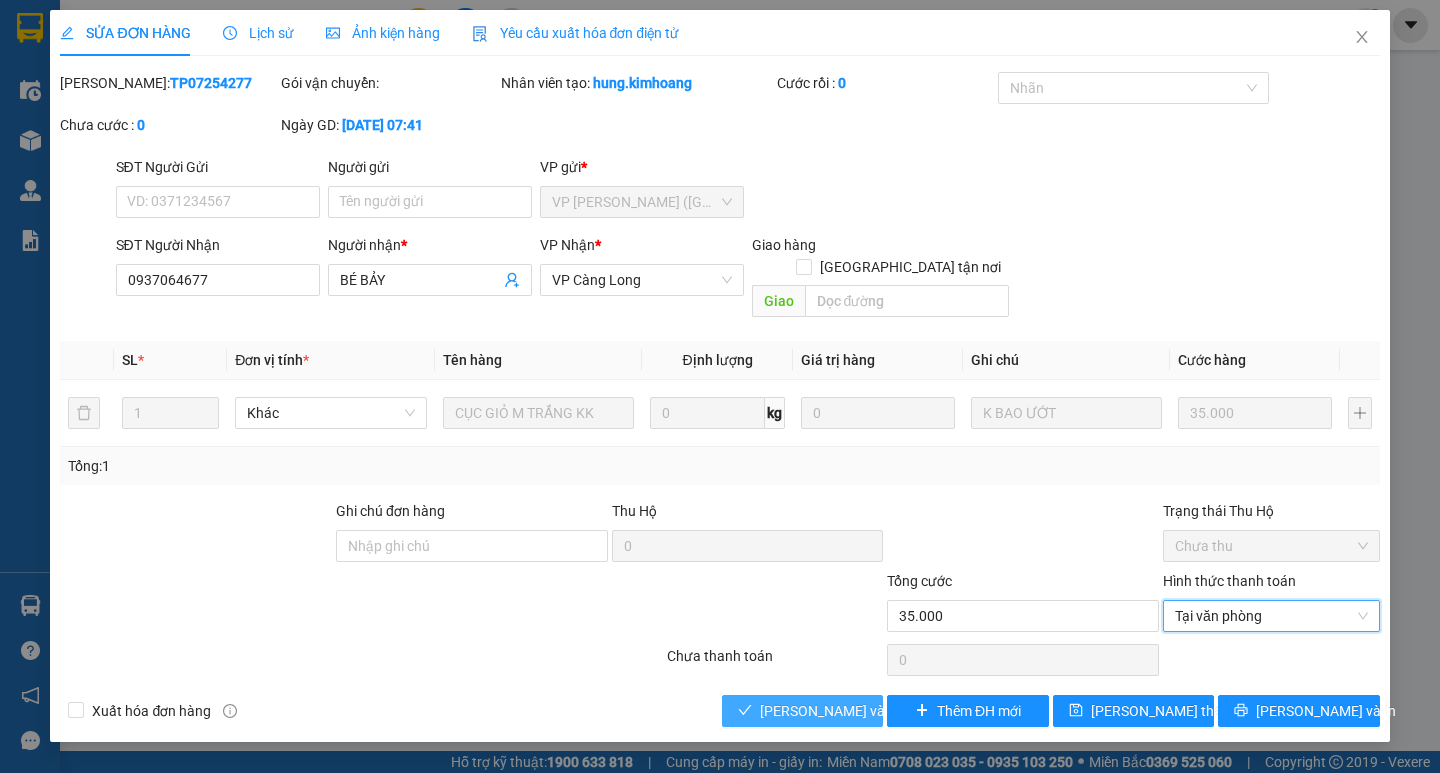 click on "[PERSON_NAME] và Giao hàng" at bounding box center (856, 711) 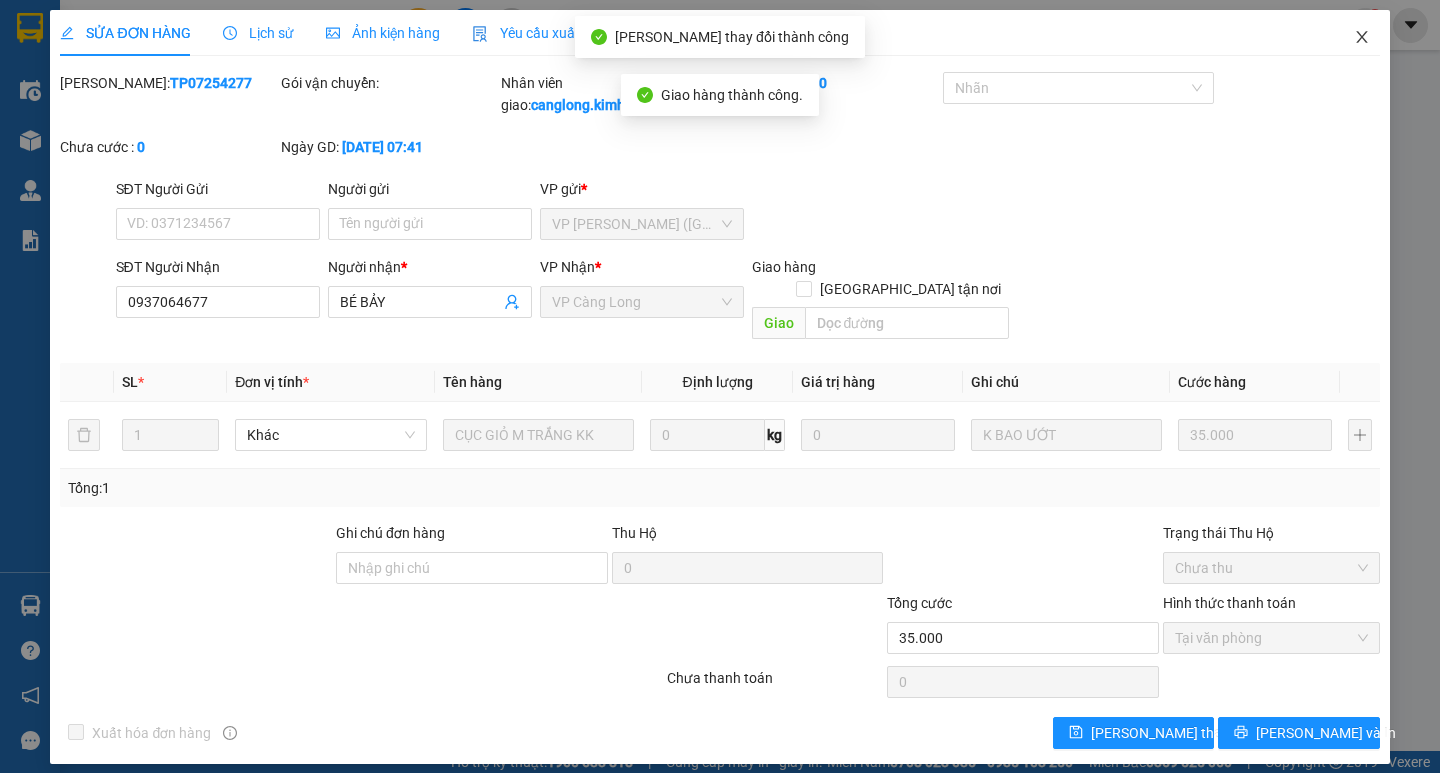 click 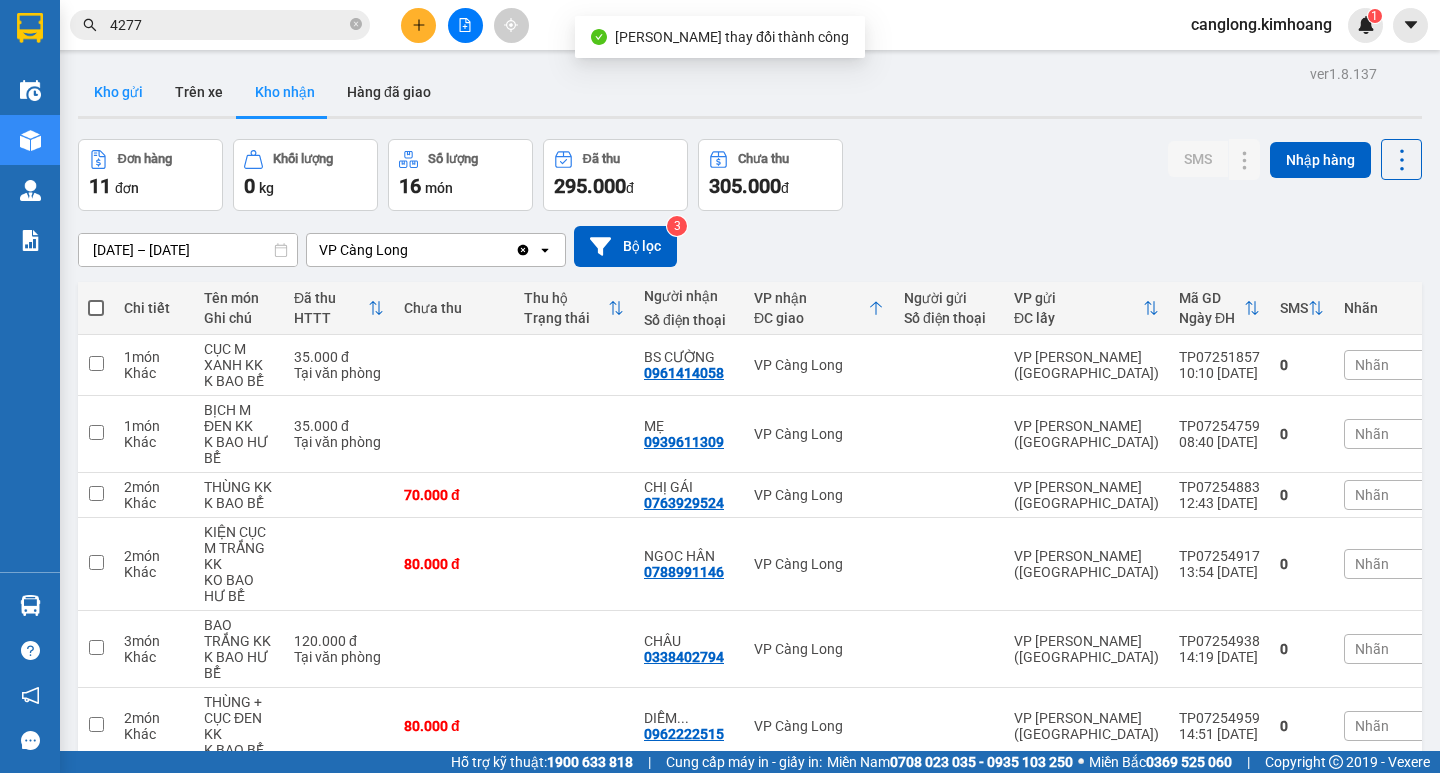 click on "Kho gửi" at bounding box center (118, 92) 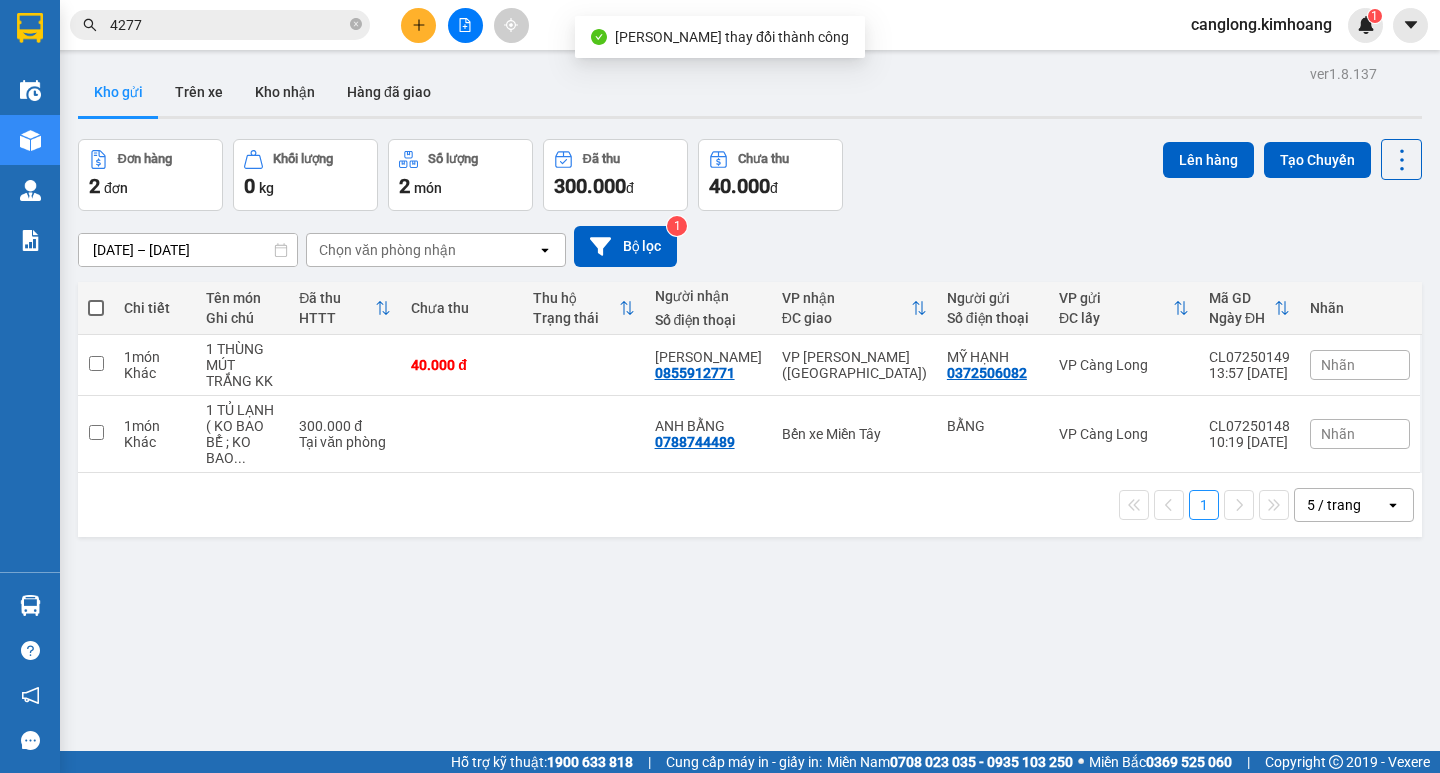 click at bounding box center [96, 308] 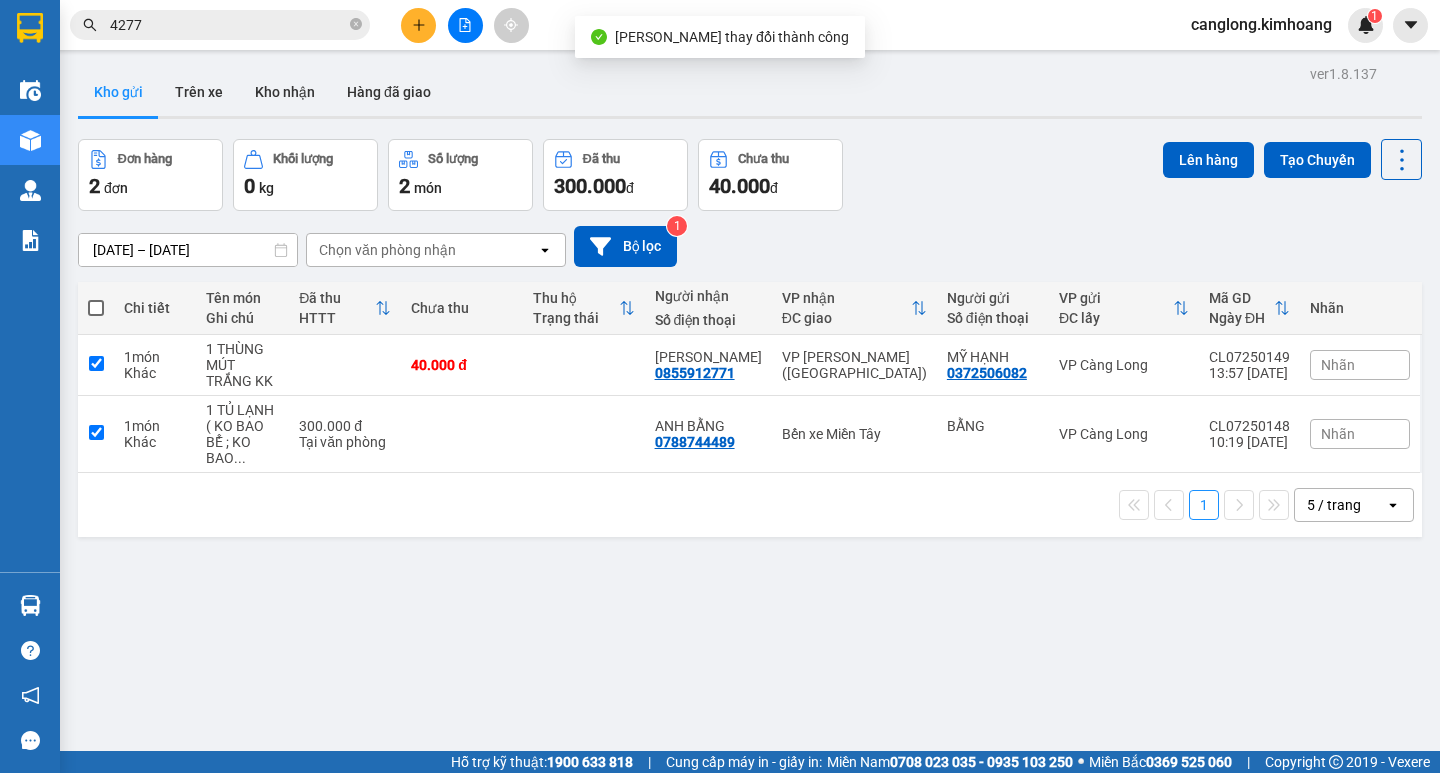 checkbox on "true" 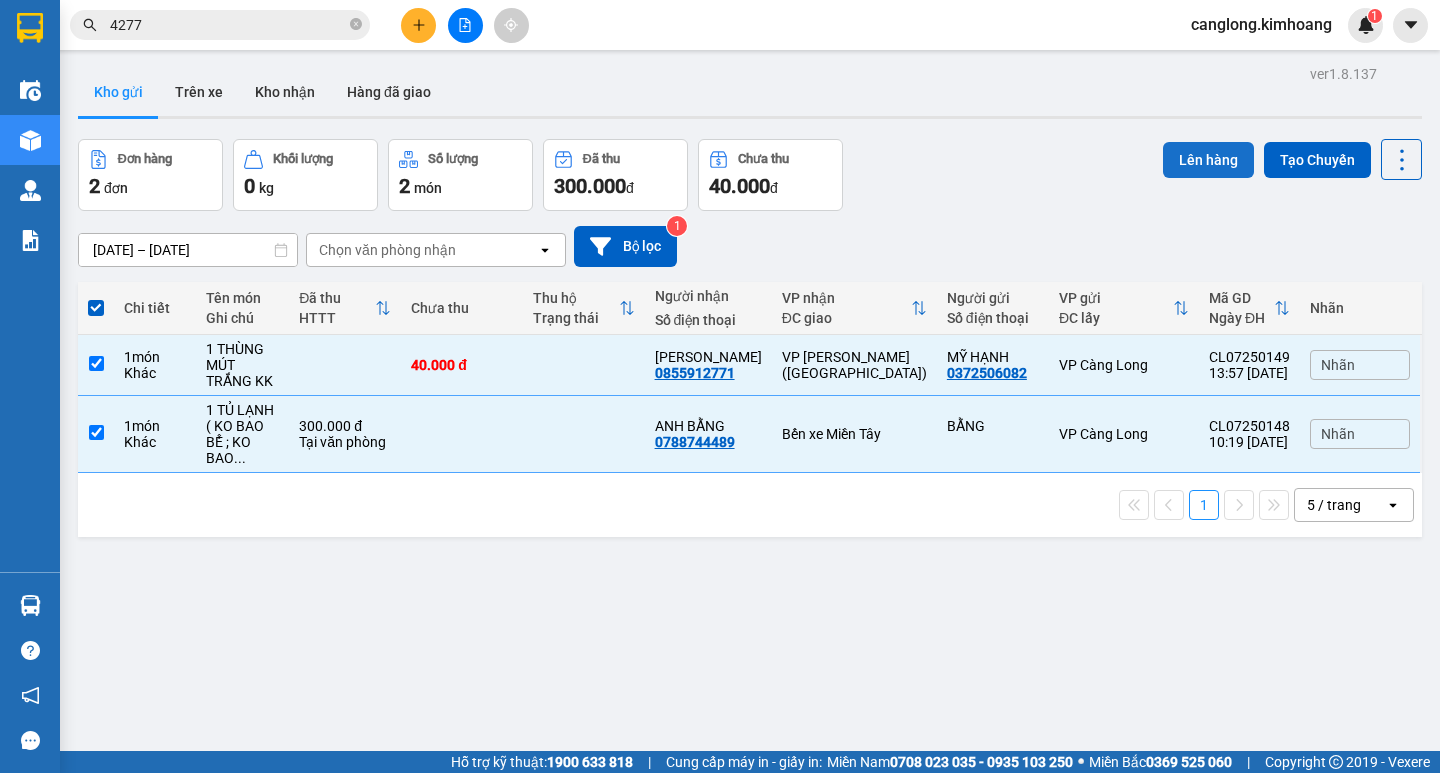 click on "Lên hàng" at bounding box center [1208, 160] 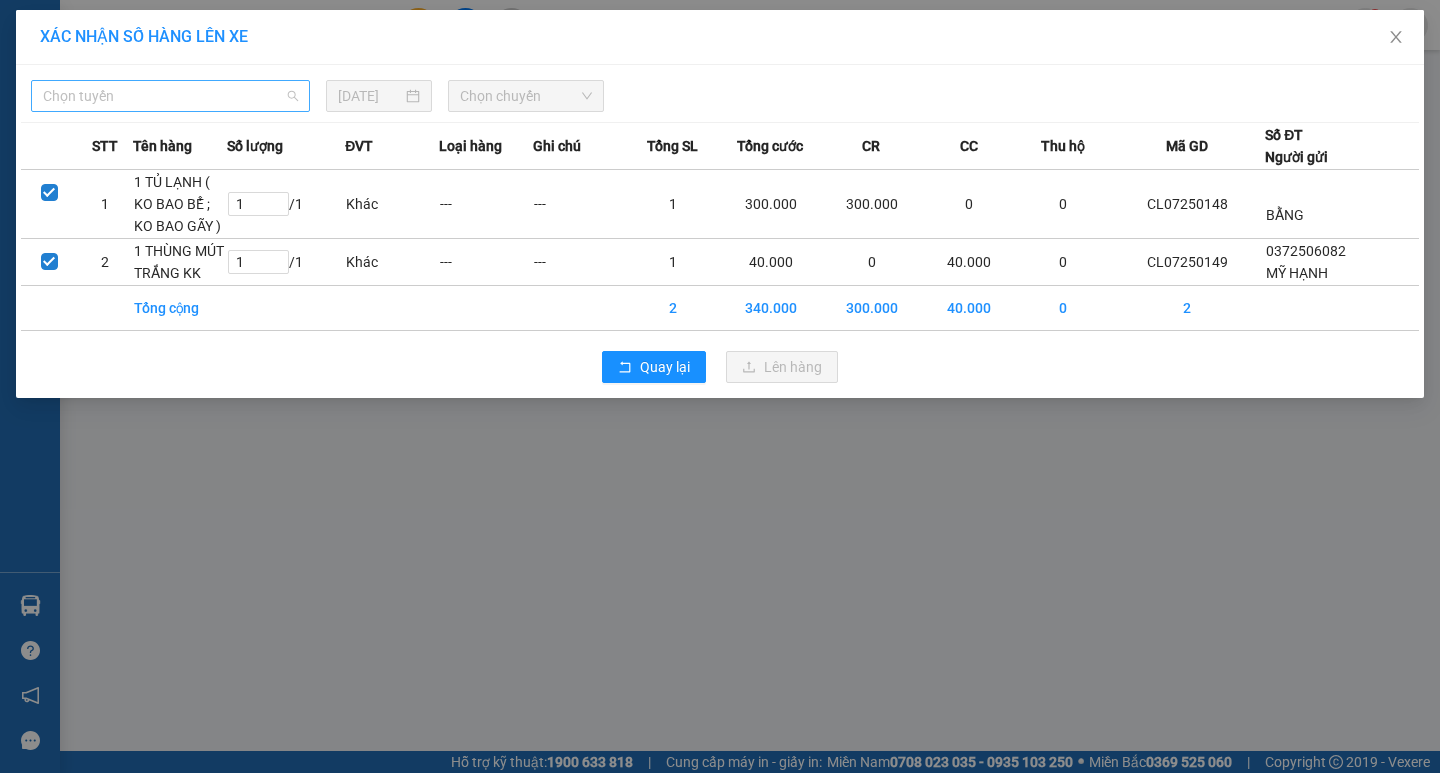 click on "Chọn tuyến" at bounding box center (170, 96) 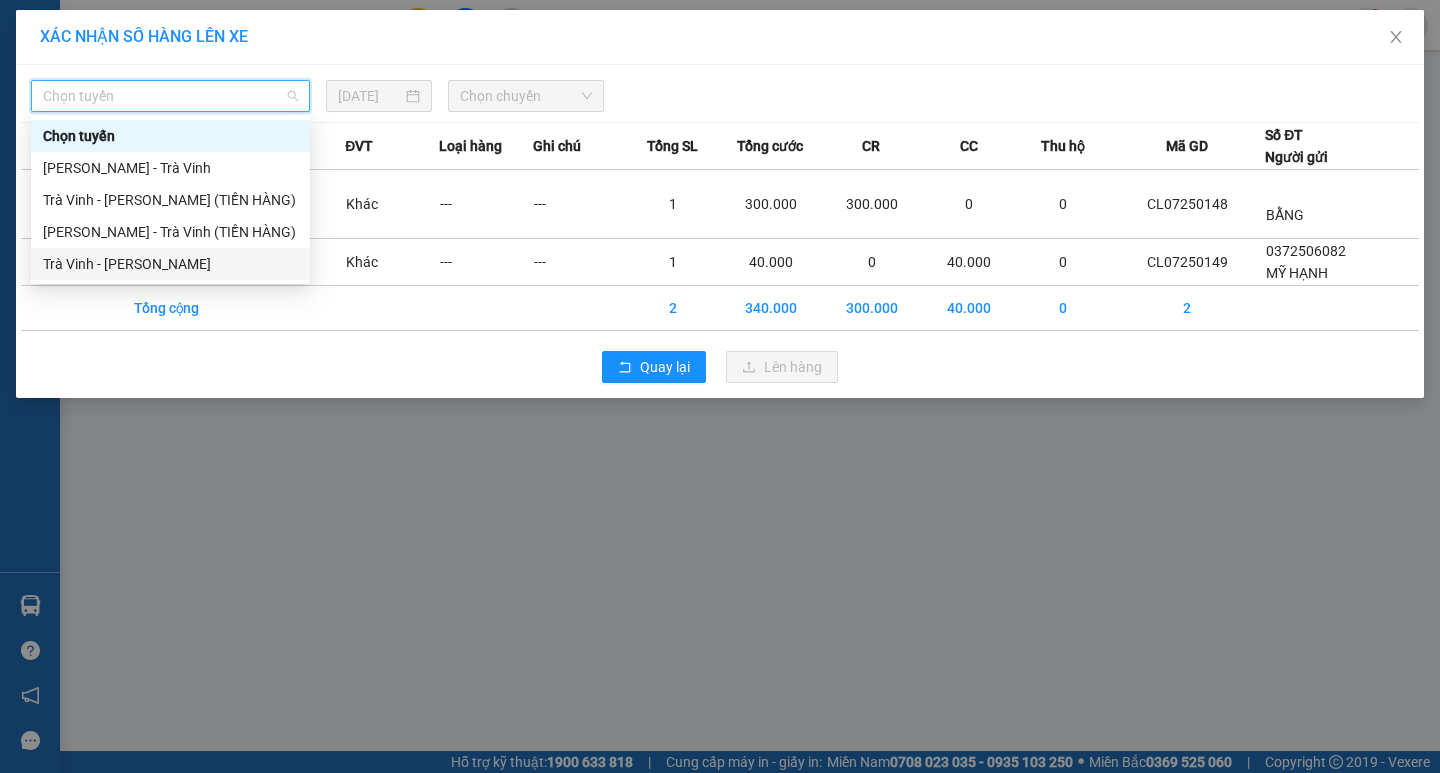 click on "Trà Vinh - [PERSON_NAME]" at bounding box center [170, 264] 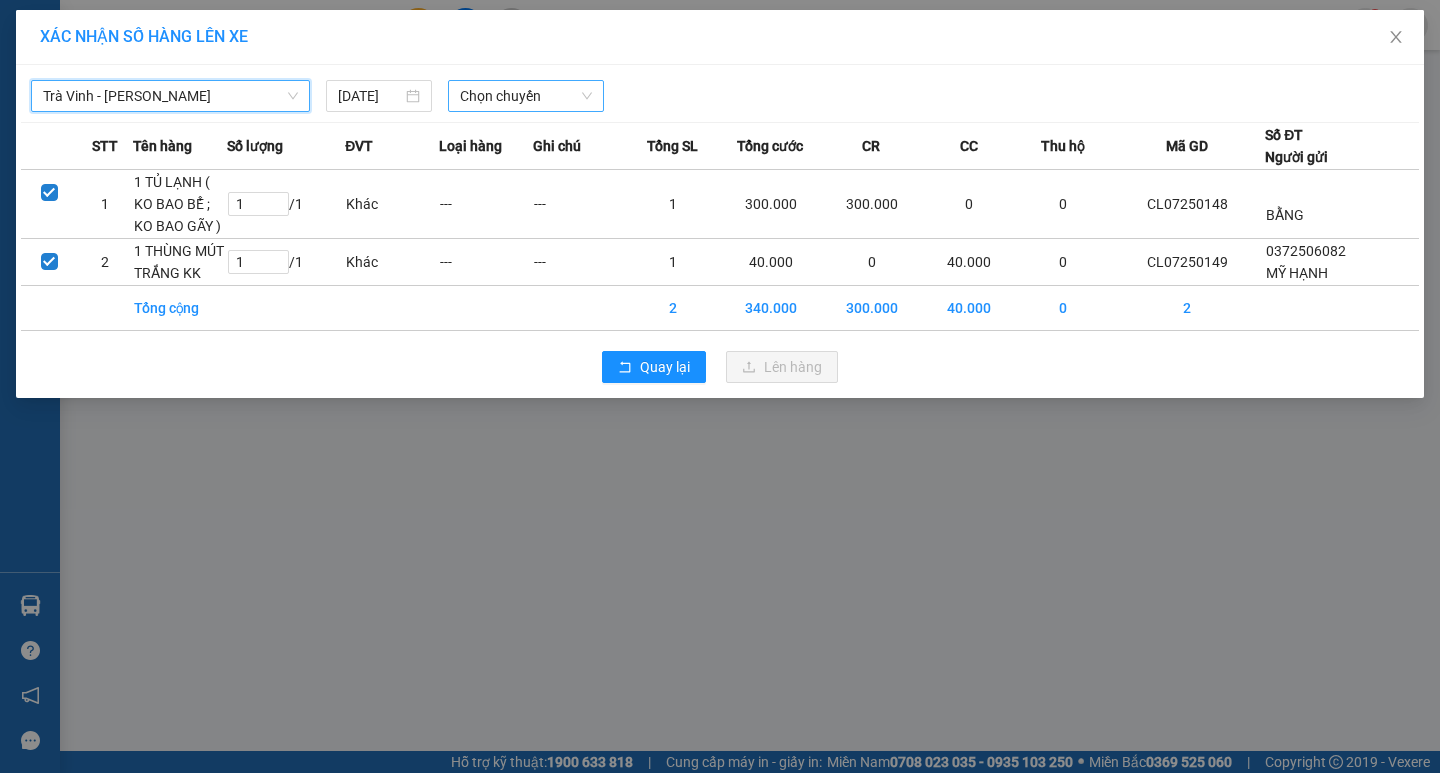 click on "Chọn chuyến" at bounding box center (526, 96) 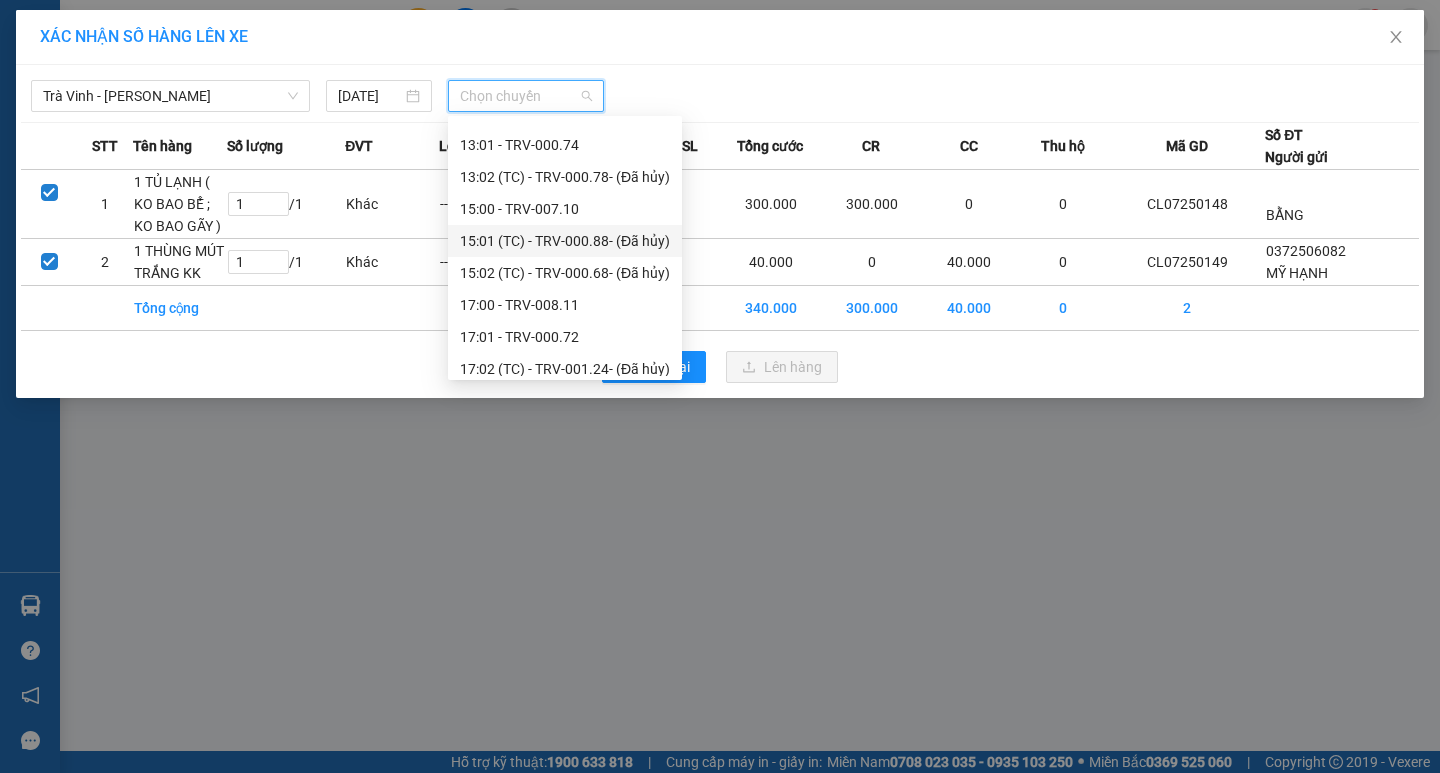 scroll, scrollTop: 600, scrollLeft: 0, axis: vertical 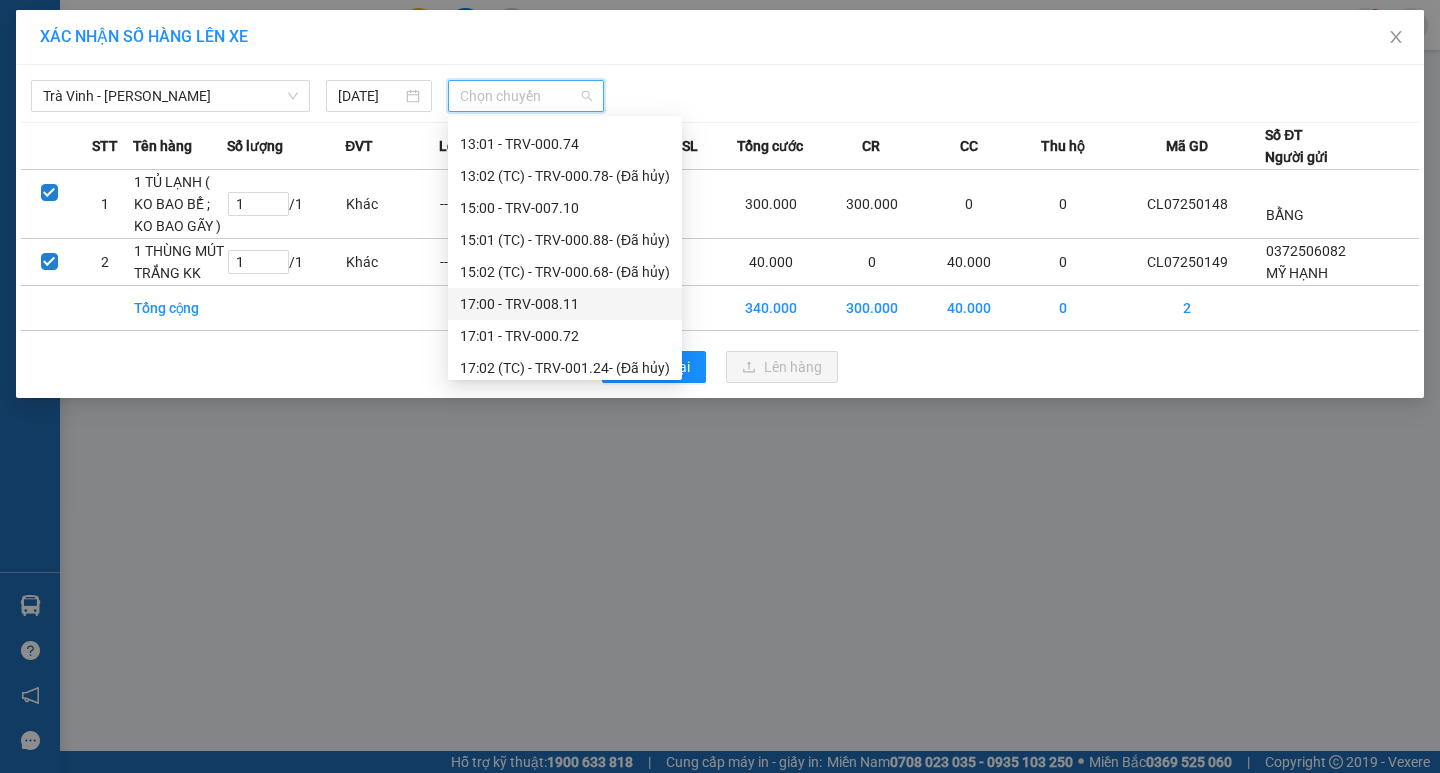 click on "17:00     - TRV-008.11" at bounding box center (565, 304) 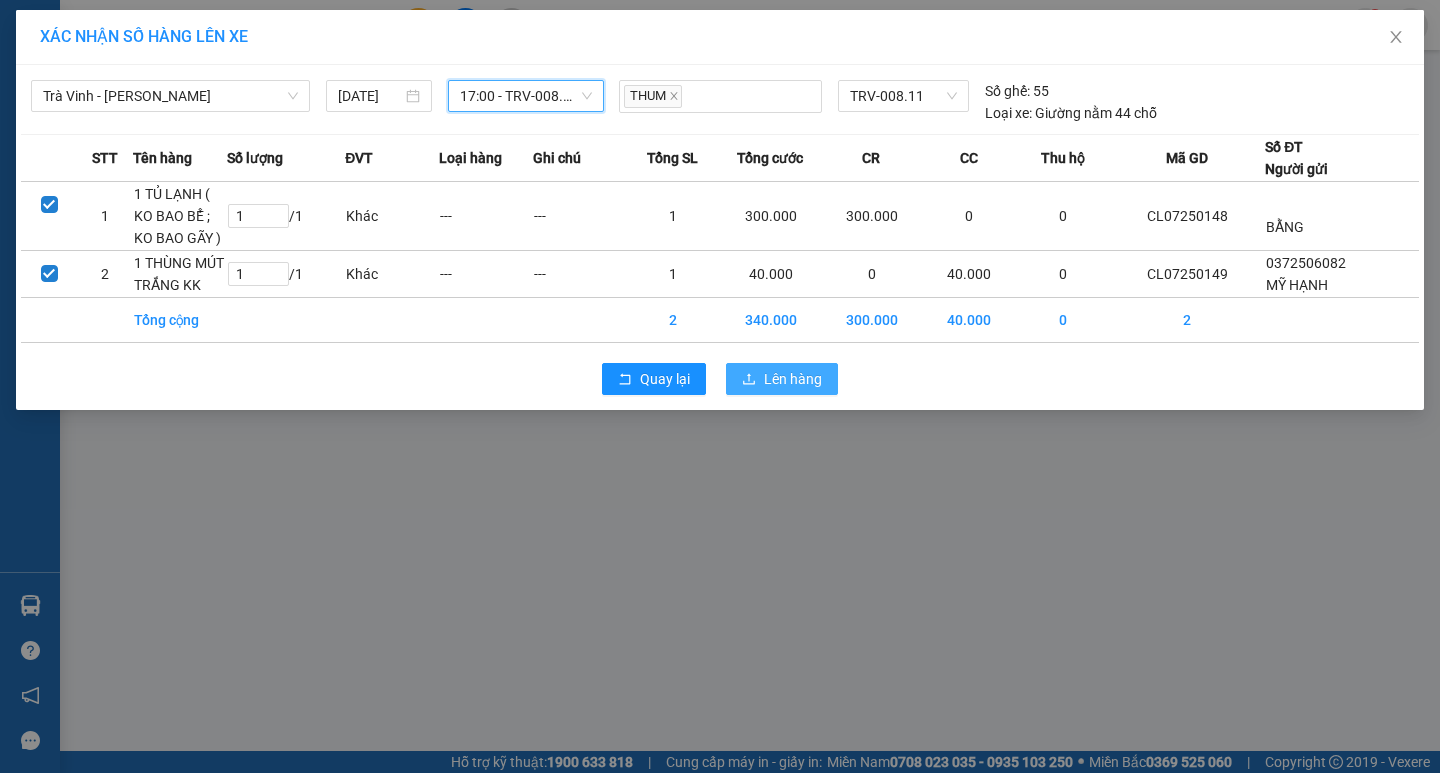 click 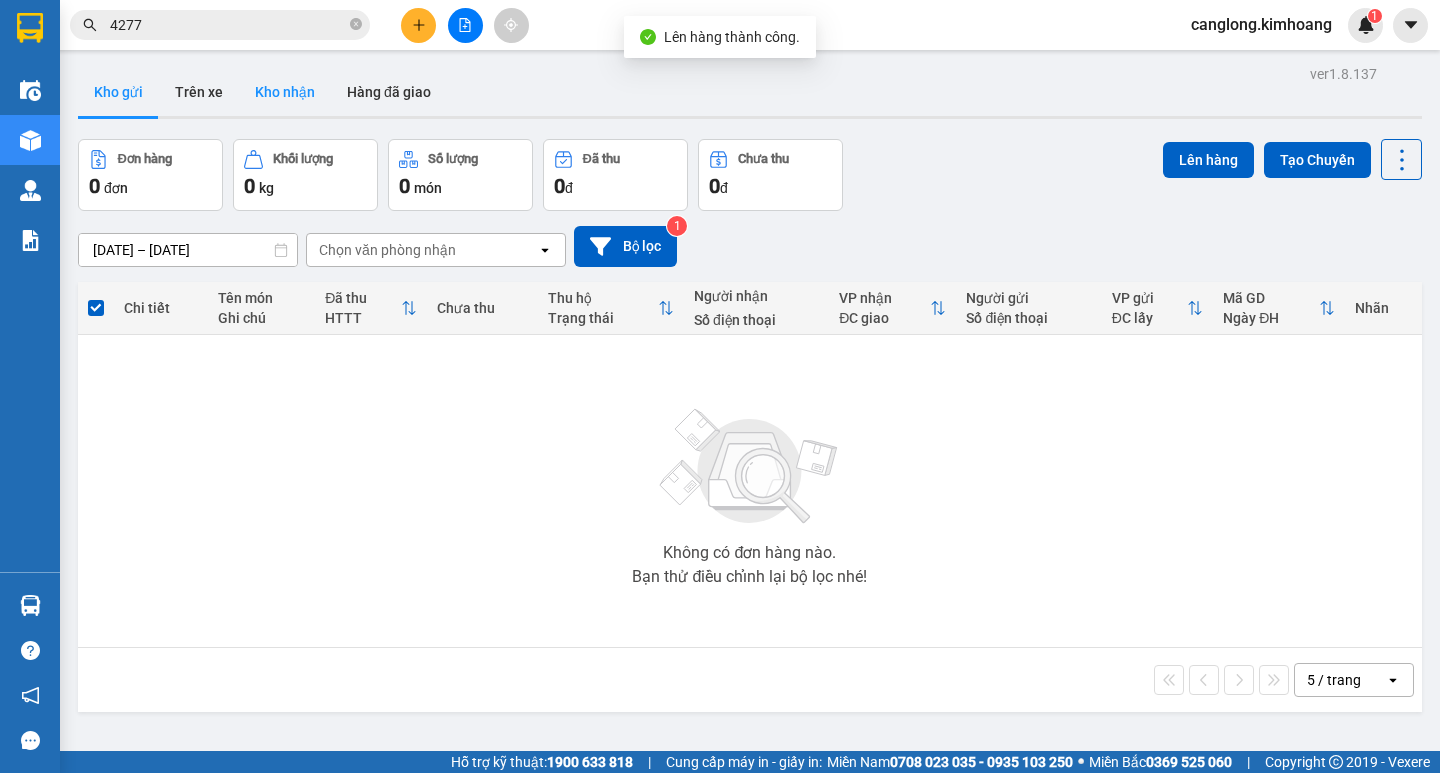 click on "Kho nhận" at bounding box center (285, 92) 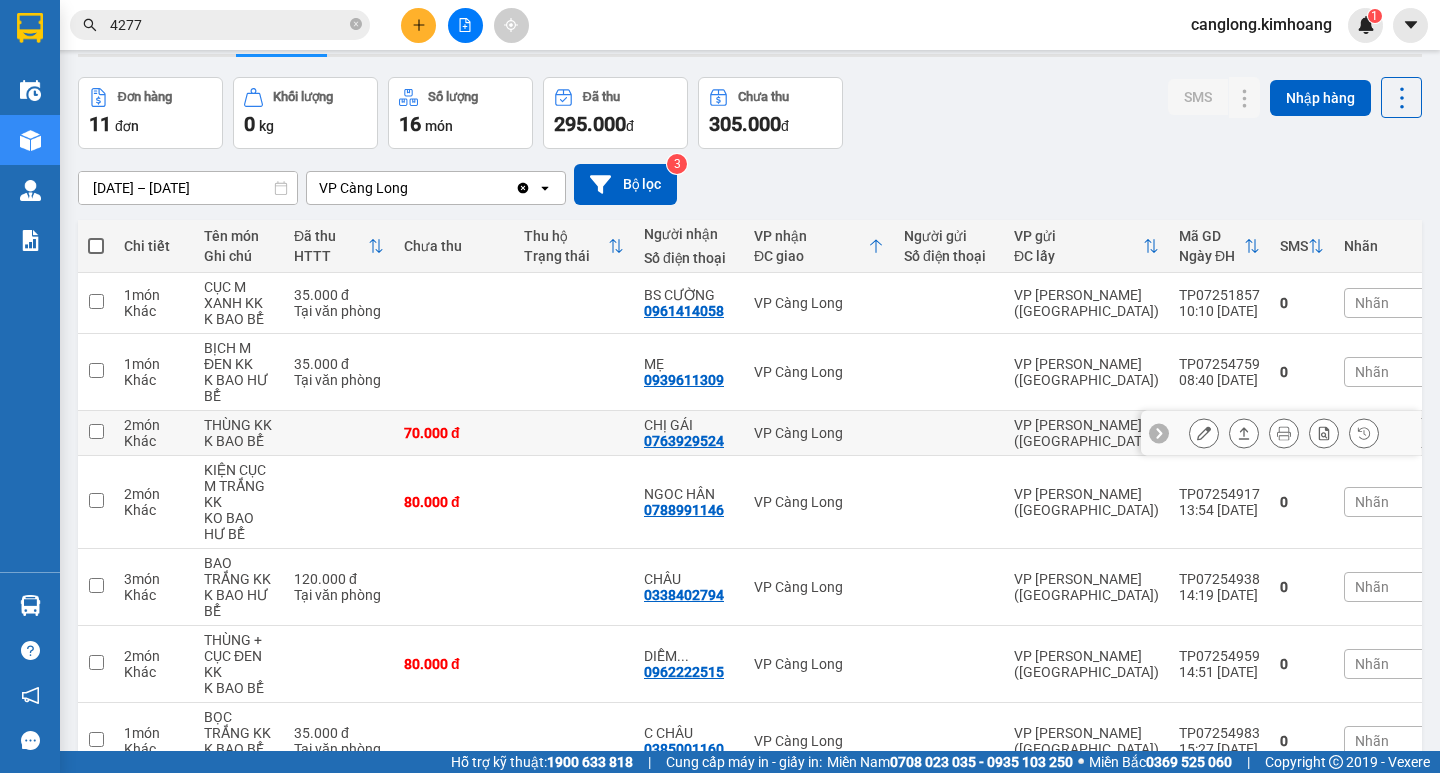 scroll, scrollTop: 0, scrollLeft: 0, axis: both 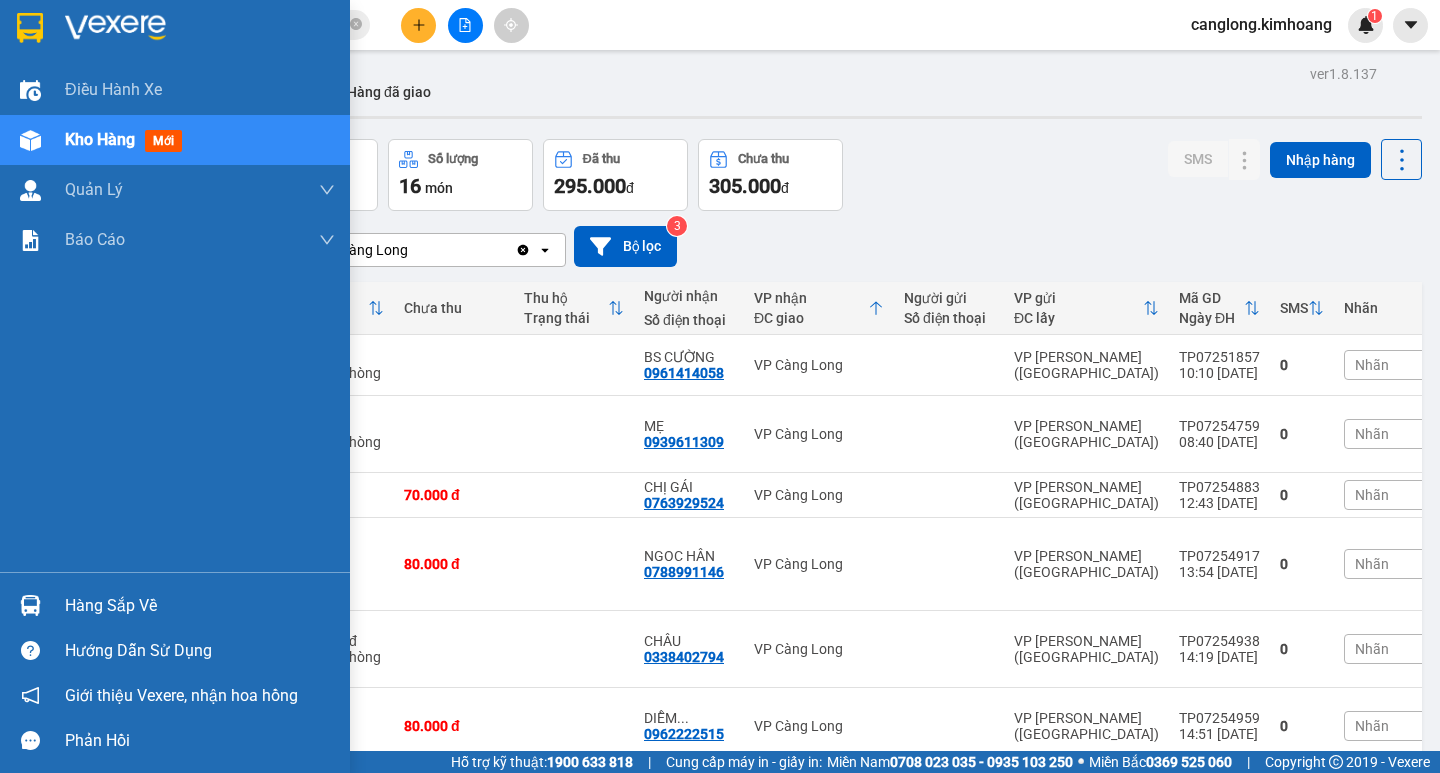 click on "Hàng sắp về" at bounding box center [200, 606] 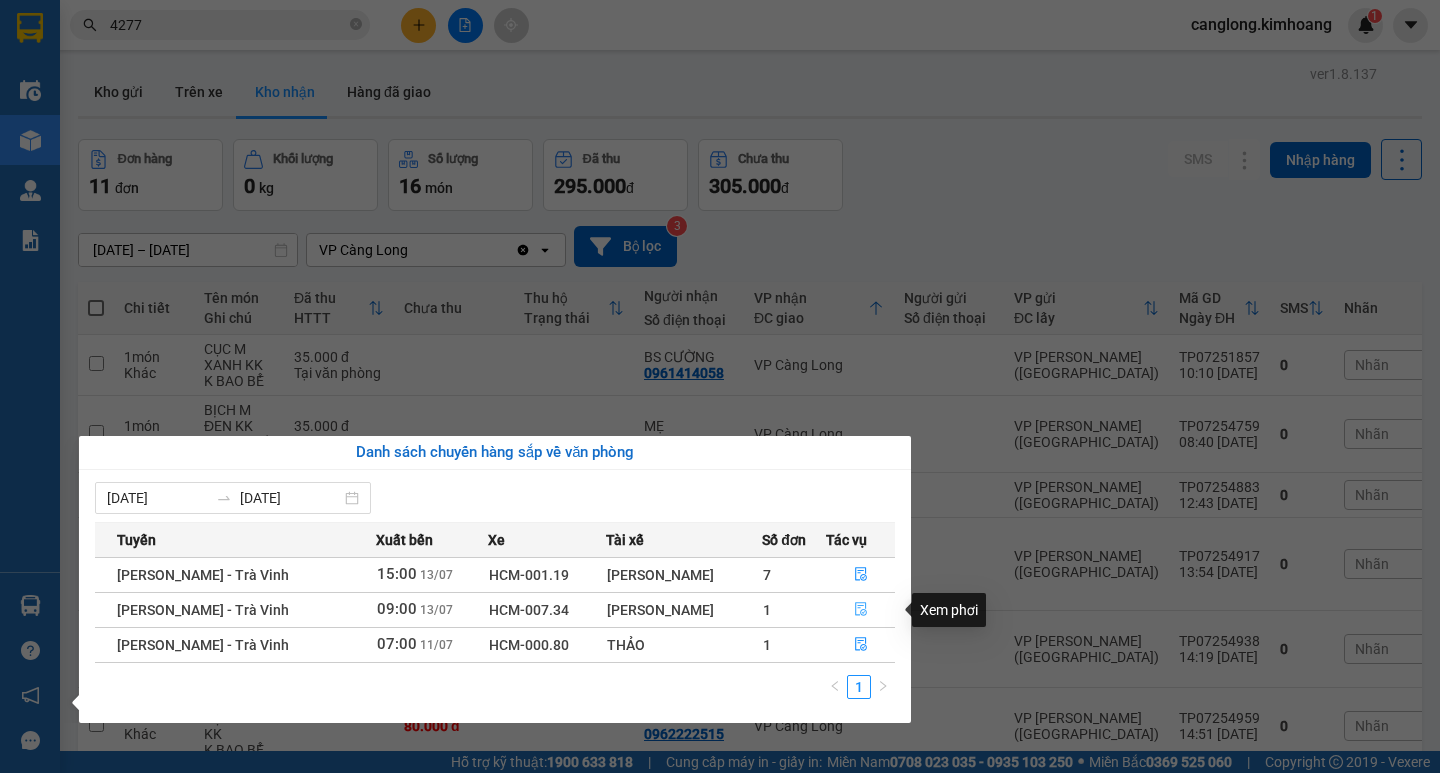 click 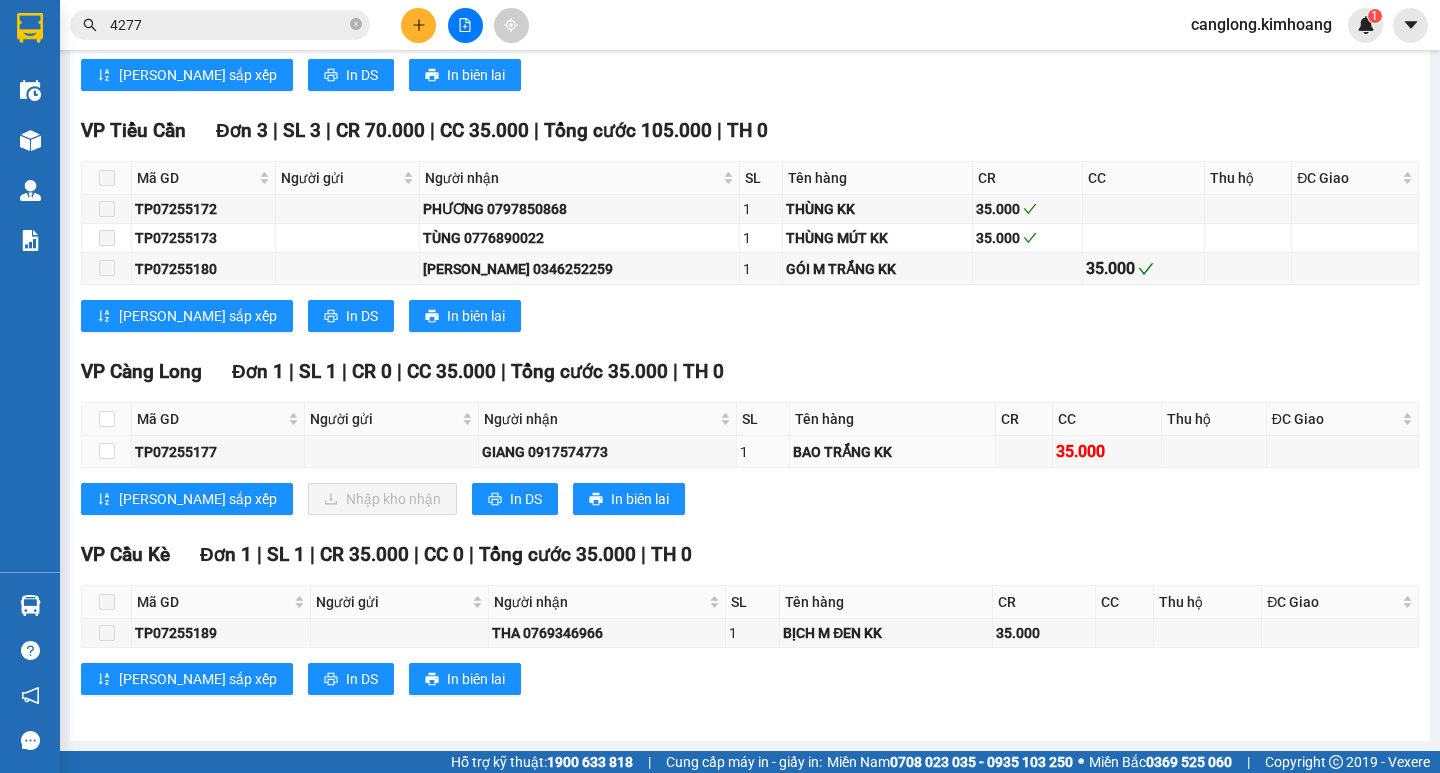 scroll, scrollTop: 1048, scrollLeft: 0, axis: vertical 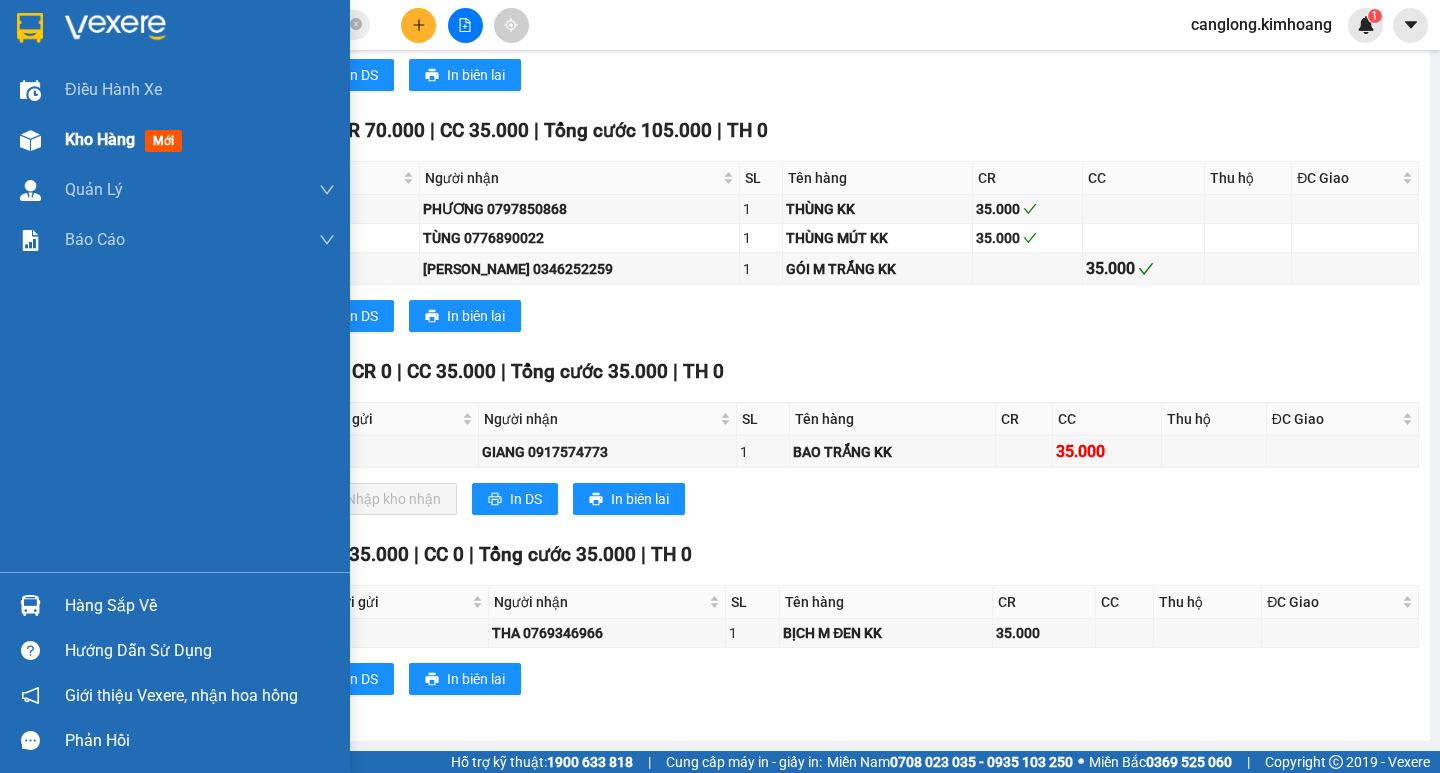 click on "Kho hàng mới" at bounding box center (175, 140) 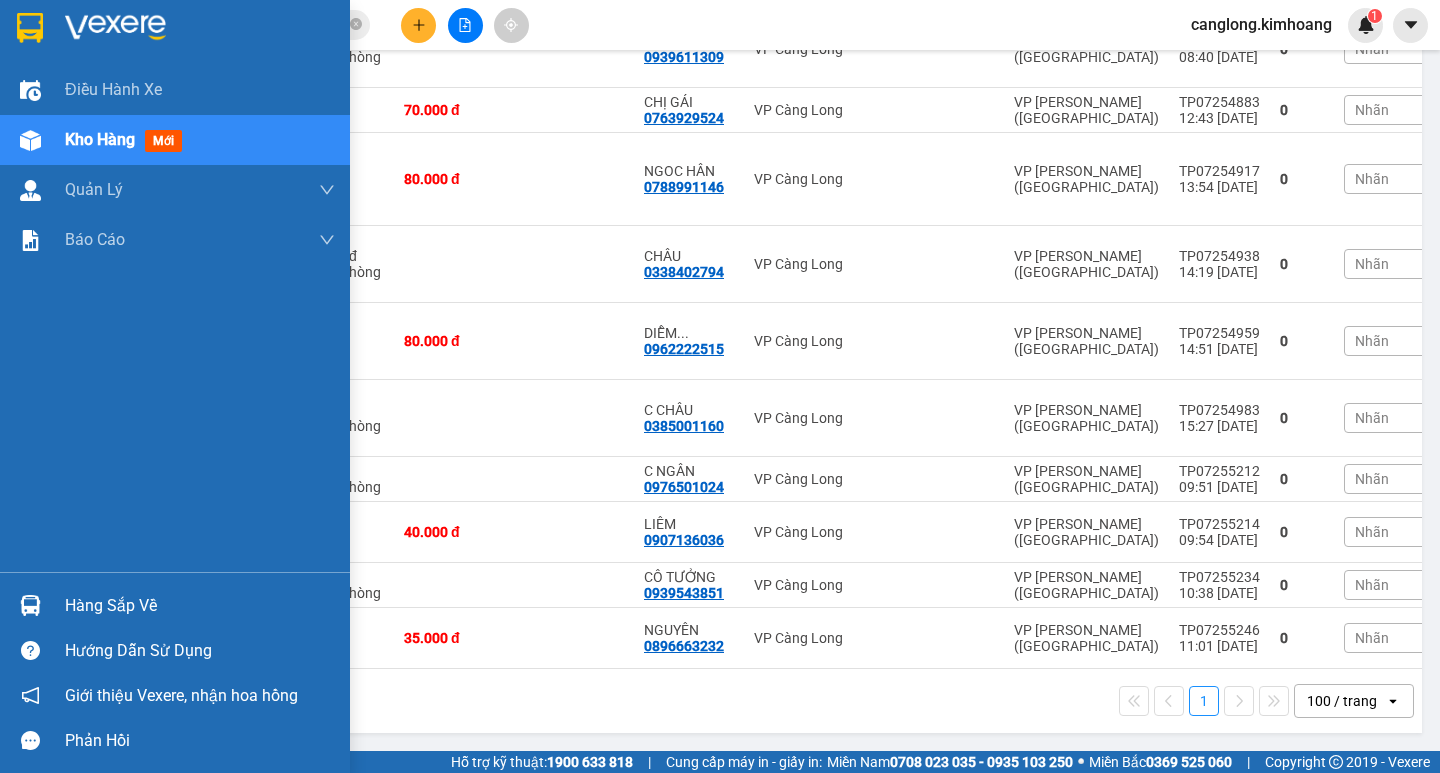 scroll, scrollTop: 393, scrollLeft: 0, axis: vertical 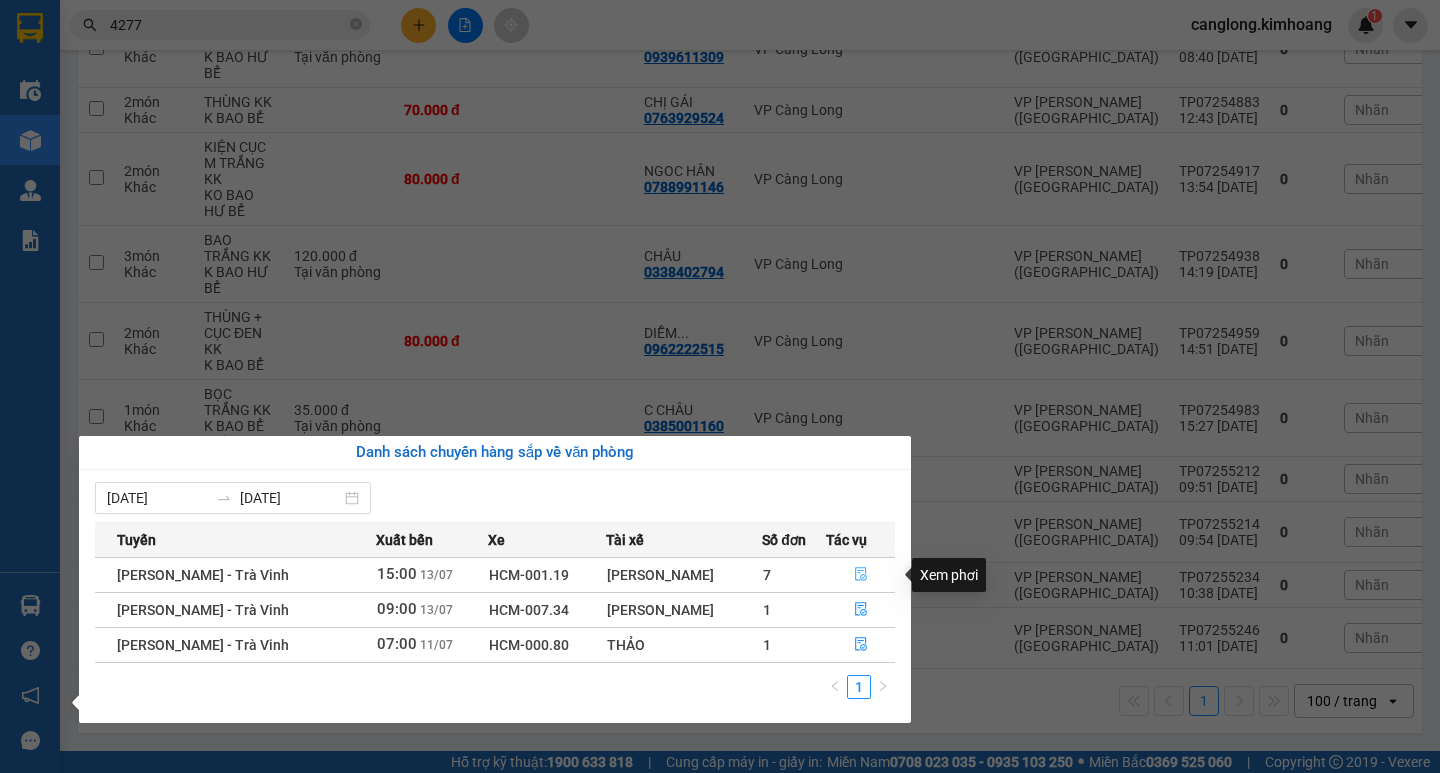 click 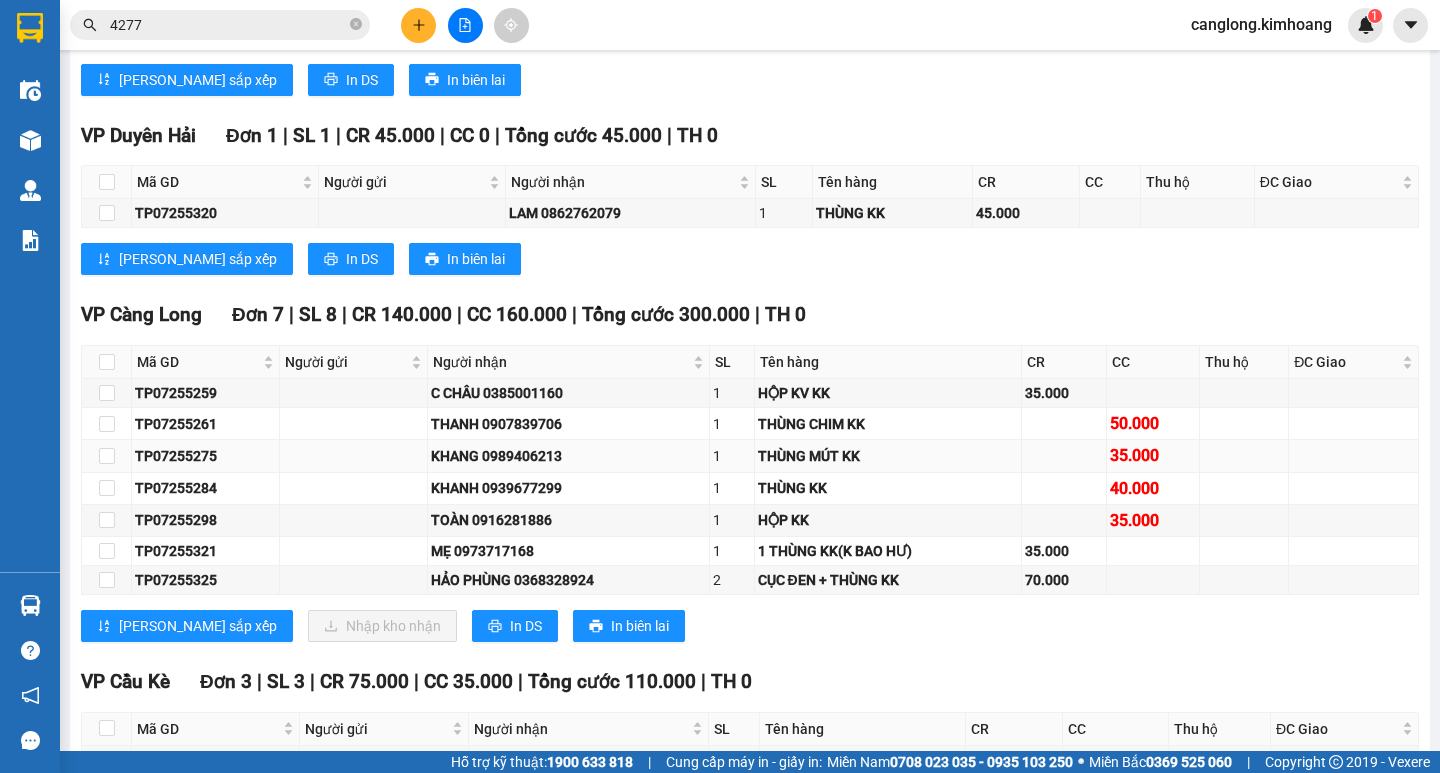 scroll, scrollTop: 2700, scrollLeft: 0, axis: vertical 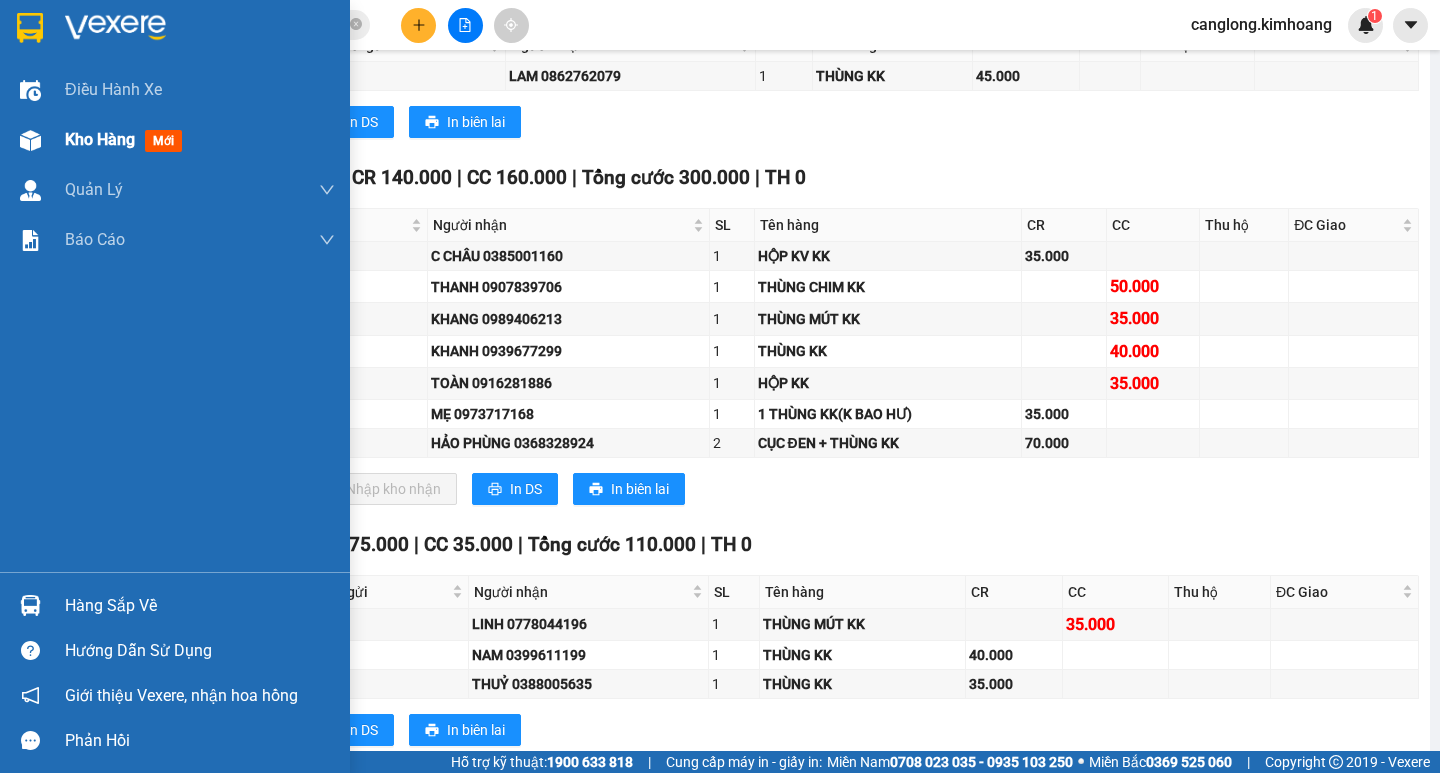 click on "Kho hàng mới" at bounding box center (175, 140) 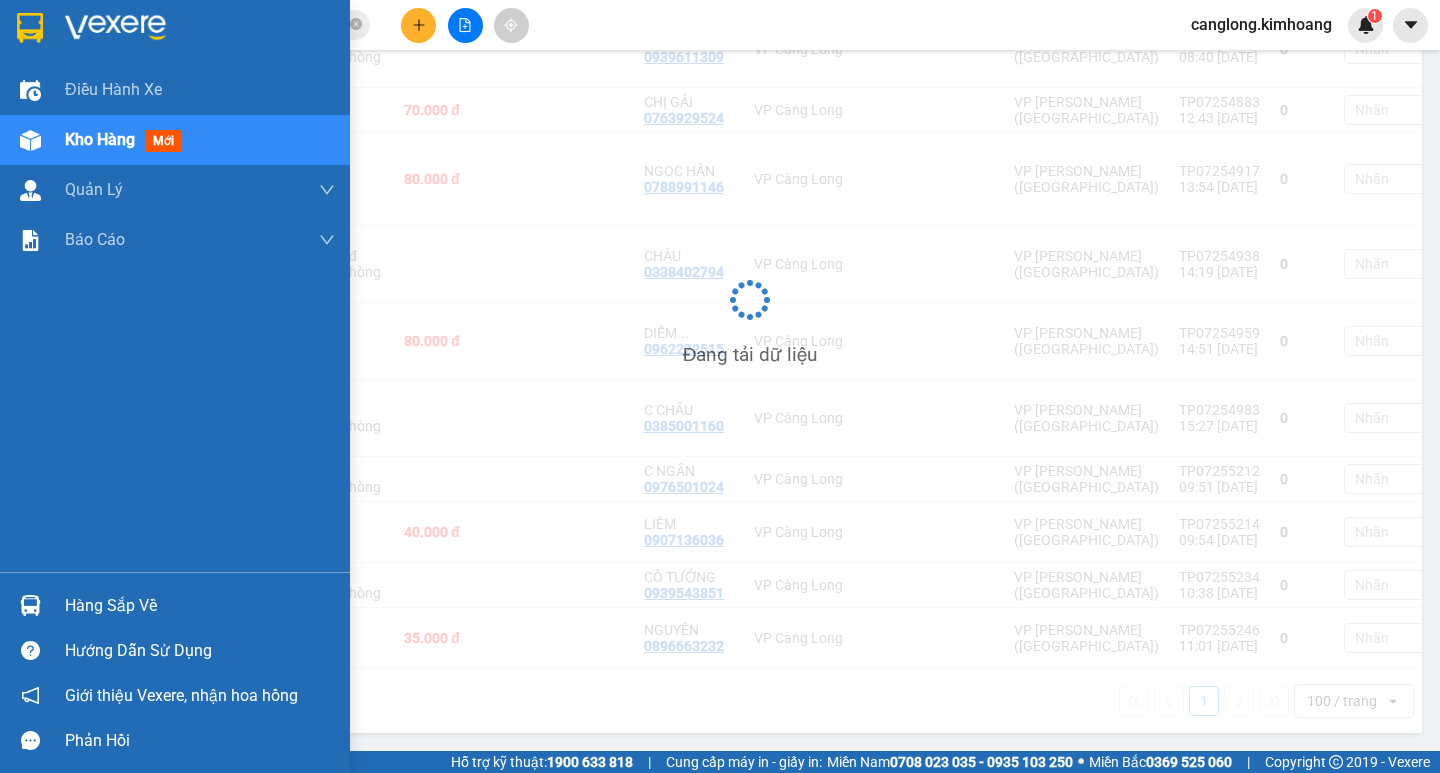 scroll, scrollTop: 393, scrollLeft: 0, axis: vertical 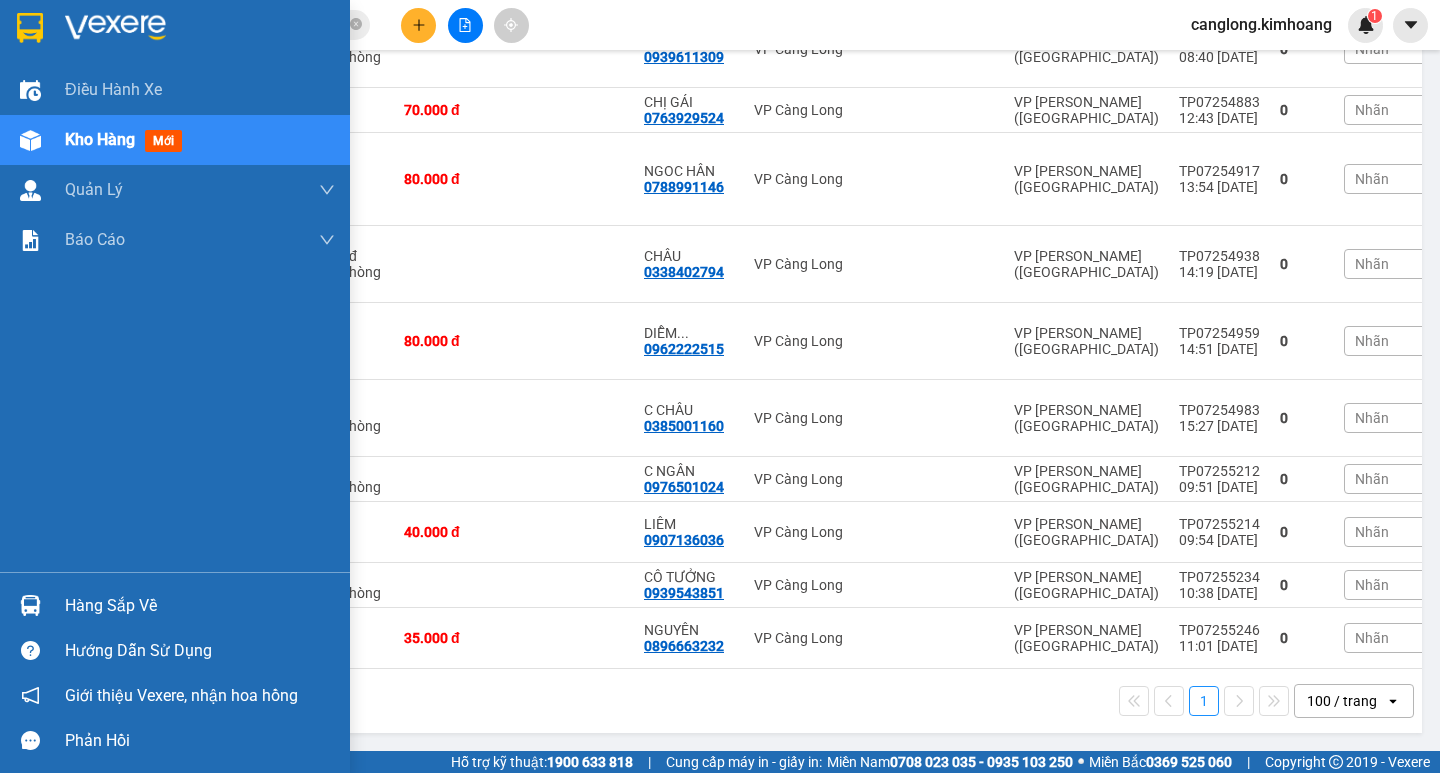 click on "Hàng sắp về" at bounding box center [200, 606] 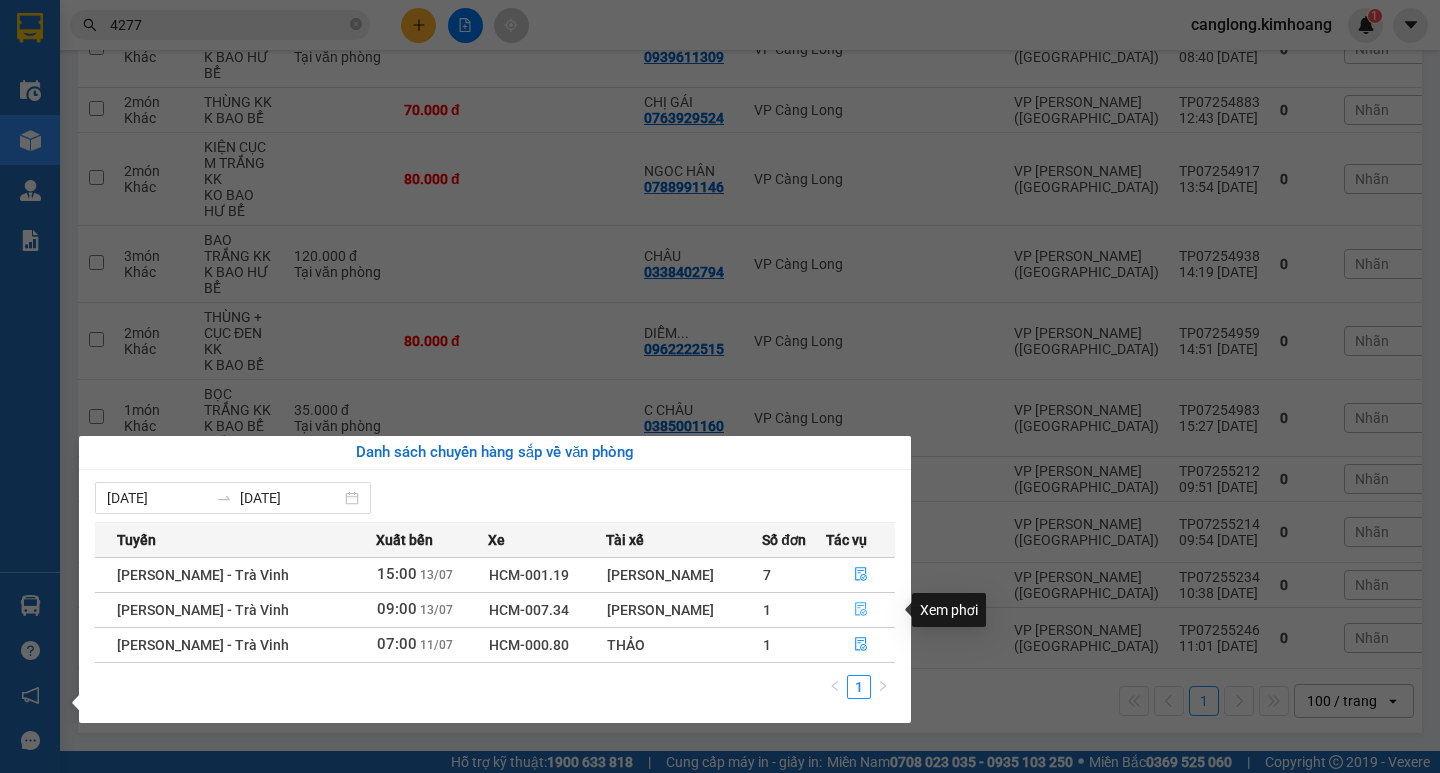 click at bounding box center (860, 610) 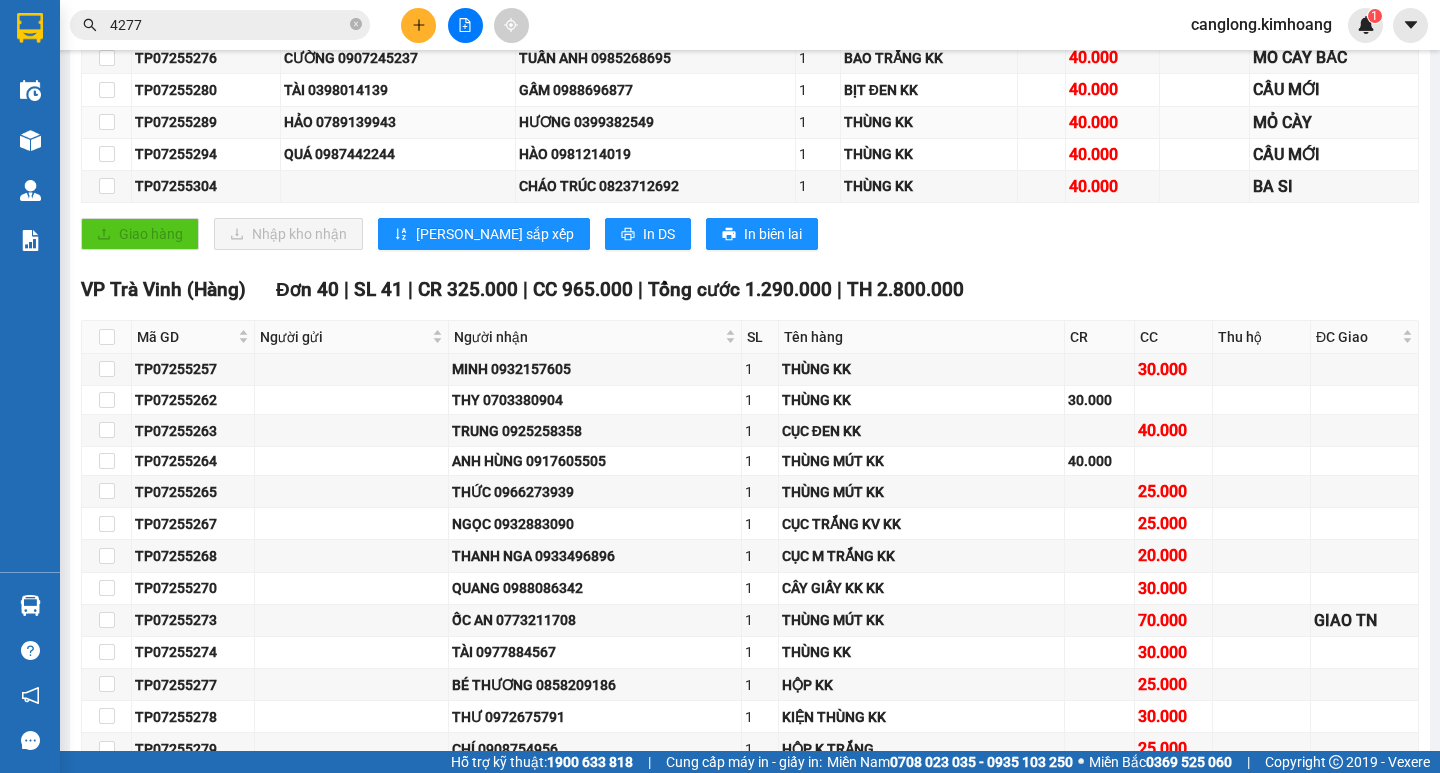 scroll, scrollTop: 0, scrollLeft: 0, axis: both 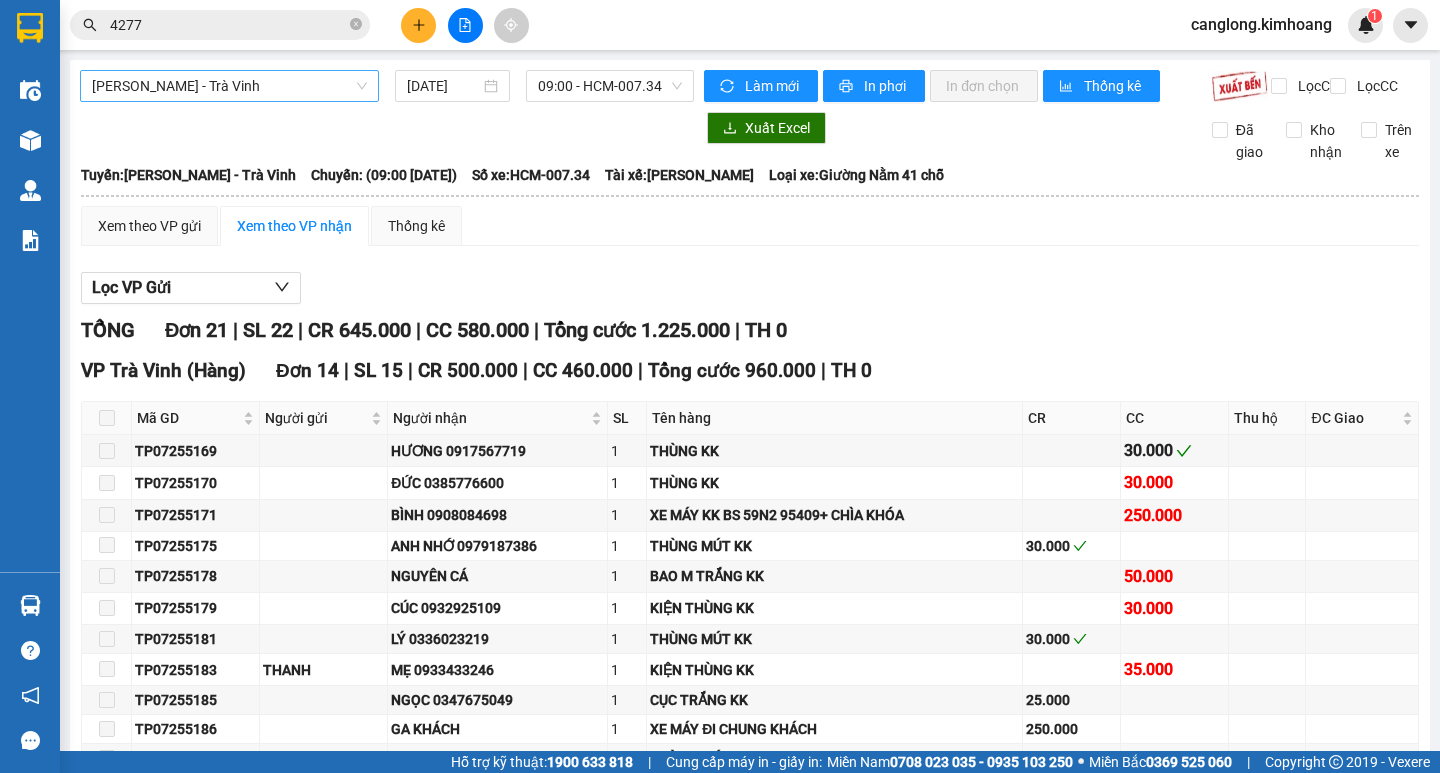 click on "[PERSON_NAME] - Trà Vinh" at bounding box center (229, 86) 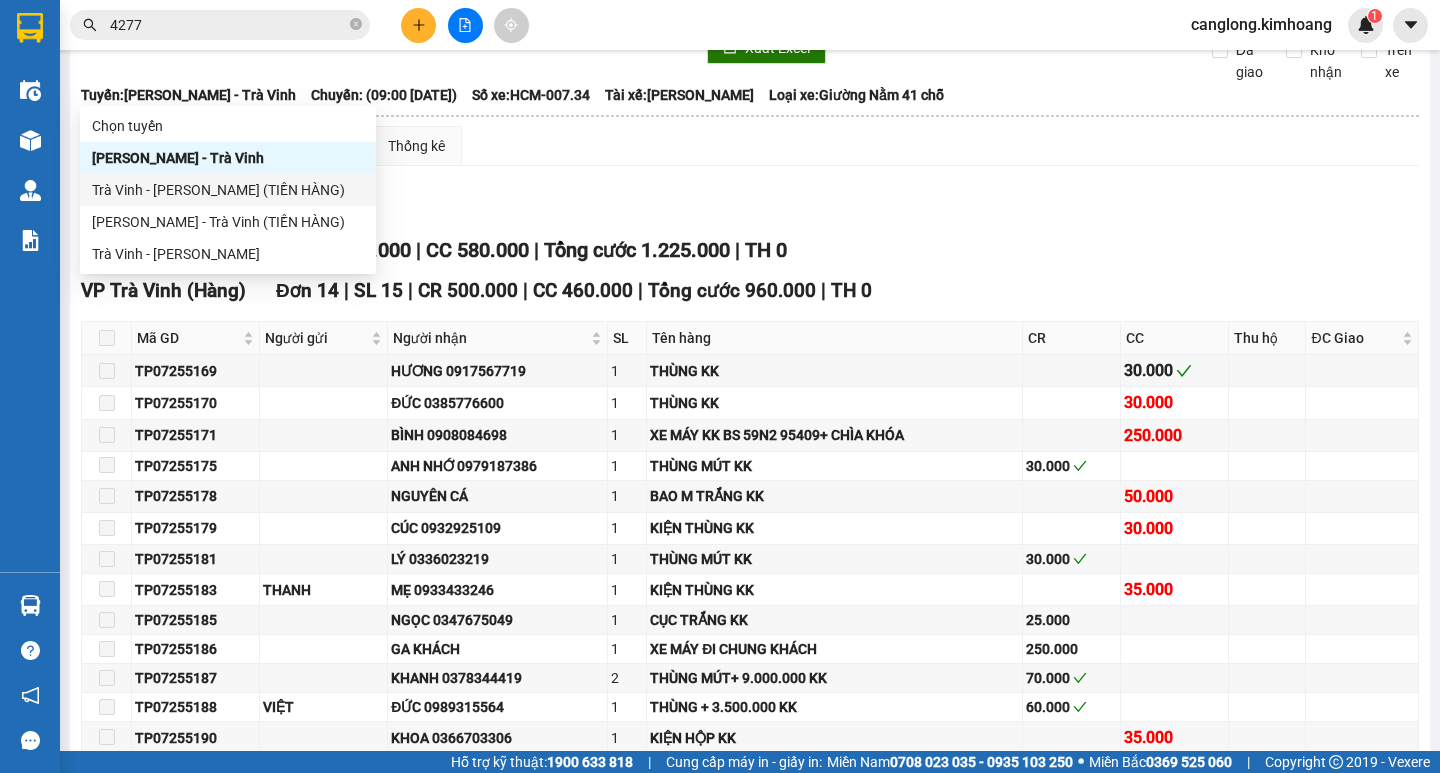 scroll, scrollTop: 100, scrollLeft: 0, axis: vertical 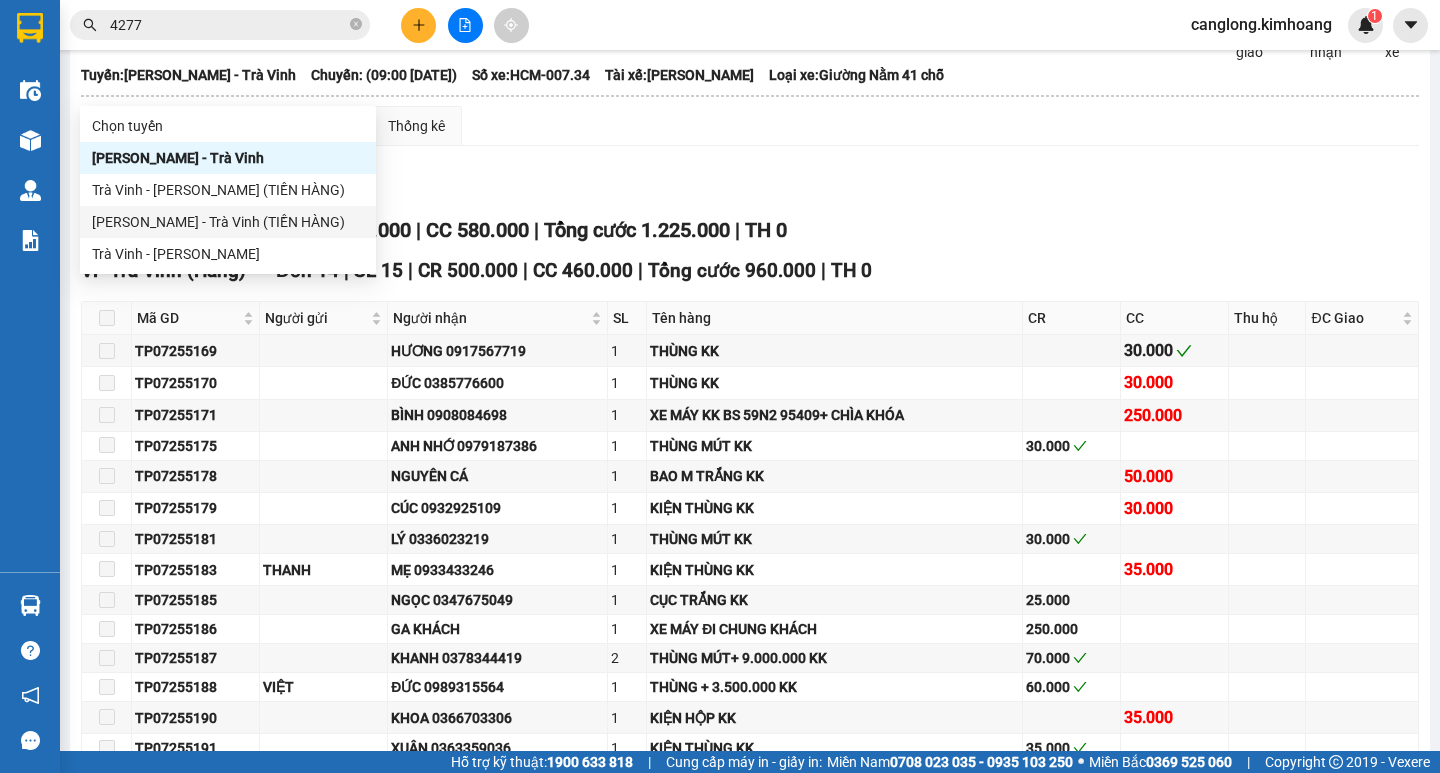 click on "[PERSON_NAME] - Trà Vinh (TIỀN HÀNG)" at bounding box center [228, 222] 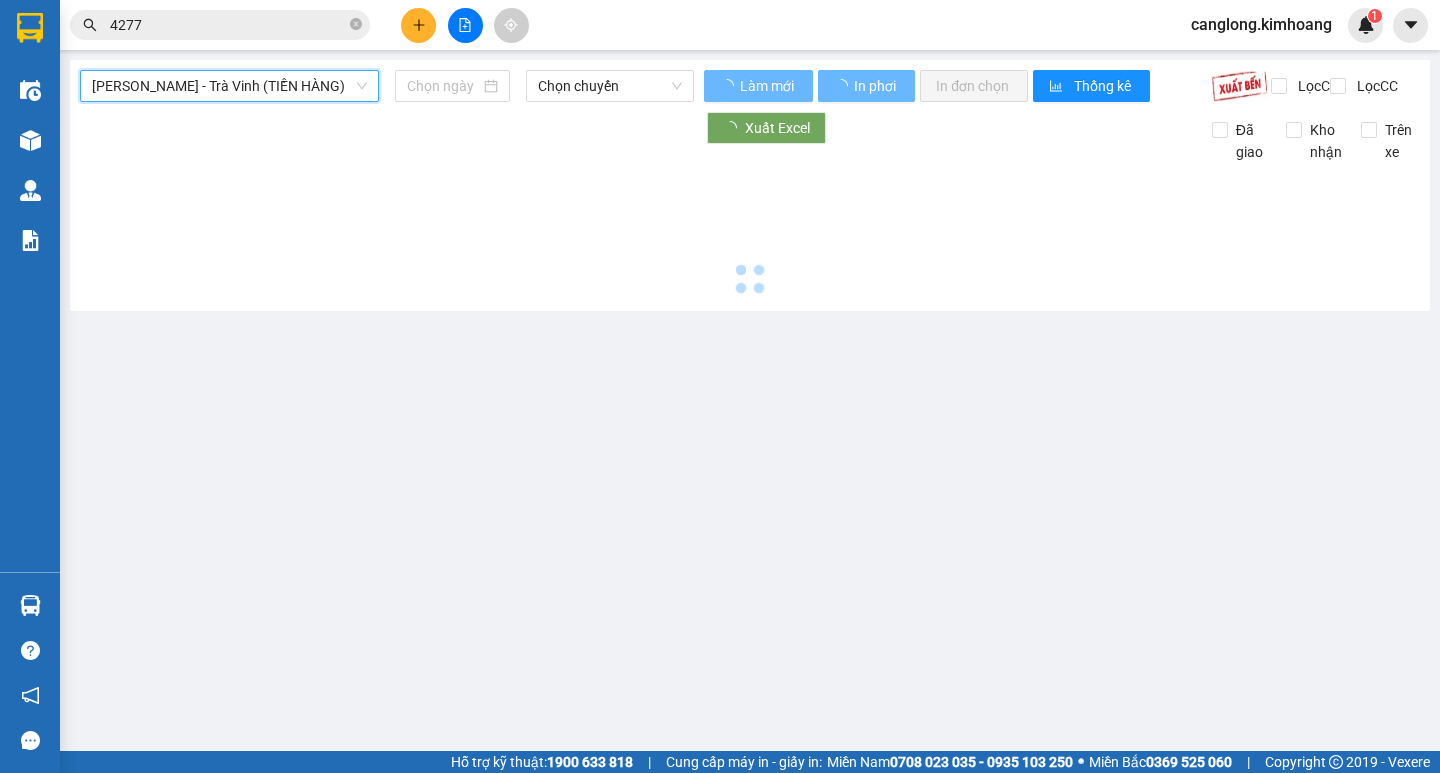 type on "[DATE]" 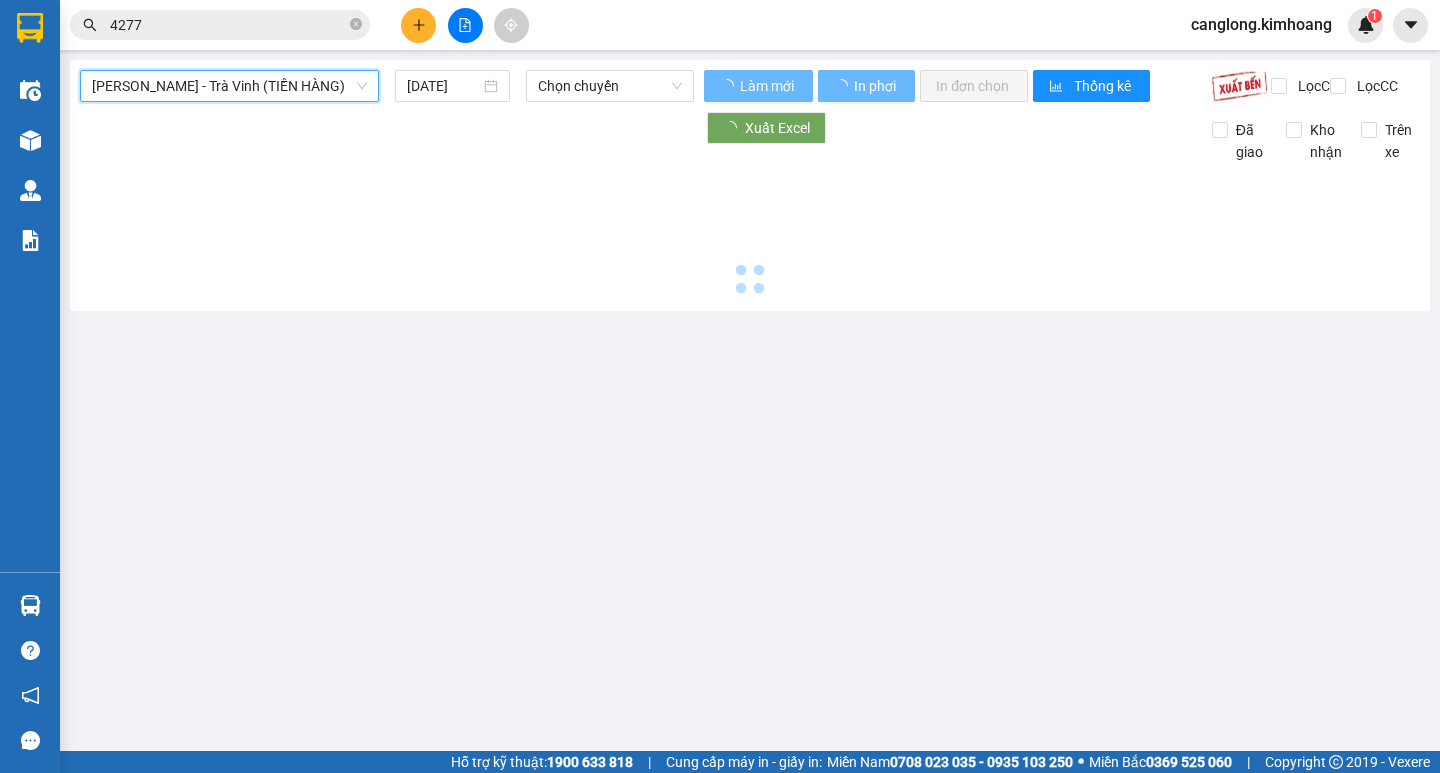 scroll, scrollTop: 0, scrollLeft: 0, axis: both 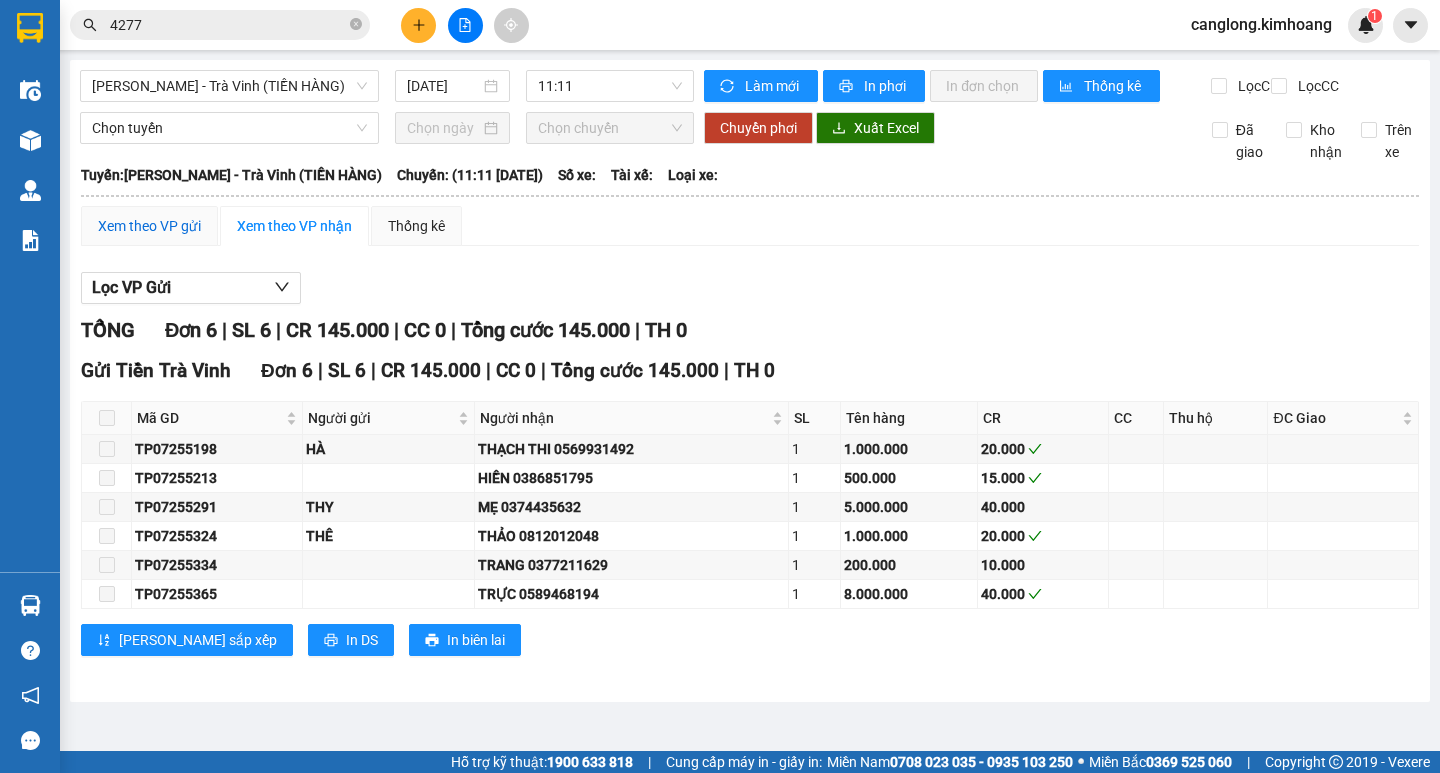 click on "Xem theo VP gửi" at bounding box center [149, 226] 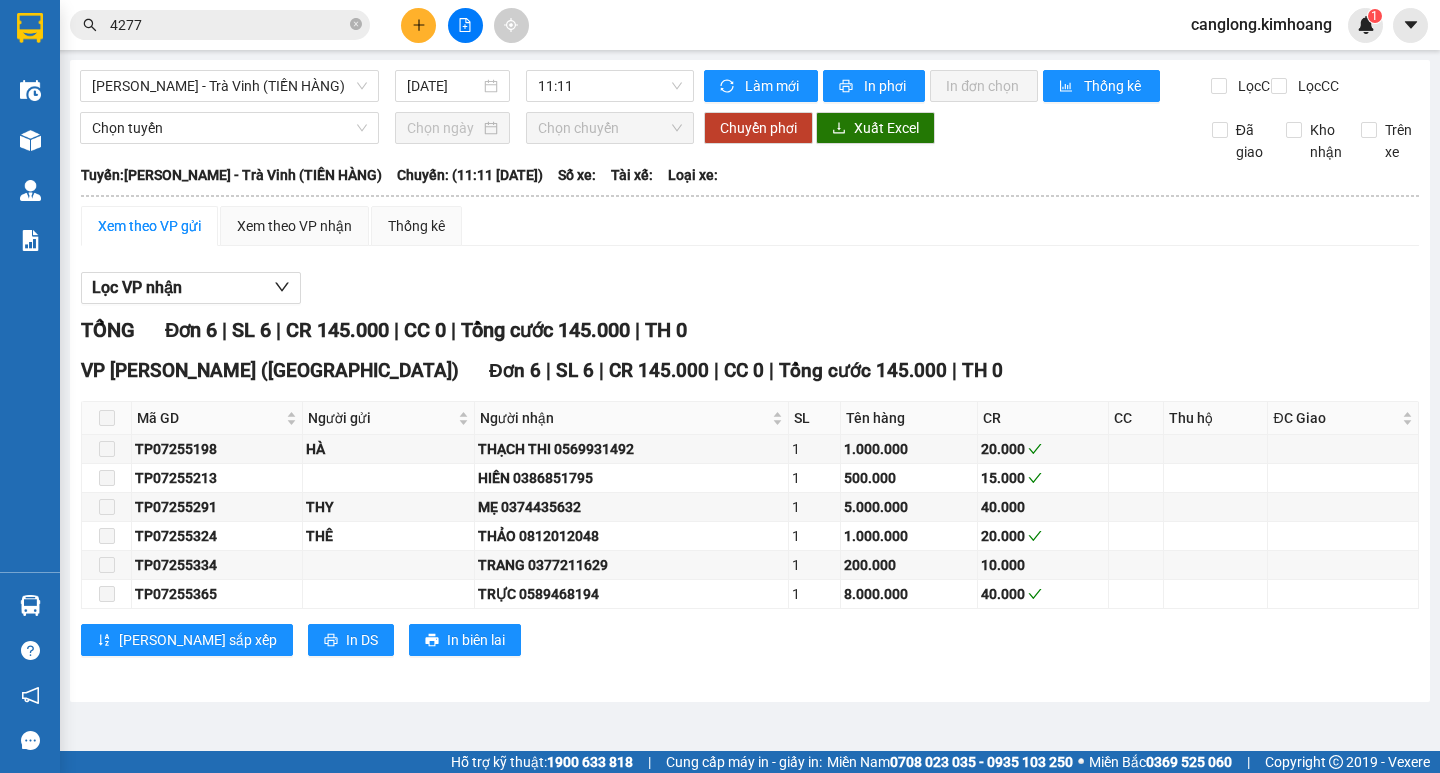 click on "Xem theo VP gửi" at bounding box center (149, 226) 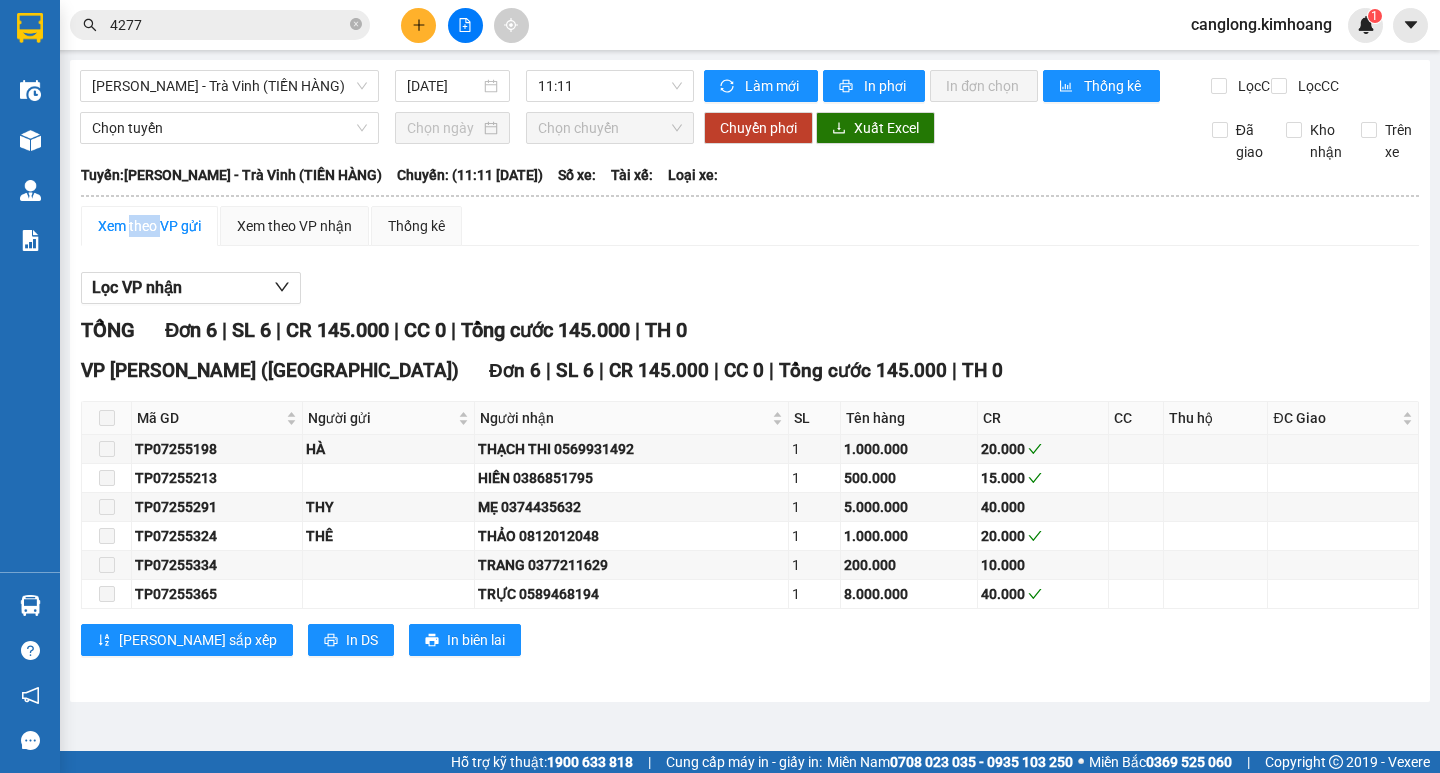 click on "Xem theo VP gửi" at bounding box center (149, 226) 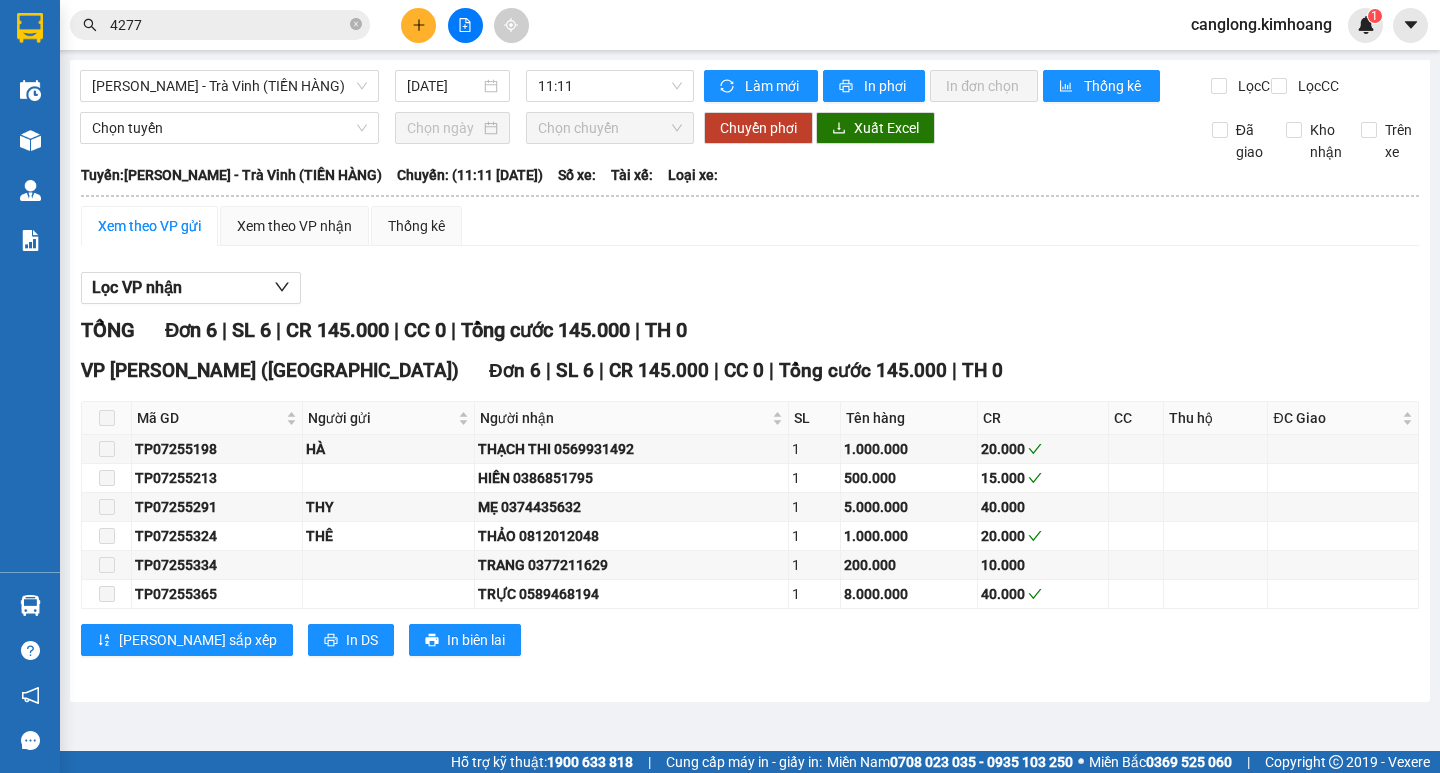 click on "Lọc VP nhận" at bounding box center (750, 288) 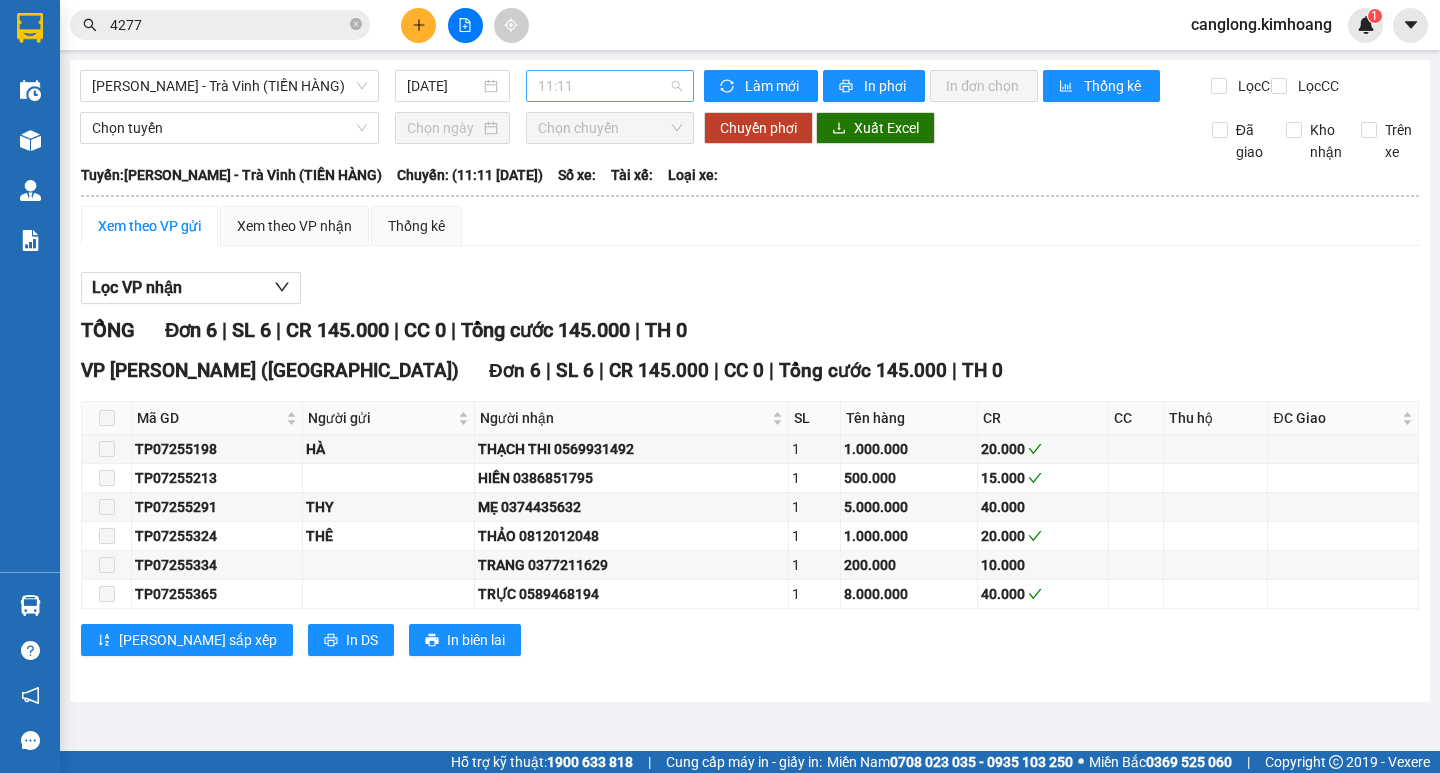 click on "11:11" at bounding box center [610, 86] 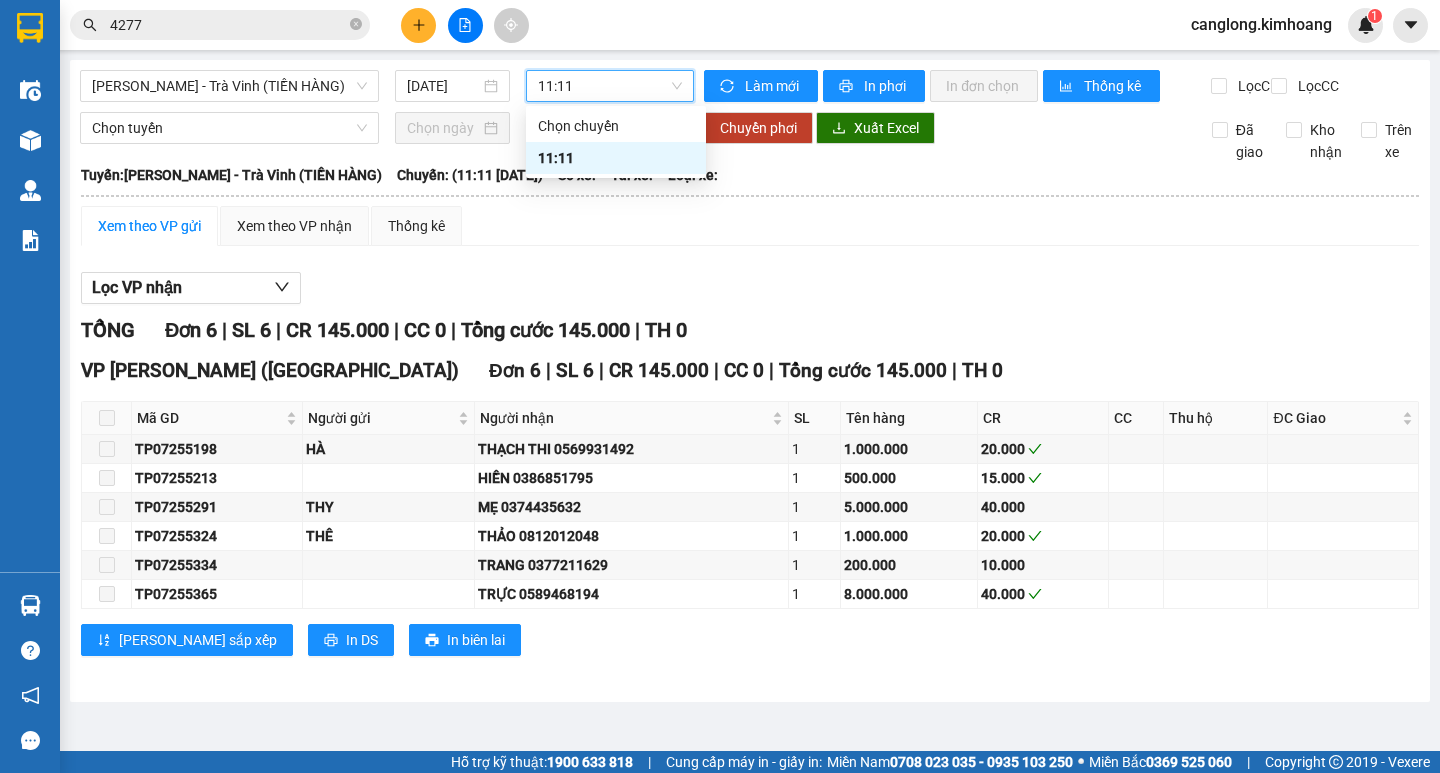 click on "Xem theo VP gửi Xem theo VP nhận Thống kê Lọc VP nhận TỔNG Đơn   6 | SL   6 | CR   145.000 | CC   0 | Tổng cước   145.000 | TH   0 VP [PERSON_NAME] (Hàng) Đơn   6 | SL   6 | CR   145.000 | CC   0 | Tổng cước   145.000 | TH   0 Mã GD Người gửi Người nhận SL Tên hàng CR CC Thu hộ ĐC Giao Ký nhận                       TP07255198 [GEOGRAPHIC_DATA] 0569931492 1 1.000.000 20.000 TP07255213   HIỀN 0386851795 1 500.000 15.000 TP07255291 THY   MẸ  0374435632 1 5.000.000 40.000 TP07255324 THÊ   THẢO 0812012048 1 1.000.000 20.000 TP07255334   TRANG  0377211629 1 200.000 10.000 TP07255365   TRỰC 0589468194 1 8.000.000 40.000 Lưu sắp xếp In DS In biên lai [PERSON_NAME]   [PHONE_NUMBER],   273 - 273B [PERSON_NAME] PHƠI HÀNG VP Càng Long  -  17:11 [DATE] Tuyến:  [PERSON_NAME] - Trà Vinh (TIỀN HÀNG) Chuyến:   (11:11 [DATE]) Mã GD Người gửi Người nhận SL Tên hàng CR CC Thu hộ ĐC Giao Ký nhận VP [PERSON_NAME] ([GEOGRAPHIC_DATA])   6" at bounding box center [750, 443] 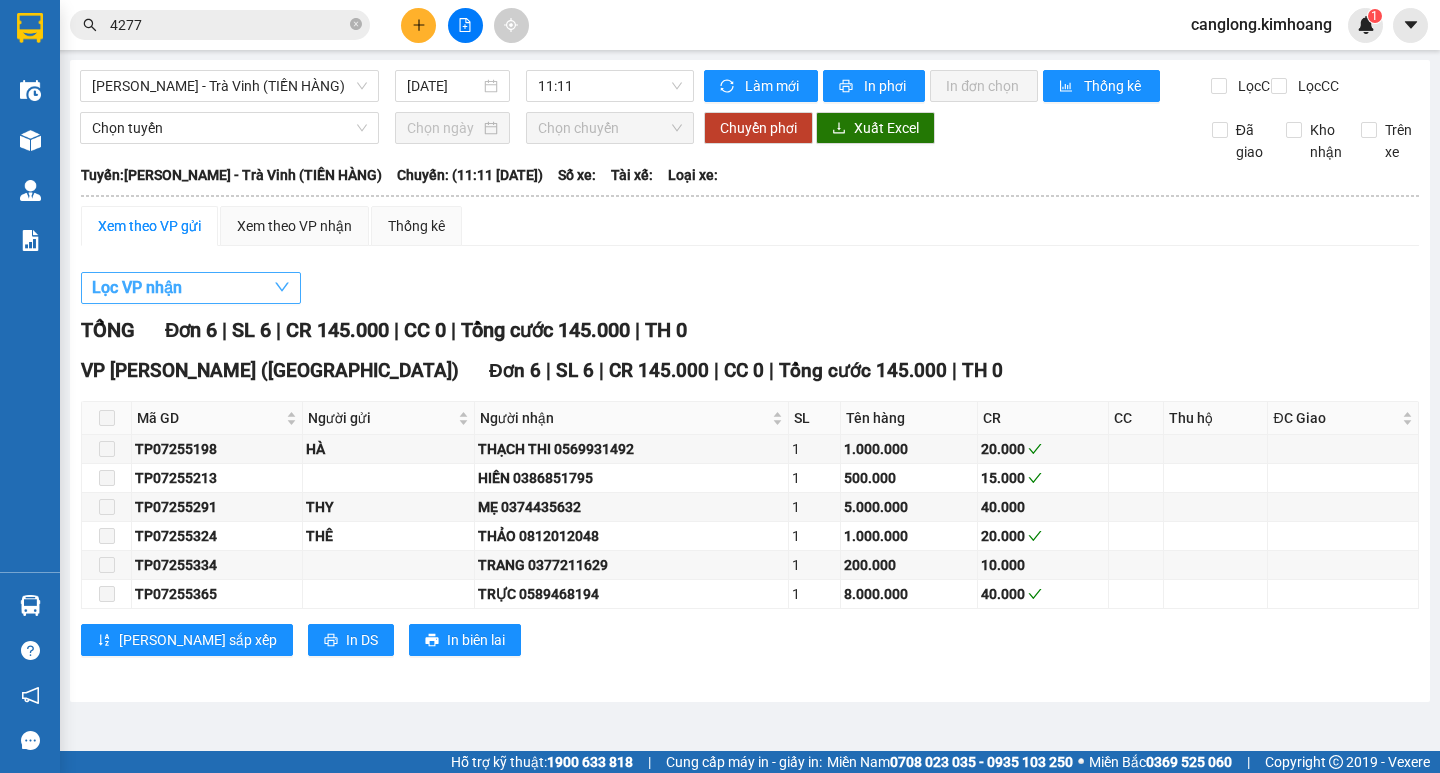 click on "Lọc VP nhận" at bounding box center (191, 288) 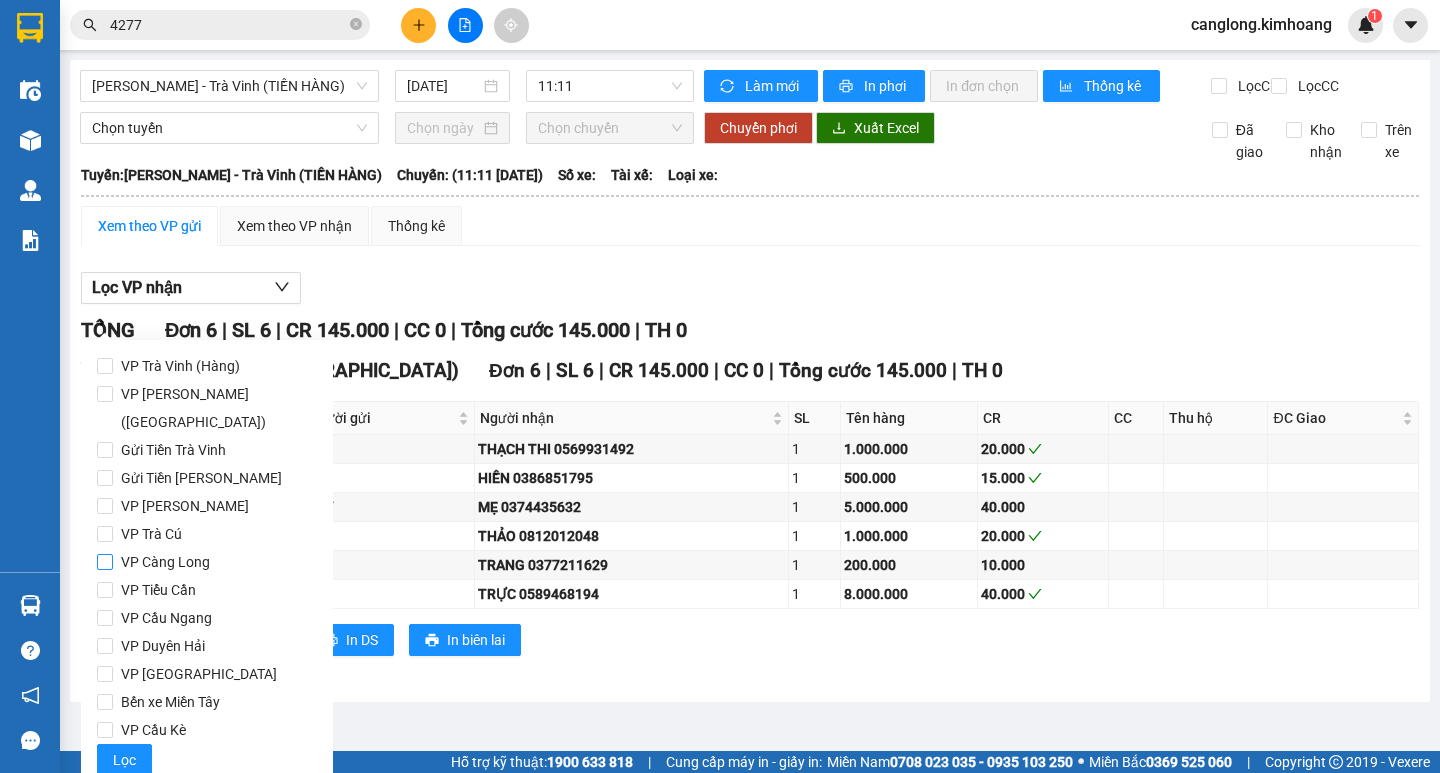 click on "VP Càng Long" at bounding box center [105, 562] 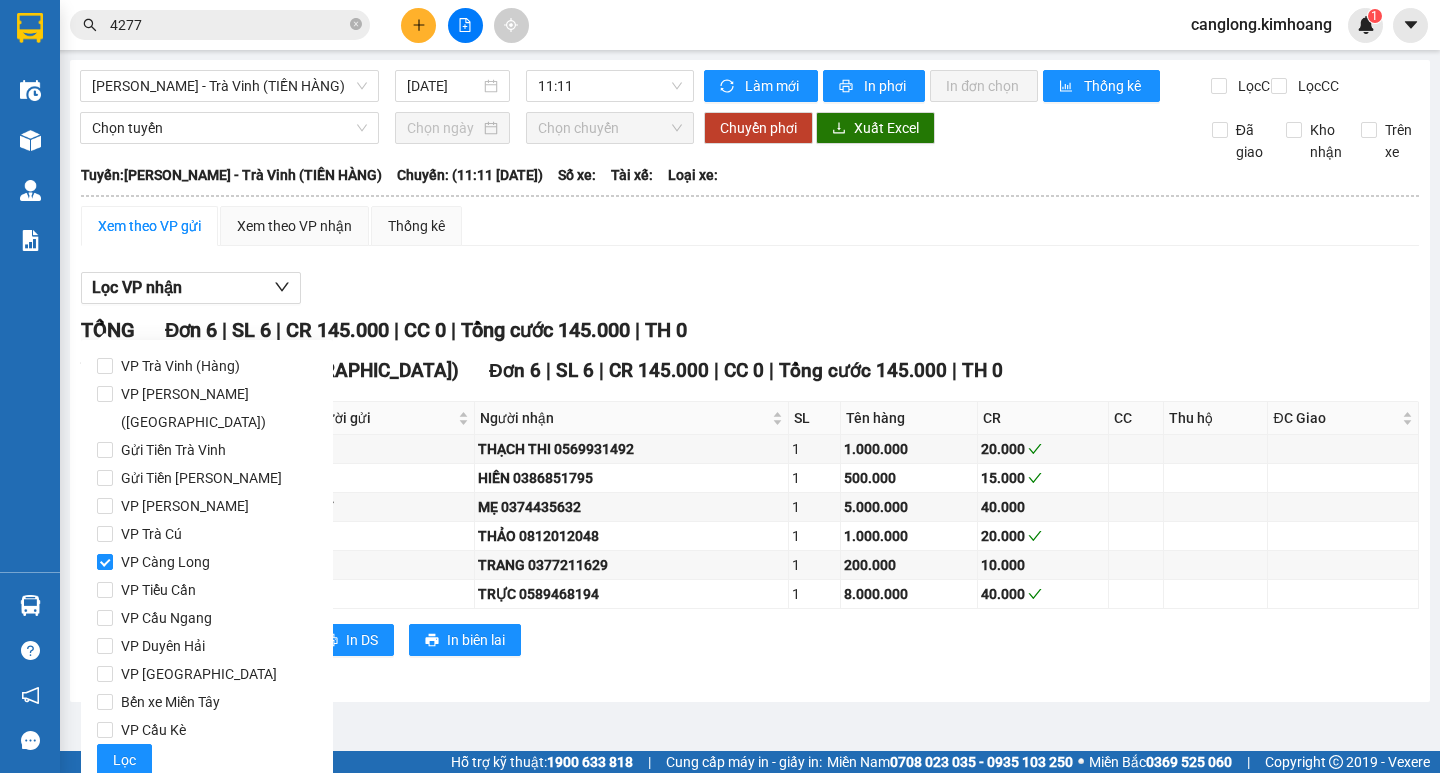 click on "Lọc VP nhận TỔNG Đơn   6 | SL   6 | CR   145.000 | CC   0 | Tổng cước   145.000 | TH   0 VP [PERSON_NAME] ([GEOGRAPHIC_DATA]) Đơn   6 | SL   6 | CR   145.000 | CC   0 | Tổng cước   145.000 | TH   0 Mã GD Người gửi Người nhận SL Tên hàng CR CC Thu hộ ĐC Giao Ký nhận                       TP07255198 [GEOGRAPHIC_DATA] 0569931492 1 1.000.000 20.000 TP07255213   HIỀN 0386851795 1 500.000 15.000 TP07255291 THY   MẸ  0374435632 1 5.000.000 40.000 TP07255324 THÊ   THẢO 0812012048 1 1.000.000 20.000 TP07255334   TRANG  0377211629 1 200.000 10.000 TP07255365   TRỰC 0589468194 1 8.000.000 40.000 Lưu sắp xếp In DS In biên lai [PERSON_NAME]   [PHONE_NUMBER],   273 - 273B [PERSON_NAME] PHƠI HÀNG VP Càng Long  -  17:12 [DATE] [GEOGRAPHIC_DATA]:  [GEOGRAPHIC_DATA] - Trà Vinh (TIỀN HÀNG) Chuyến:   (11:11 [DATE]) Mã GD Người gửi Người nhận SL Tên hàng CR CC Thu hộ ĐC Giao Ký nhận VP [PERSON_NAME] (Hàng) Đơn   6 | SL   6 | CR   145.000 | CC   0 |   | TH" at bounding box center (750, 471) 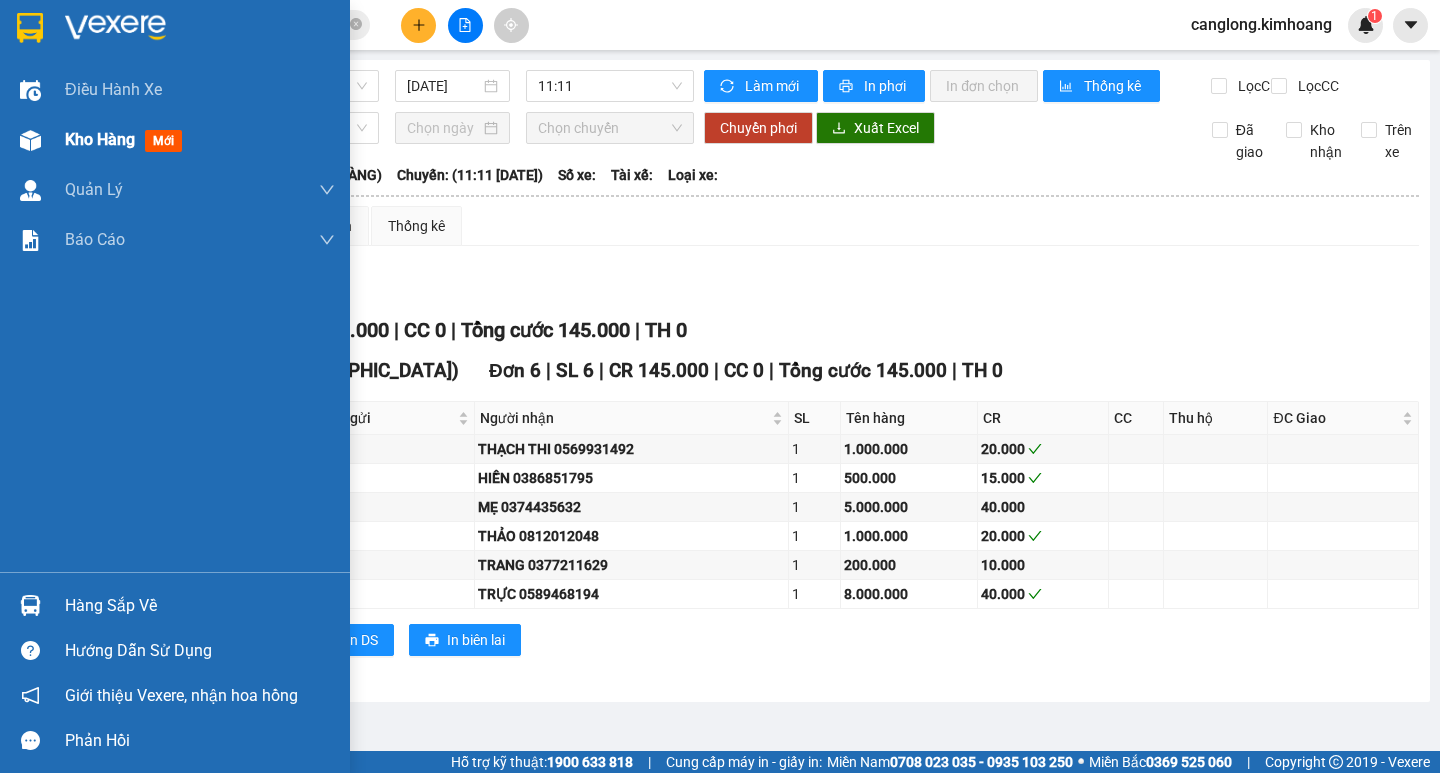 click on "Kho hàng mới" at bounding box center (200, 140) 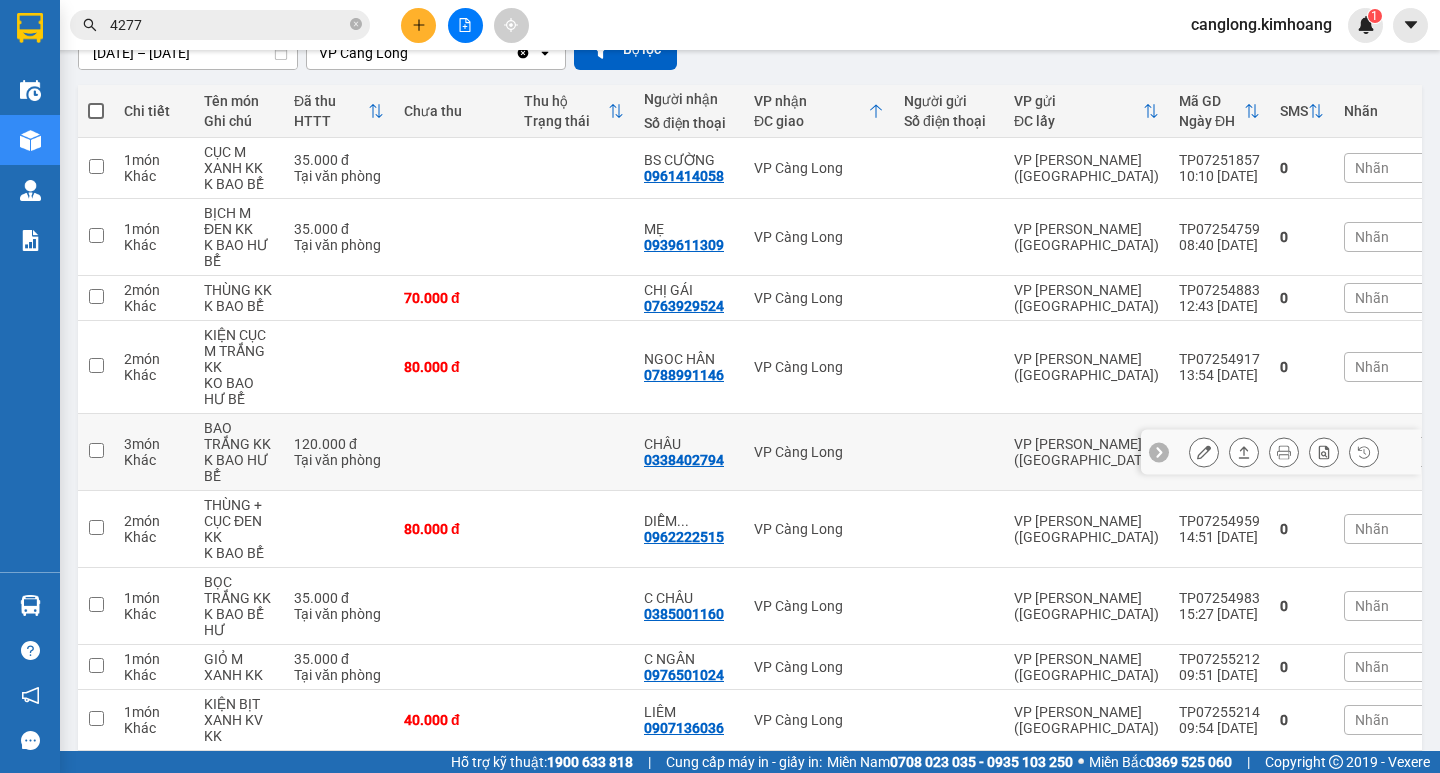 scroll, scrollTop: 0, scrollLeft: 0, axis: both 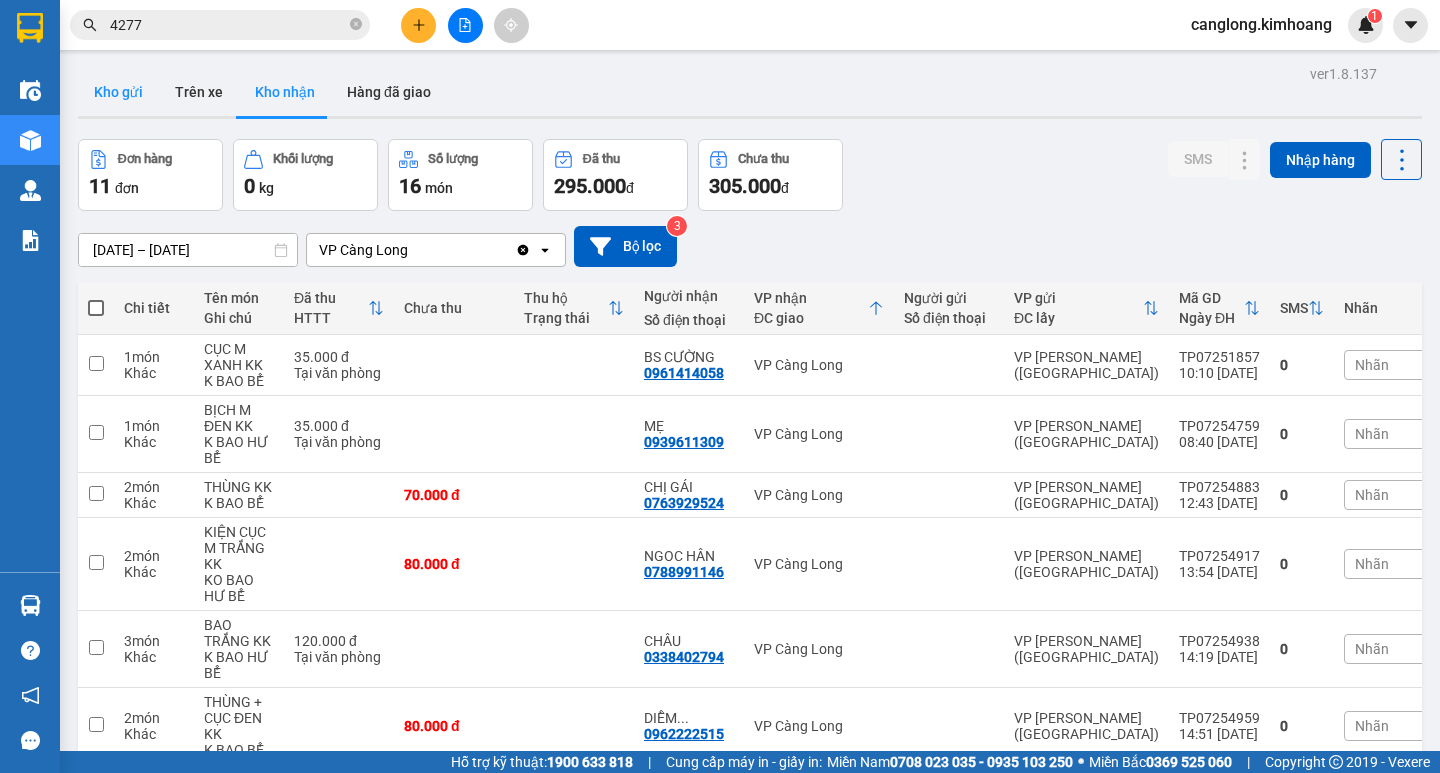 click on "Kho gửi" at bounding box center (118, 92) 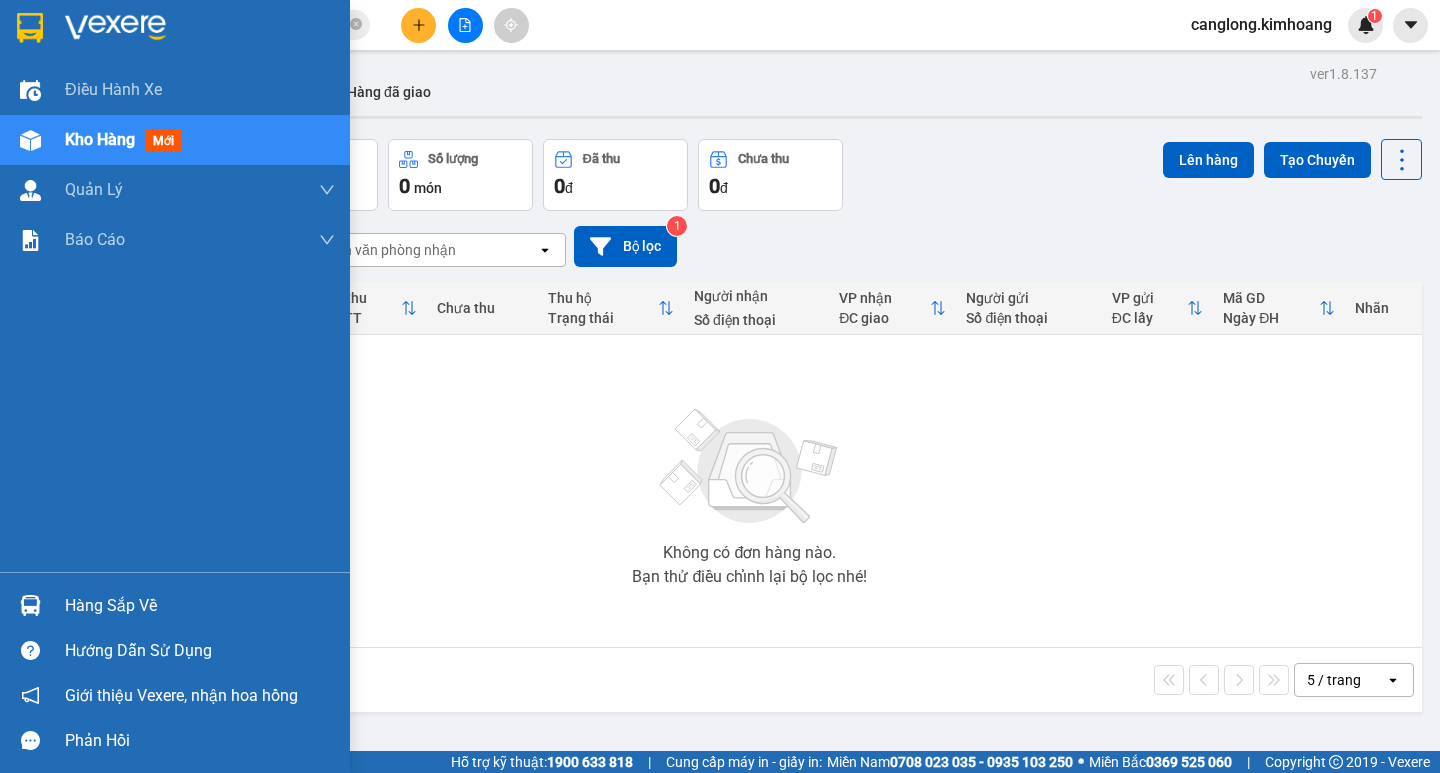 click on "Hàng sắp về" at bounding box center (200, 606) 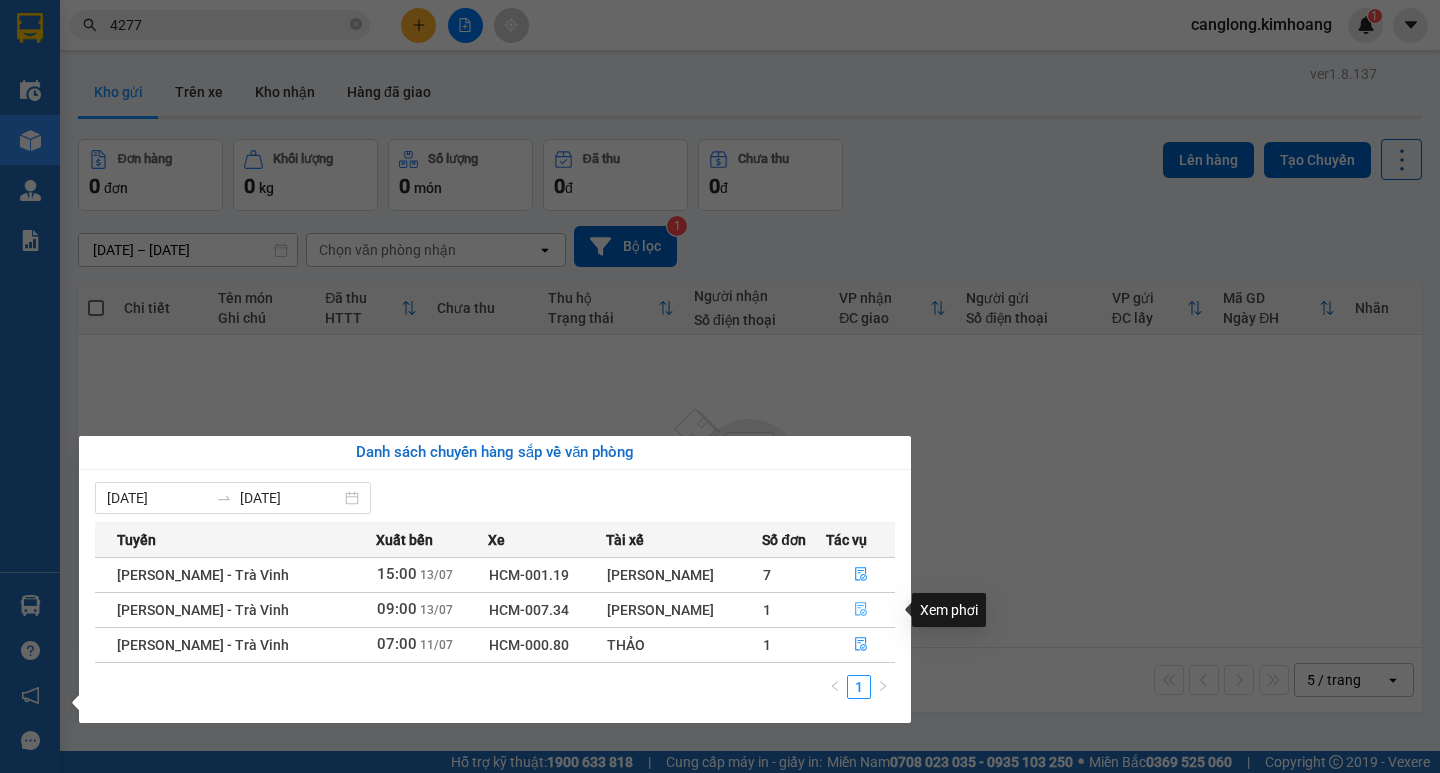 click 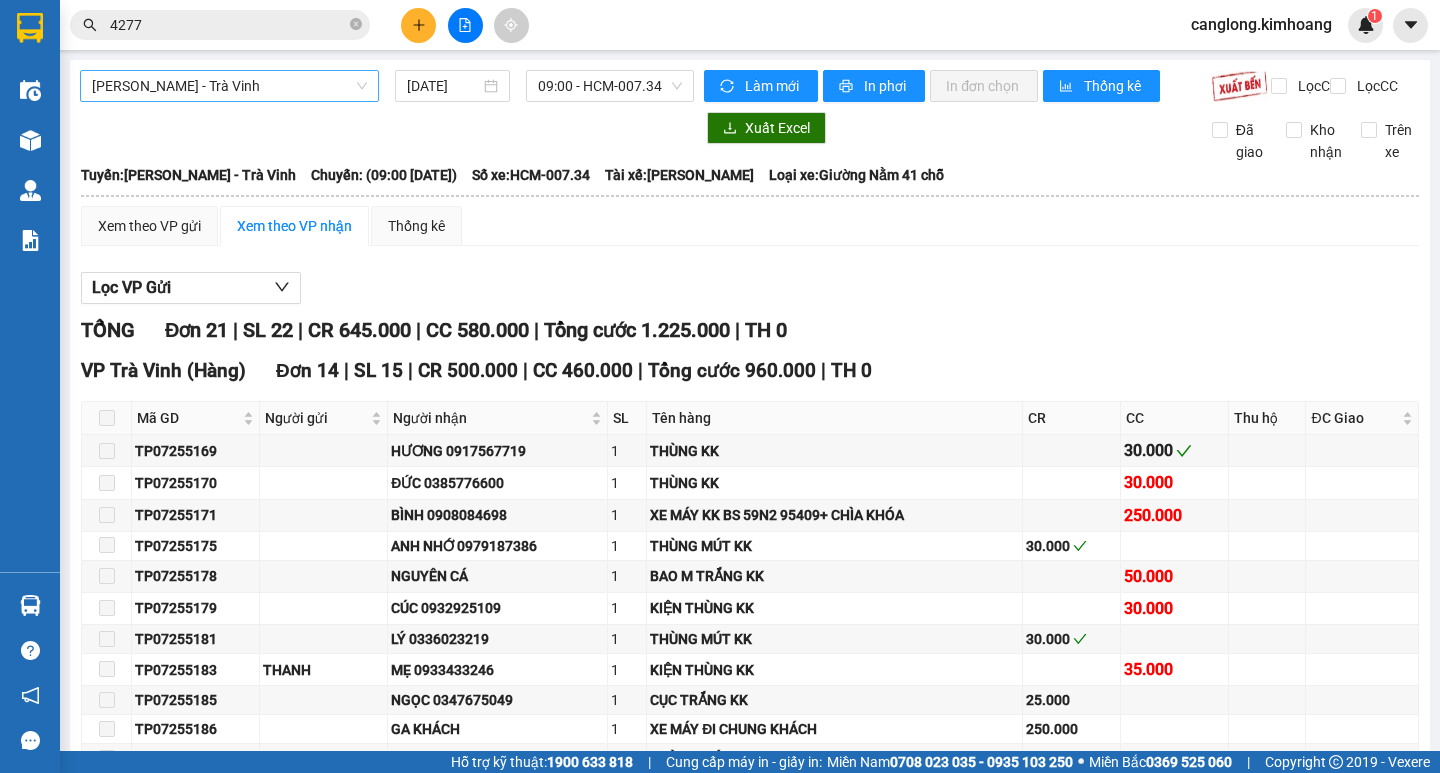 click on "[PERSON_NAME] - Trà Vinh" at bounding box center (229, 86) 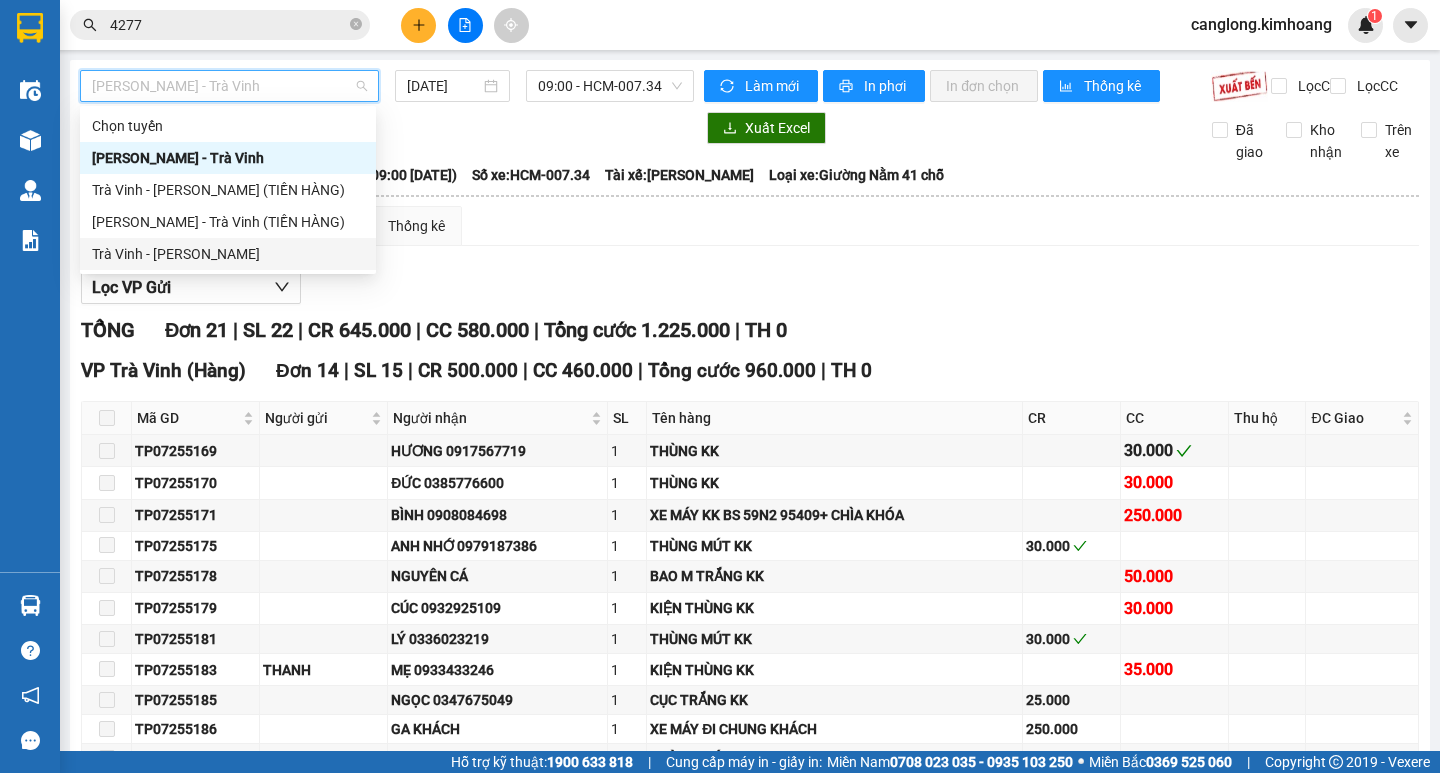 click on "Trà Vinh - [PERSON_NAME]" at bounding box center (228, 254) 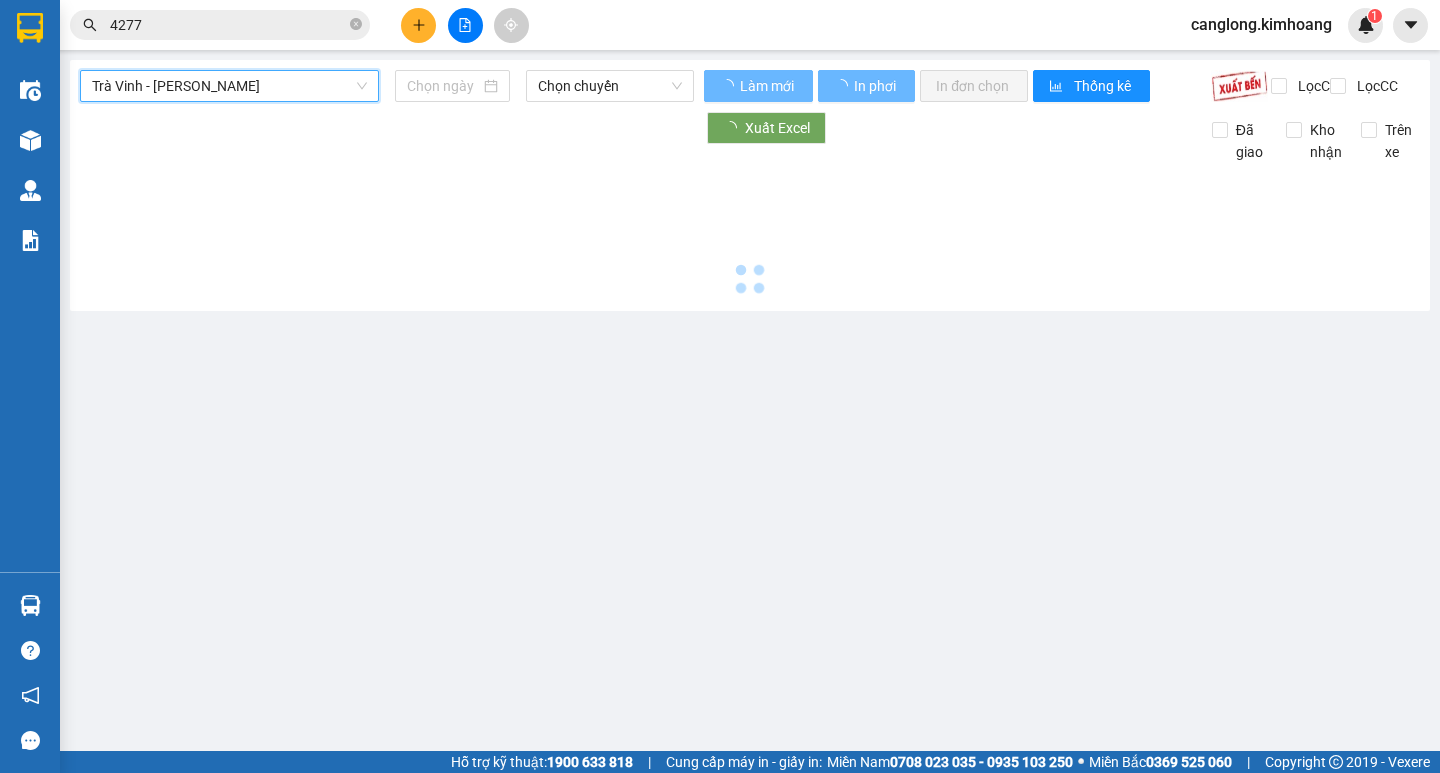 type on "[DATE]" 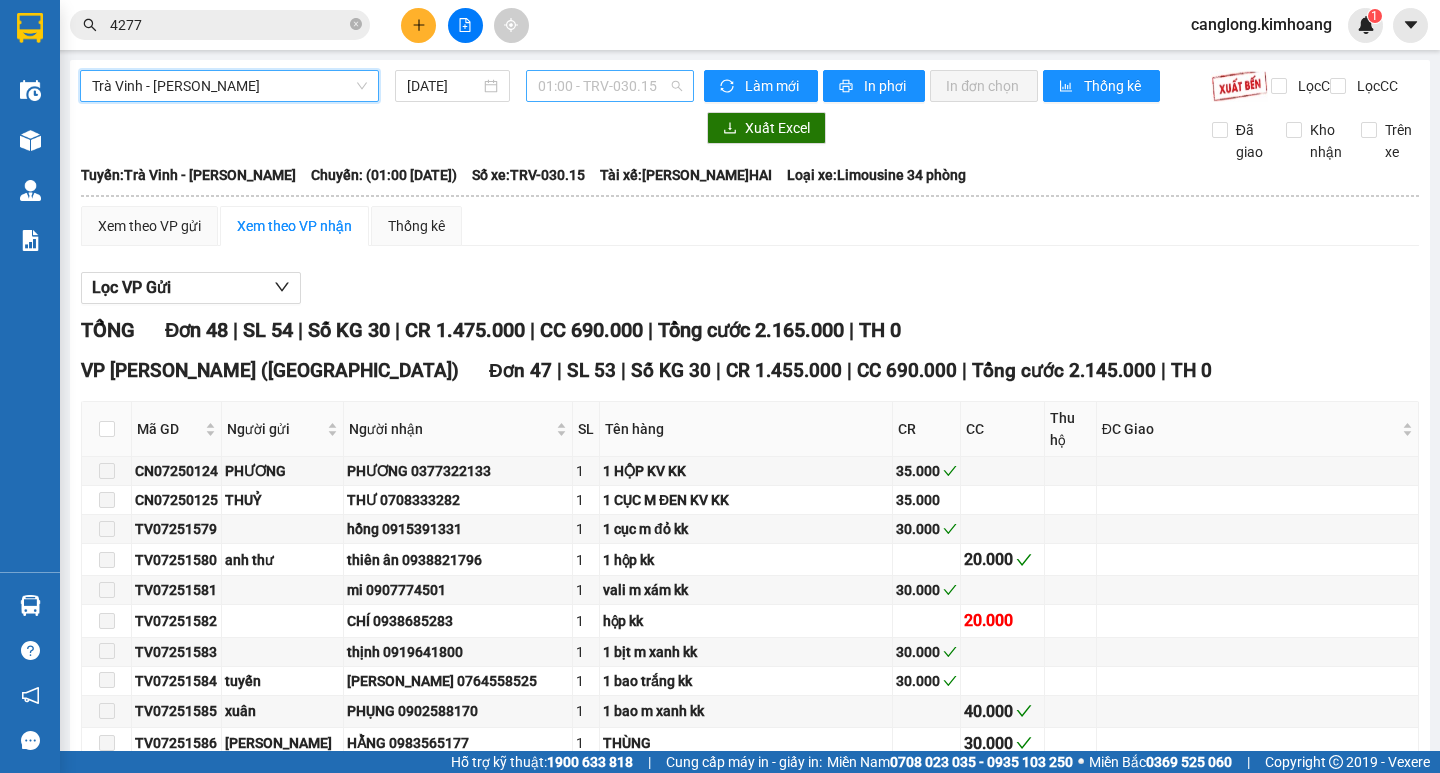 click on "01:00     - TRV-030.15" at bounding box center [610, 86] 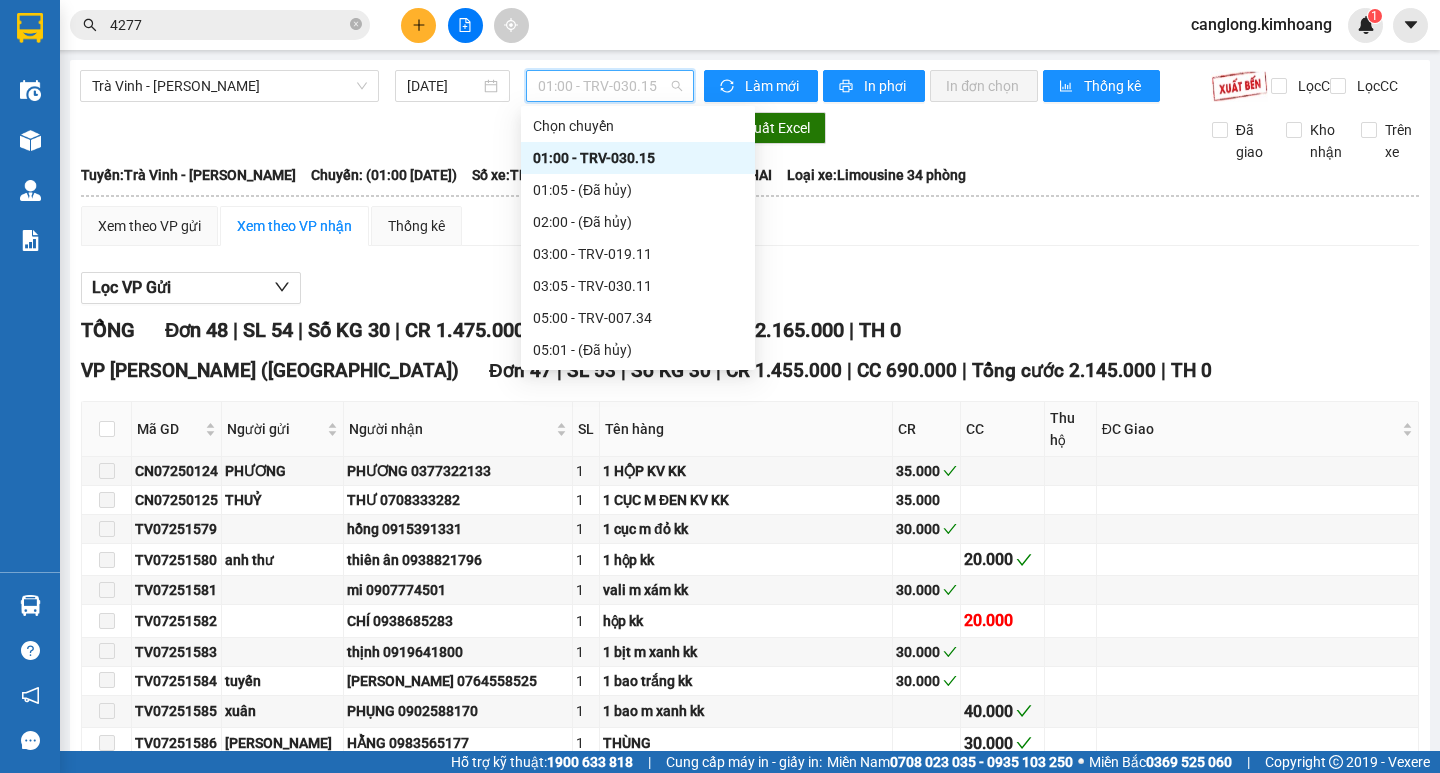 click on "01:00     - TRV-030.15" at bounding box center (610, 86) 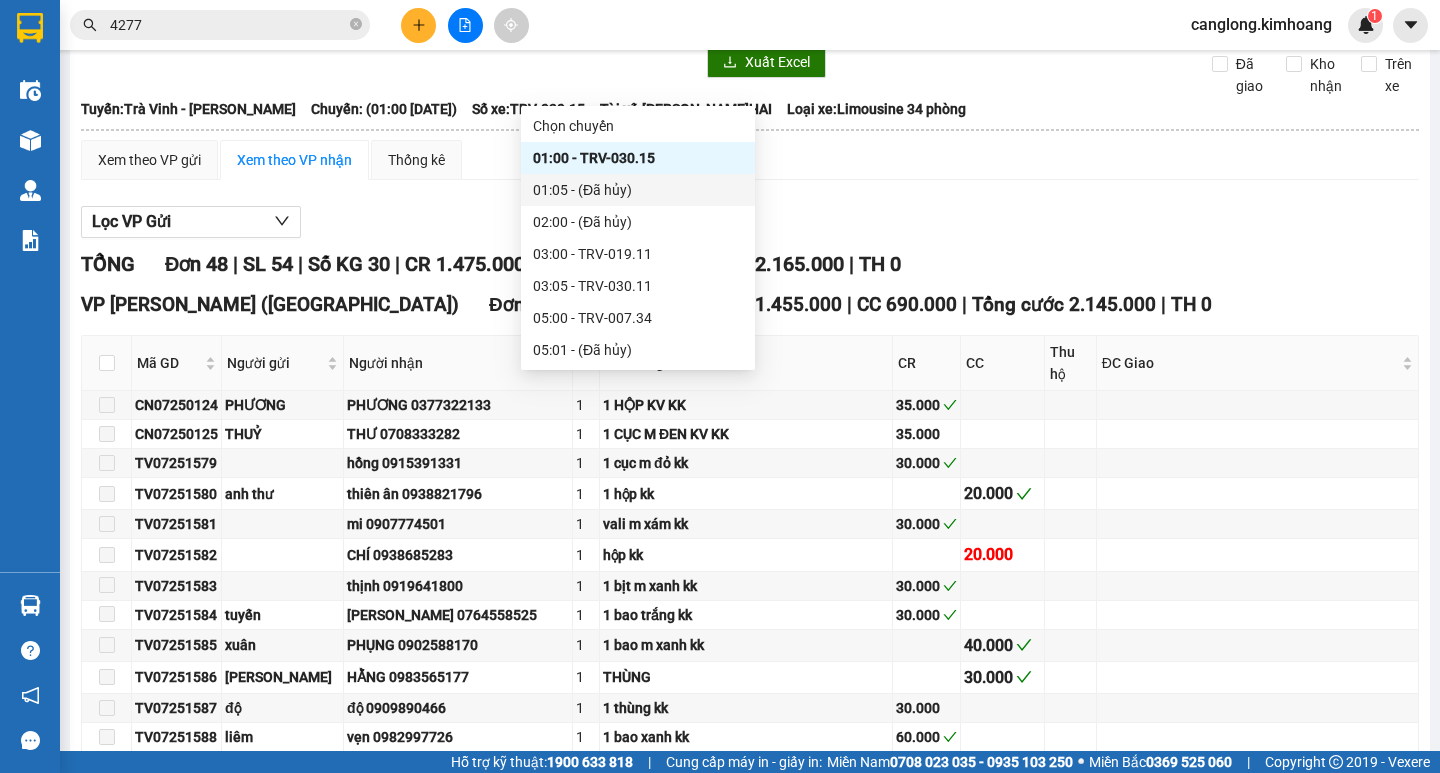 scroll, scrollTop: 100, scrollLeft: 0, axis: vertical 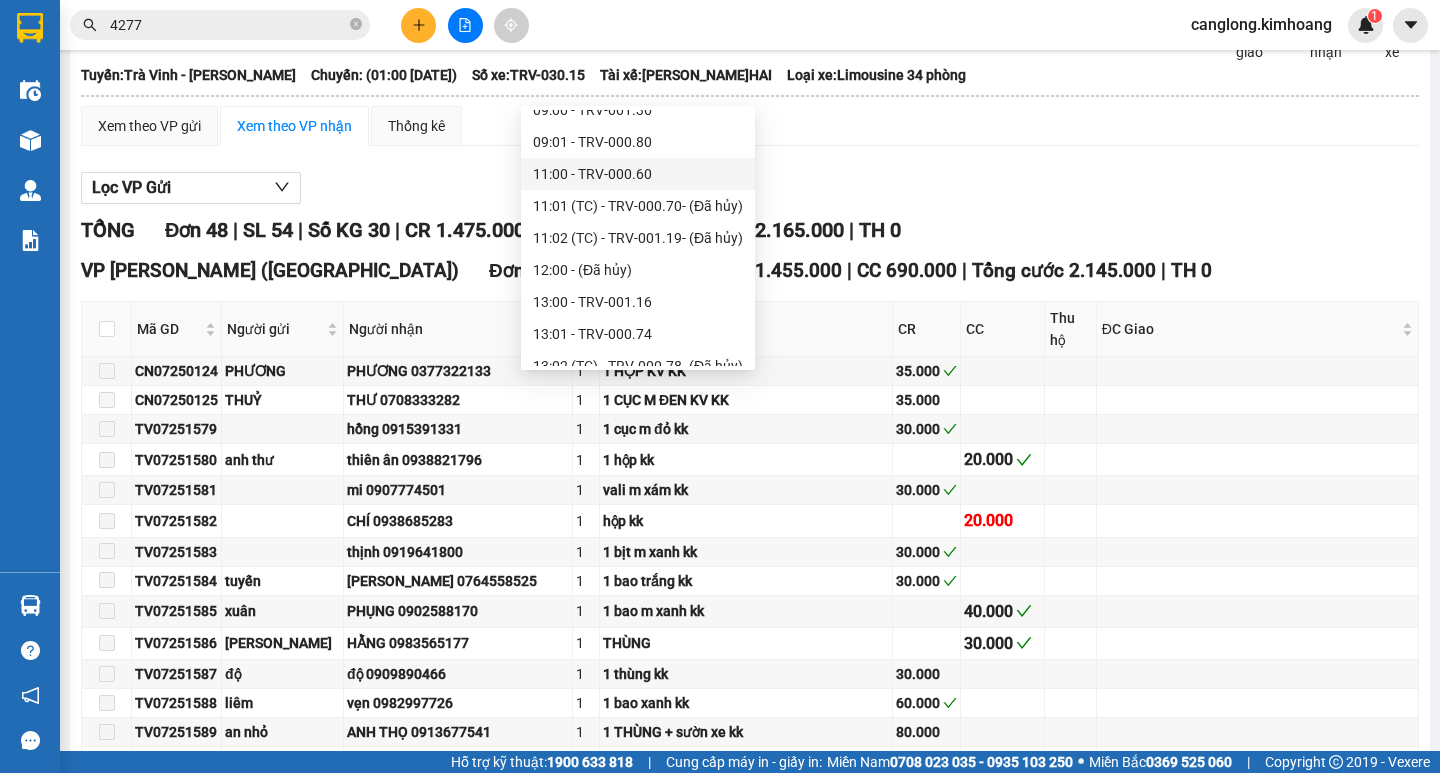 click on "11:00     - TRV-000.60" at bounding box center [638, 174] 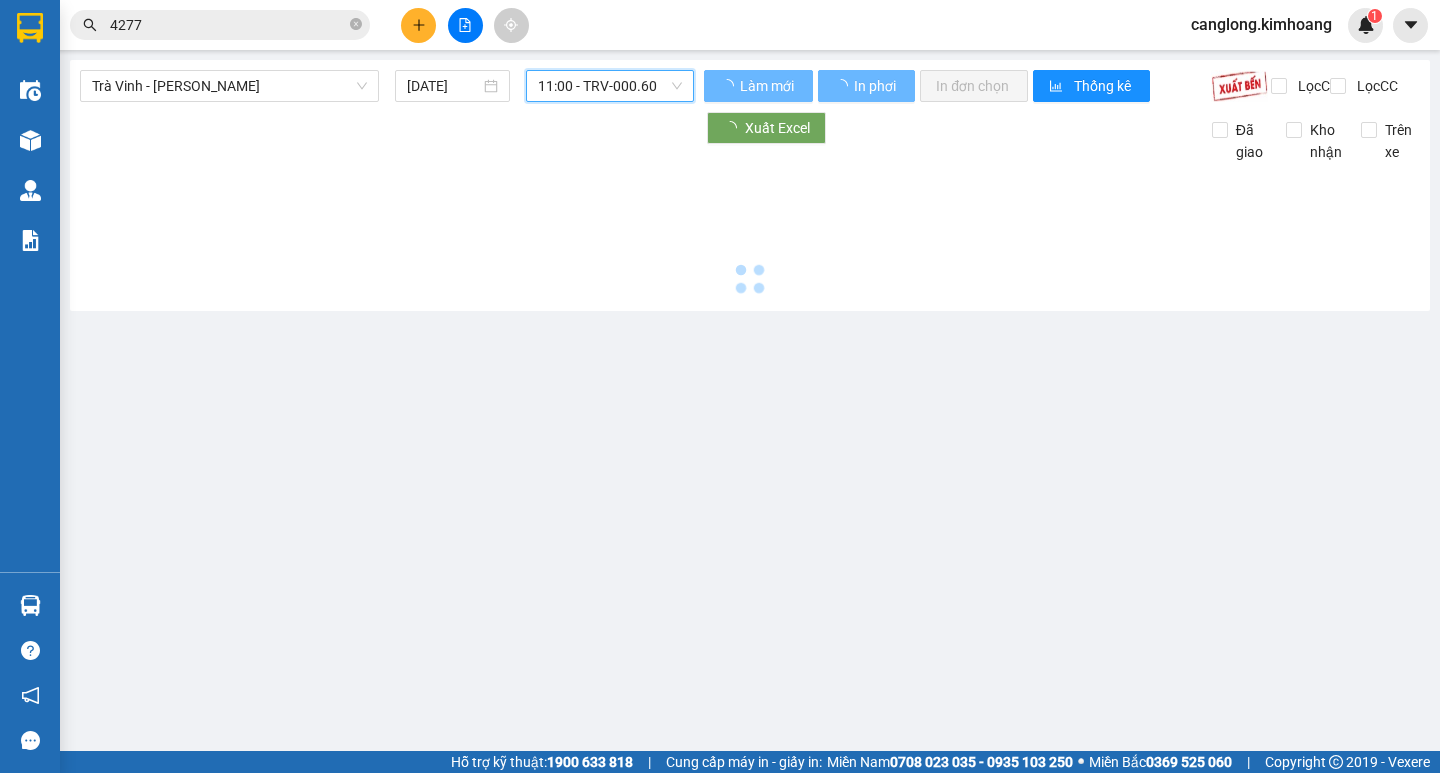 scroll, scrollTop: 0, scrollLeft: 0, axis: both 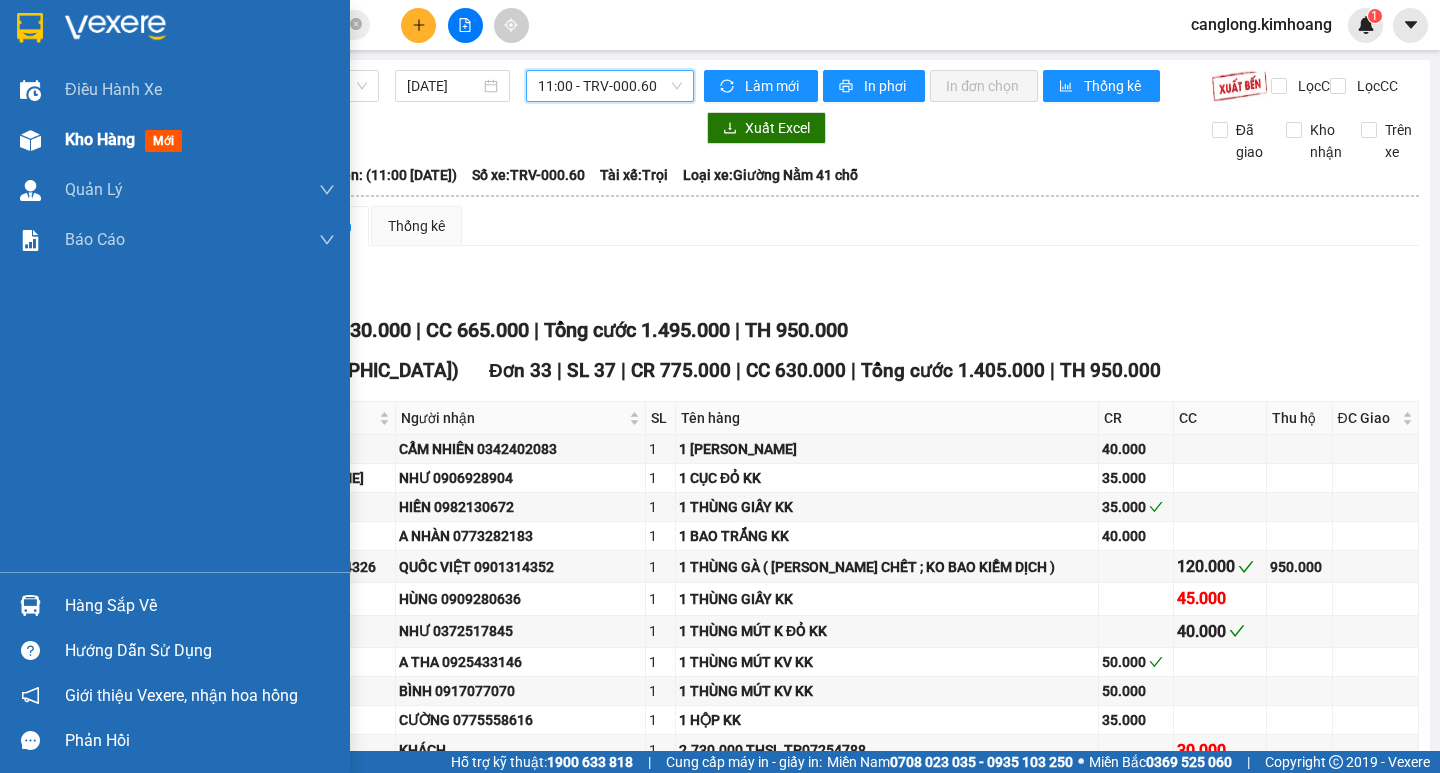 click on "Kho hàng" at bounding box center (100, 139) 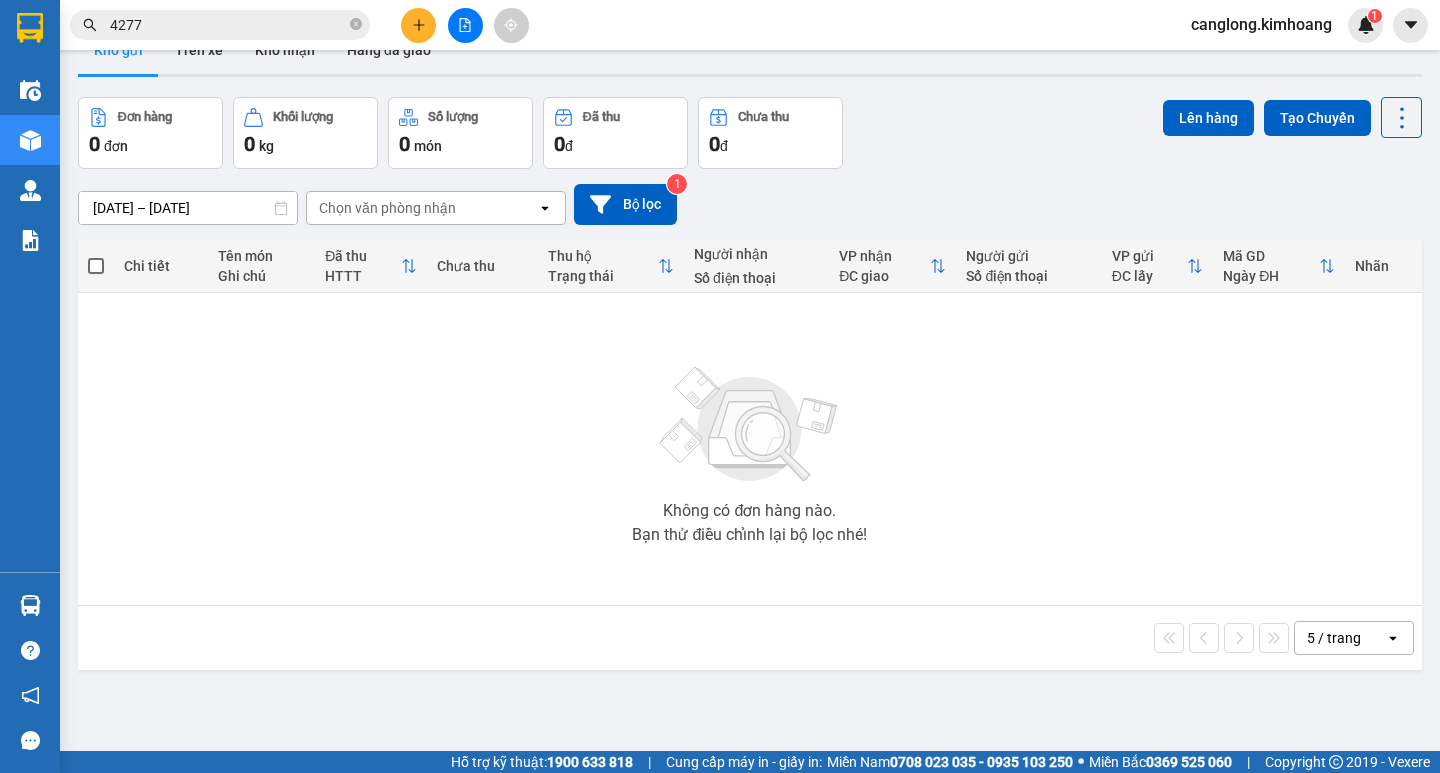 scroll, scrollTop: 0, scrollLeft: 0, axis: both 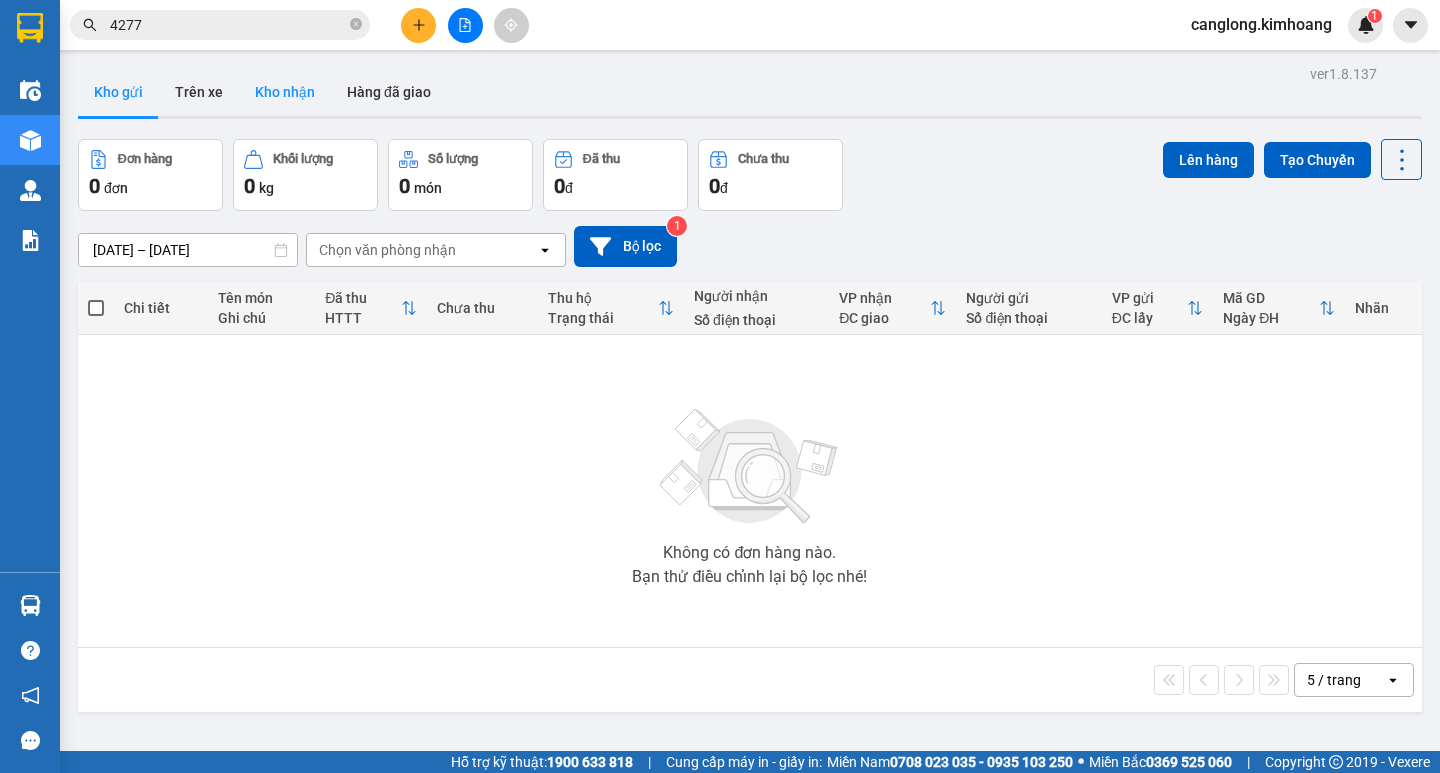 click on "Kho nhận" at bounding box center (285, 92) 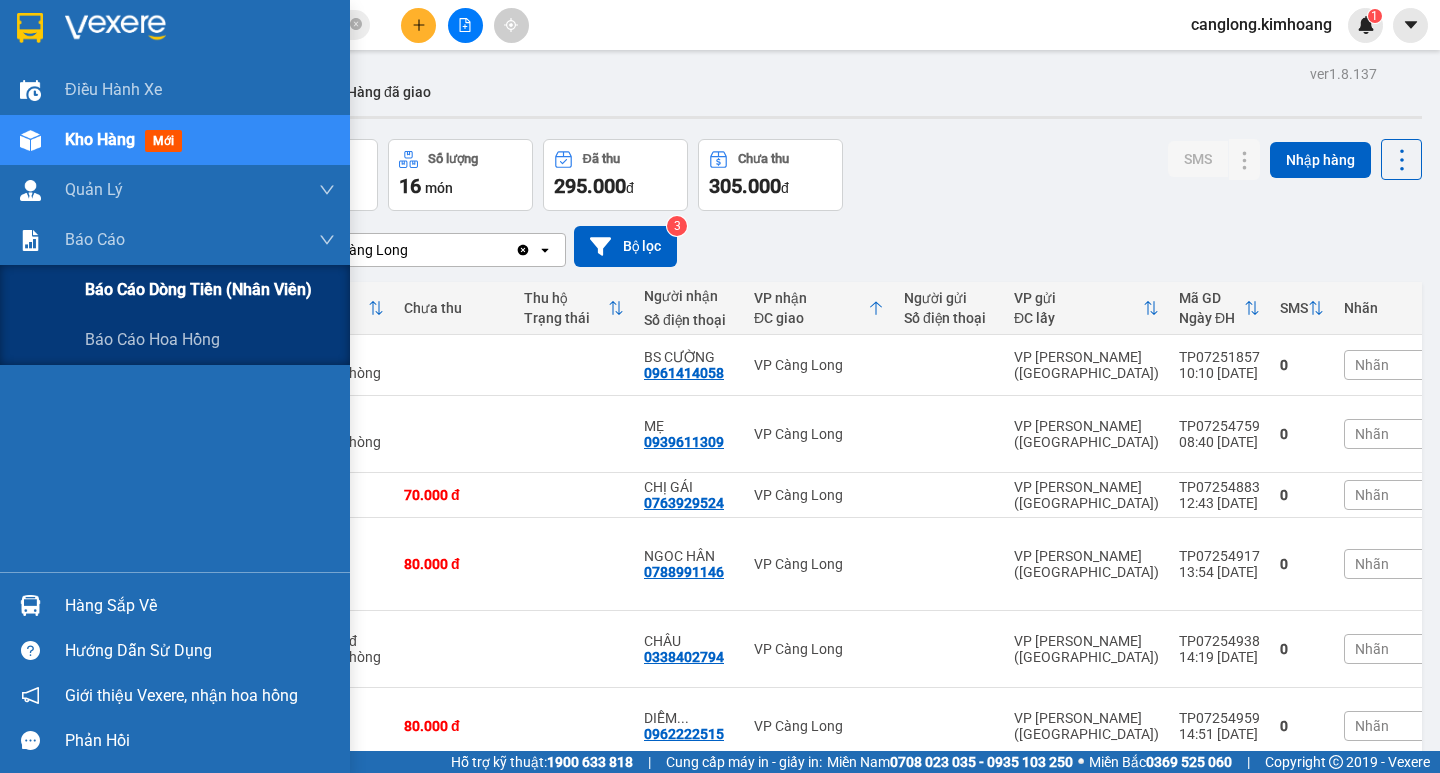 click on "Báo cáo dòng tiền (nhân viên)" at bounding box center [198, 289] 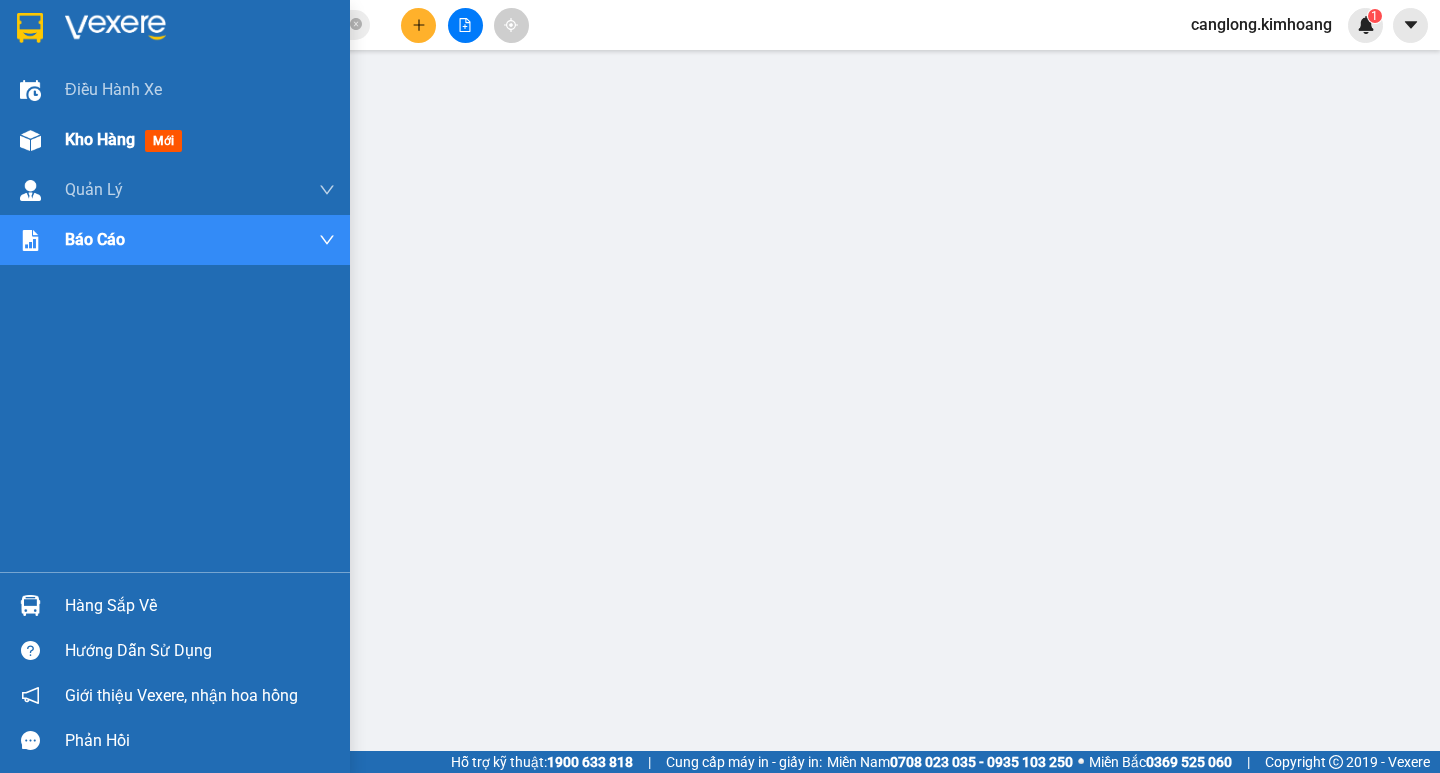 click on "Kho hàng" at bounding box center (100, 139) 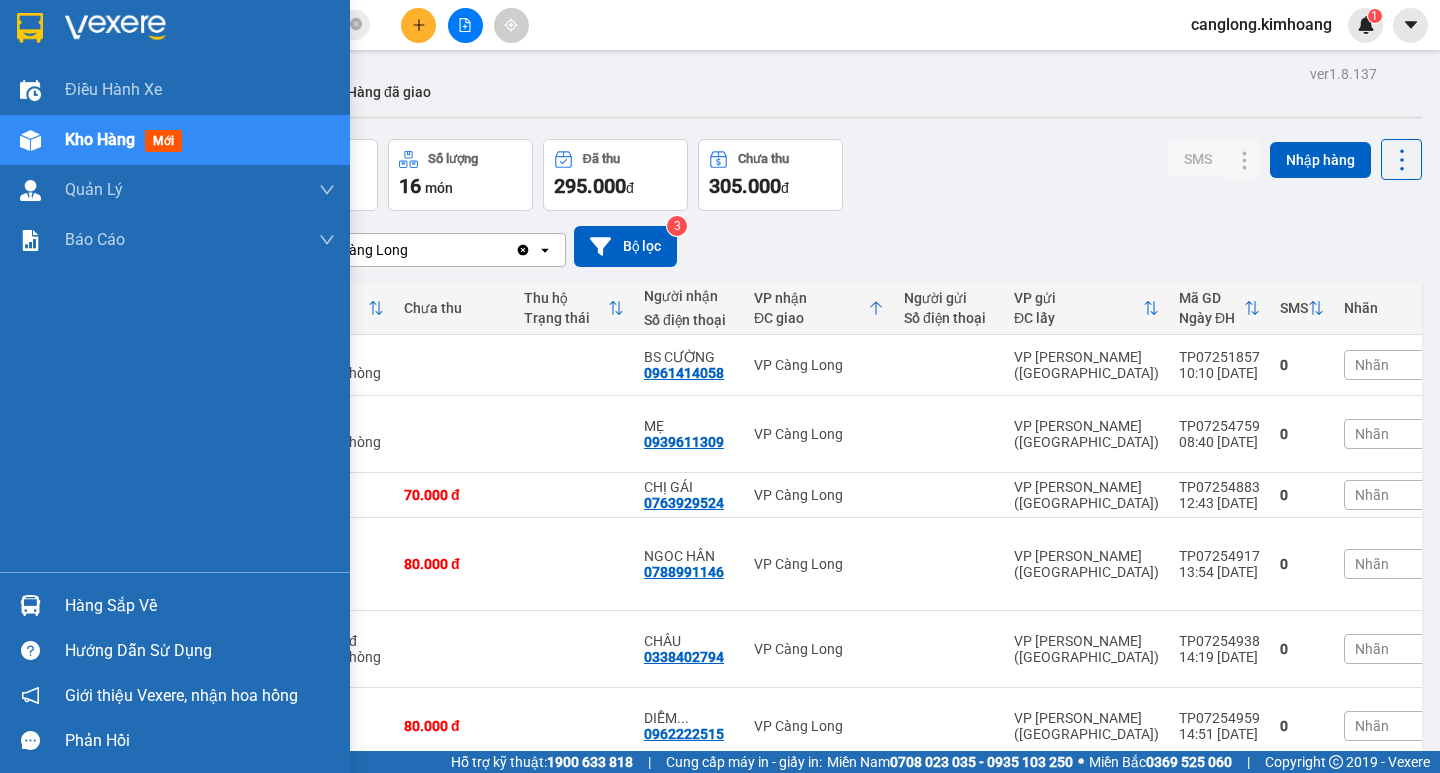 click at bounding box center (30, 605) 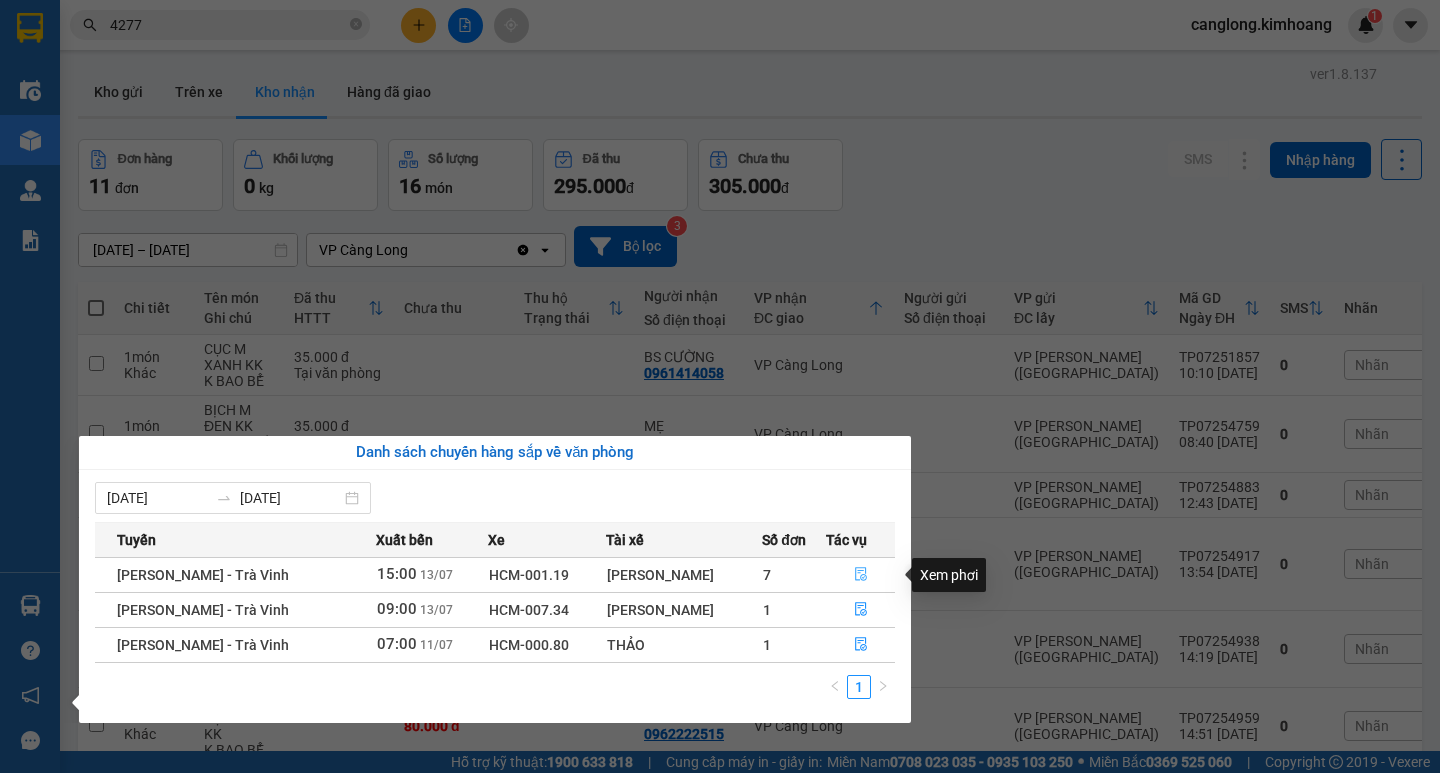 click 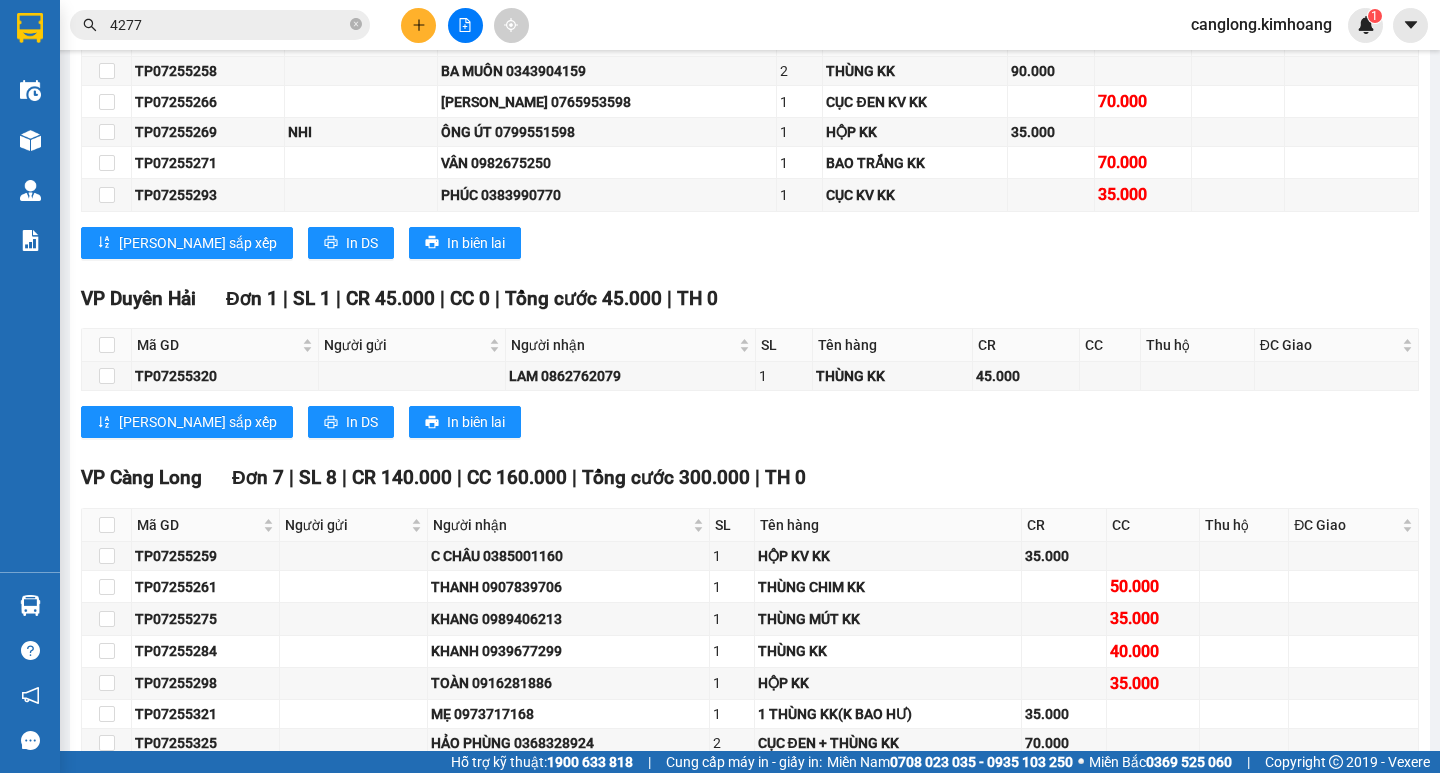 scroll, scrollTop: 2700, scrollLeft: 0, axis: vertical 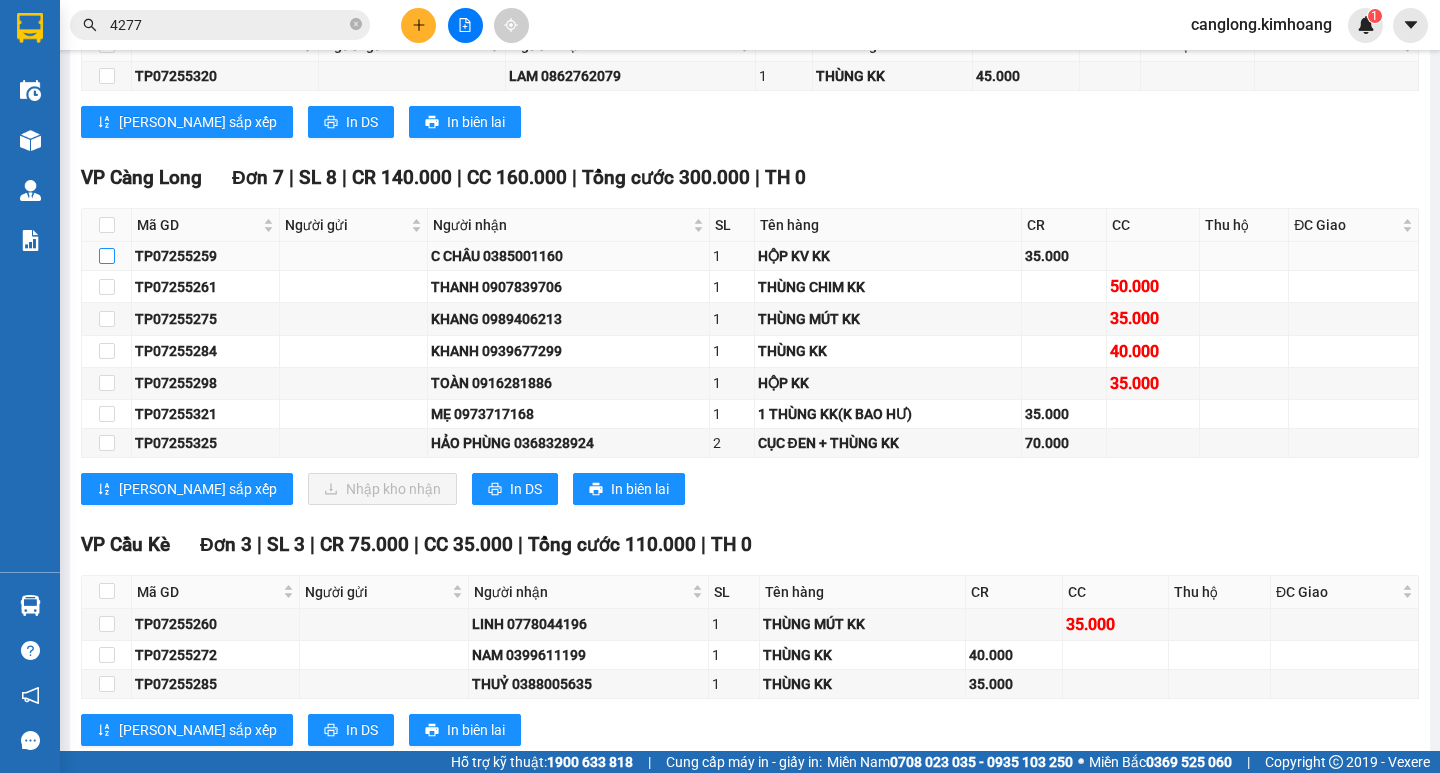 click at bounding box center [107, 256] 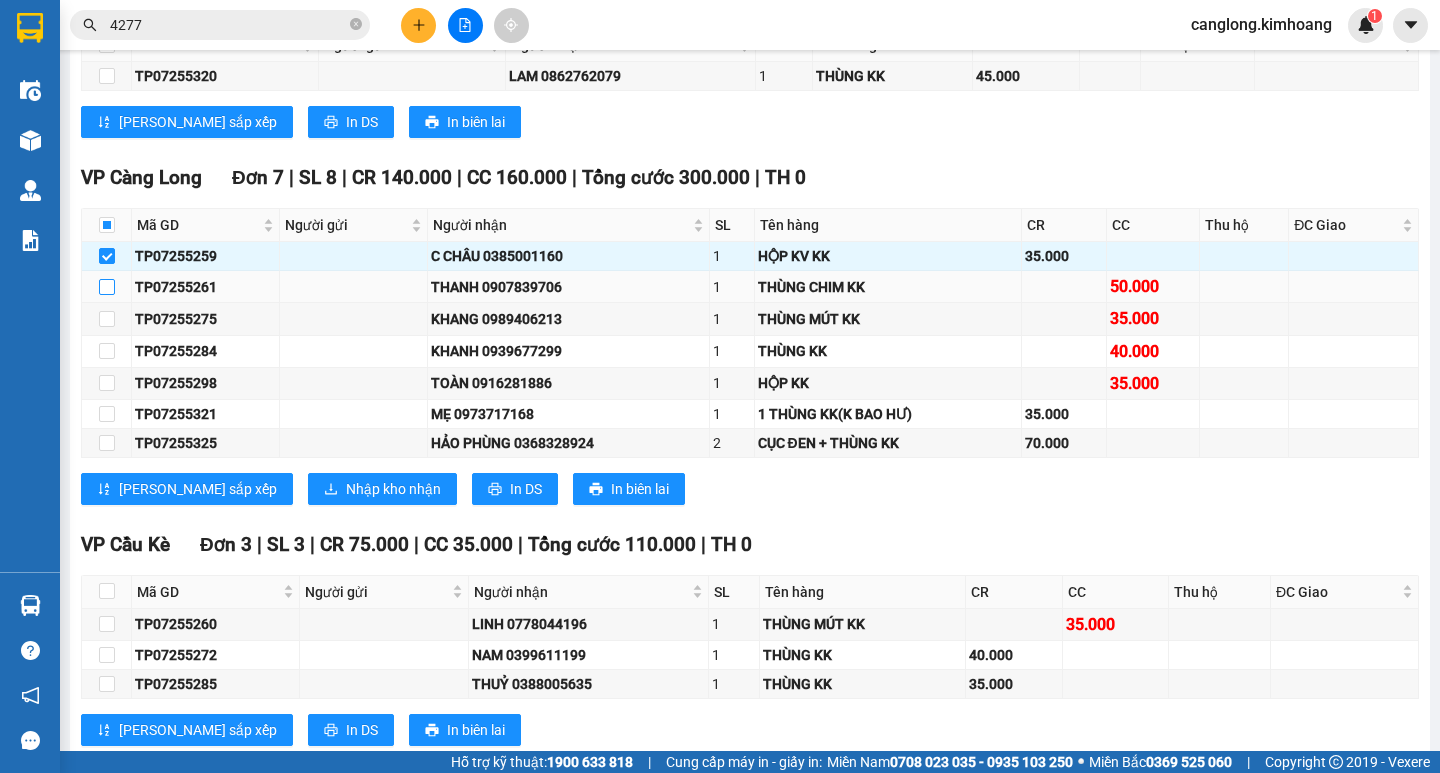 click at bounding box center [107, 287] 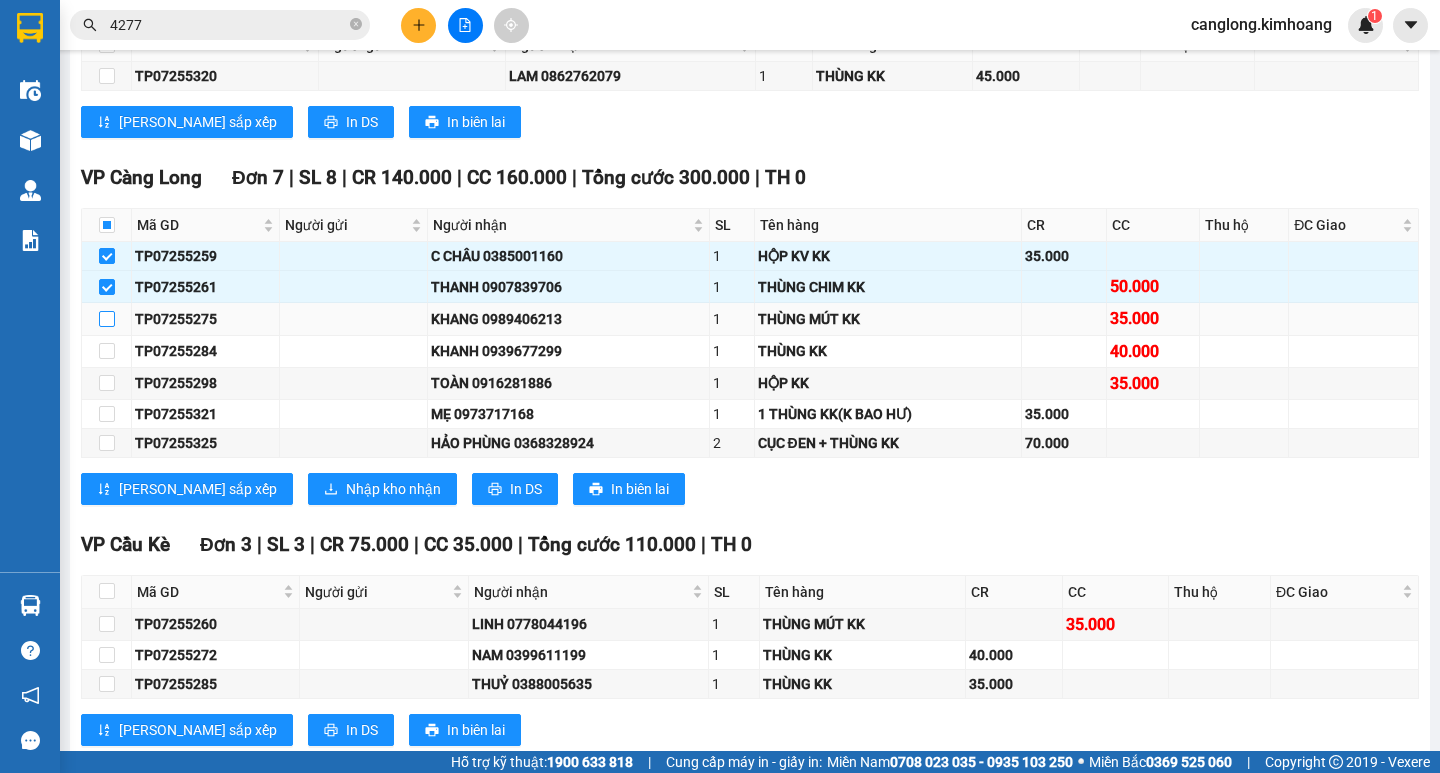 click at bounding box center (107, 319) 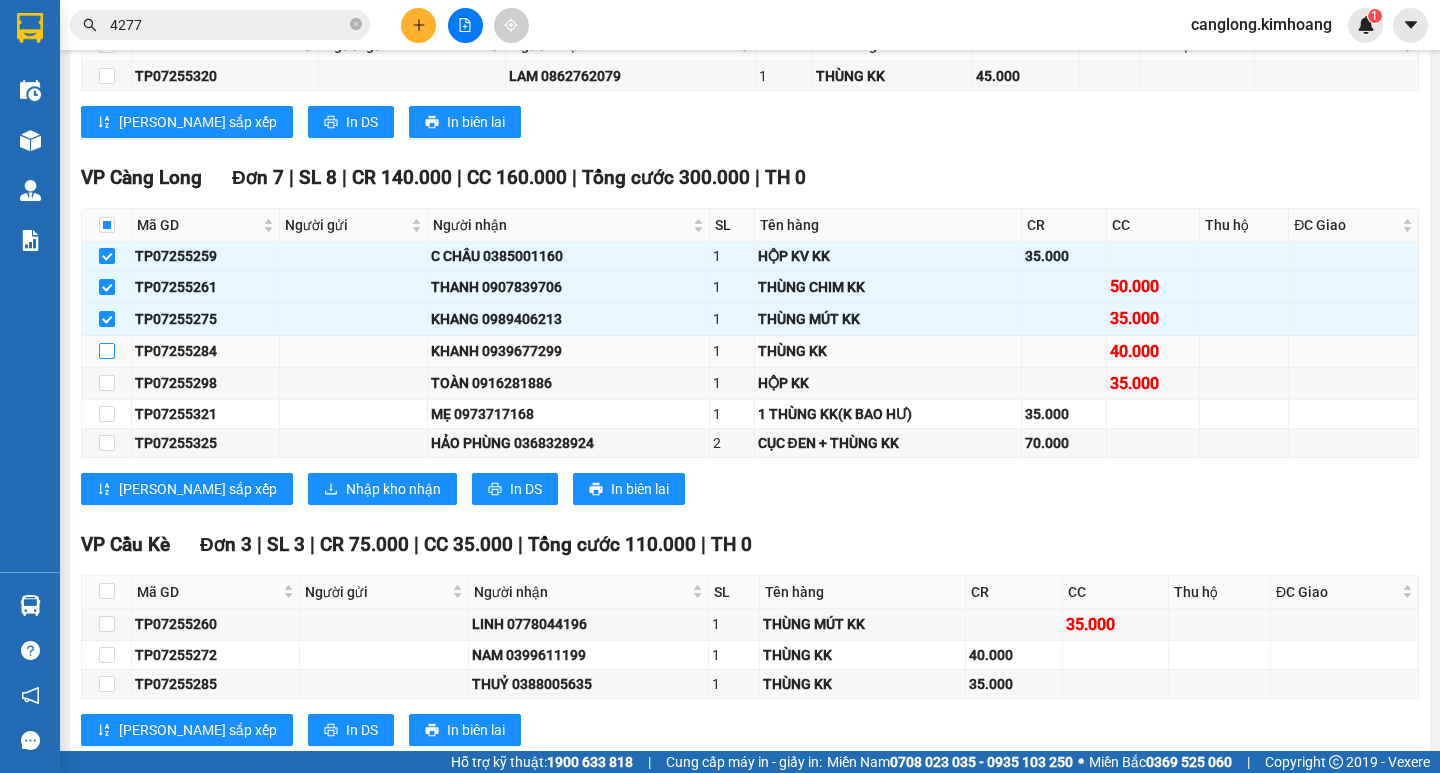 click at bounding box center [107, 351] 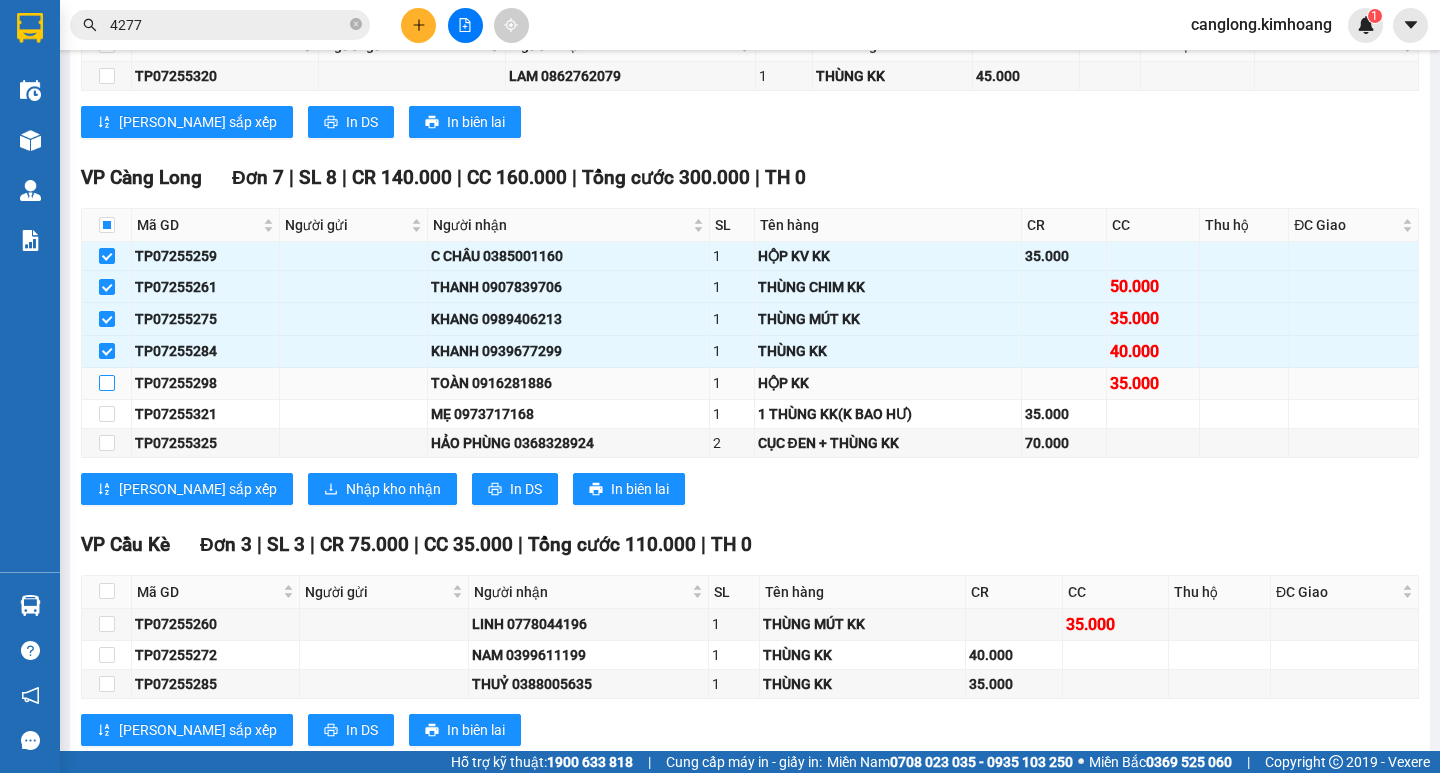 click at bounding box center (107, 383) 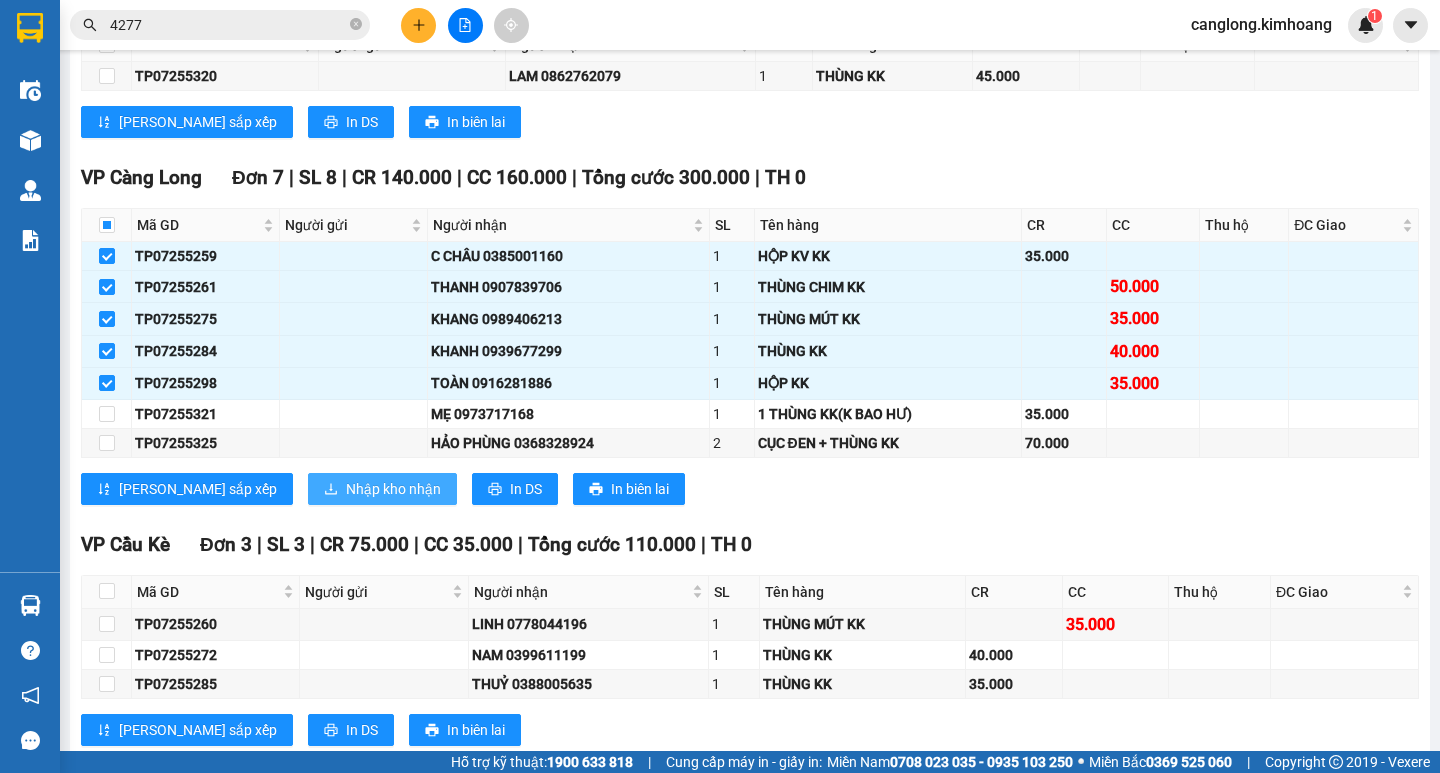 click on "Nhập kho nhận" at bounding box center [393, 489] 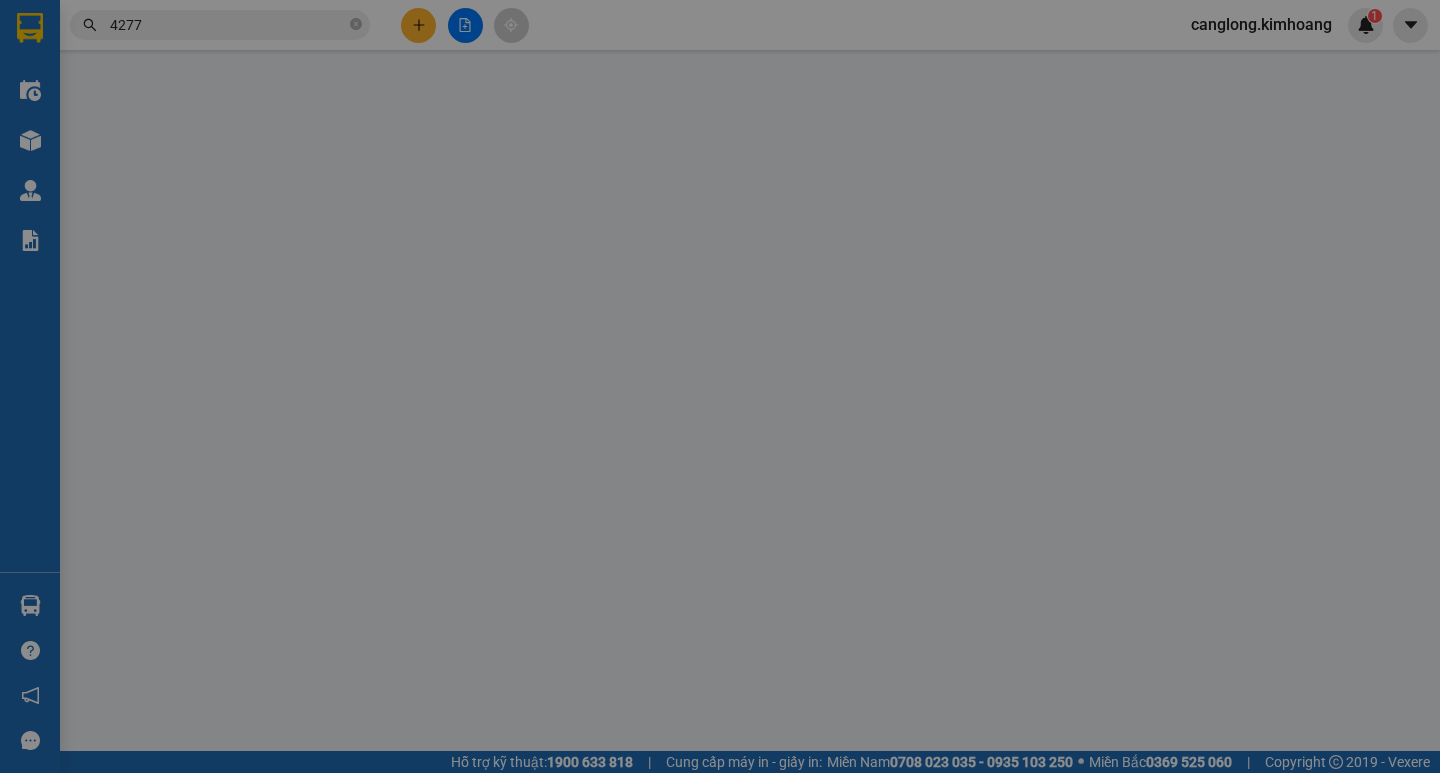 scroll, scrollTop: 0, scrollLeft: 0, axis: both 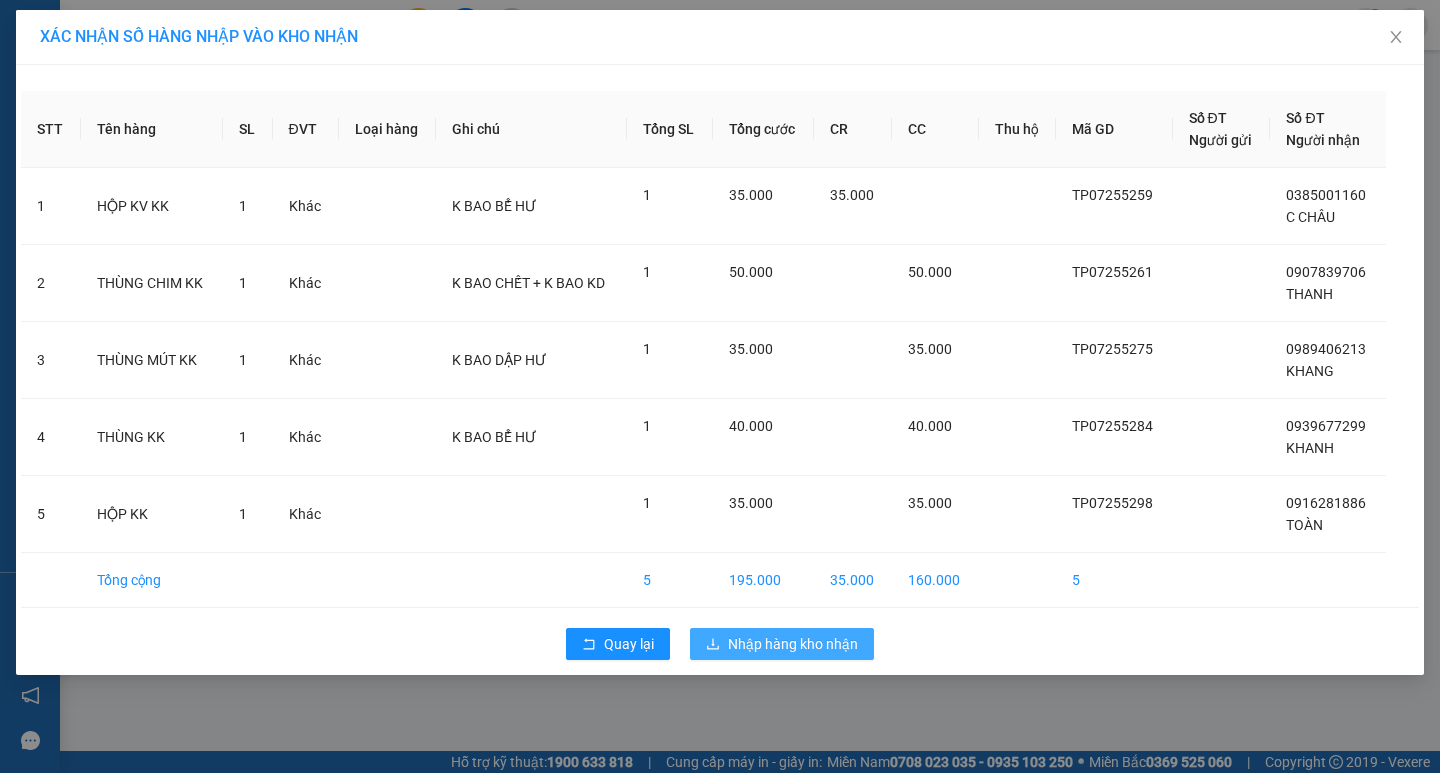 click on "Nhập hàng kho nhận" at bounding box center (793, 644) 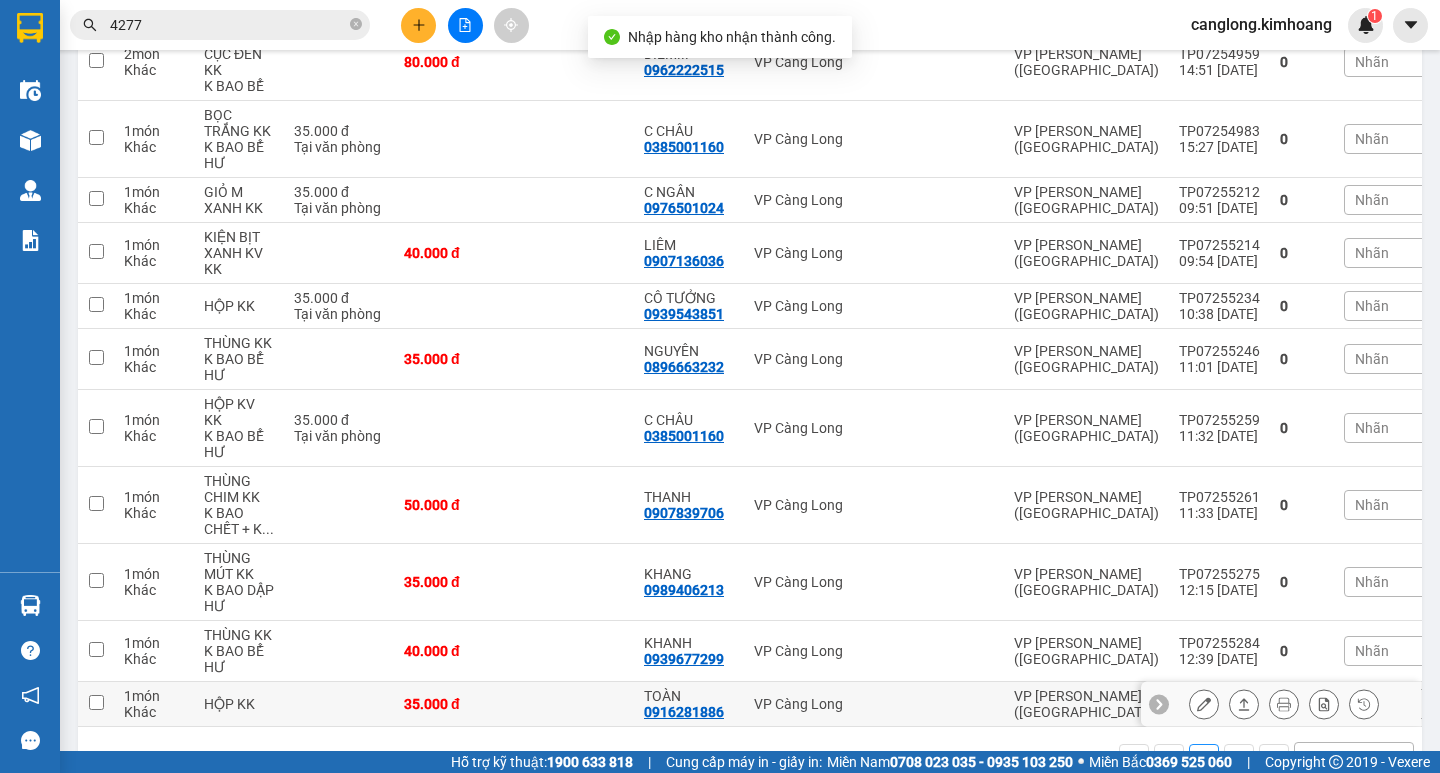 scroll, scrollTop: 700, scrollLeft: 0, axis: vertical 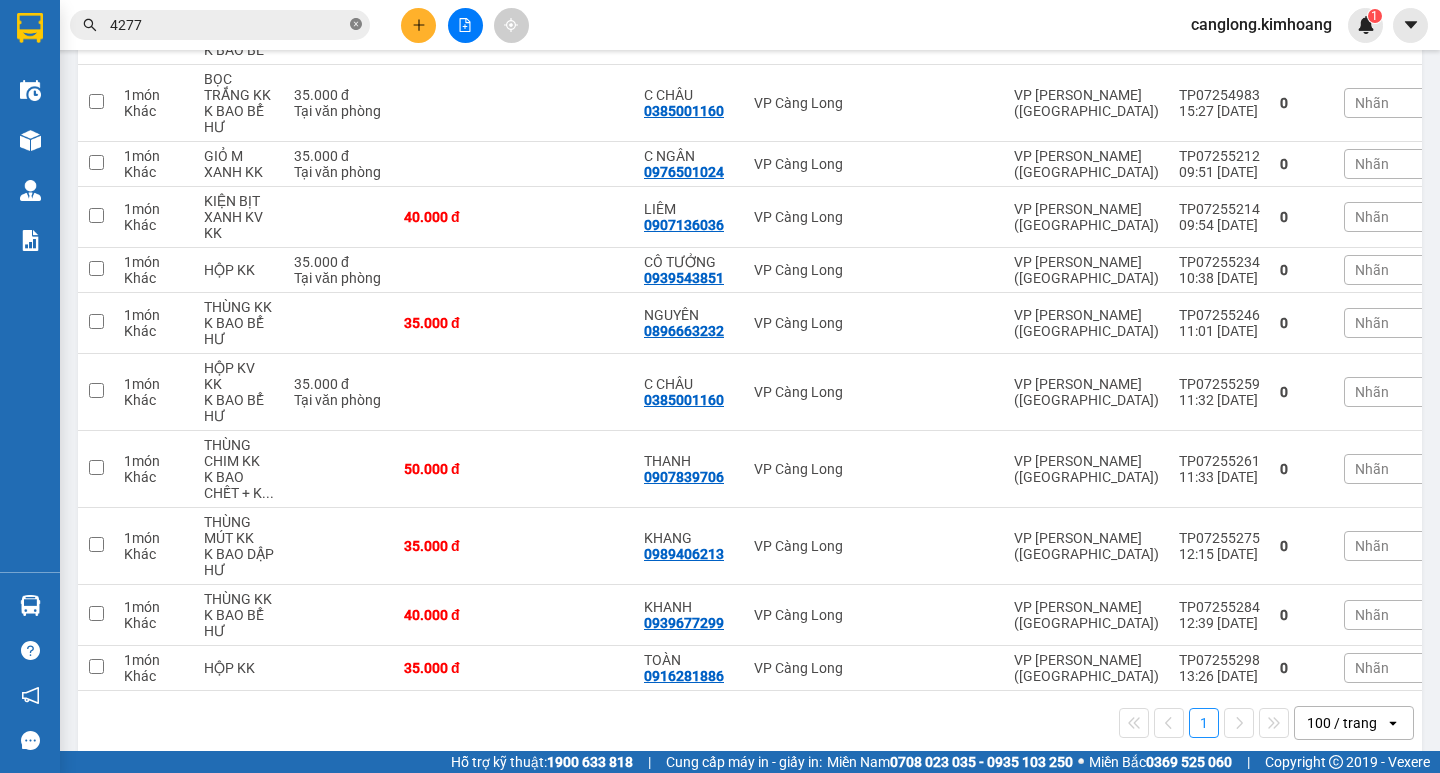 click at bounding box center (356, 25) 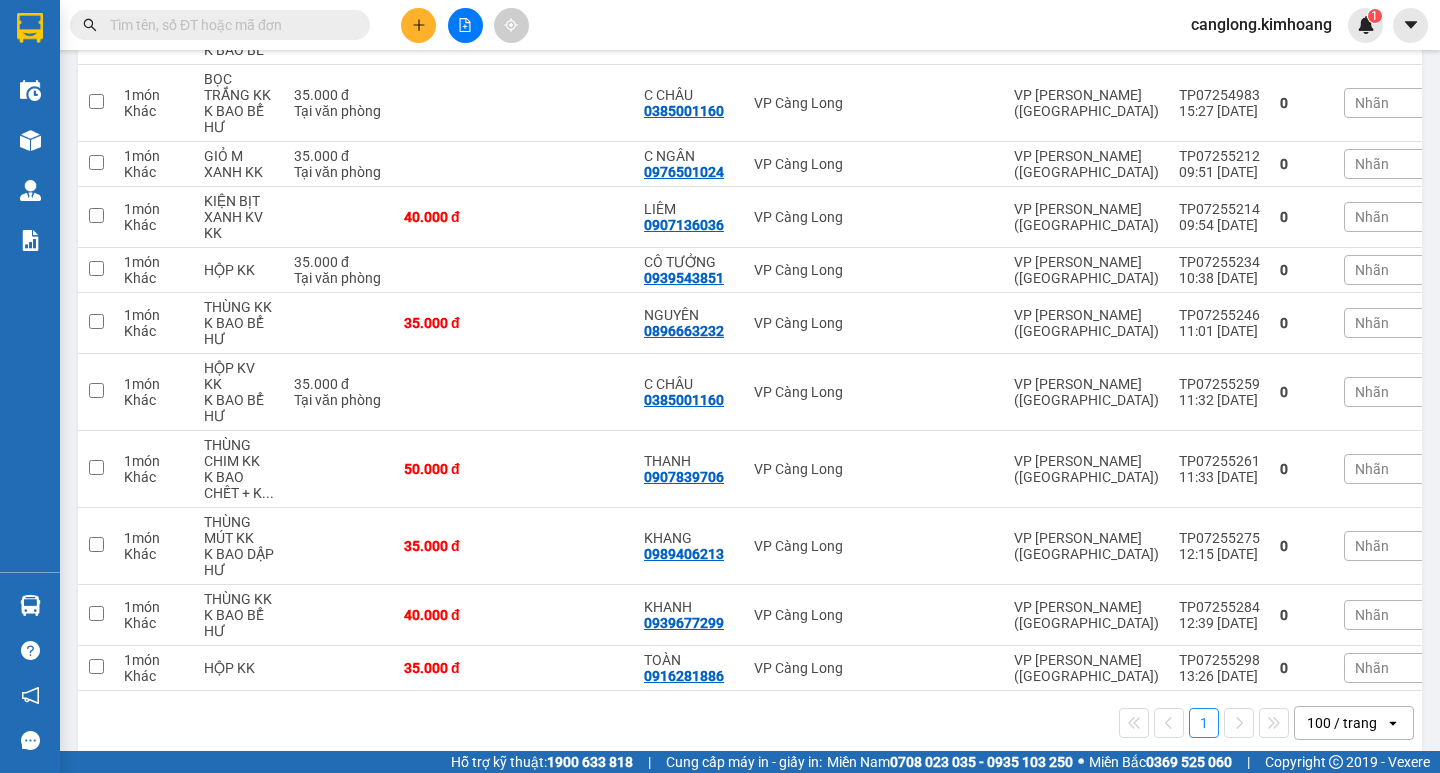 click at bounding box center (228, 25) 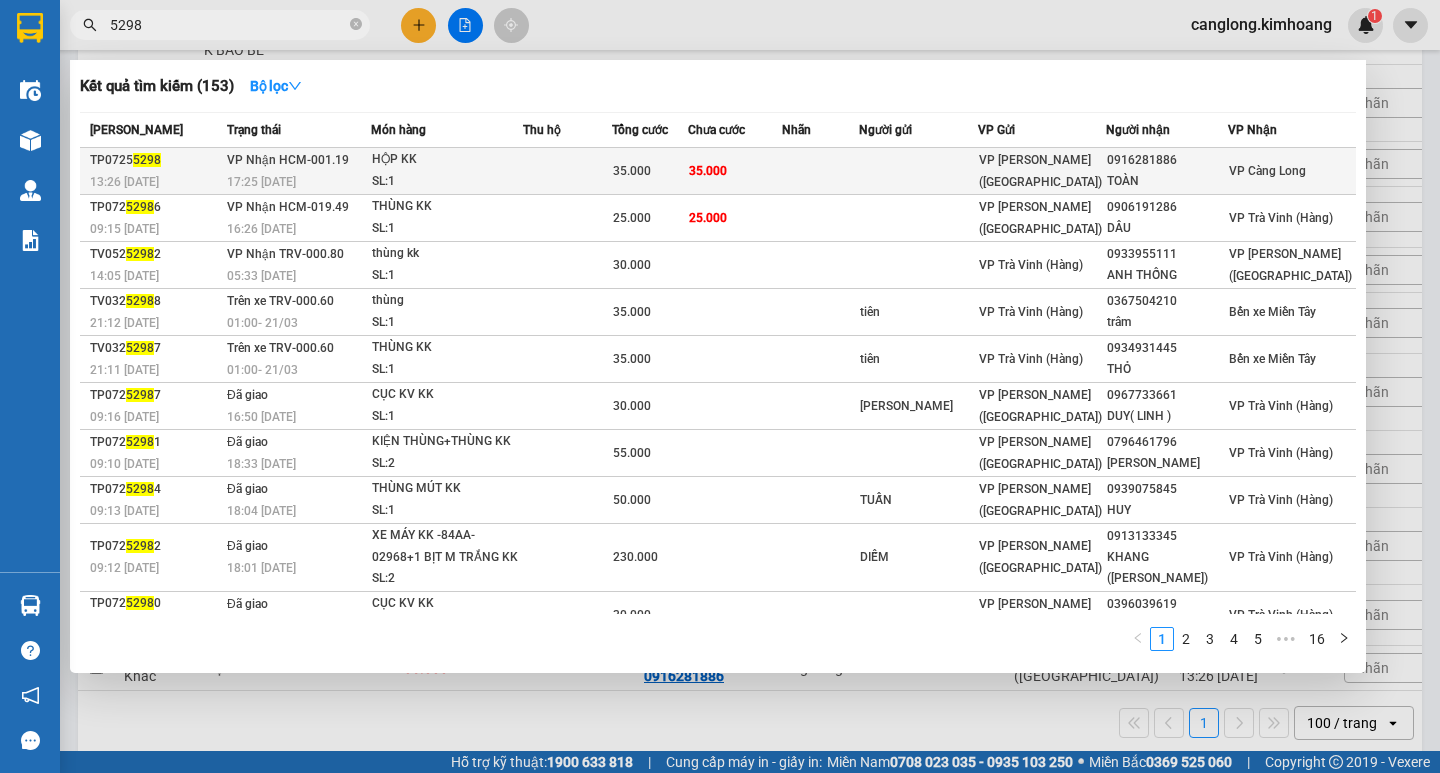 type on "5298" 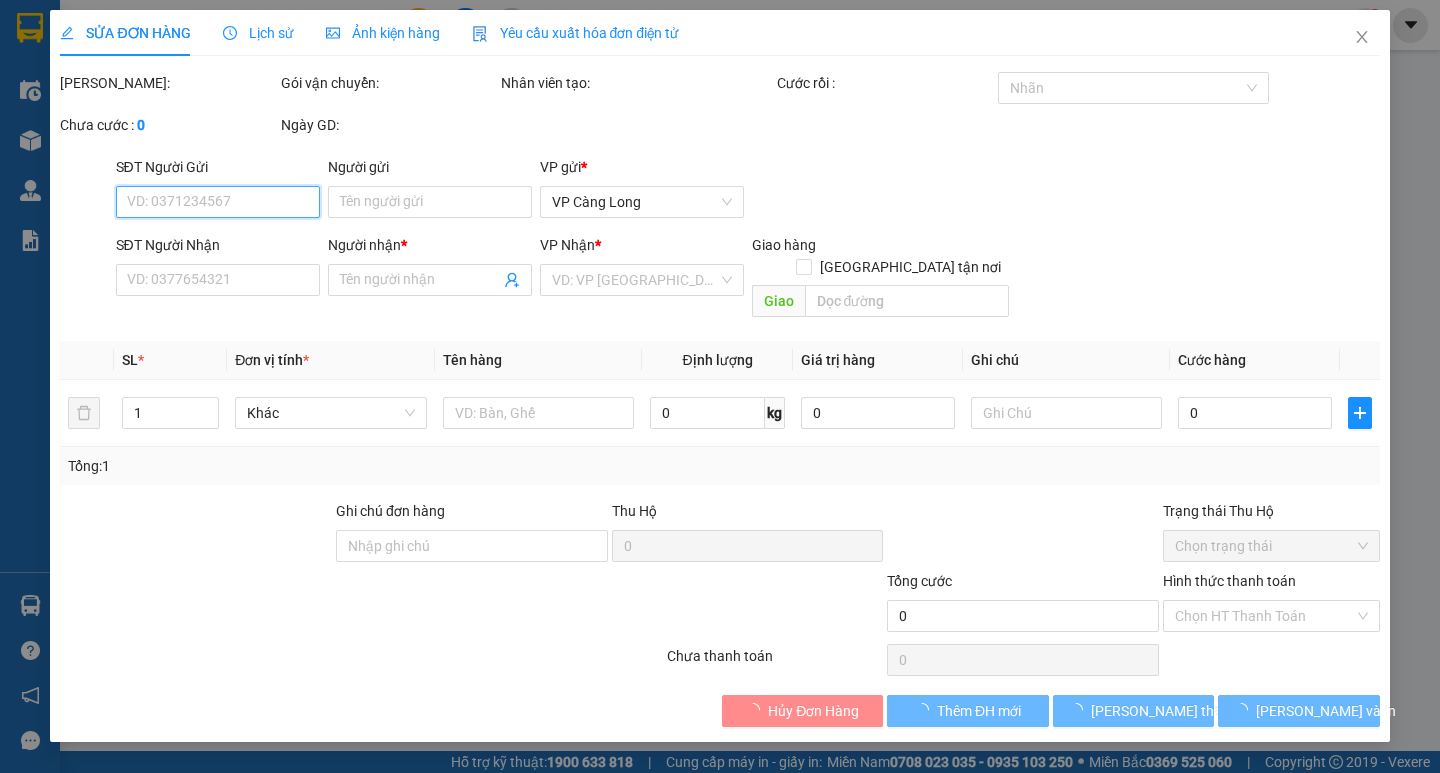 type on "0916281886" 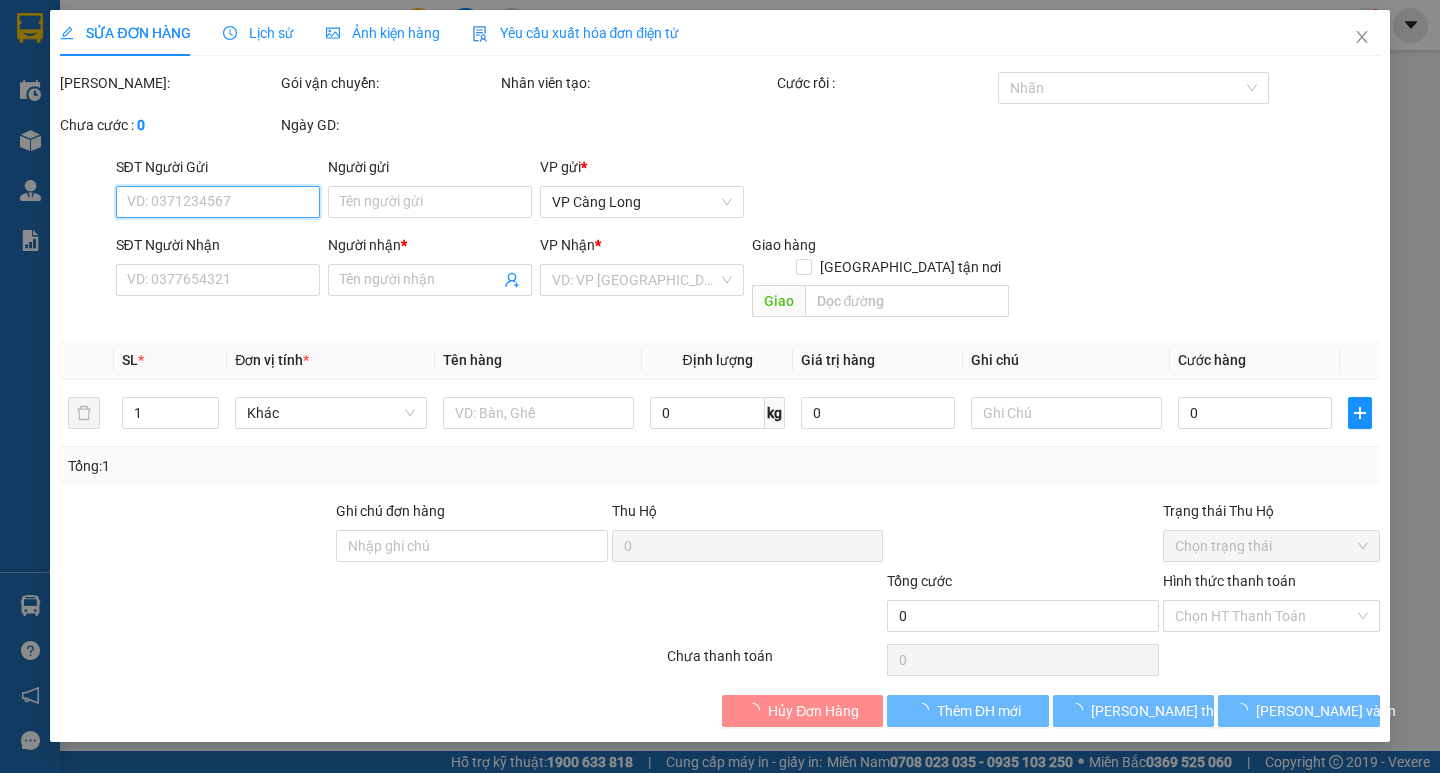 type on "TOÀN" 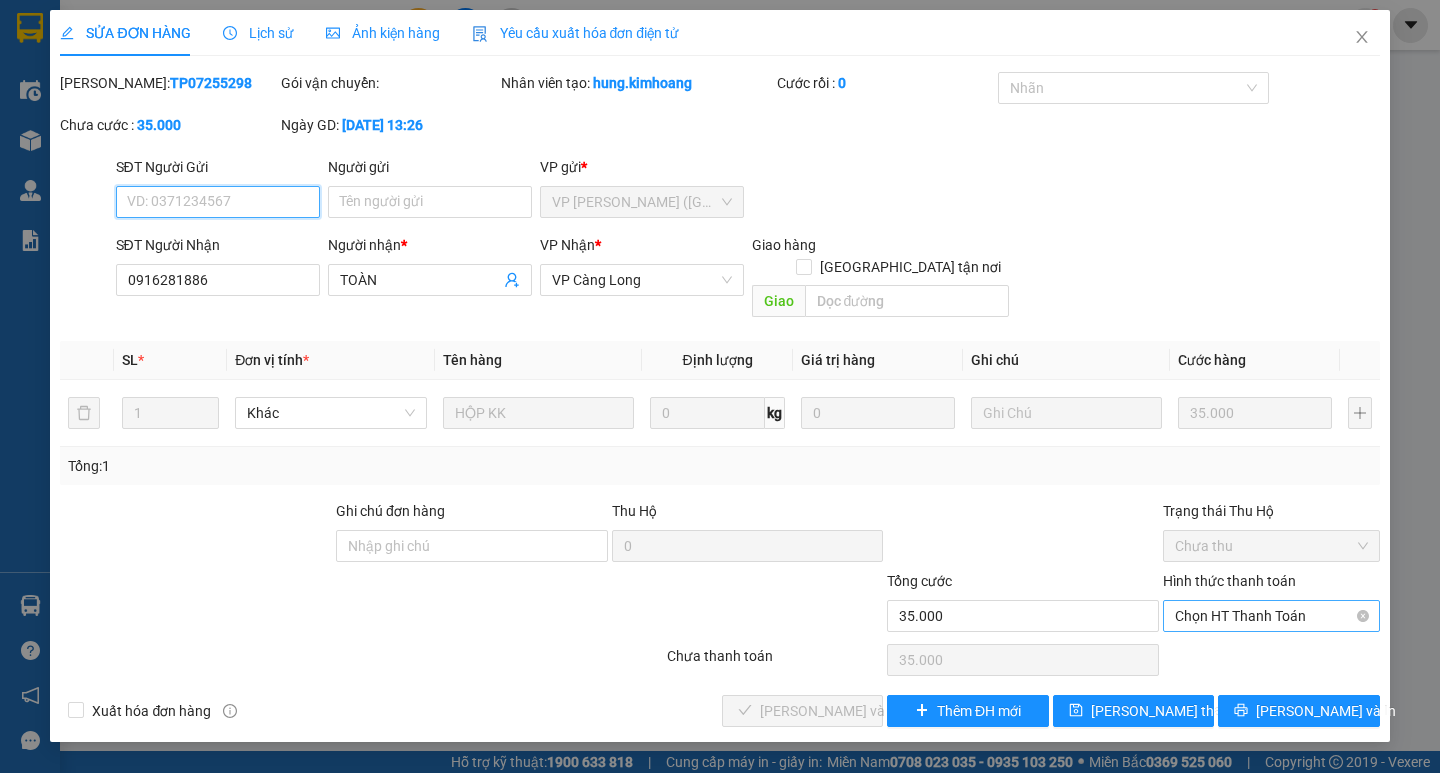 click on "Chọn HT Thanh Toán" at bounding box center (1271, 616) 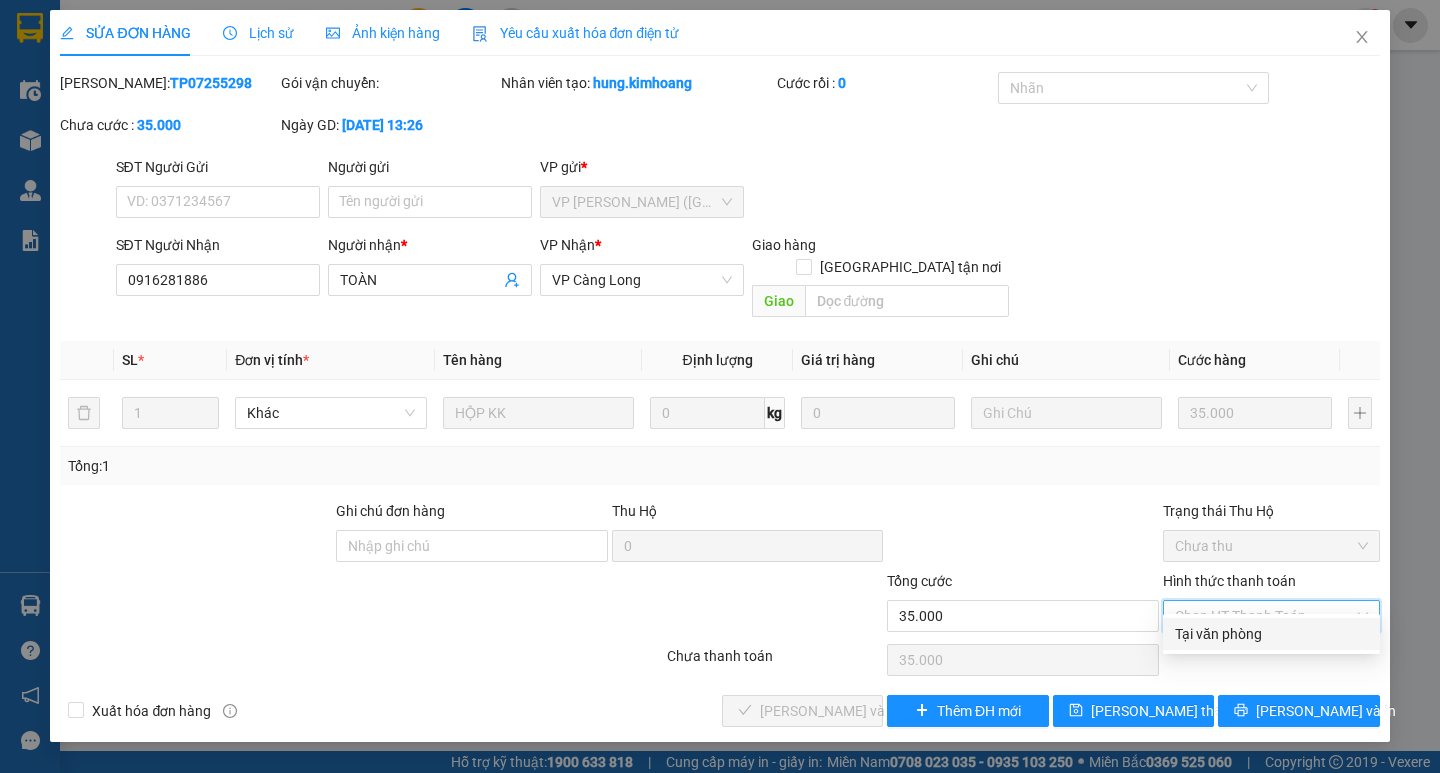 click on "Tại văn phòng" at bounding box center [1271, 634] 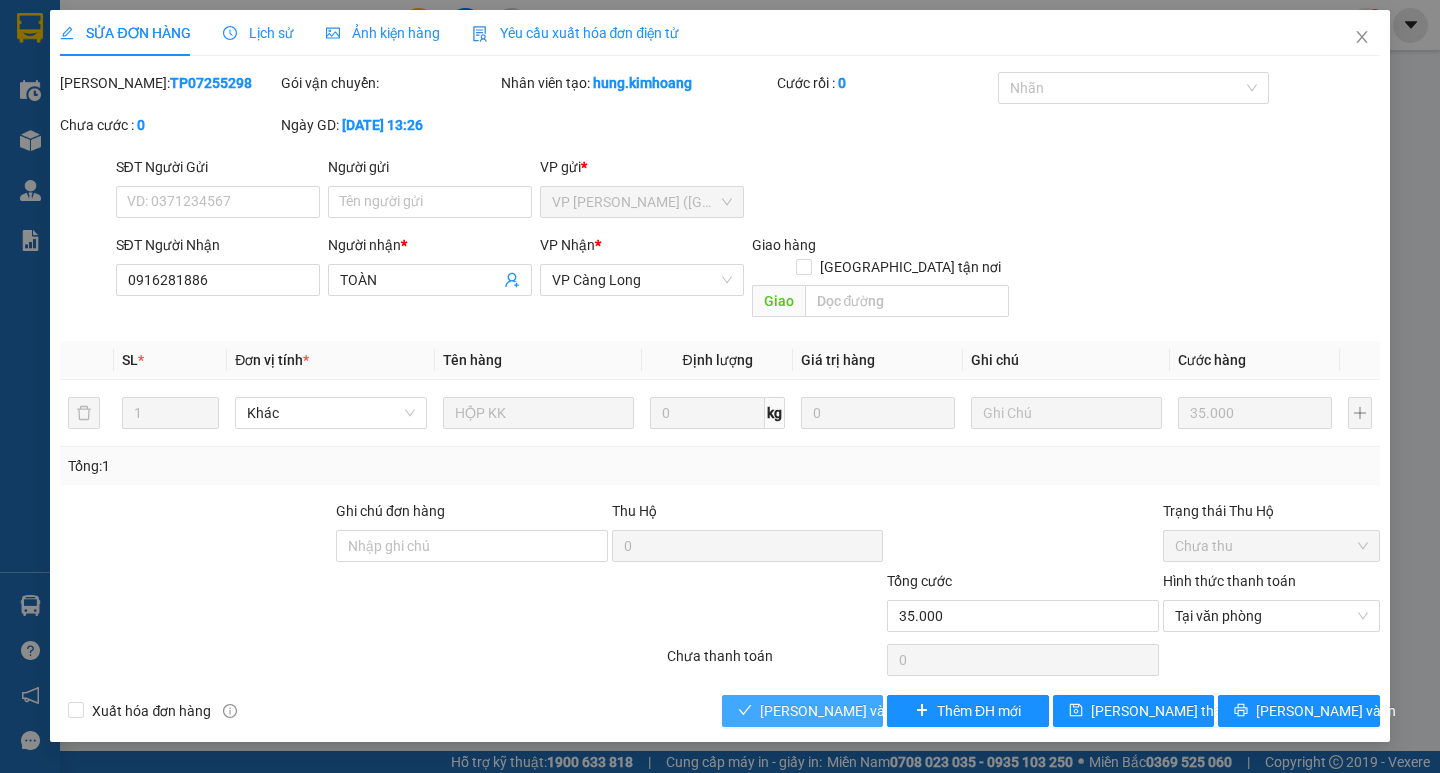 click on "[PERSON_NAME] và Giao hàng" at bounding box center [856, 711] 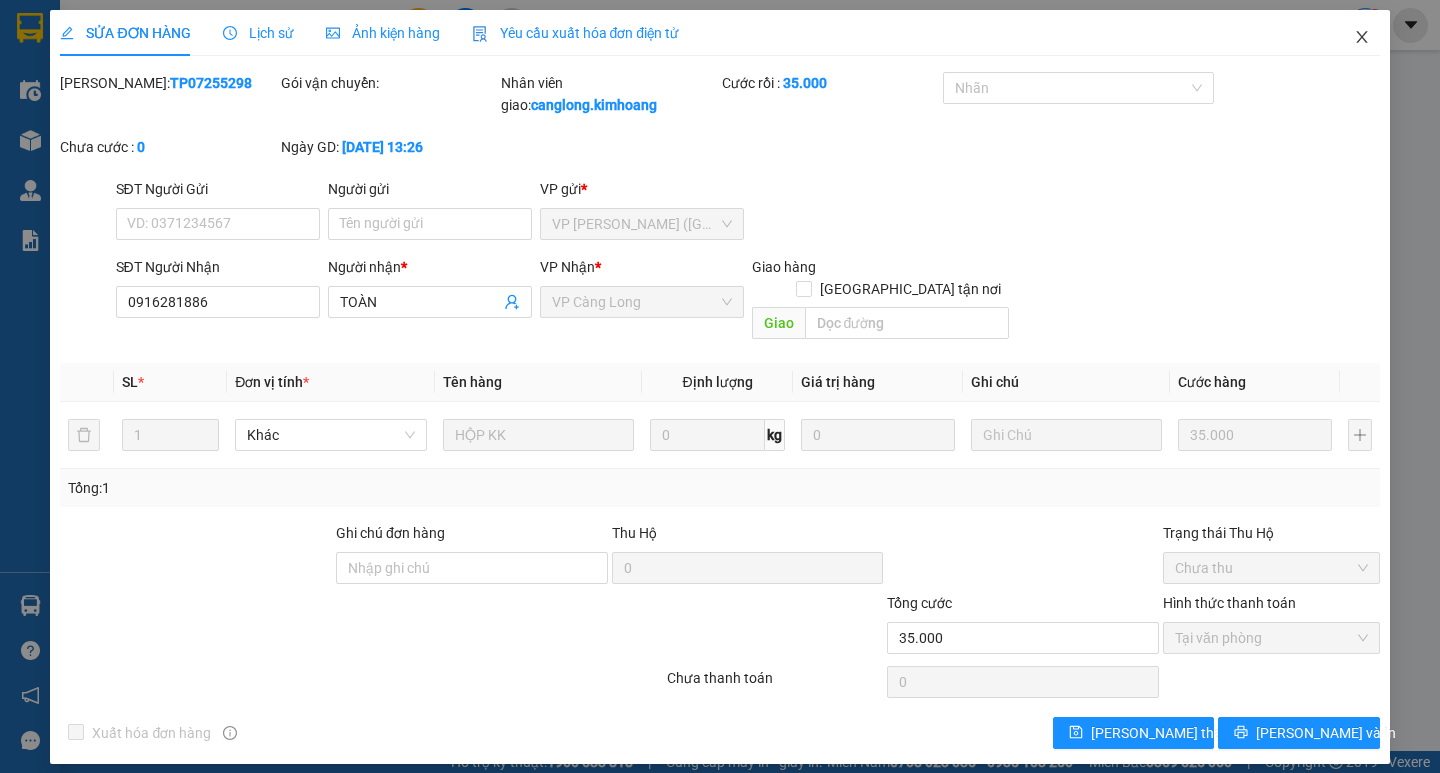 click 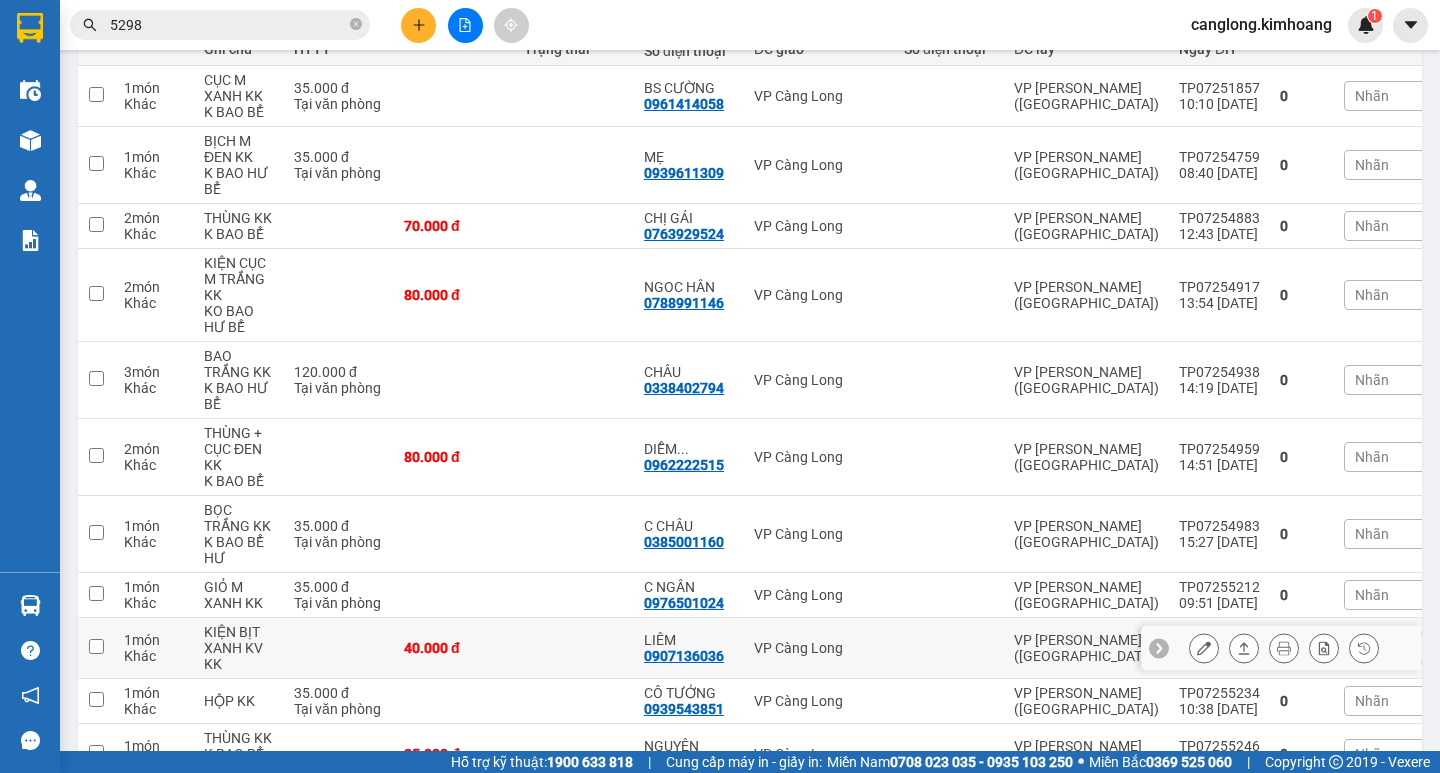 scroll, scrollTop: 169, scrollLeft: 0, axis: vertical 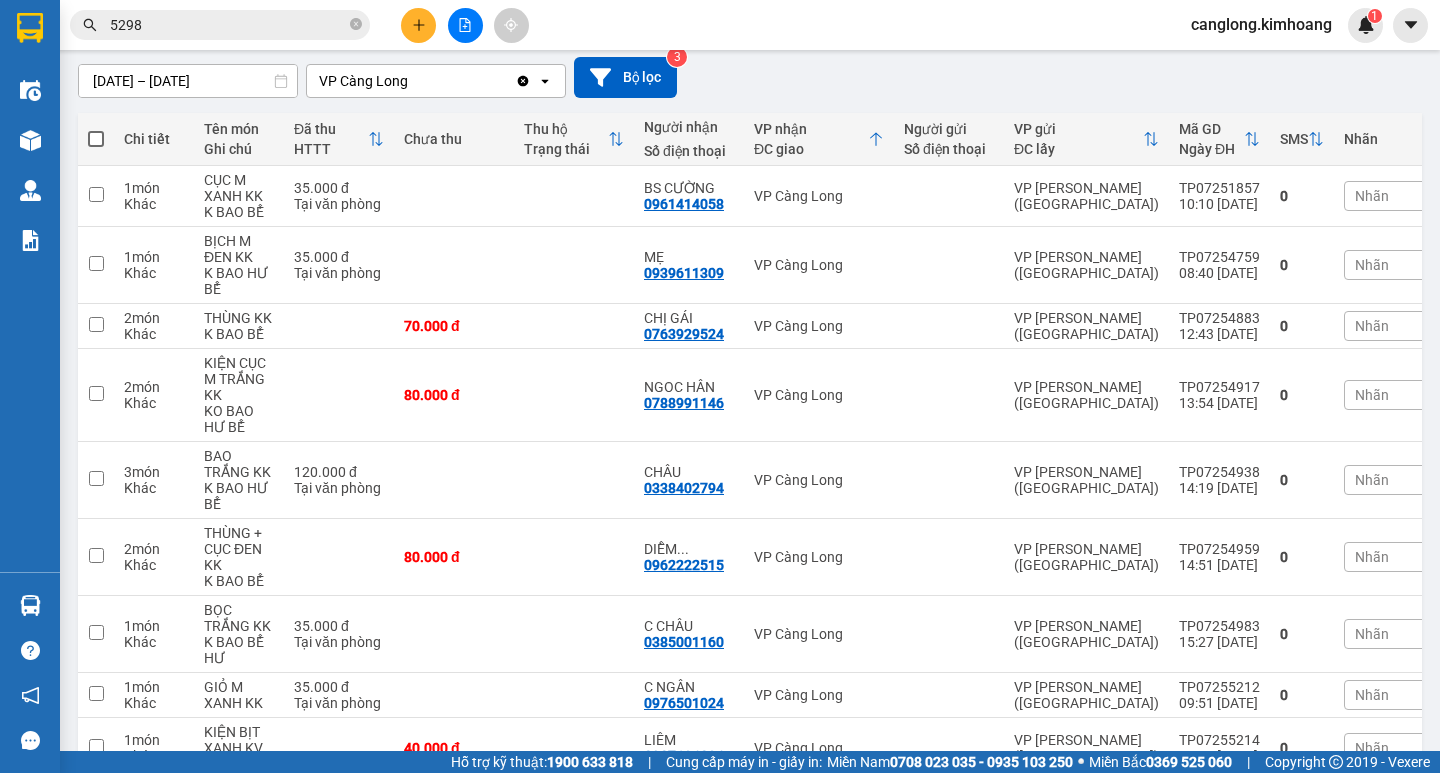 click on "5298" at bounding box center (228, 25) 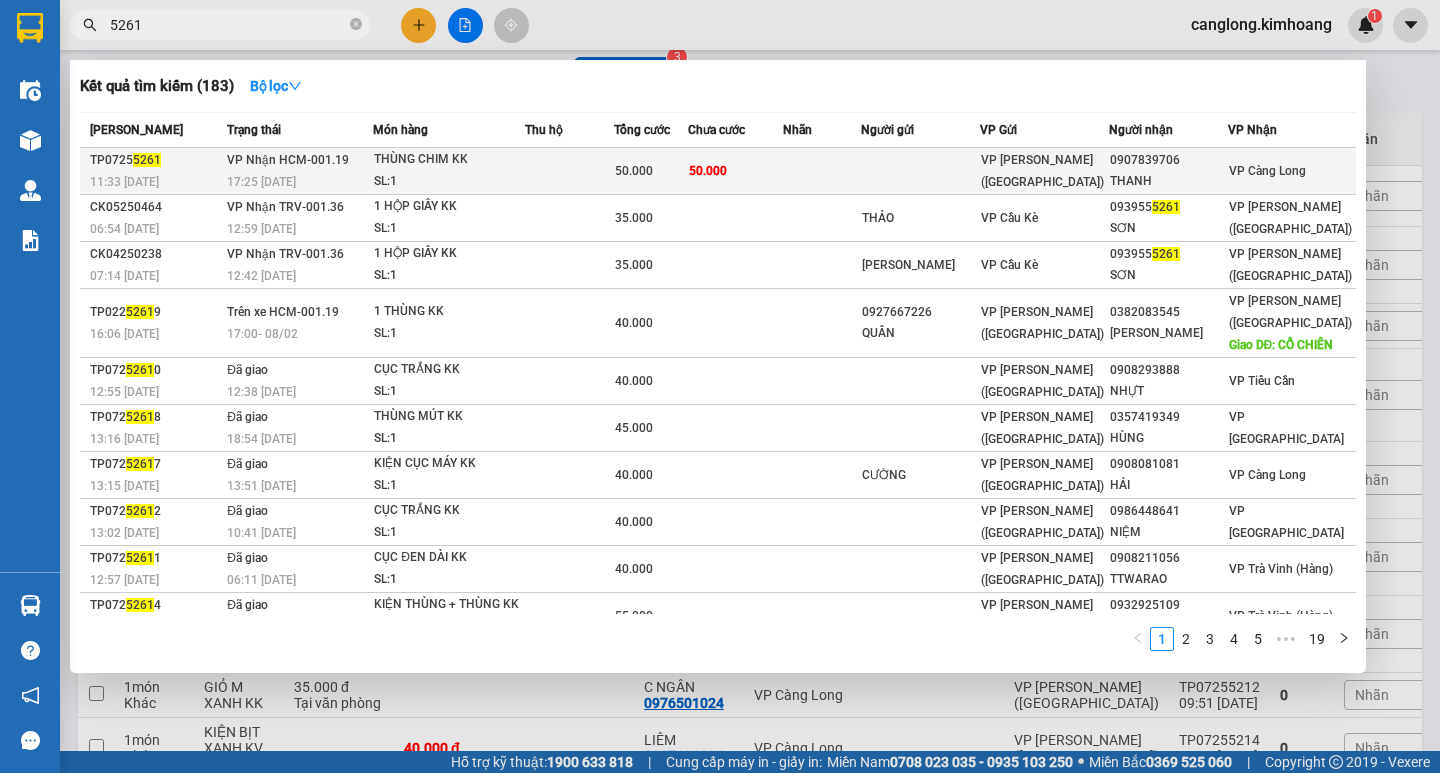 type on "5261" 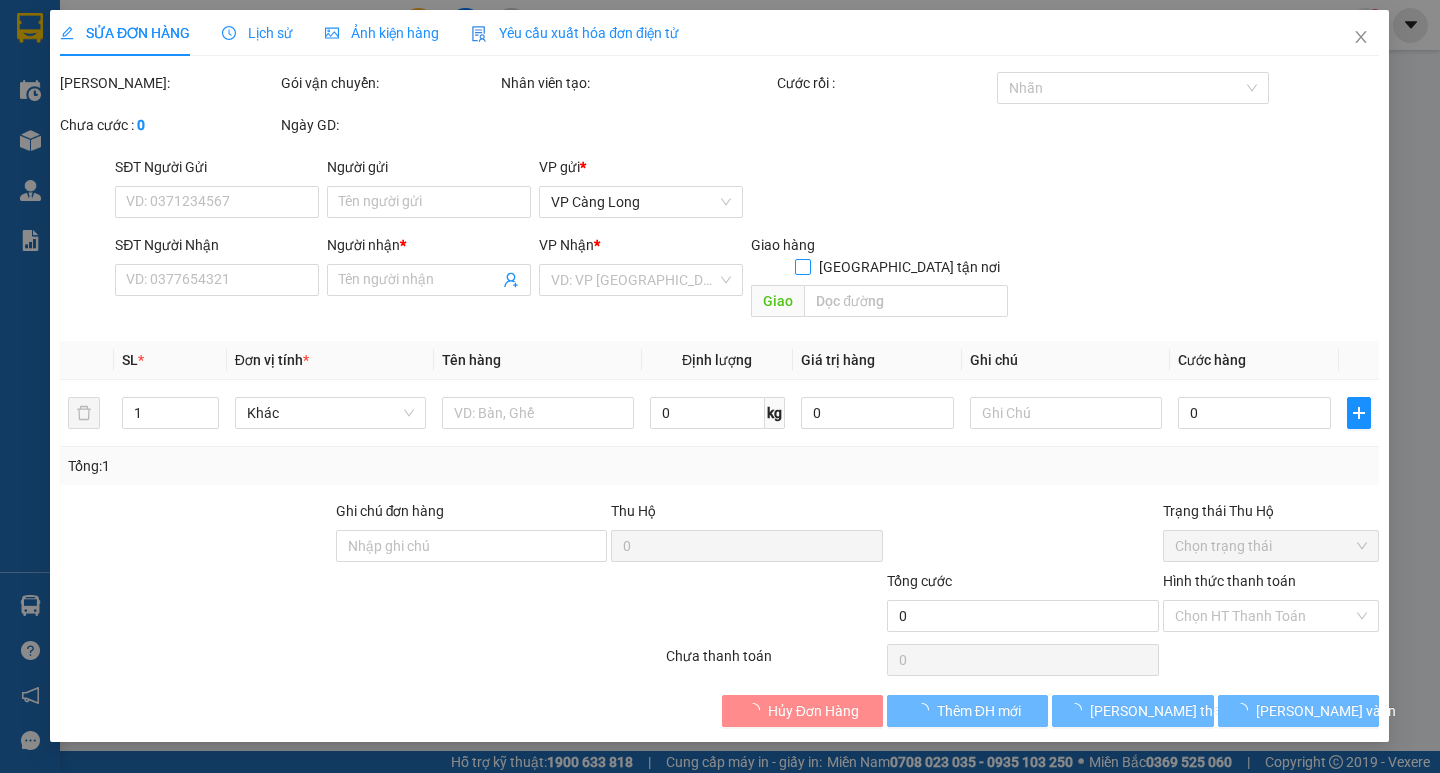 scroll, scrollTop: 0, scrollLeft: 0, axis: both 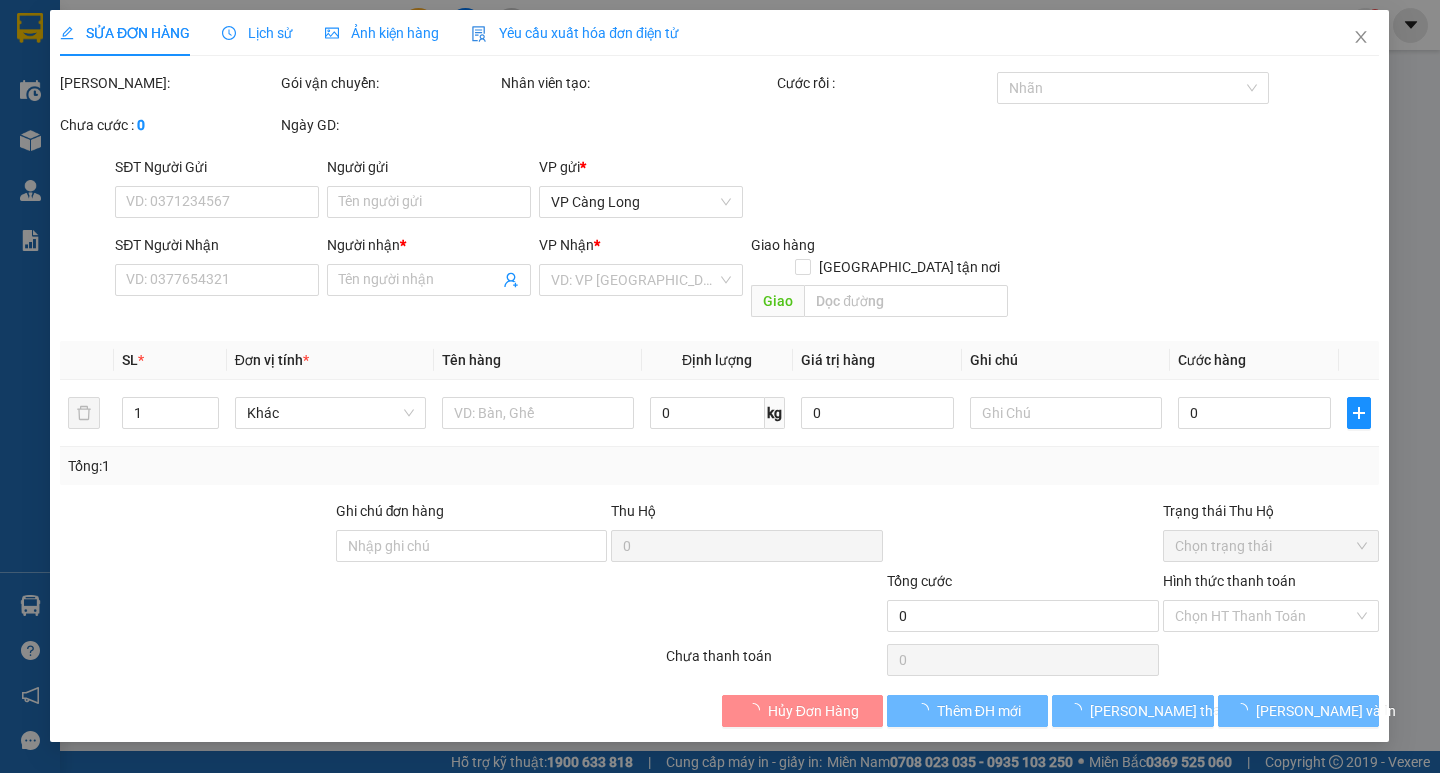 type on "0907839706" 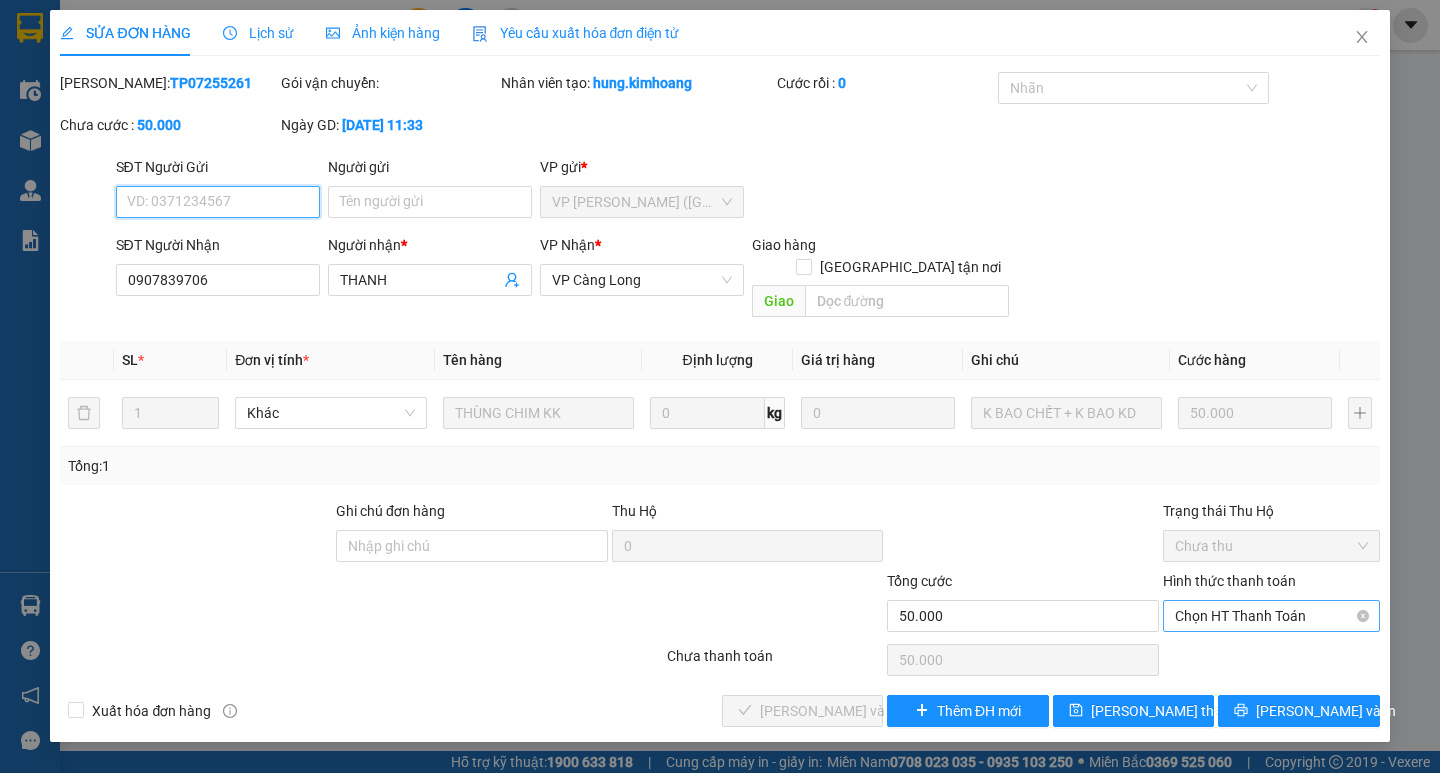 click on "Chọn HT Thanh Toán" at bounding box center [1271, 616] 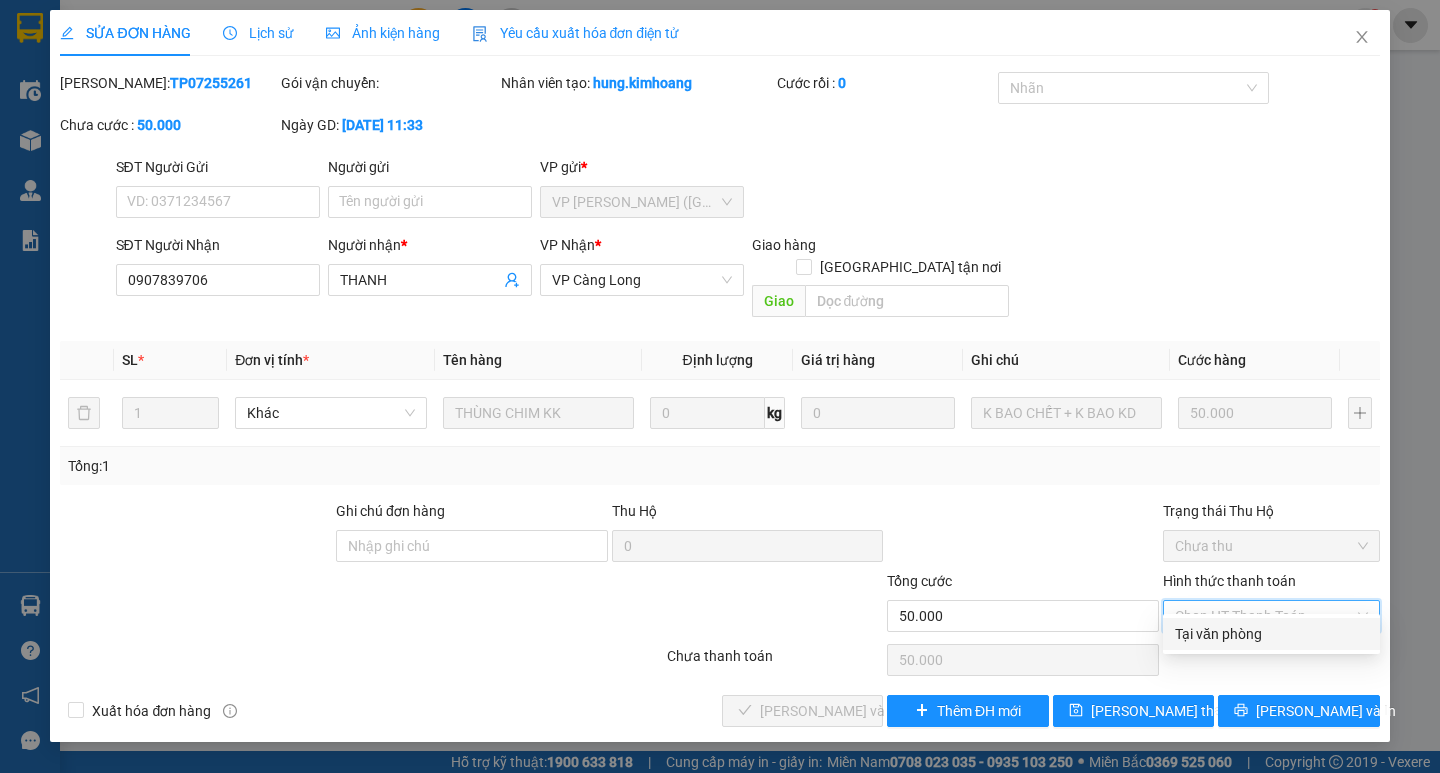 click on "Tại văn phòng" at bounding box center [1271, 634] 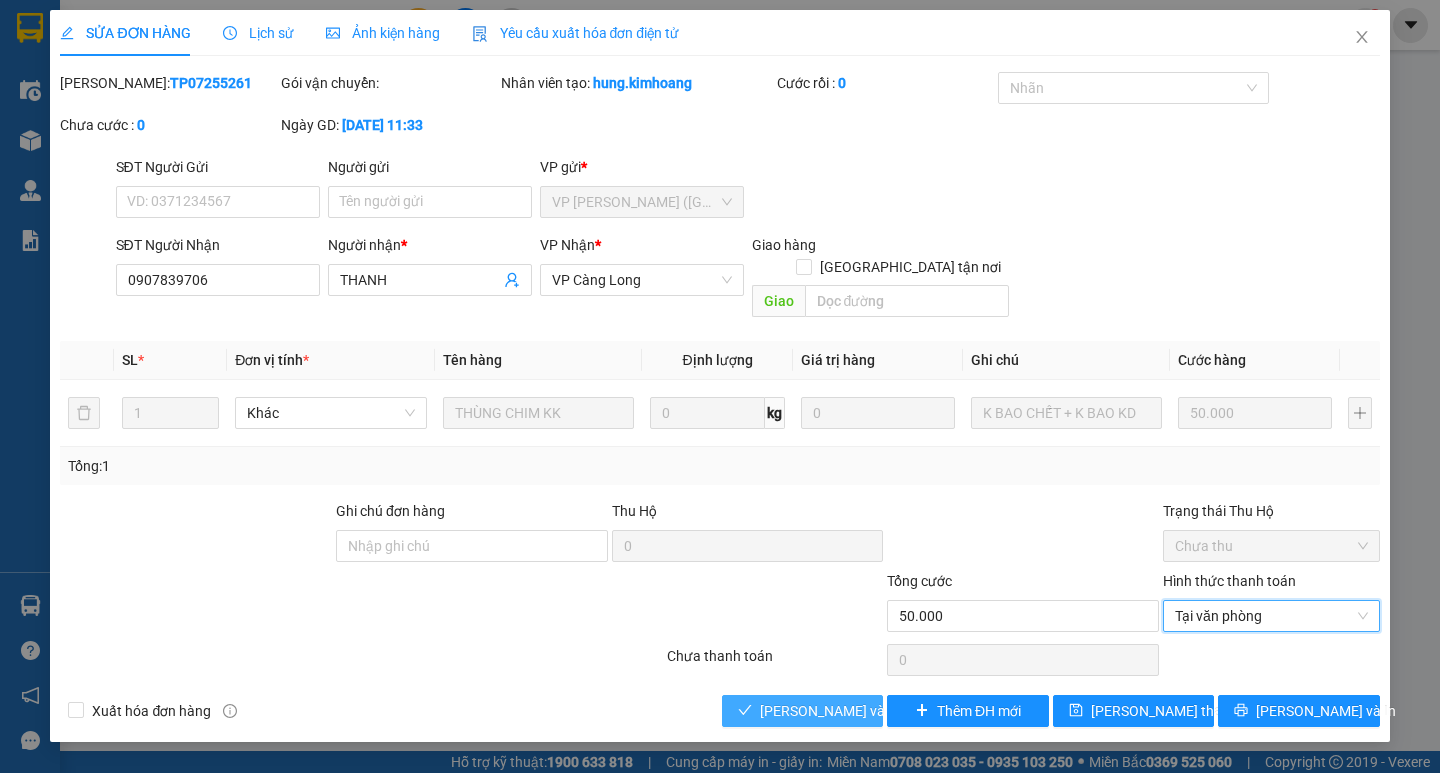 click on "[PERSON_NAME] và Giao hàng" at bounding box center (856, 711) 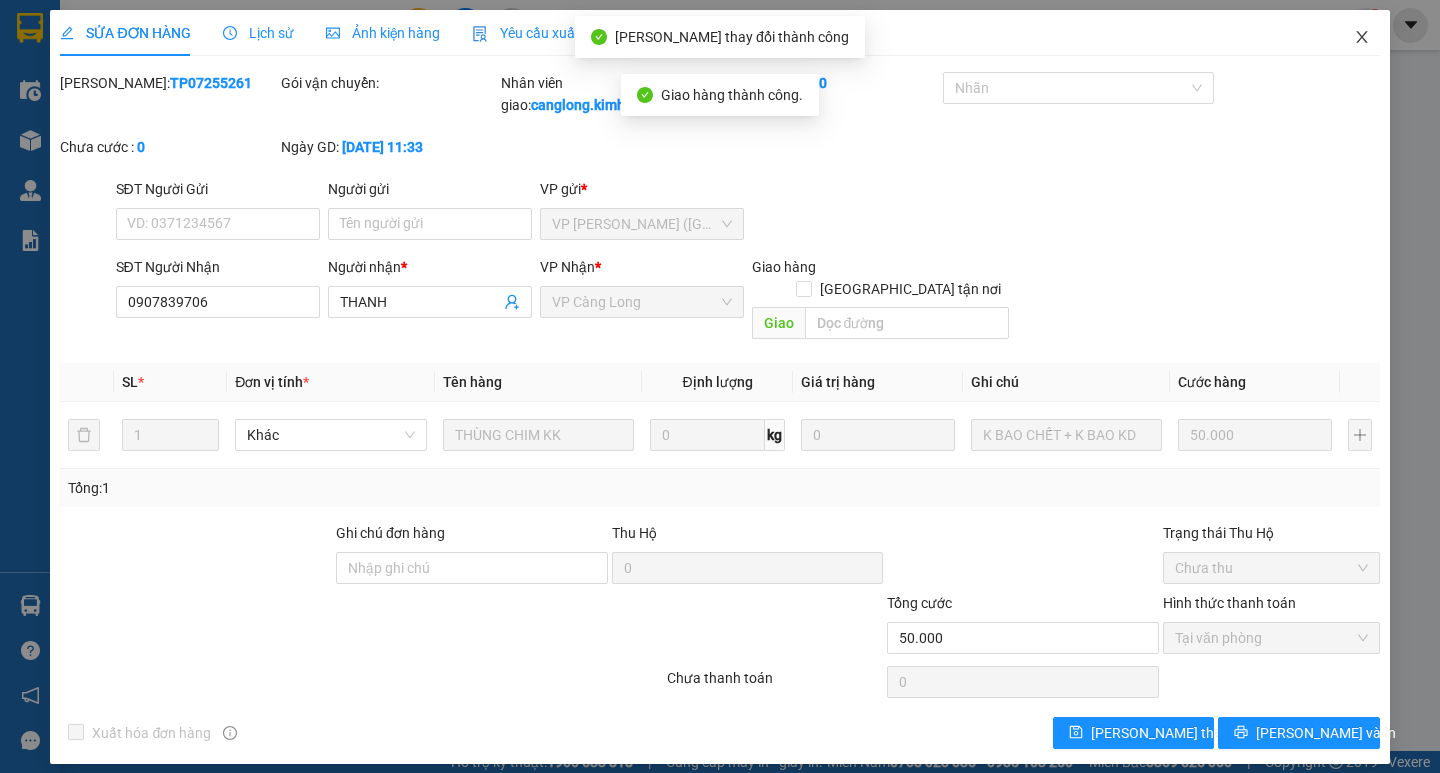 click 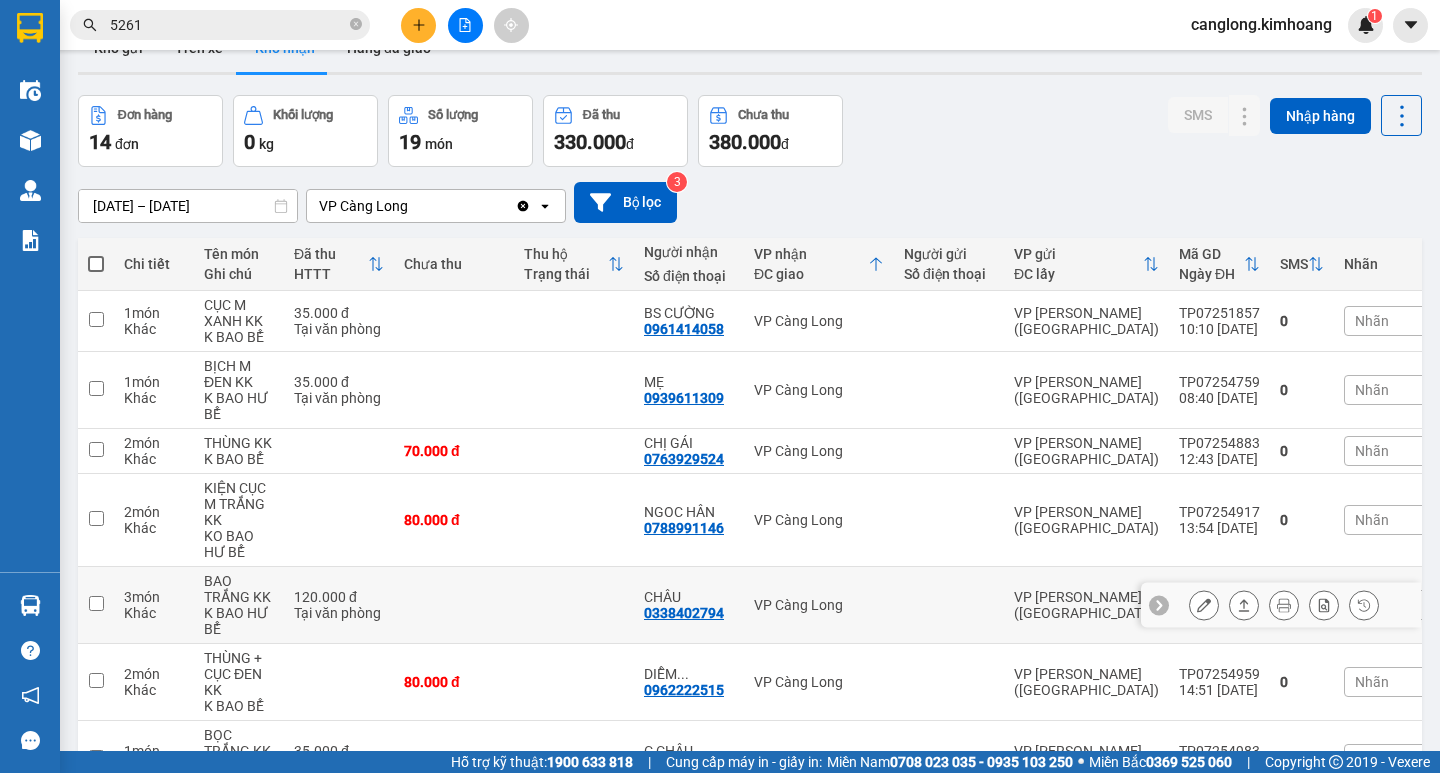 scroll, scrollTop: 0, scrollLeft: 0, axis: both 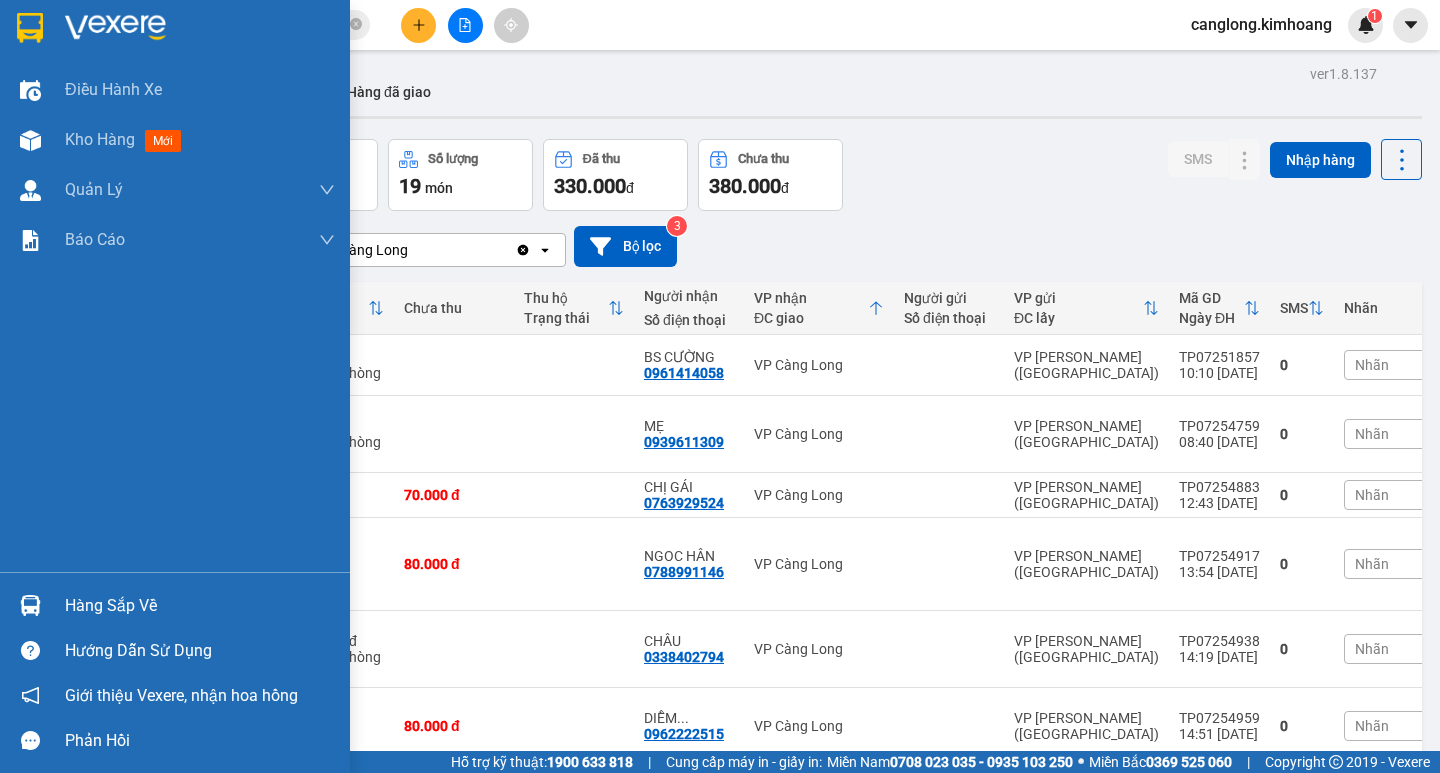 click on "Hàng sắp về" at bounding box center [200, 606] 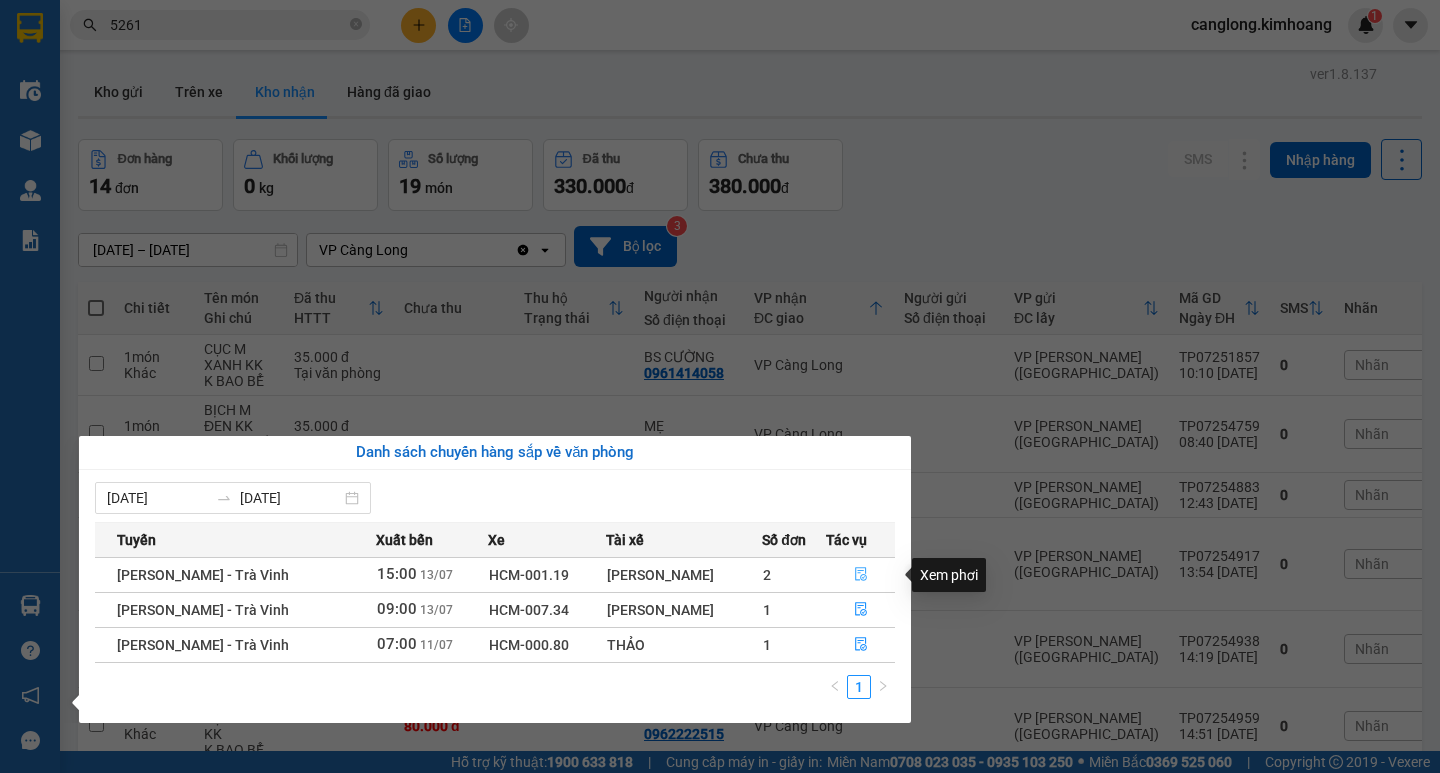 click at bounding box center [860, 575] 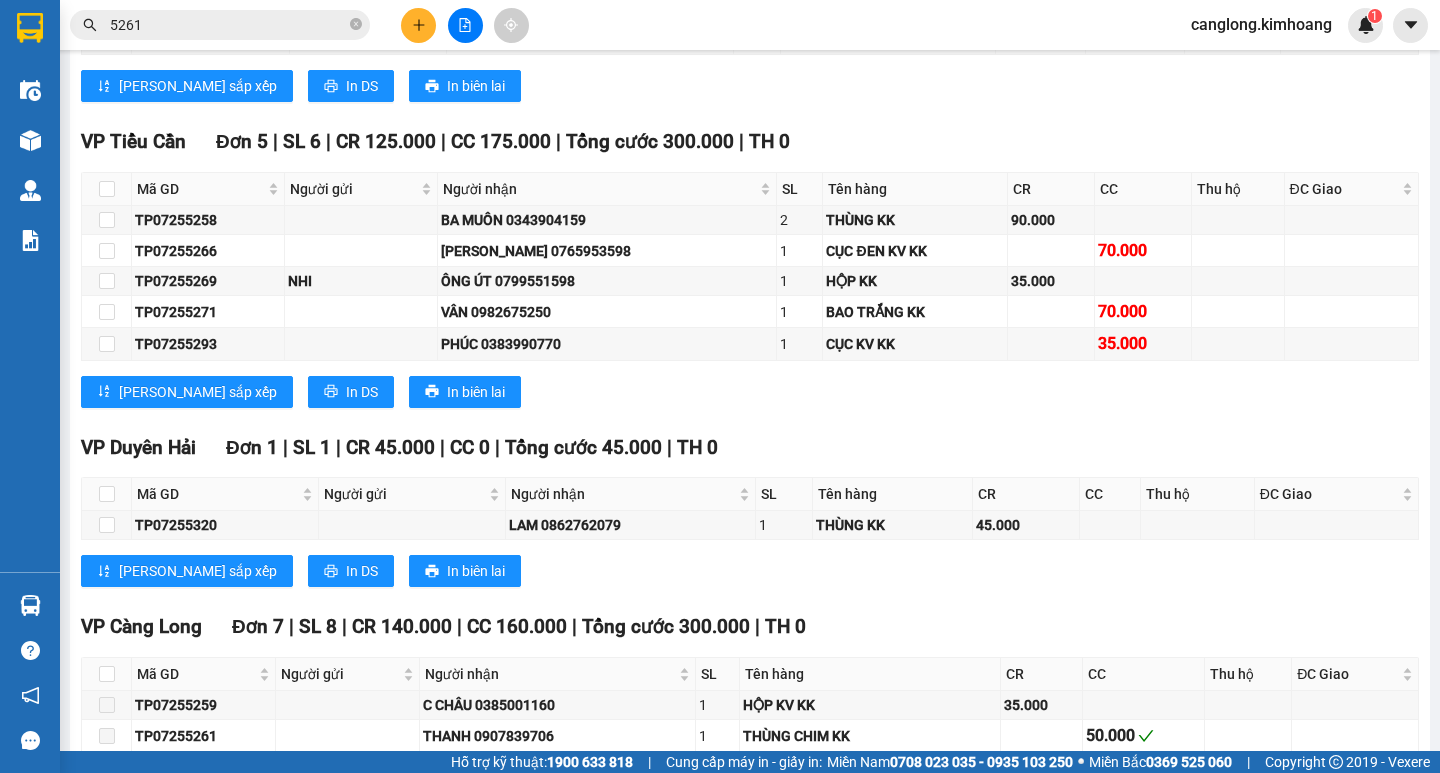 scroll, scrollTop: 2300, scrollLeft: 0, axis: vertical 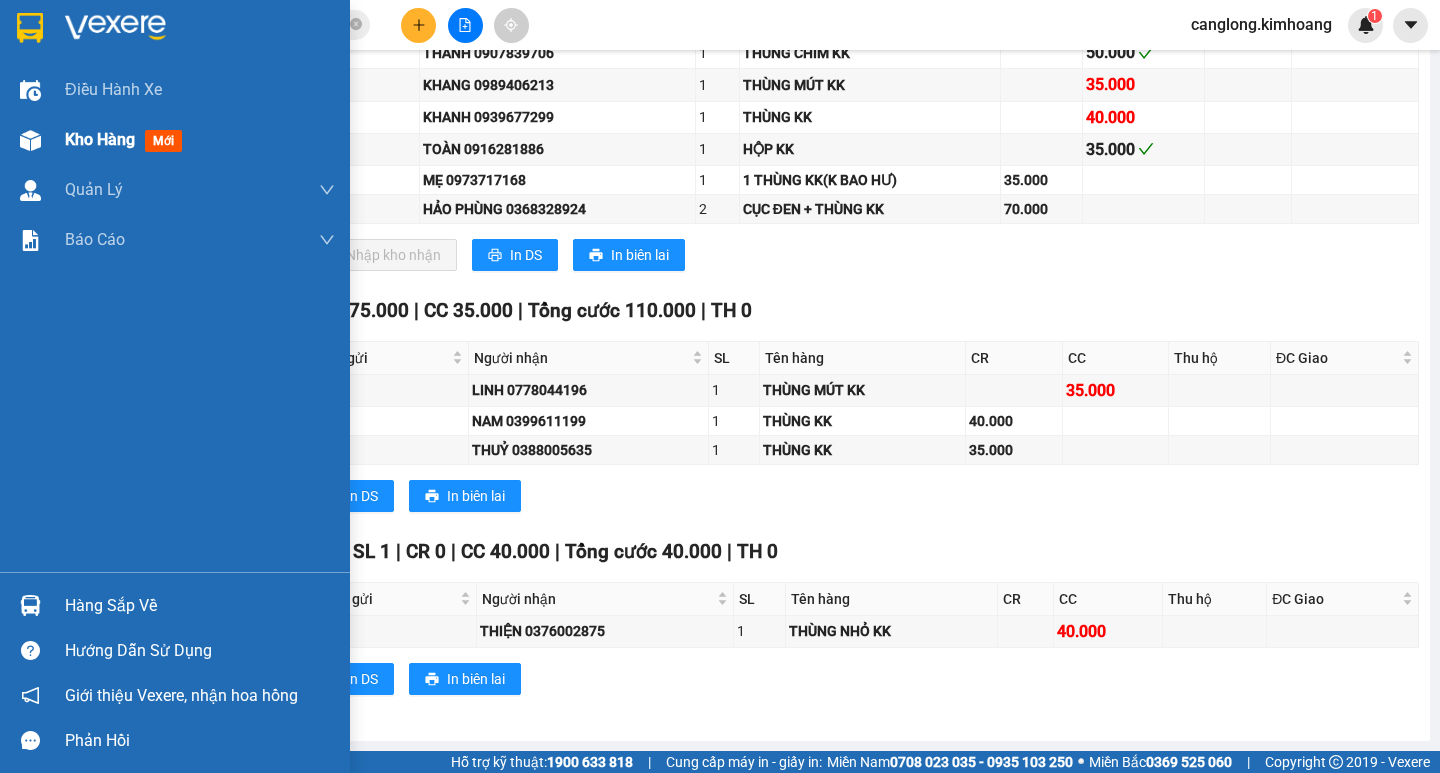 click on "Kho hàng" at bounding box center (100, 139) 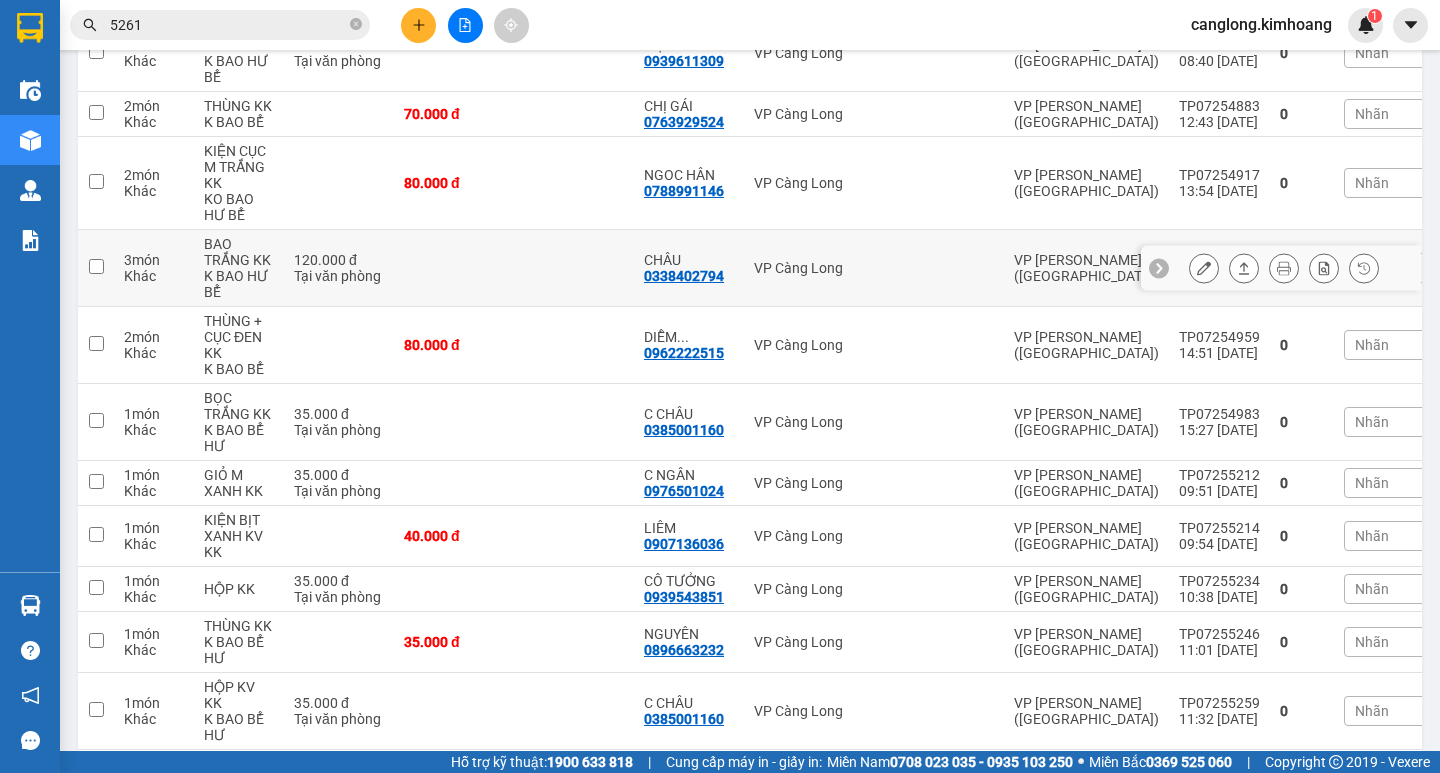 scroll, scrollTop: 592, scrollLeft: 0, axis: vertical 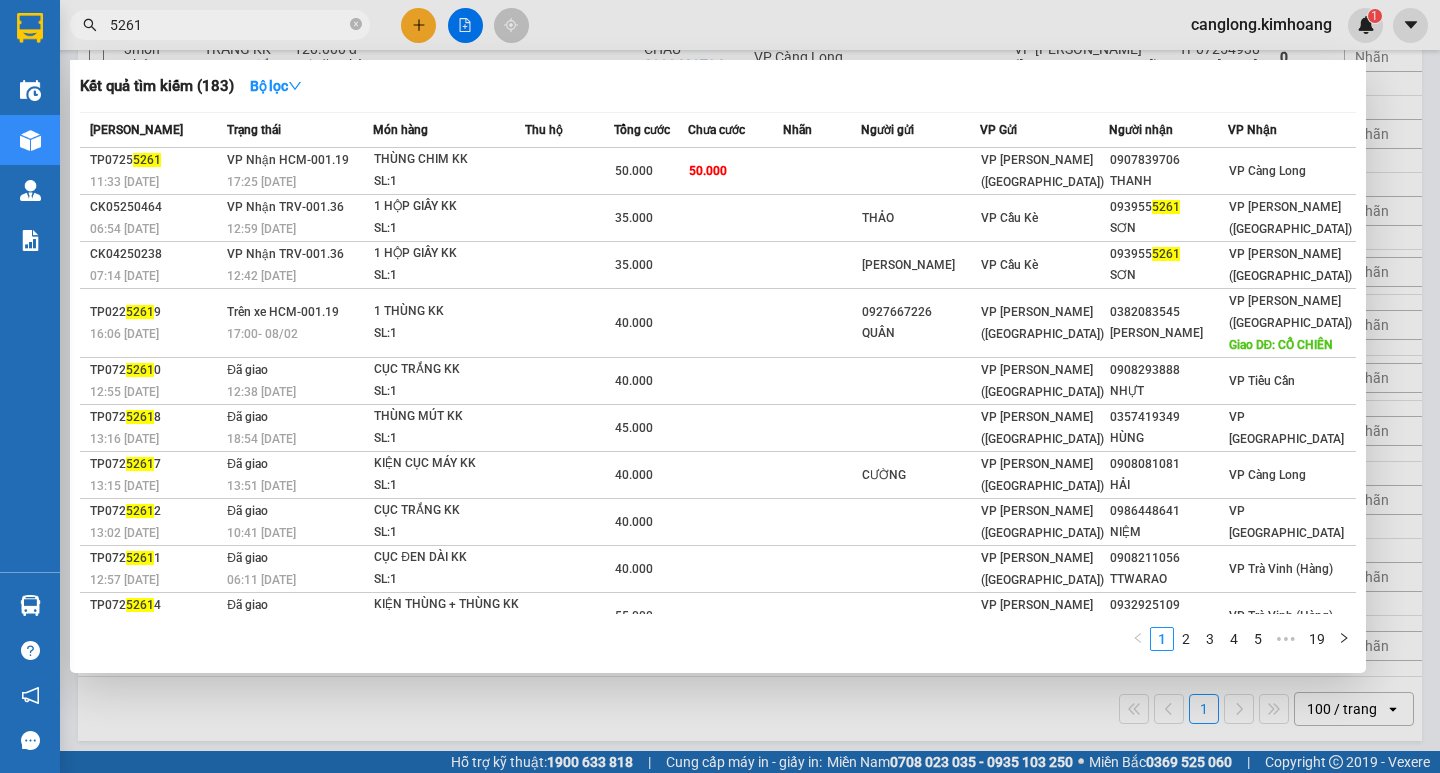 click on "5261" at bounding box center (228, 25) 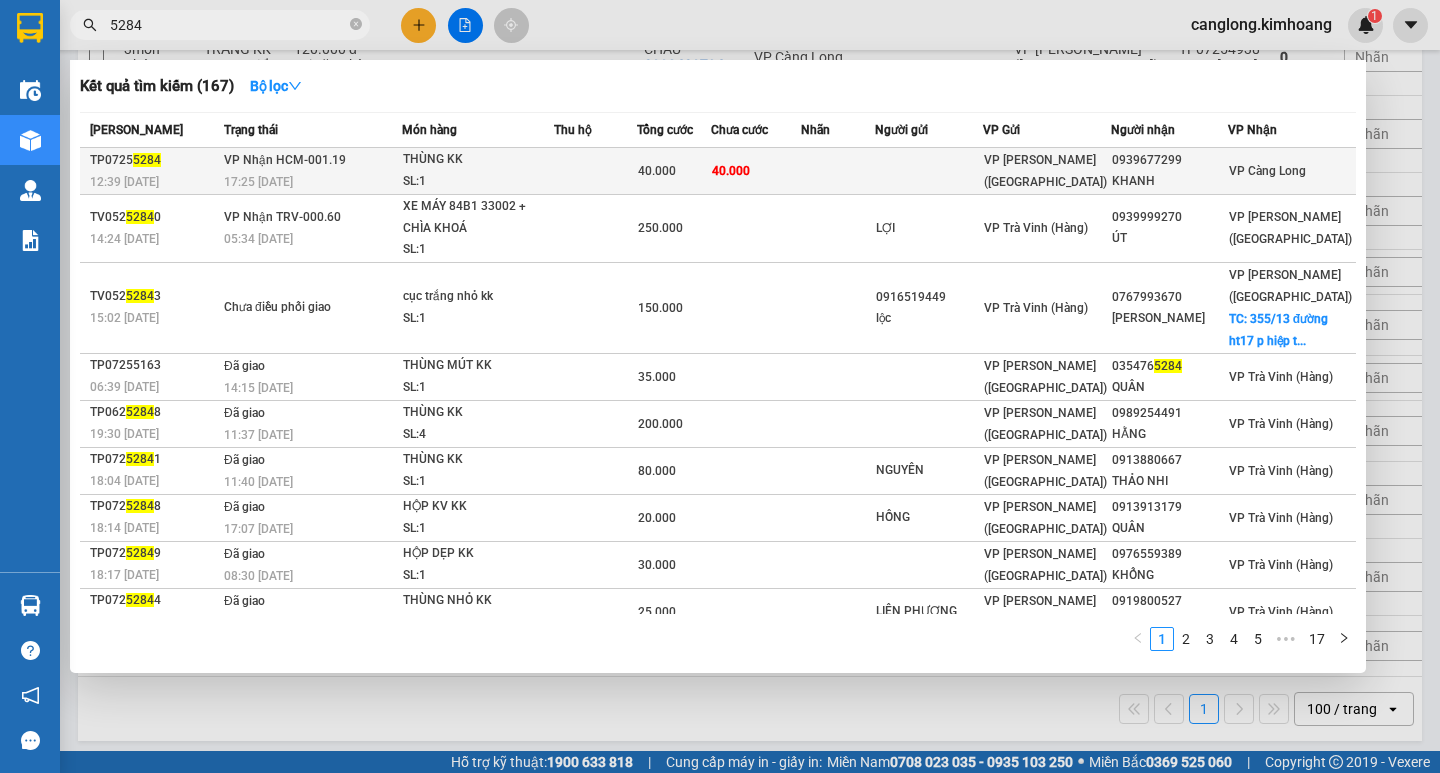 type on "5284" 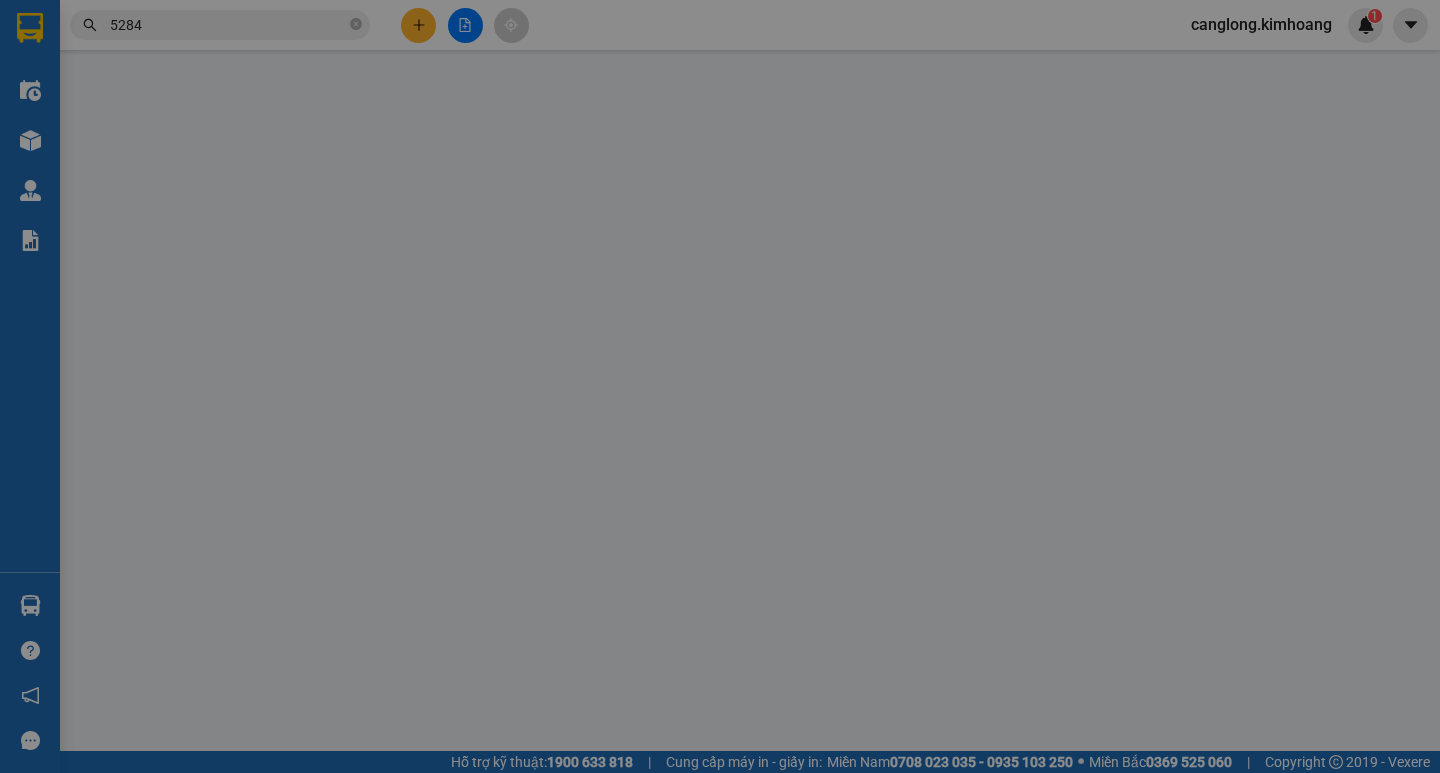 scroll, scrollTop: 0, scrollLeft: 0, axis: both 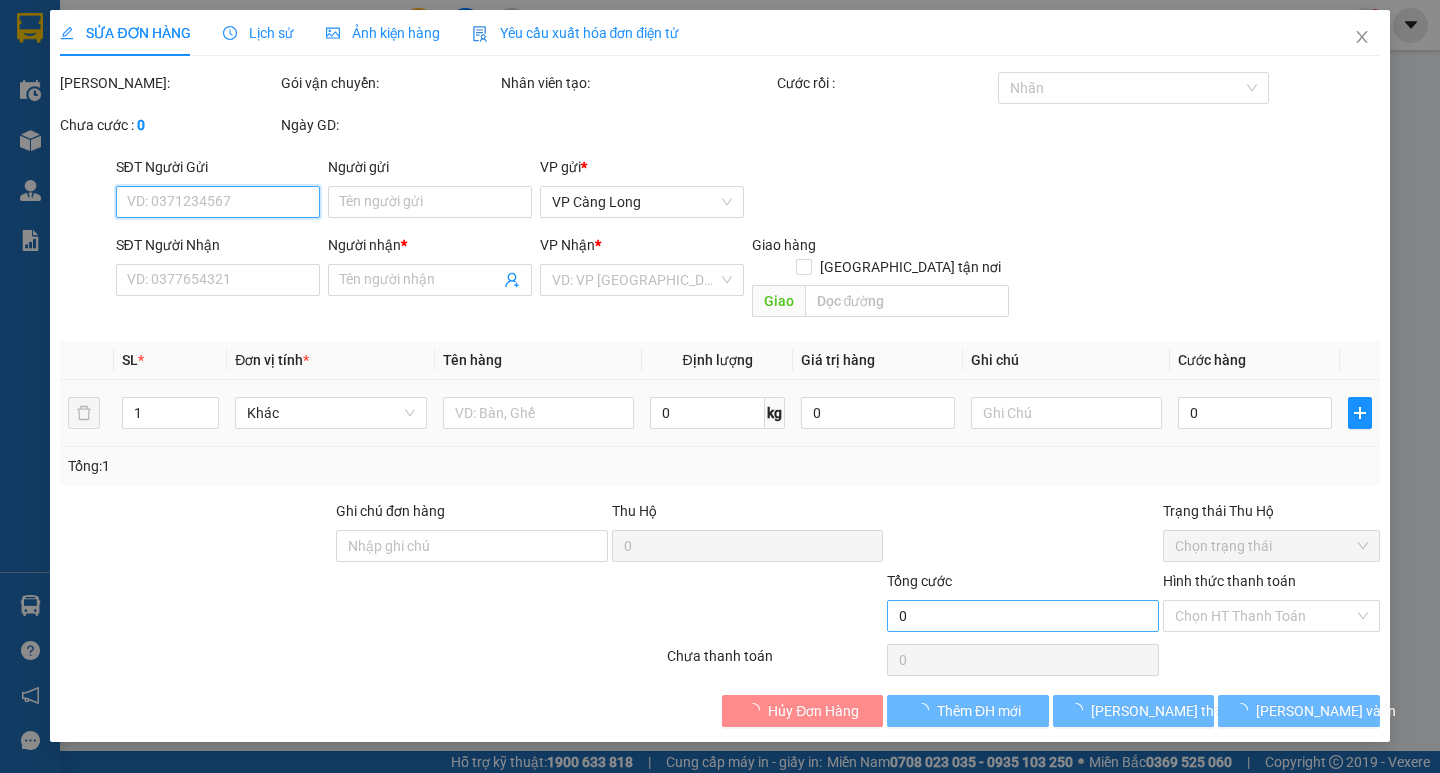 type on "0939677299" 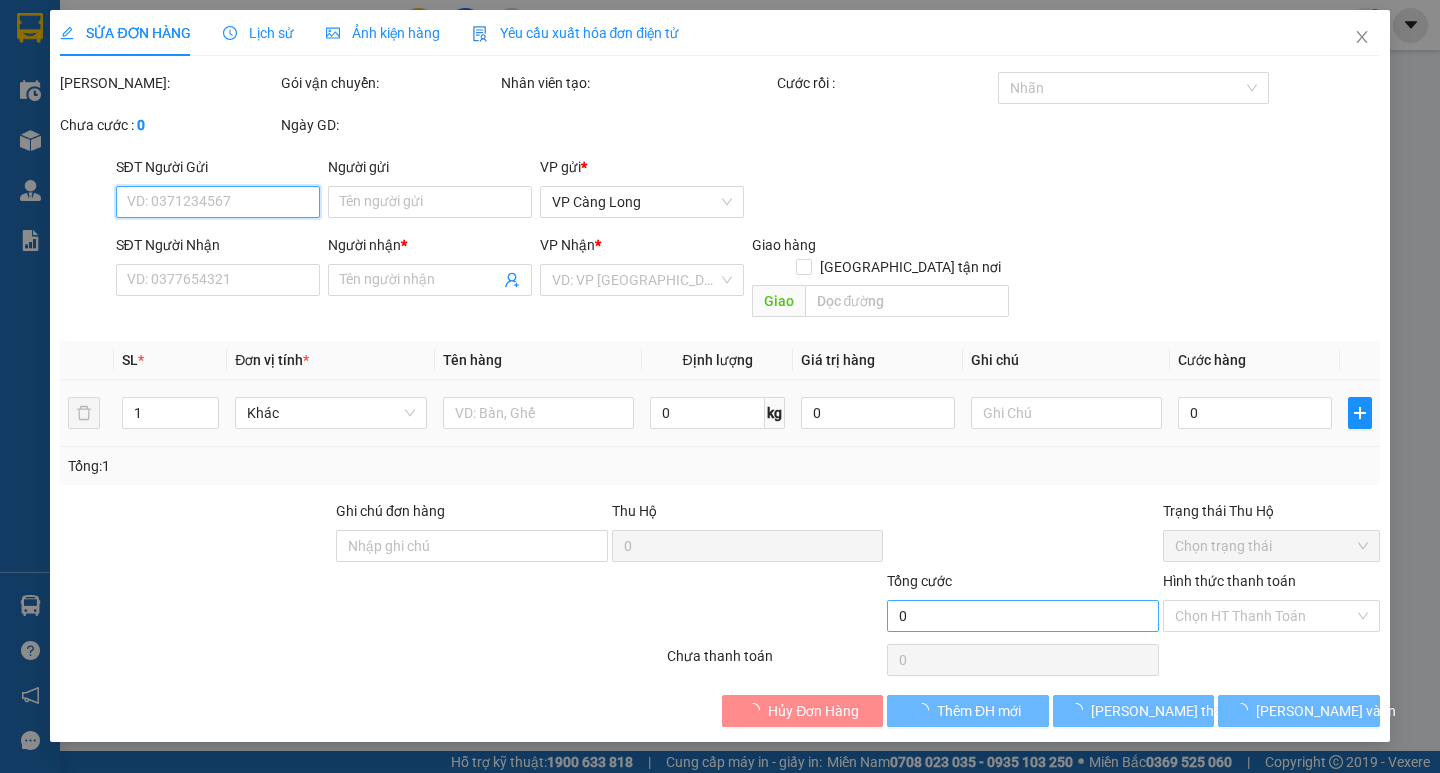 type on "KHANH" 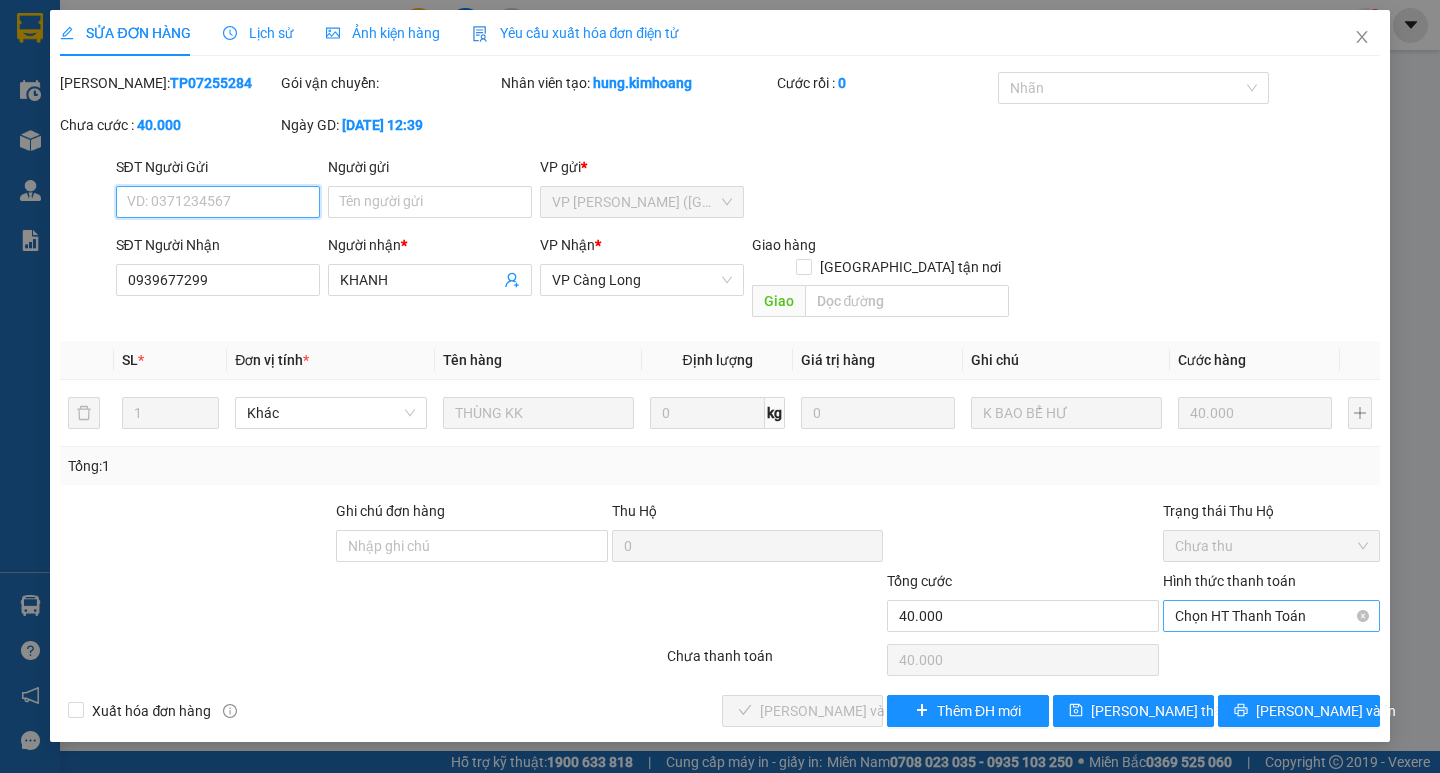 drag, startPoint x: 1280, startPoint y: 578, endPoint x: 1267, endPoint y: 609, distance: 33.61547 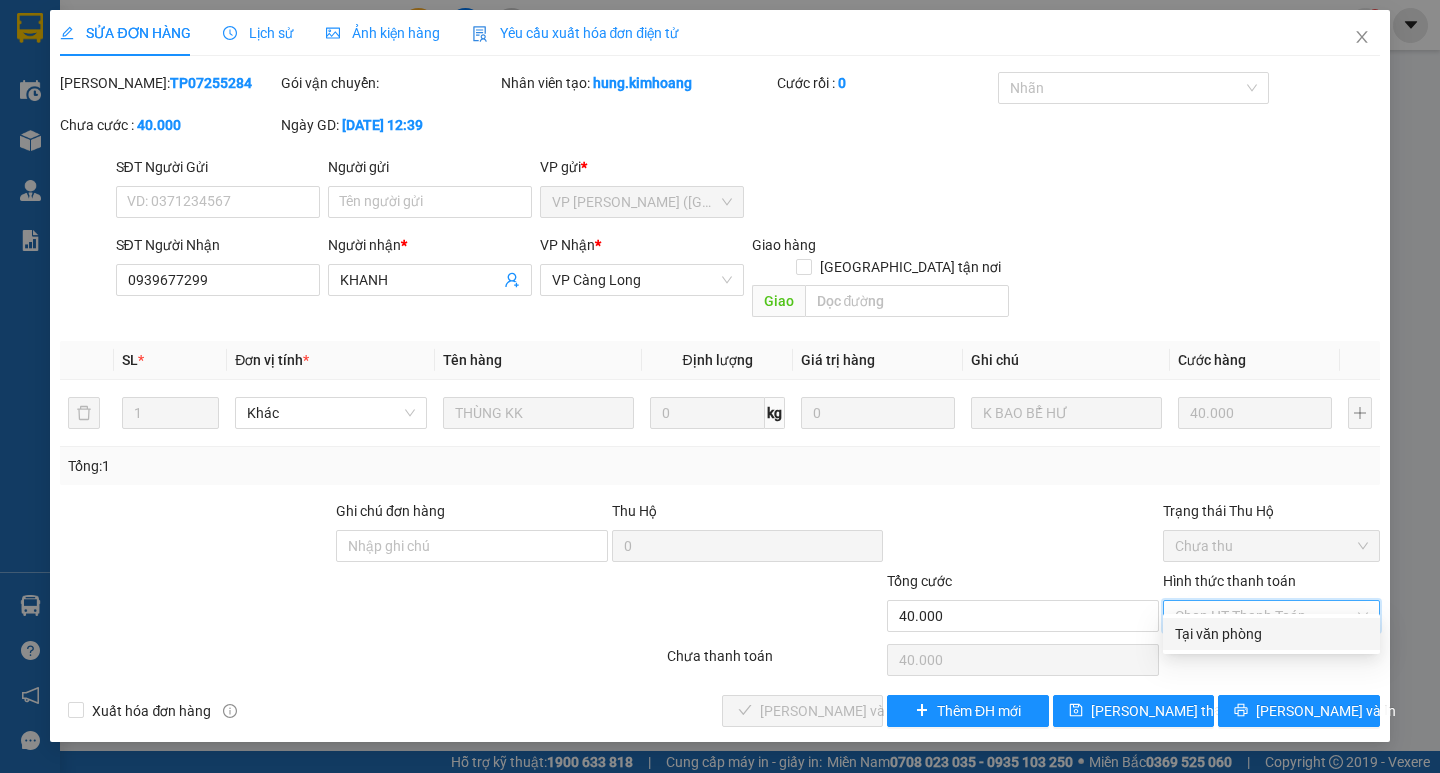 drag, startPoint x: 1264, startPoint y: 626, endPoint x: 1058, endPoint y: 633, distance: 206.1189 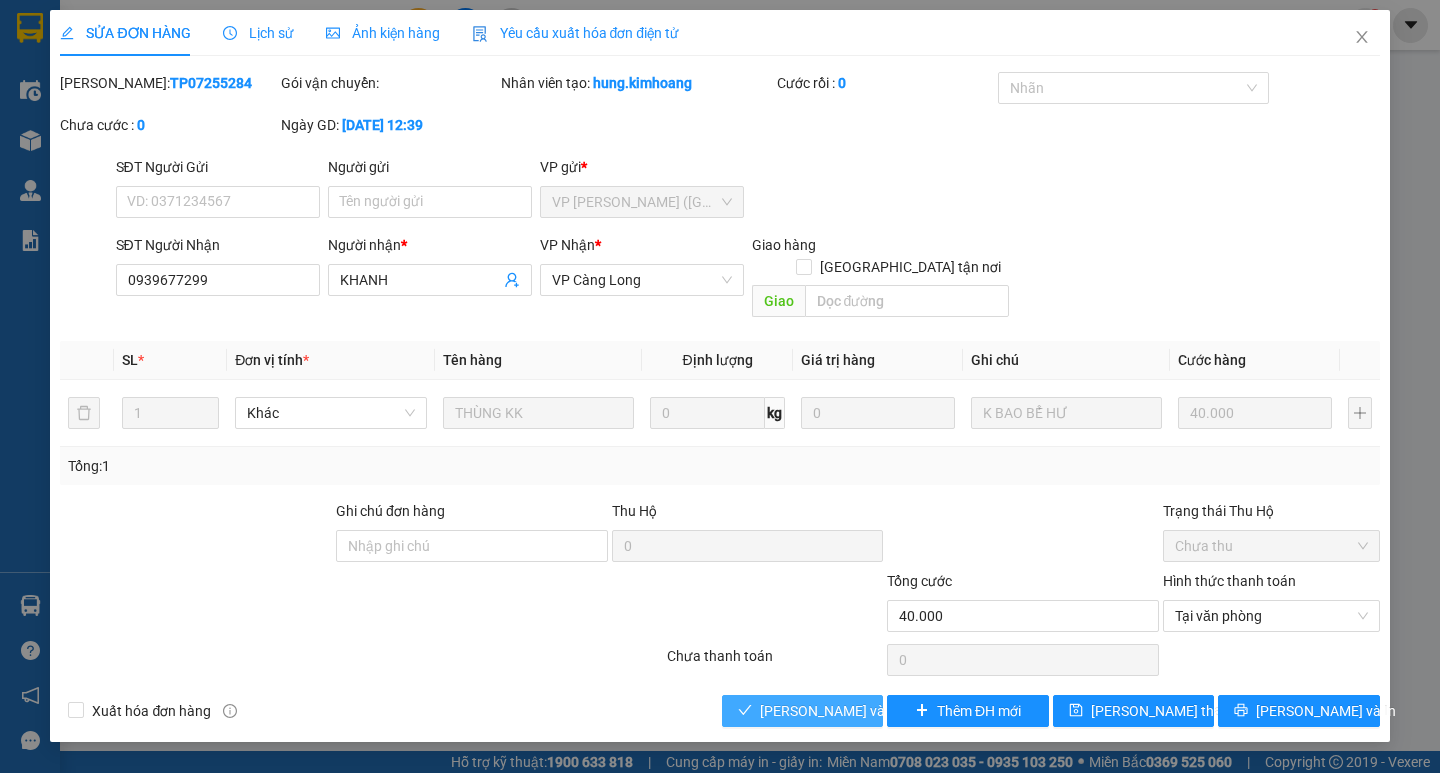 click on "[PERSON_NAME] và Giao hàng" at bounding box center (802, 711) 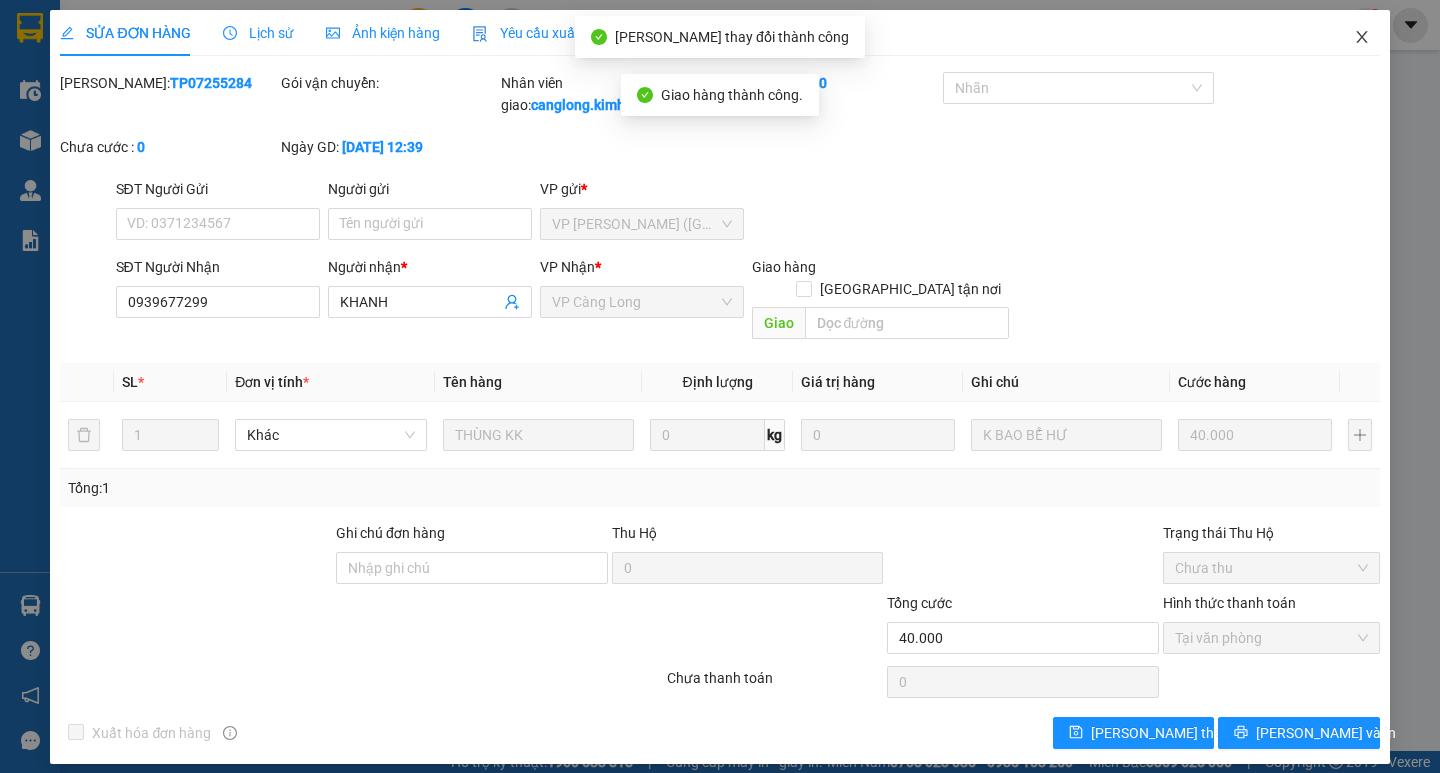 click 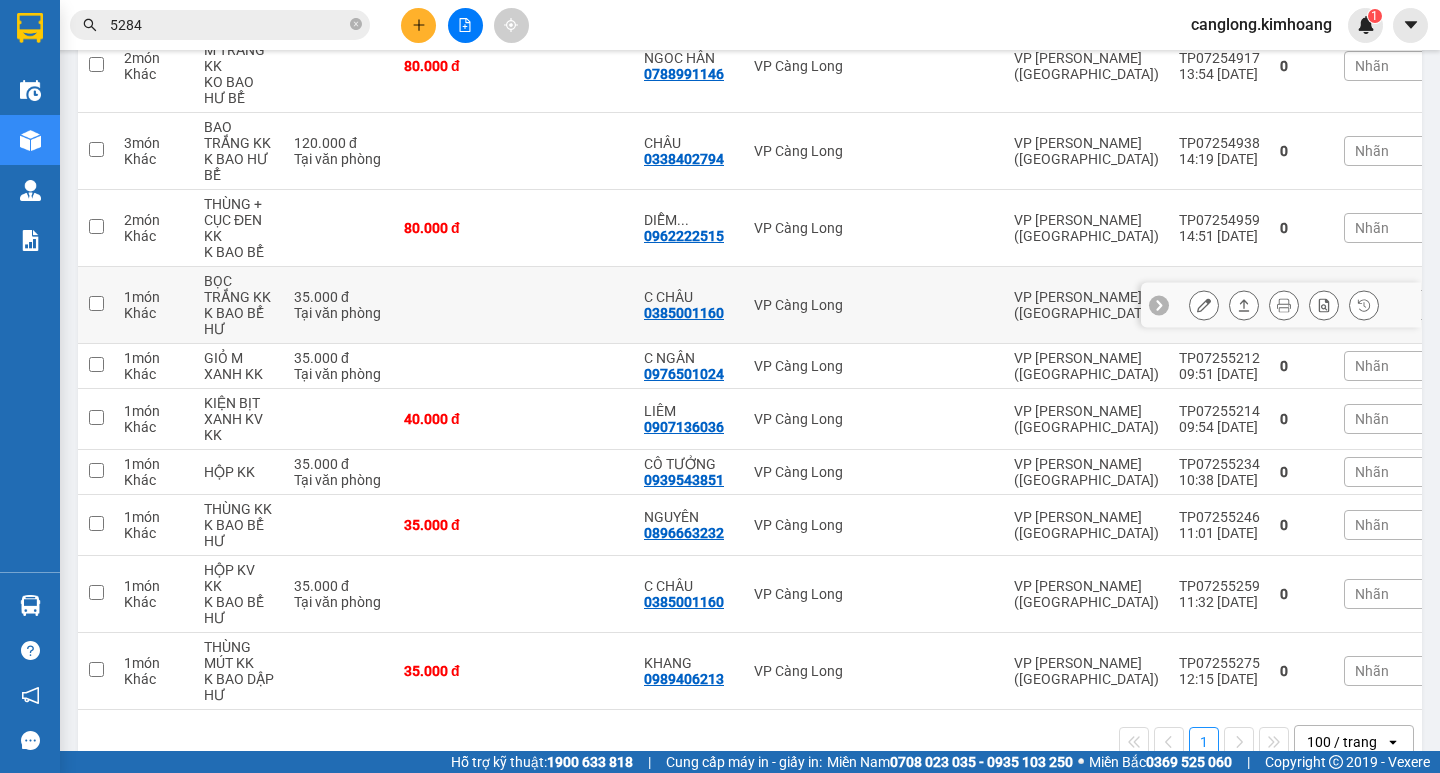 scroll, scrollTop: 500, scrollLeft: 0, axis: vertical 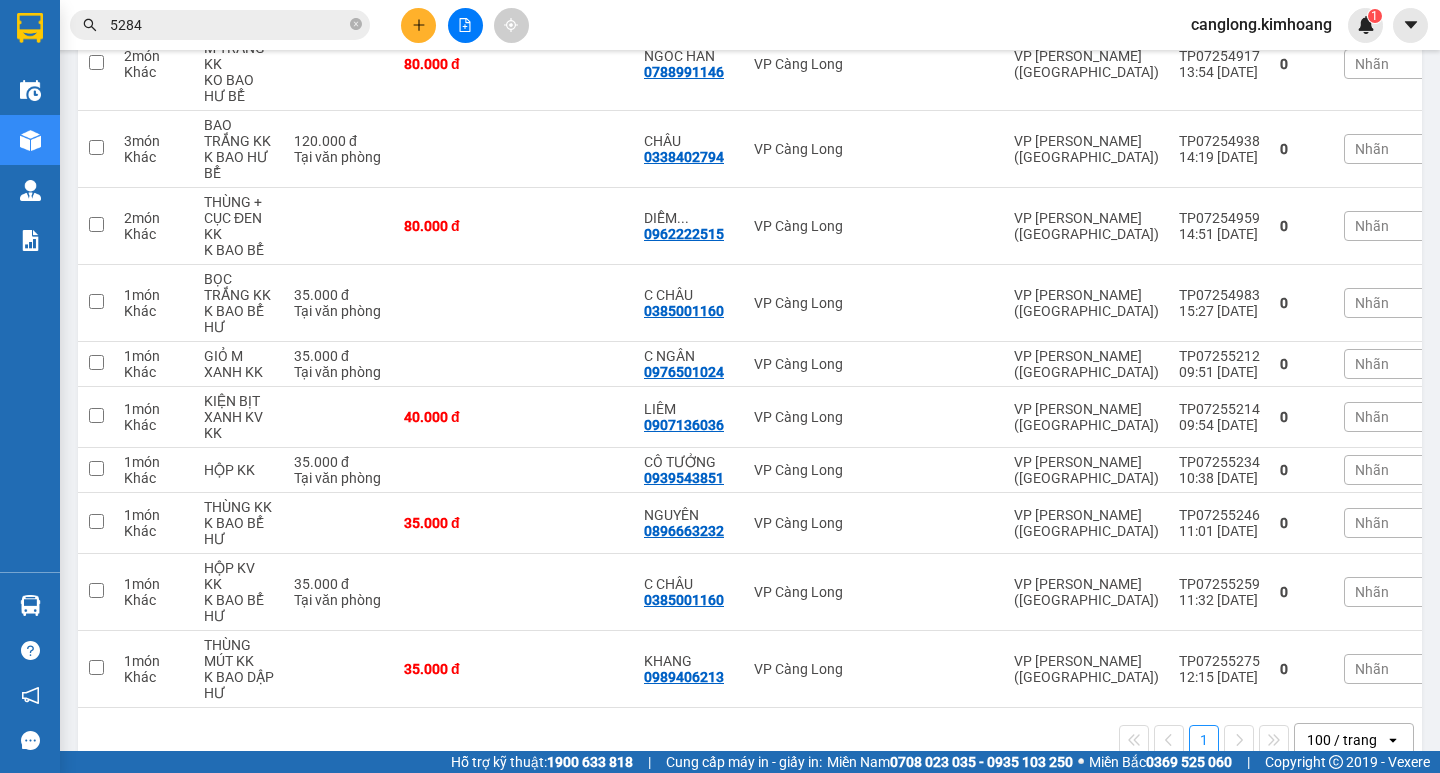 click on "5284" at bounding box center [228, 25] 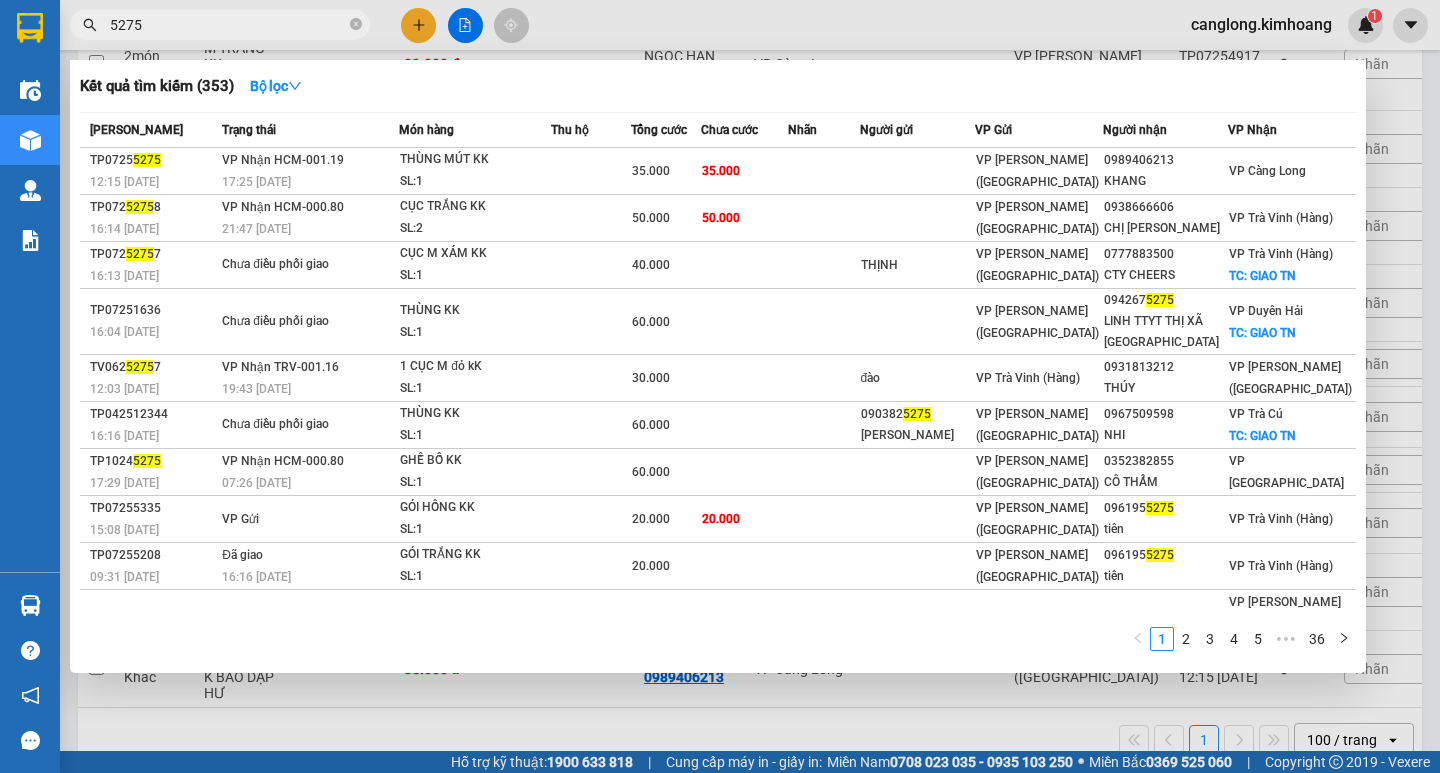 type on "5275" 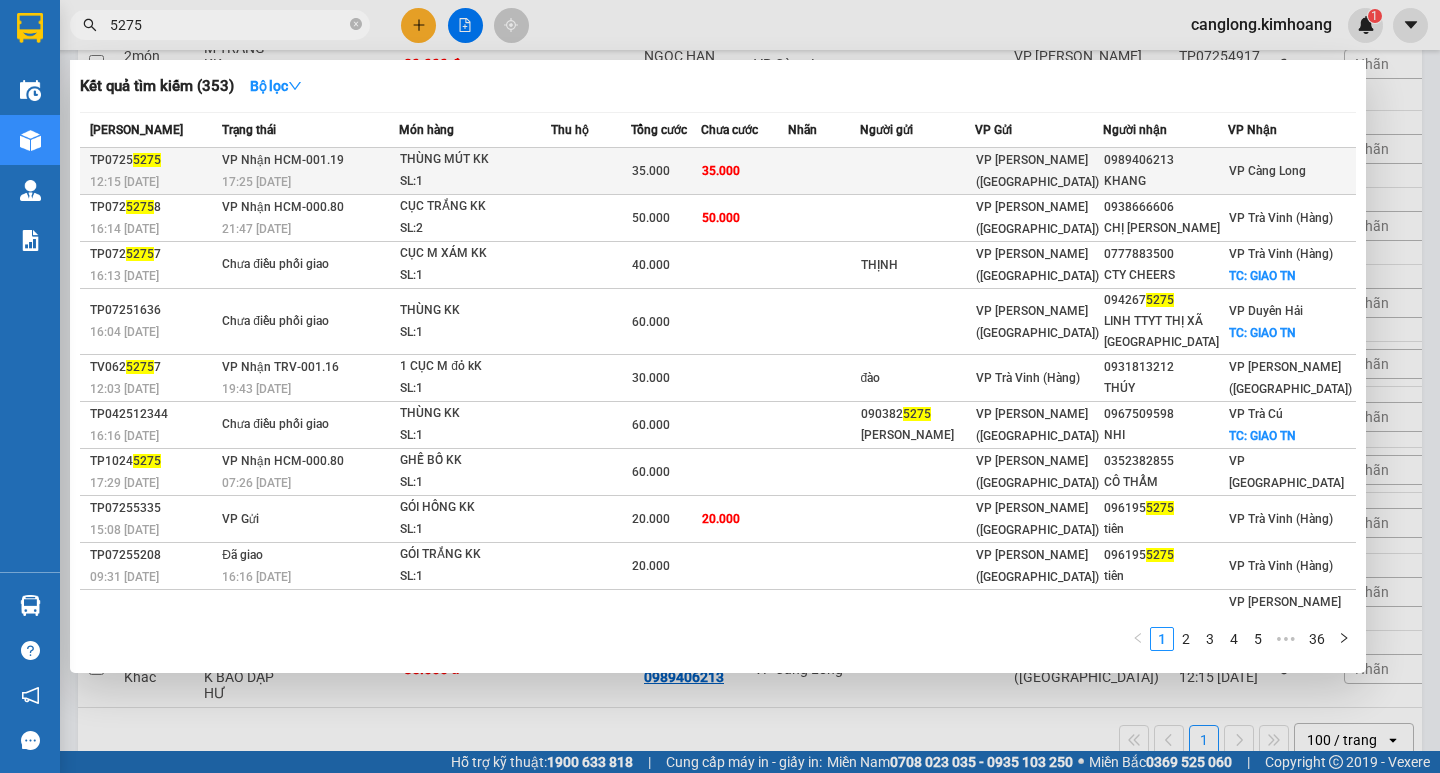 click at bounding box center [918, 171] 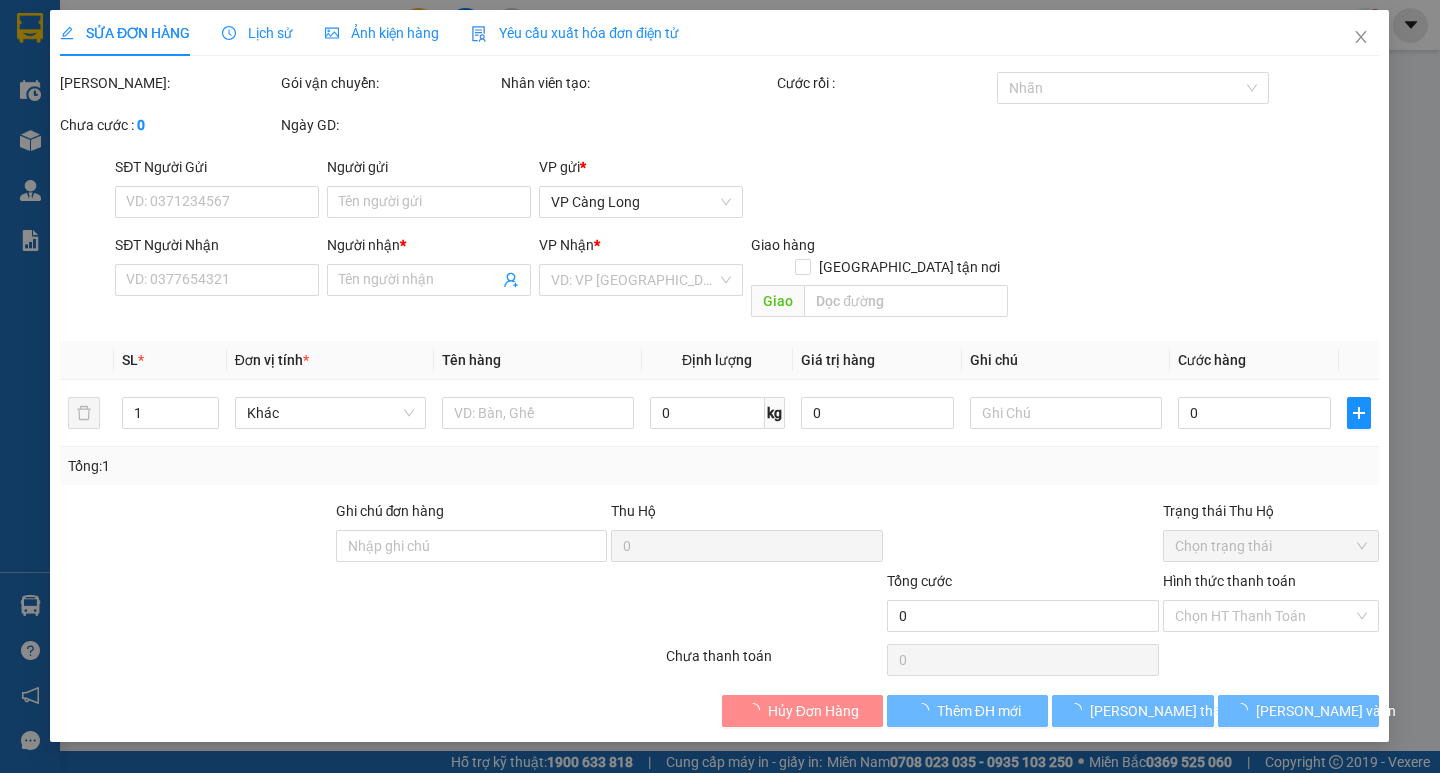 scroll, scrollTop: 0, scrollLeft: 0, axis: both 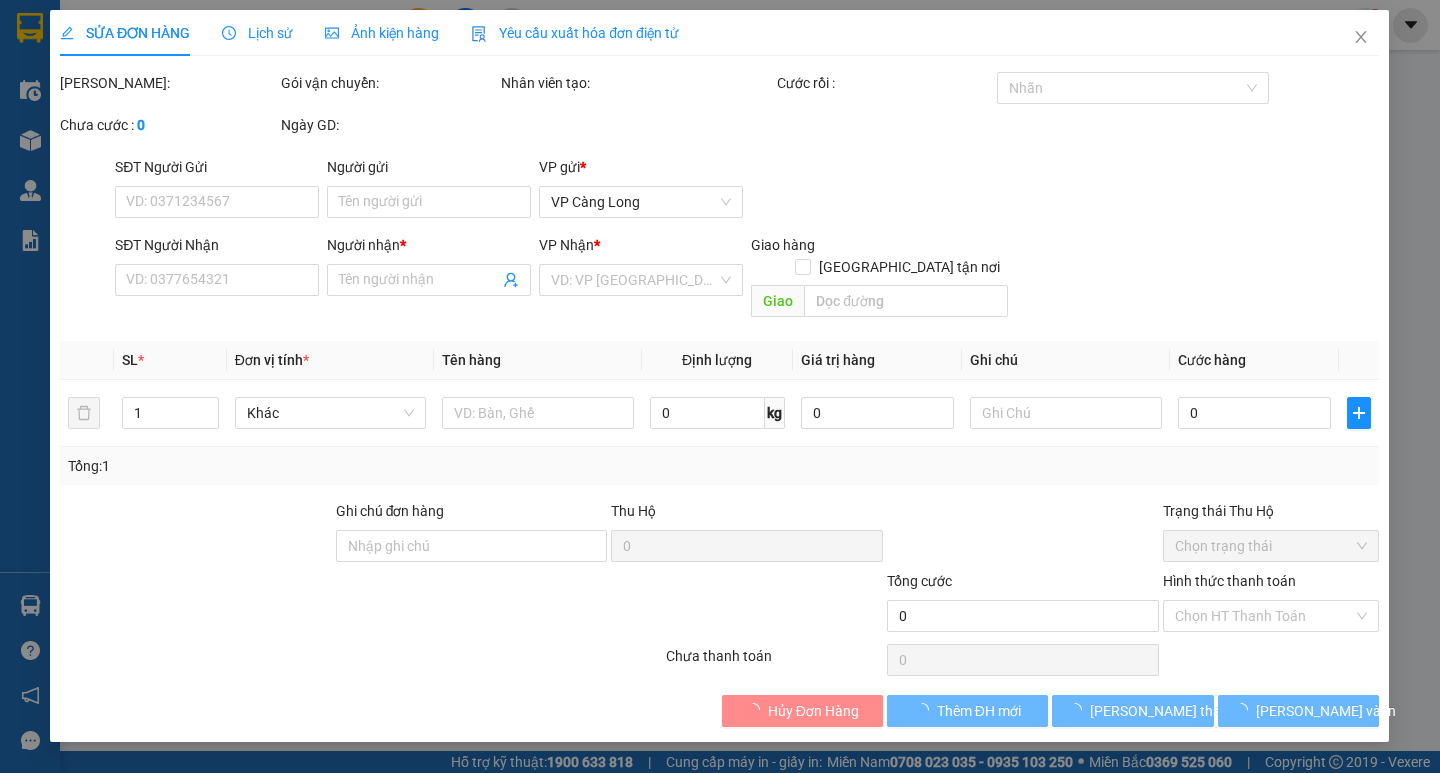 type on "0989406213" 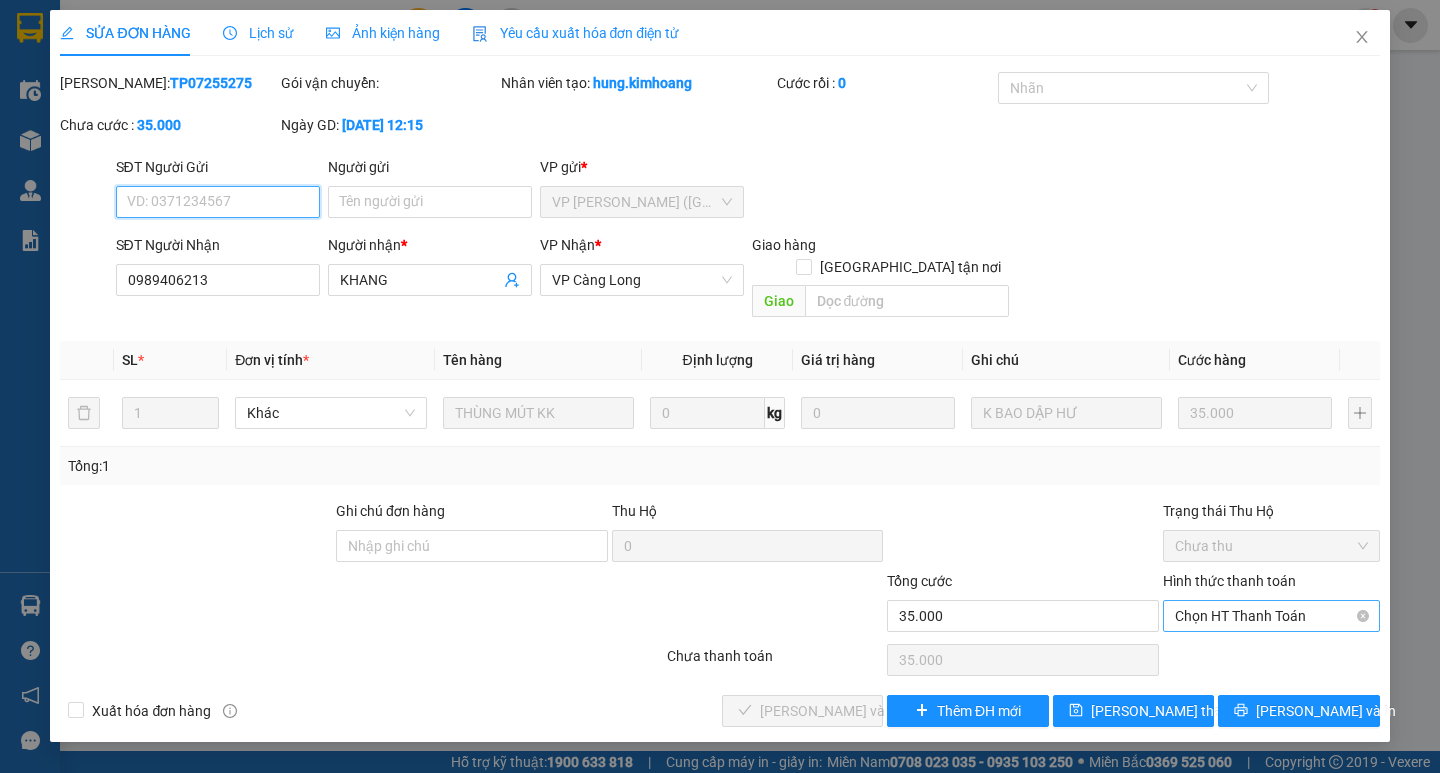 click on "Chọn HT Thanh Toán" at bounding box center (1271, 616) 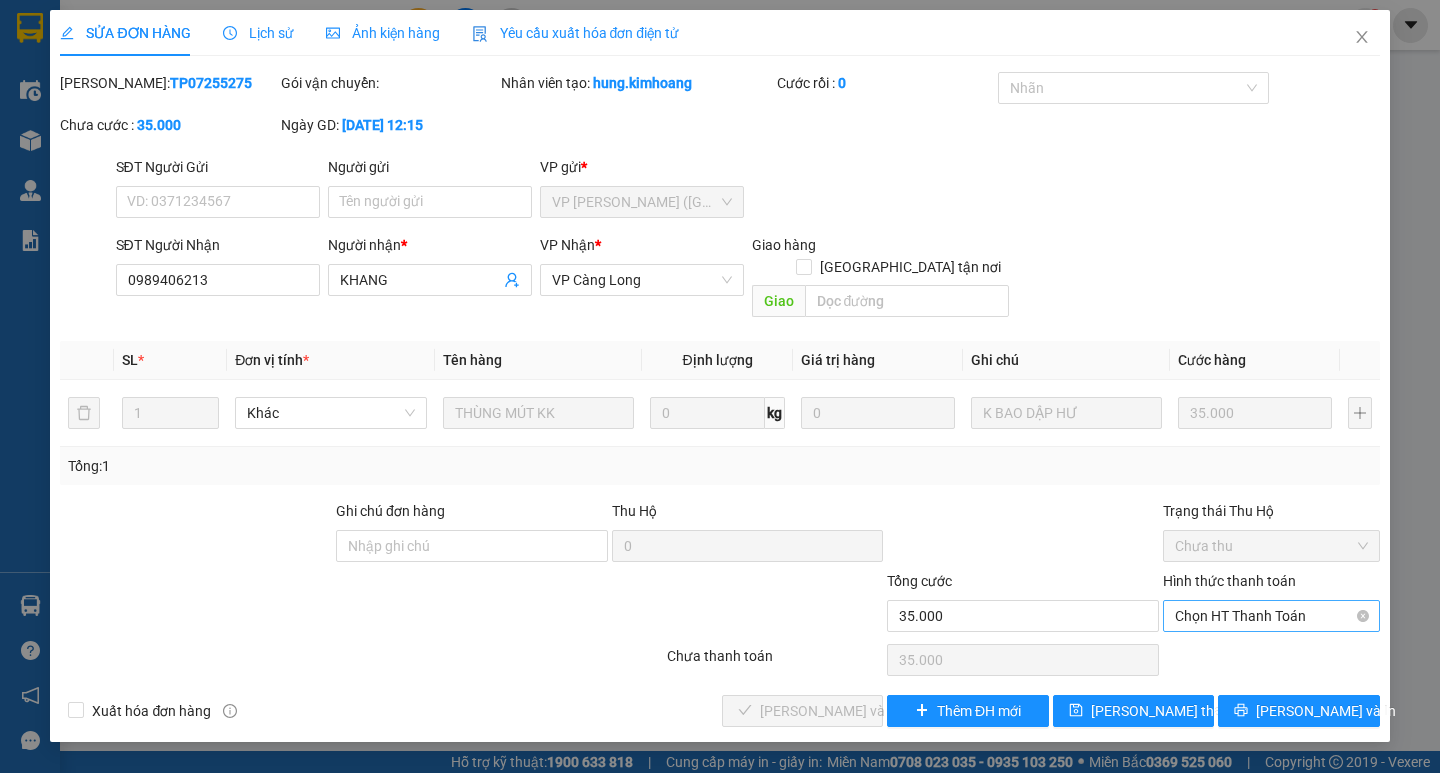click on "Chọn HT Thanh Toán" at bounding box center [1271, 616] 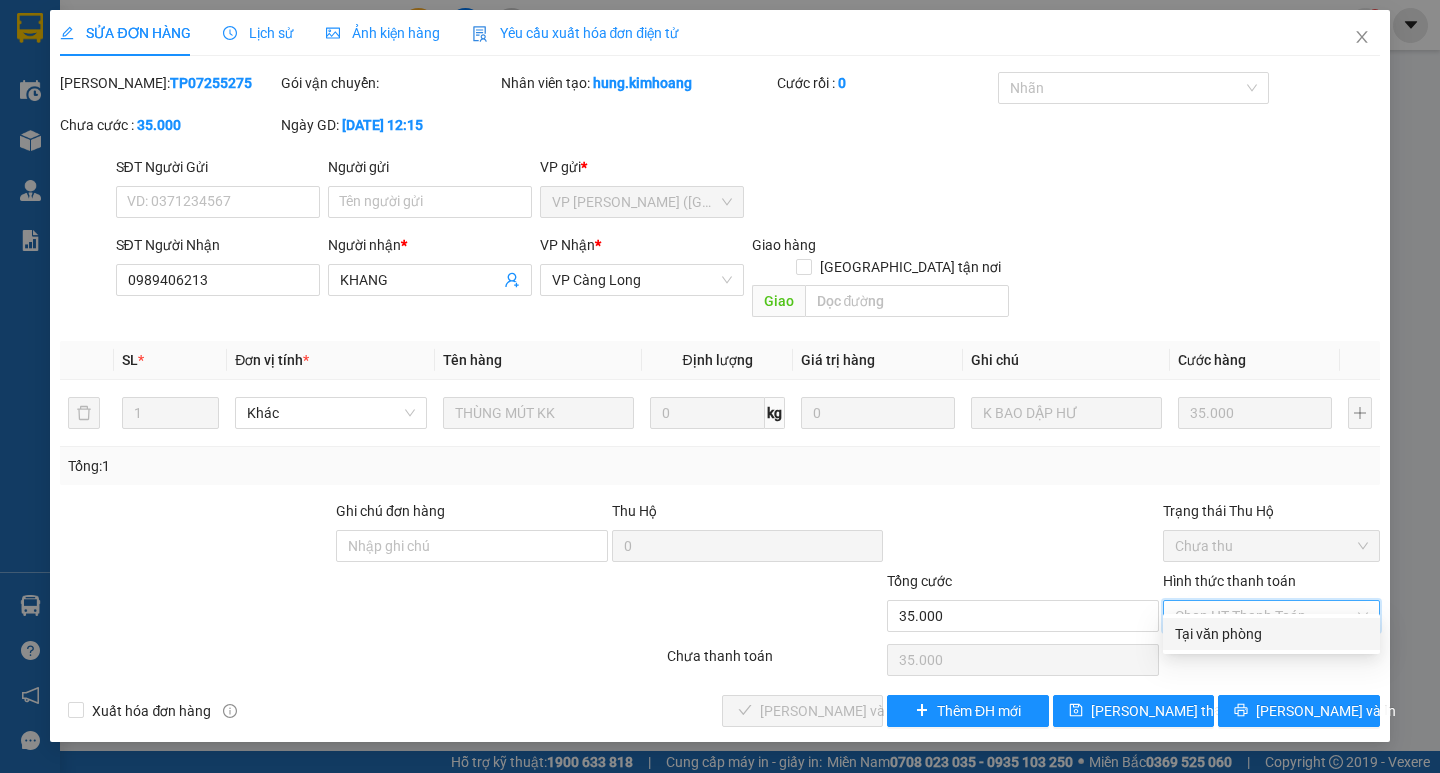 drag, startPoint x: 1199, startPoint y: 629, endPoint x: 1009, endPoint y: 616, distance: 190.44421 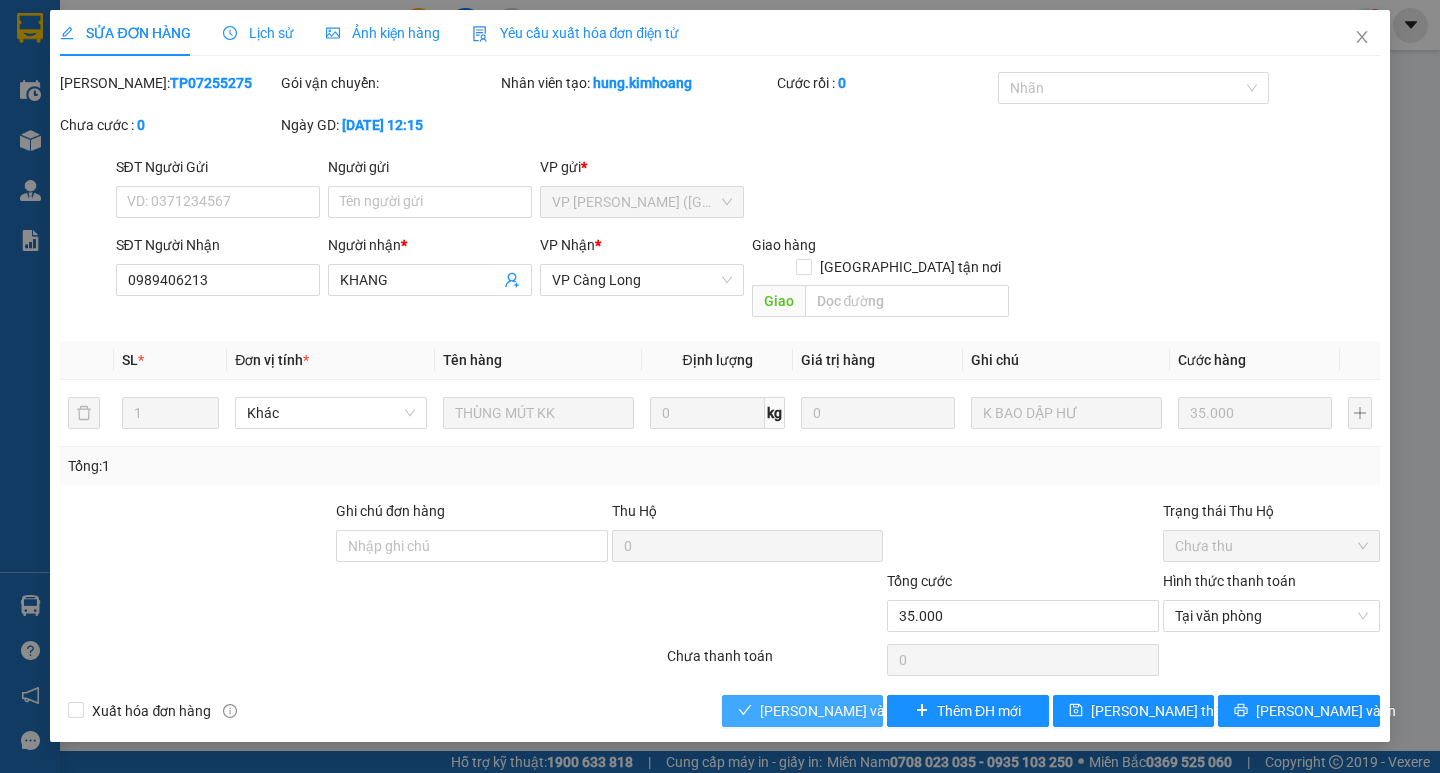 click on "[PERSON_NAME] và Giao hàng" at bounding box center (856, 711) 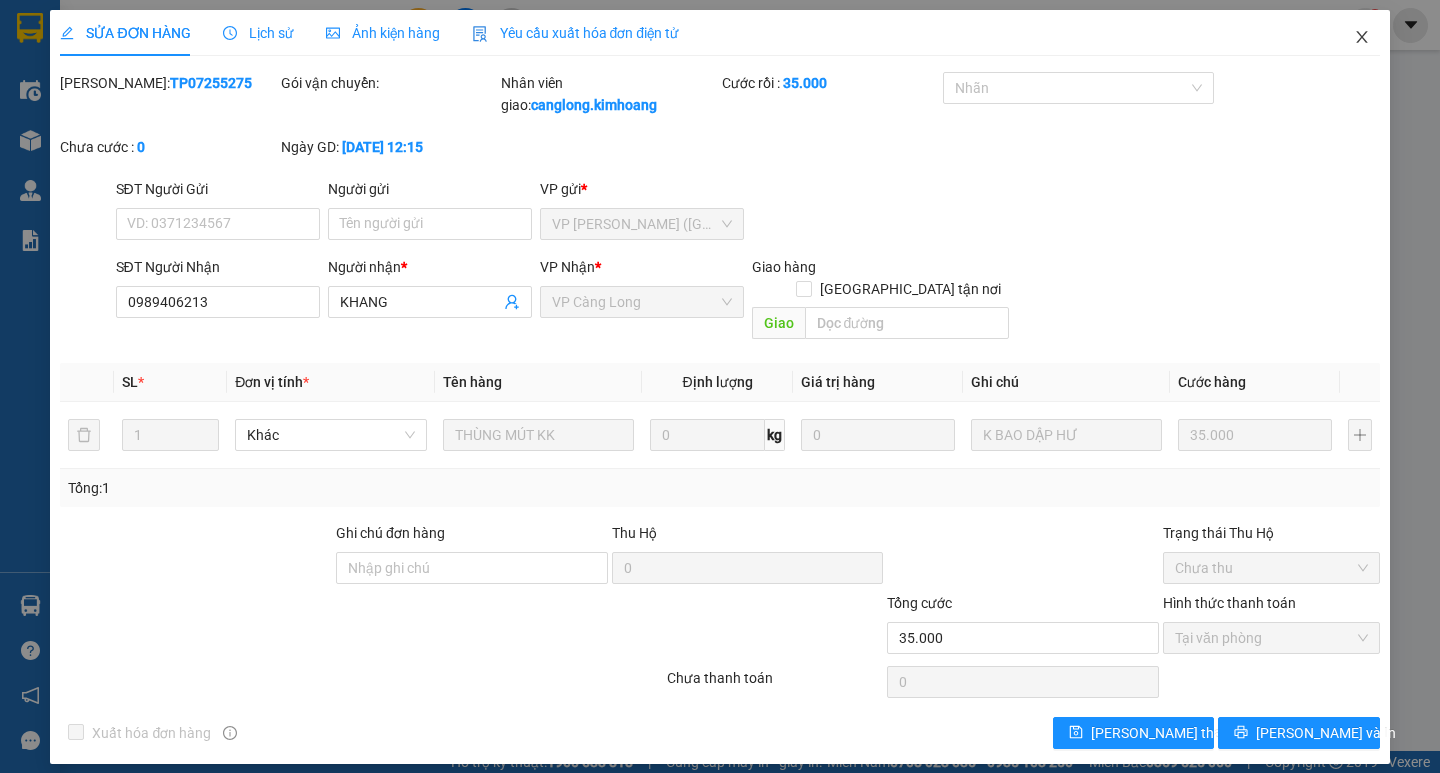 click at bounding box center (1362, 38) 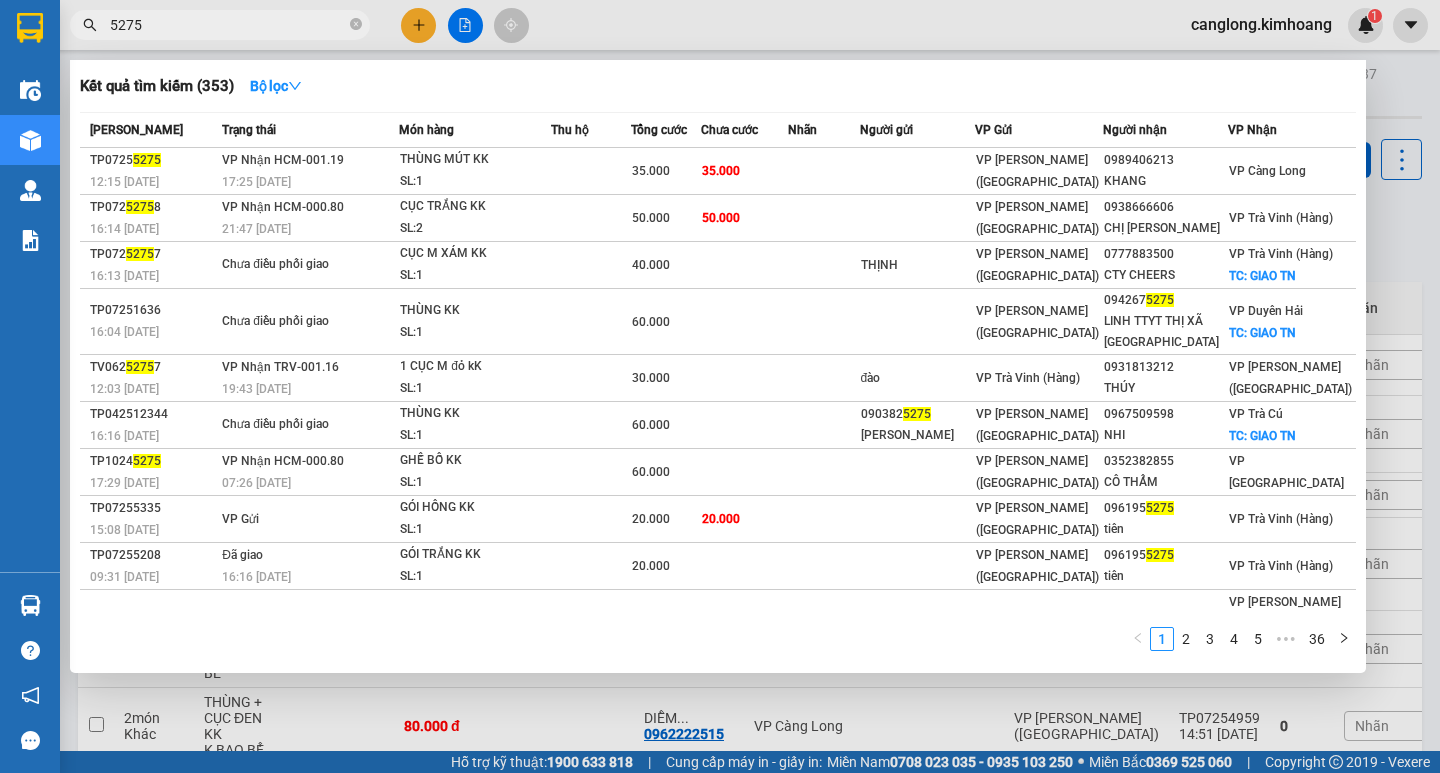 click on "5275" at bounding box center [228, 25] 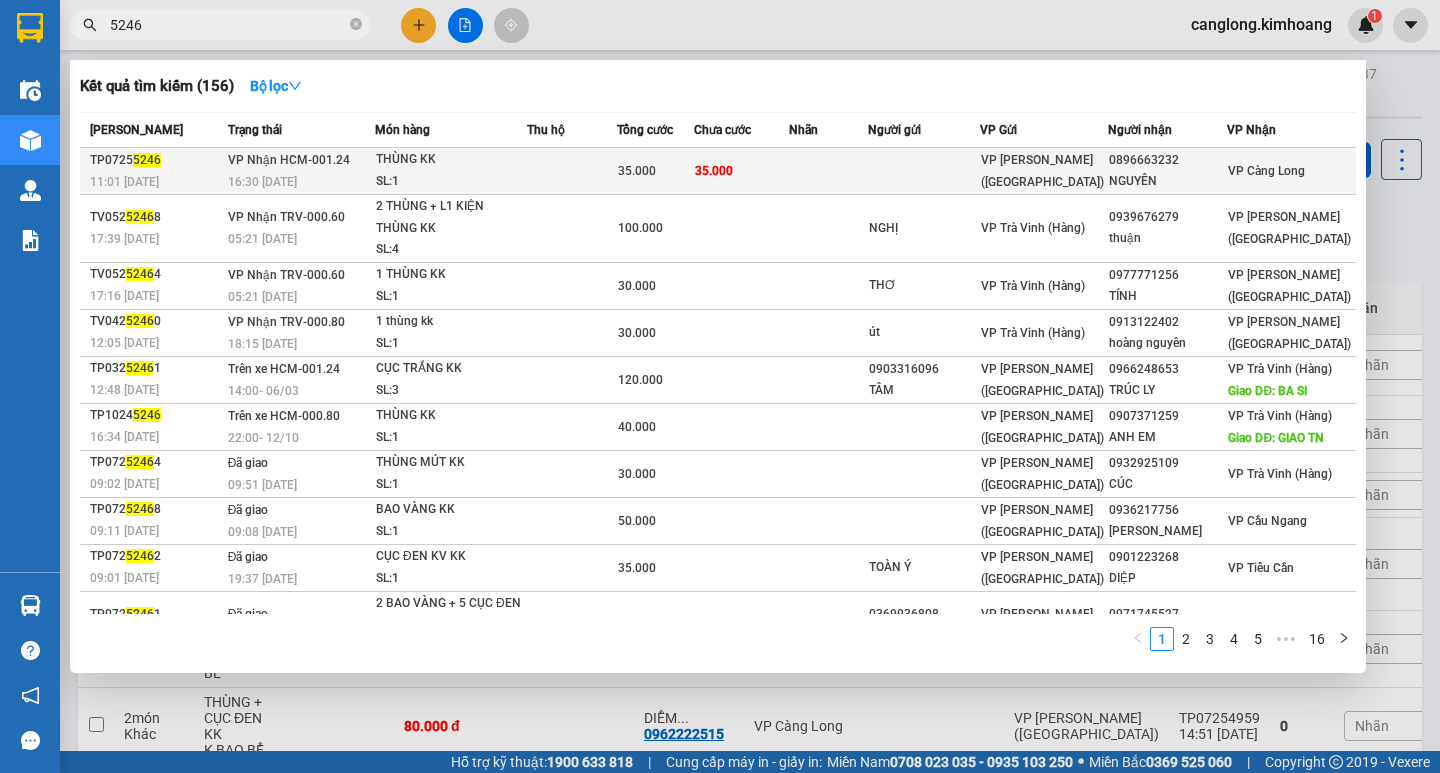 type on "5246" 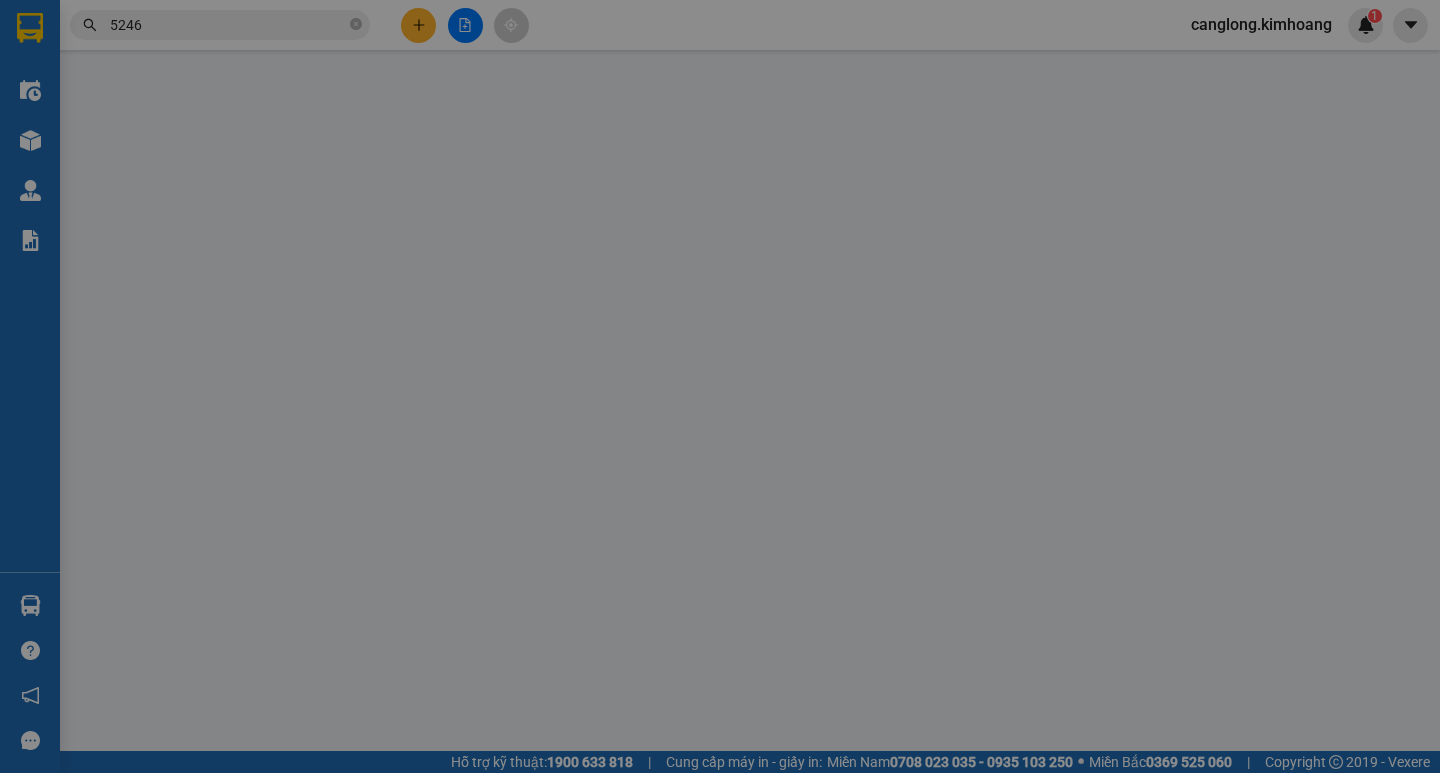 type on "0896663232" 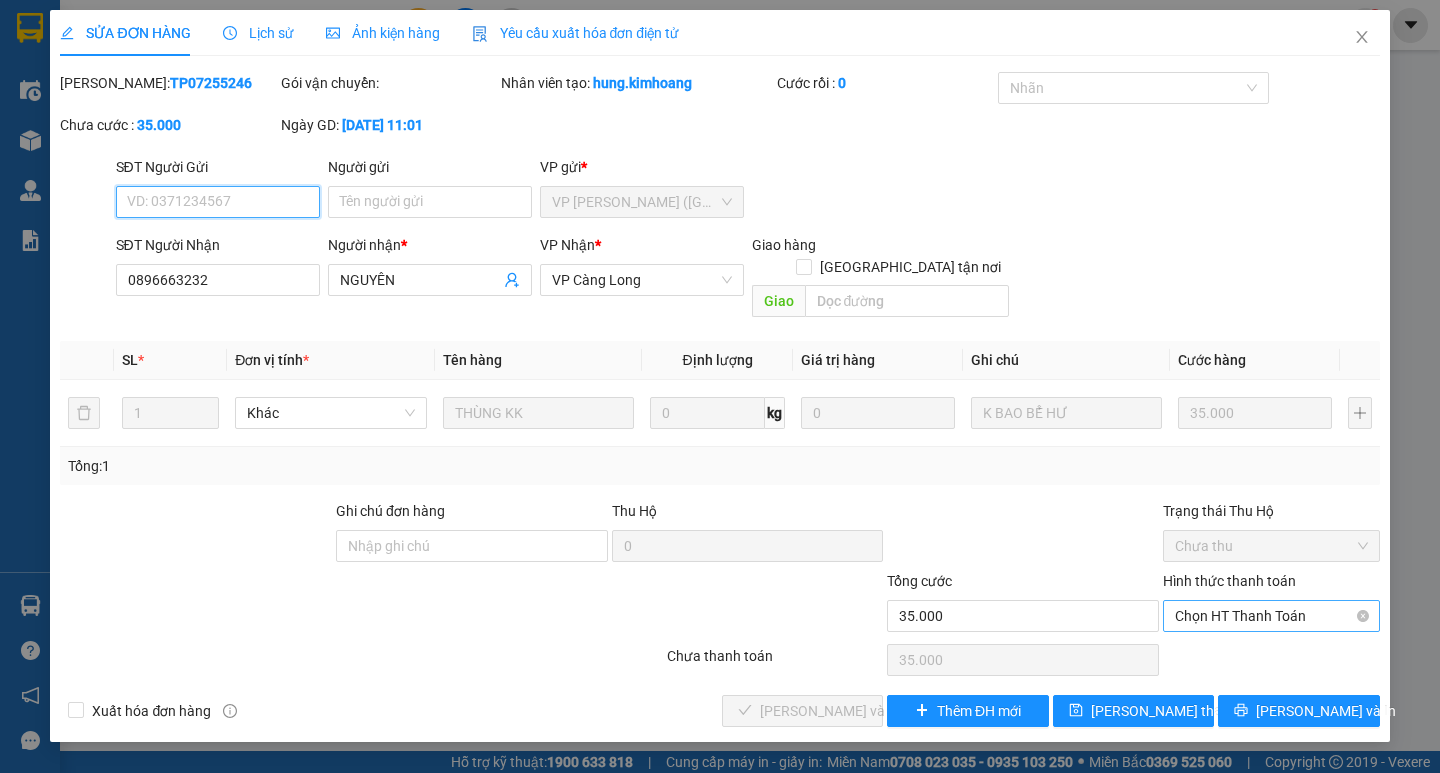click on "Chọn HT Thanh Toán" at bounding box center [1271, 616] 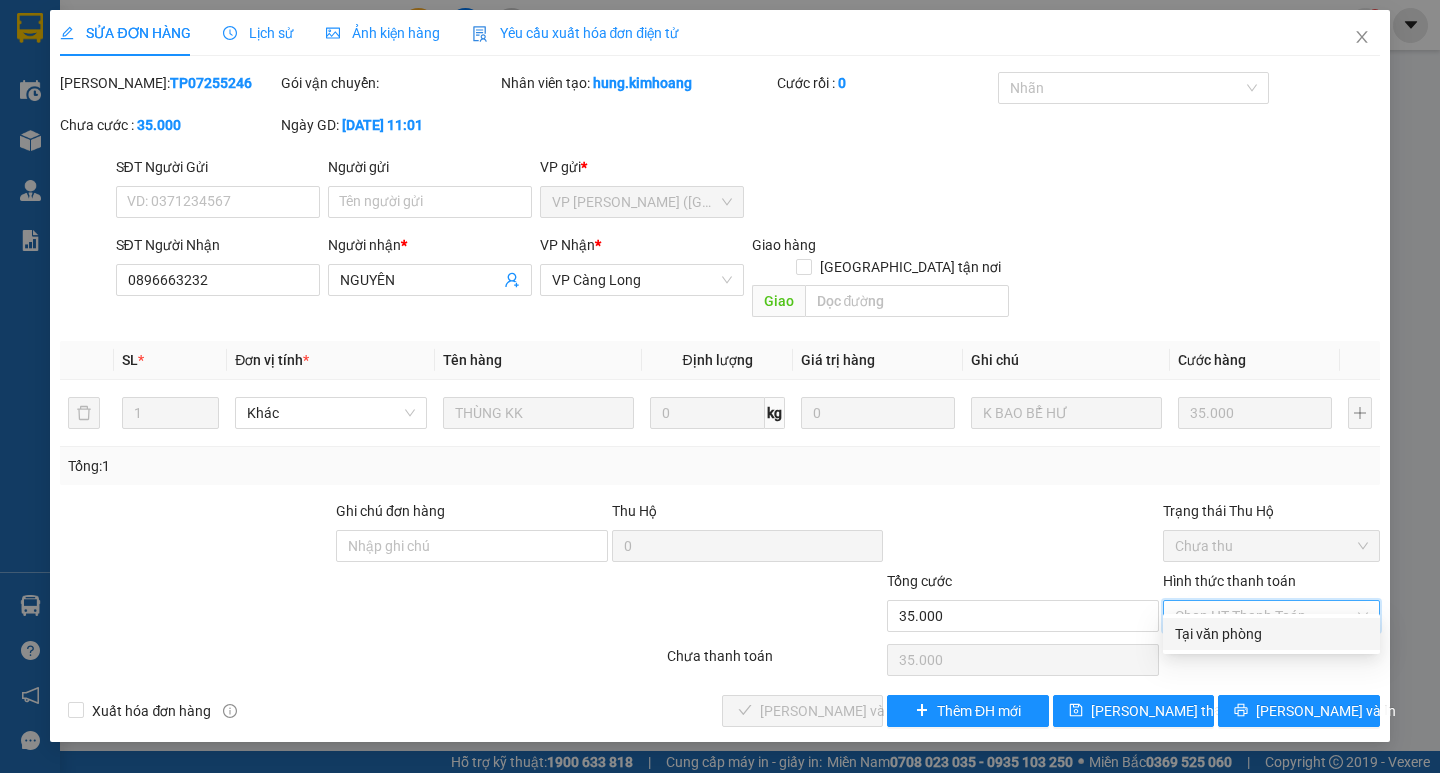 click on "Tại văn phòng" at bounding box center (1271, 634) 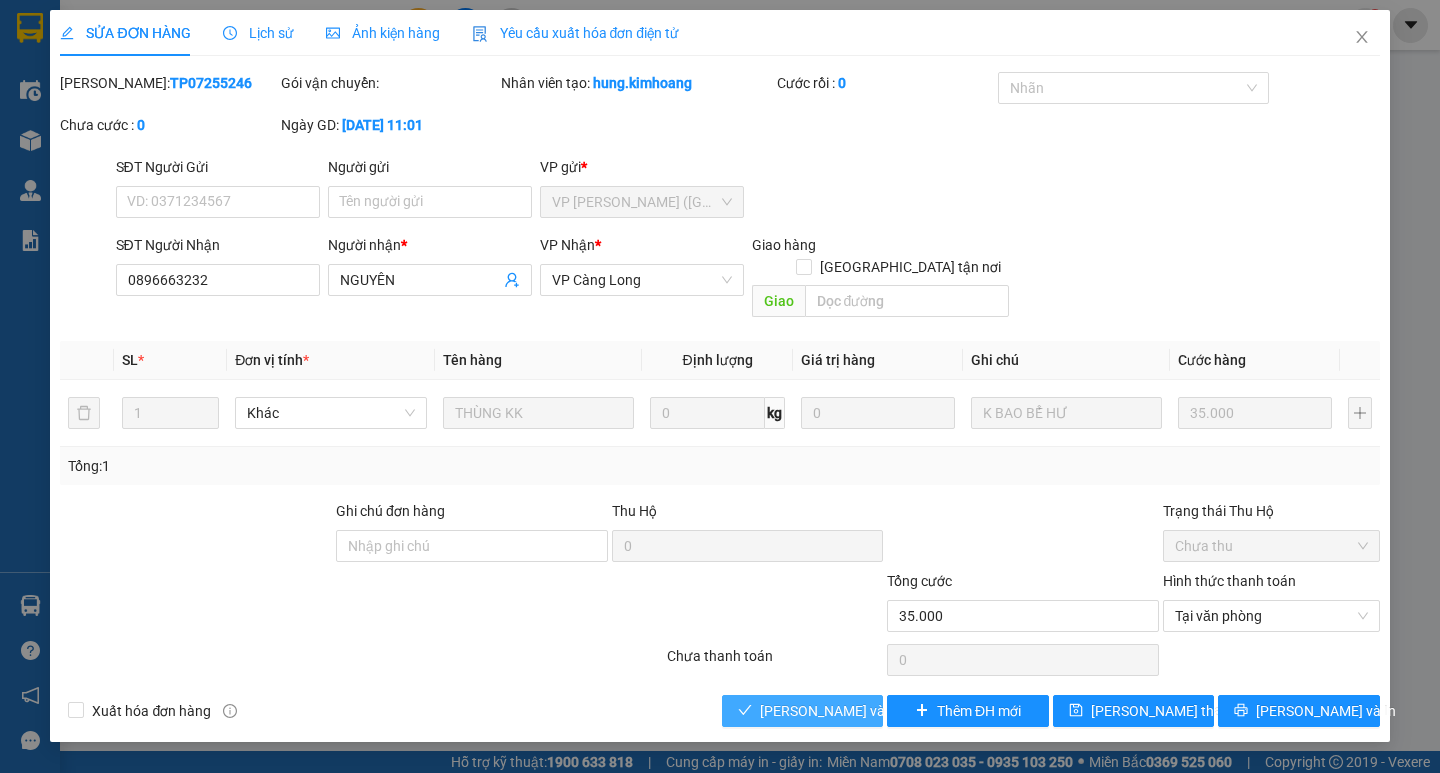 click on "[PERSON_NAME] và Giao hàng" at bounding box center [856, 711] 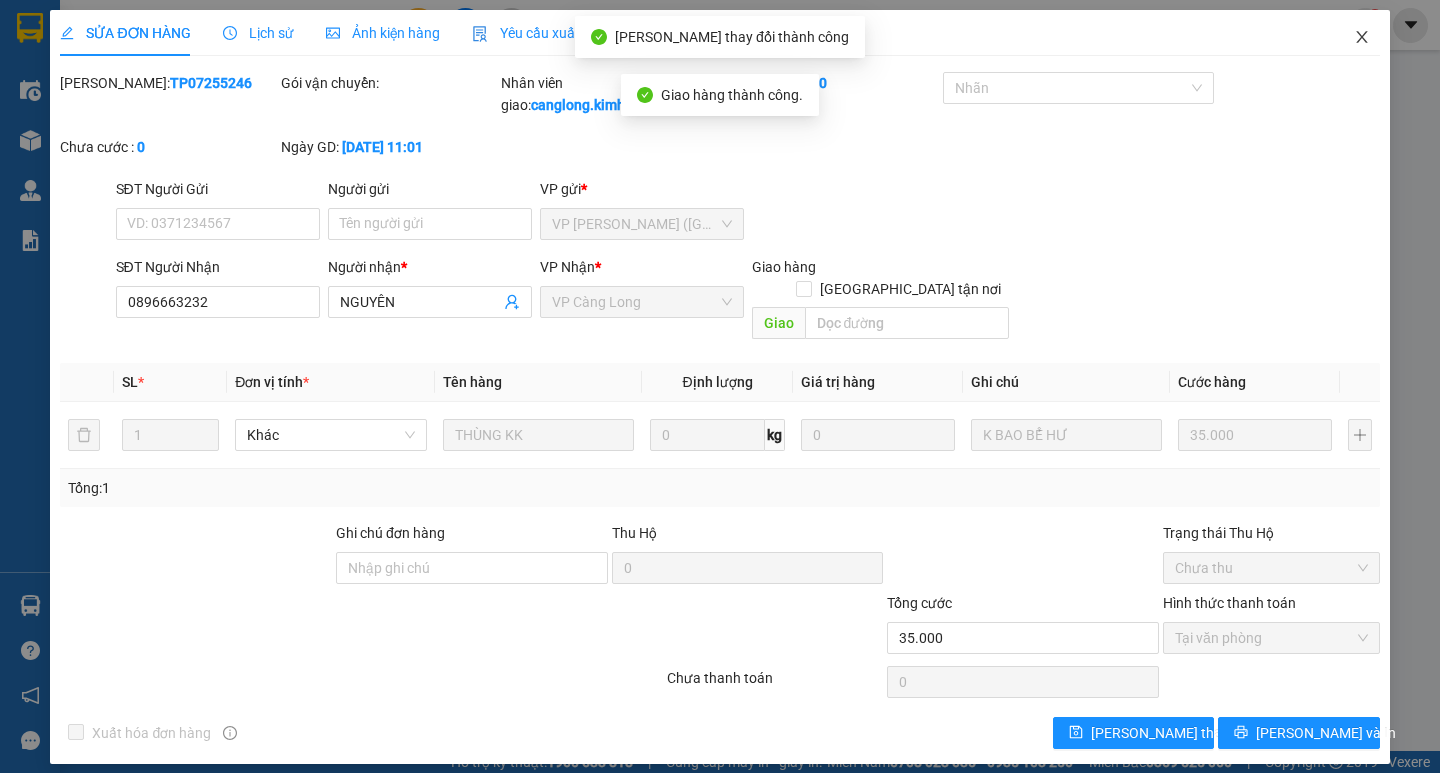 click 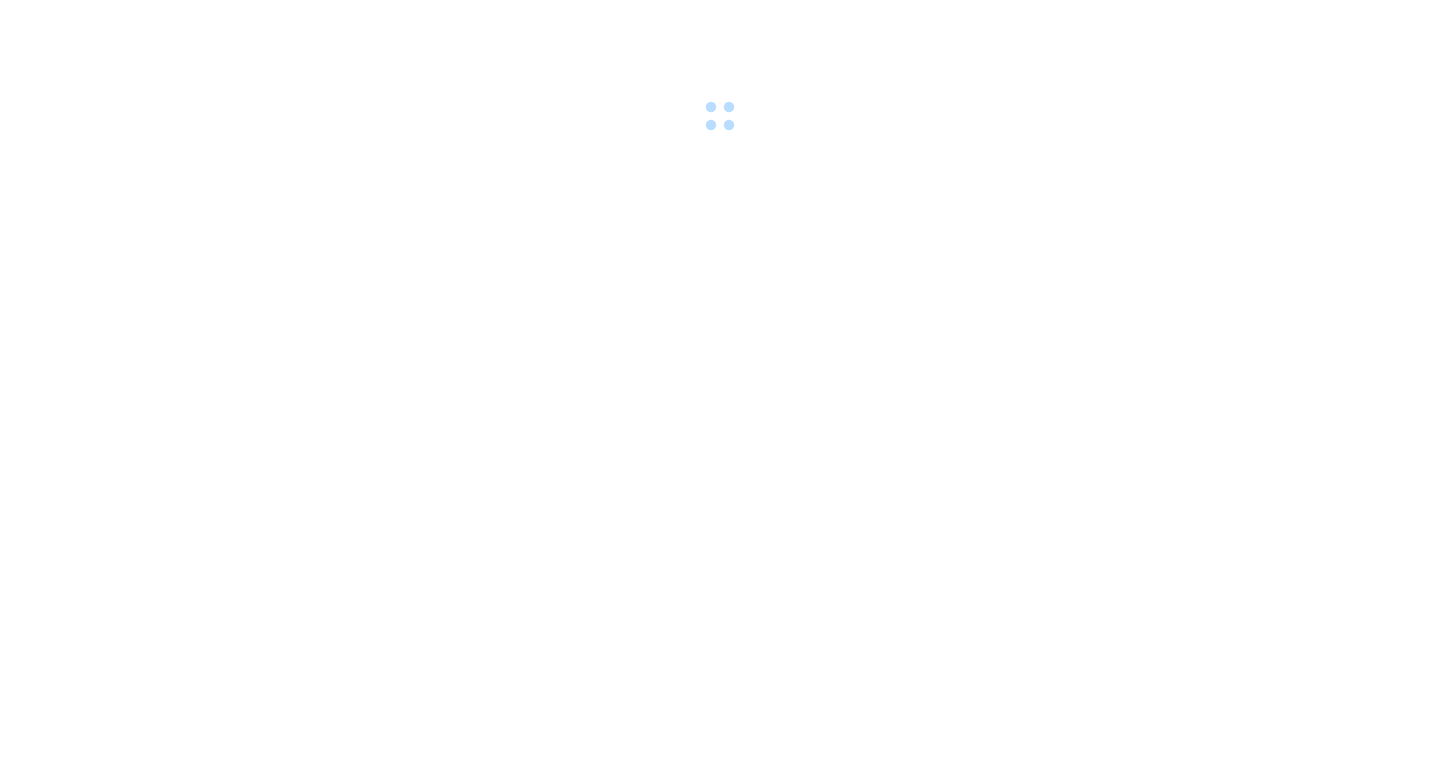 scroll, scrollTop: 0, scrollLeft: 0, axis: both 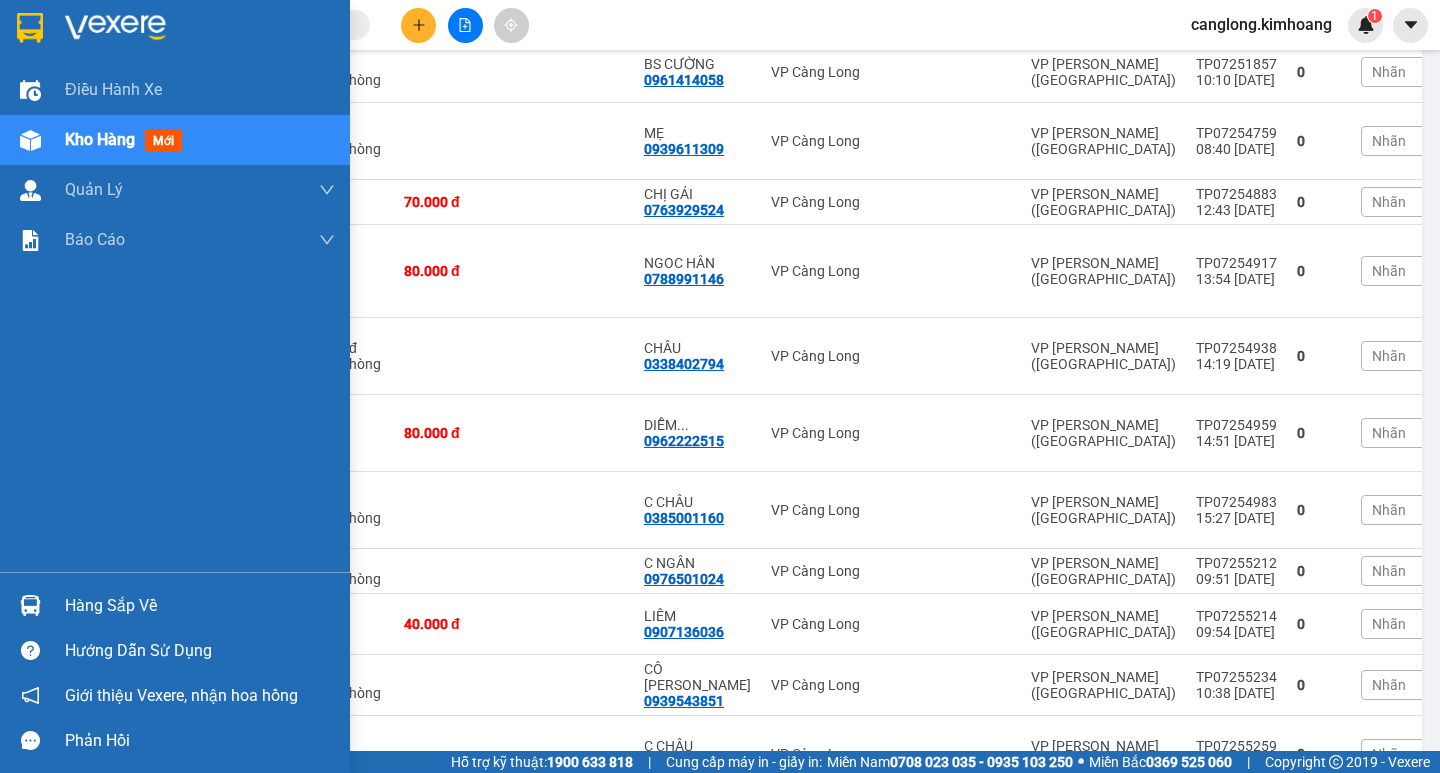 click on "Hàng sắp về" at bounding box center (175, 605) 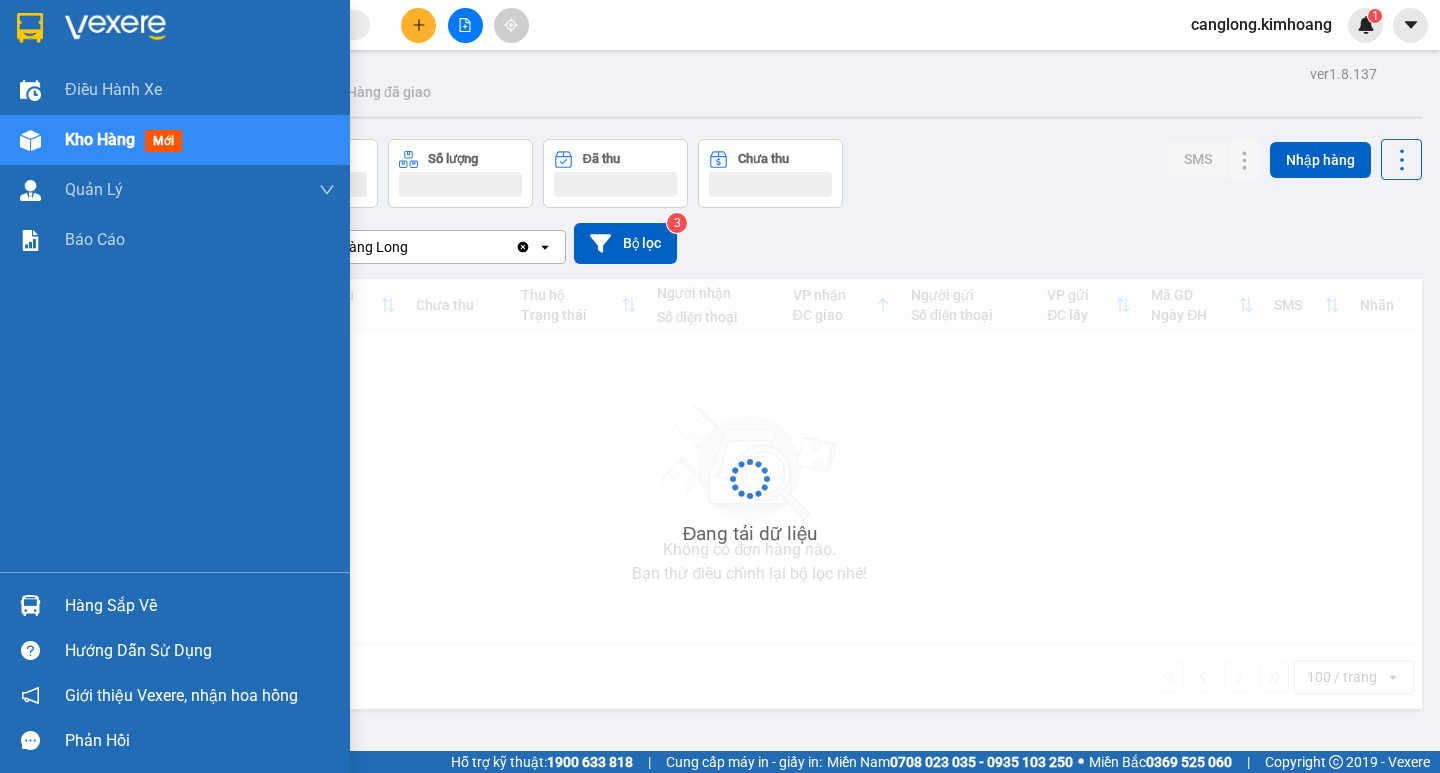 scroll, scrollTop: 0, scrollLeft: 0, axis: both 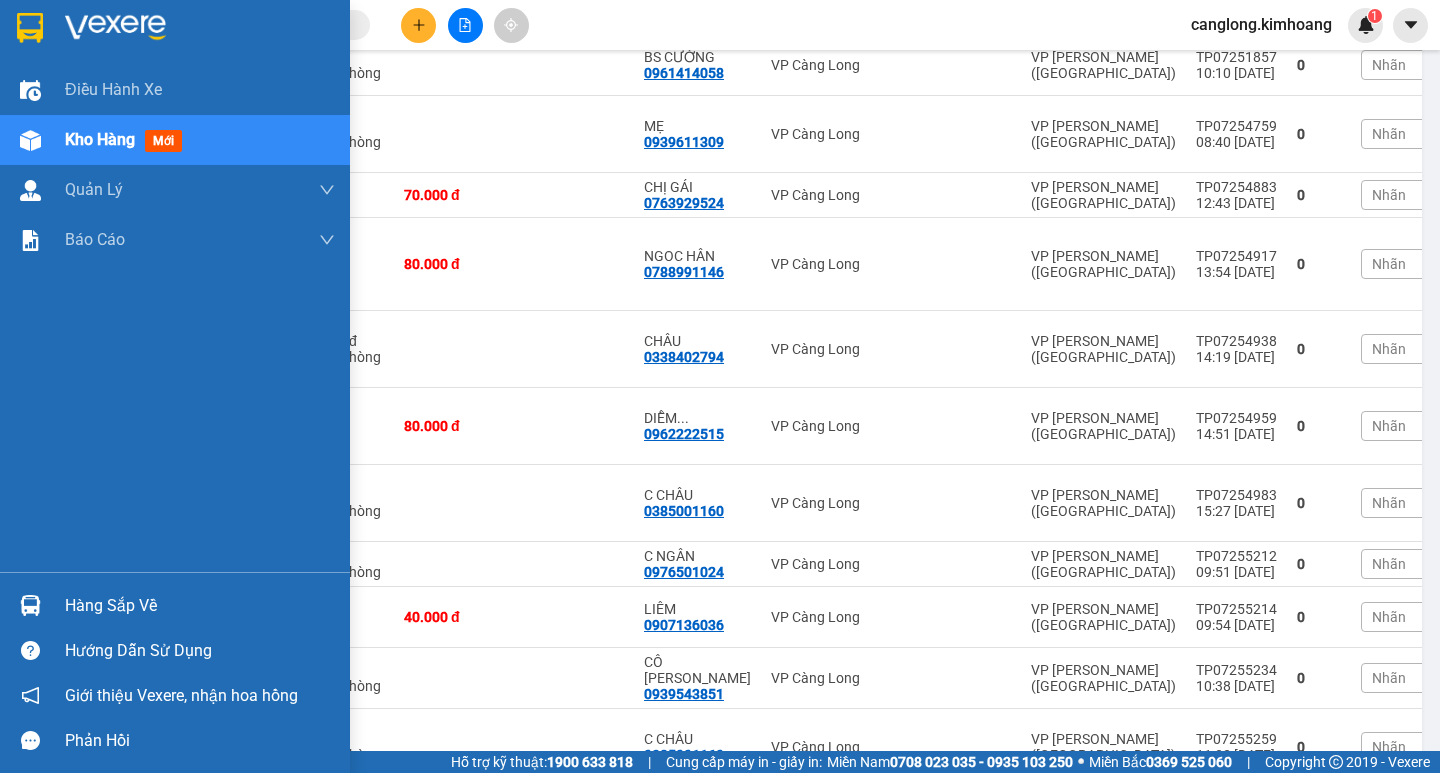 click on "Hàng sắp về" at bounding box center [200, 606] 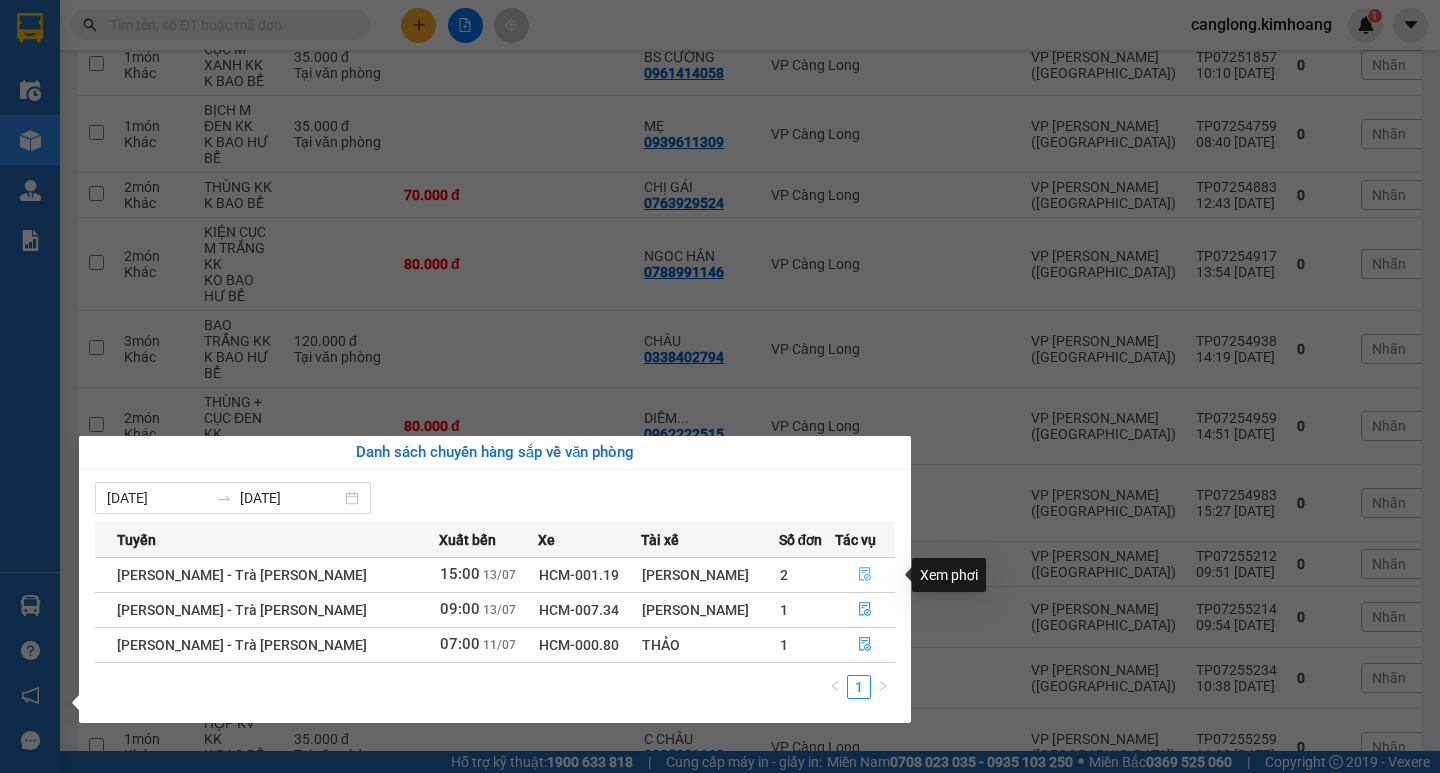 click 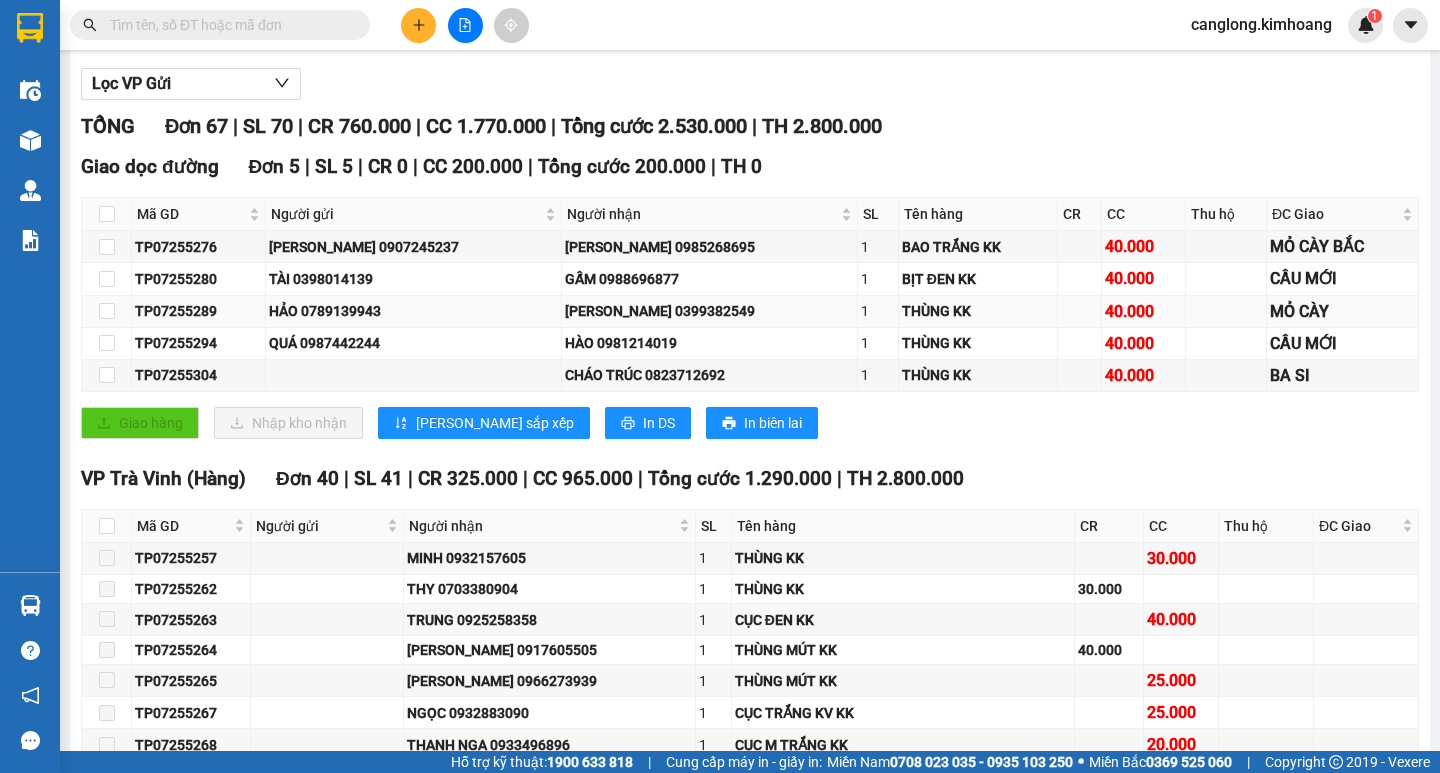 scroll, scrollTop: 200, scrollLeft: 0, axis: vertical 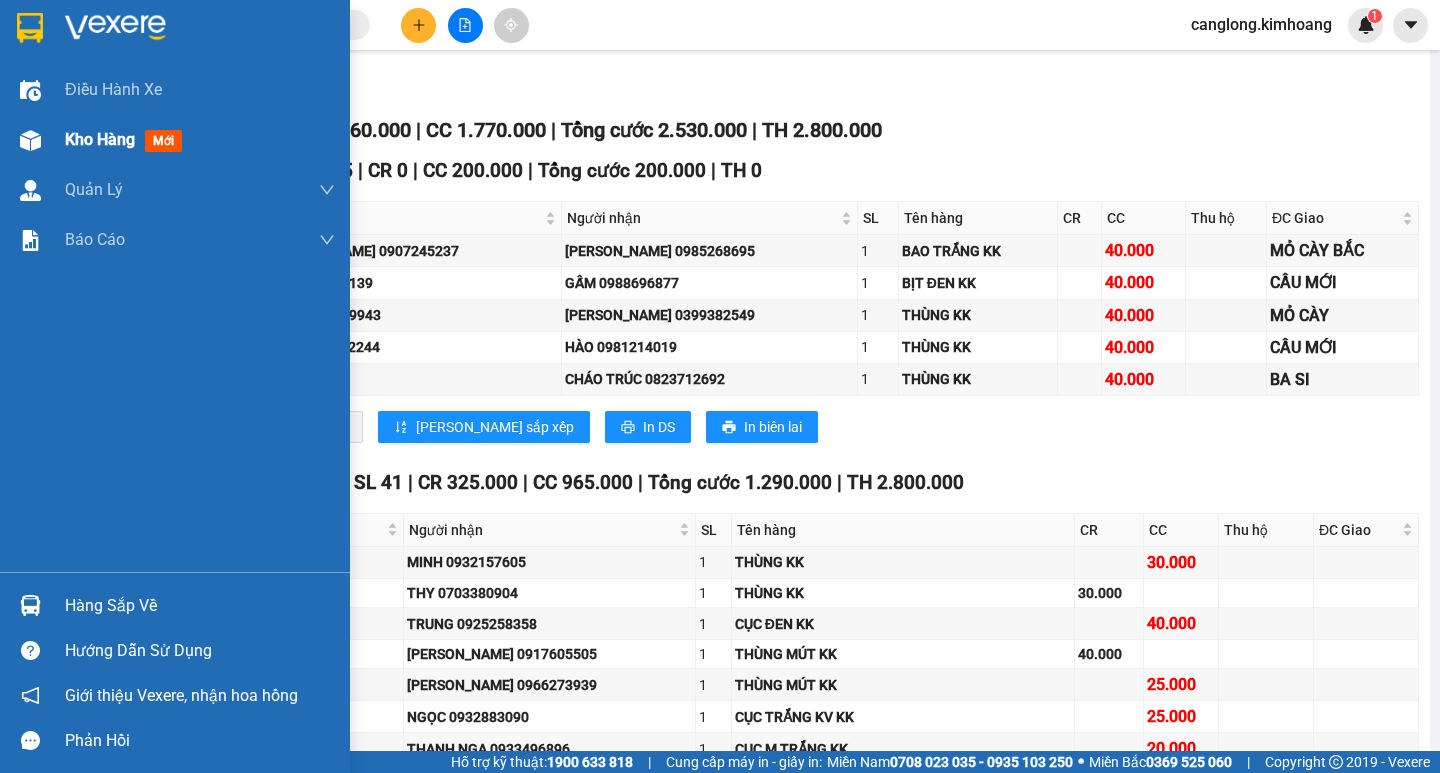 click at bounding box center (30, 140) 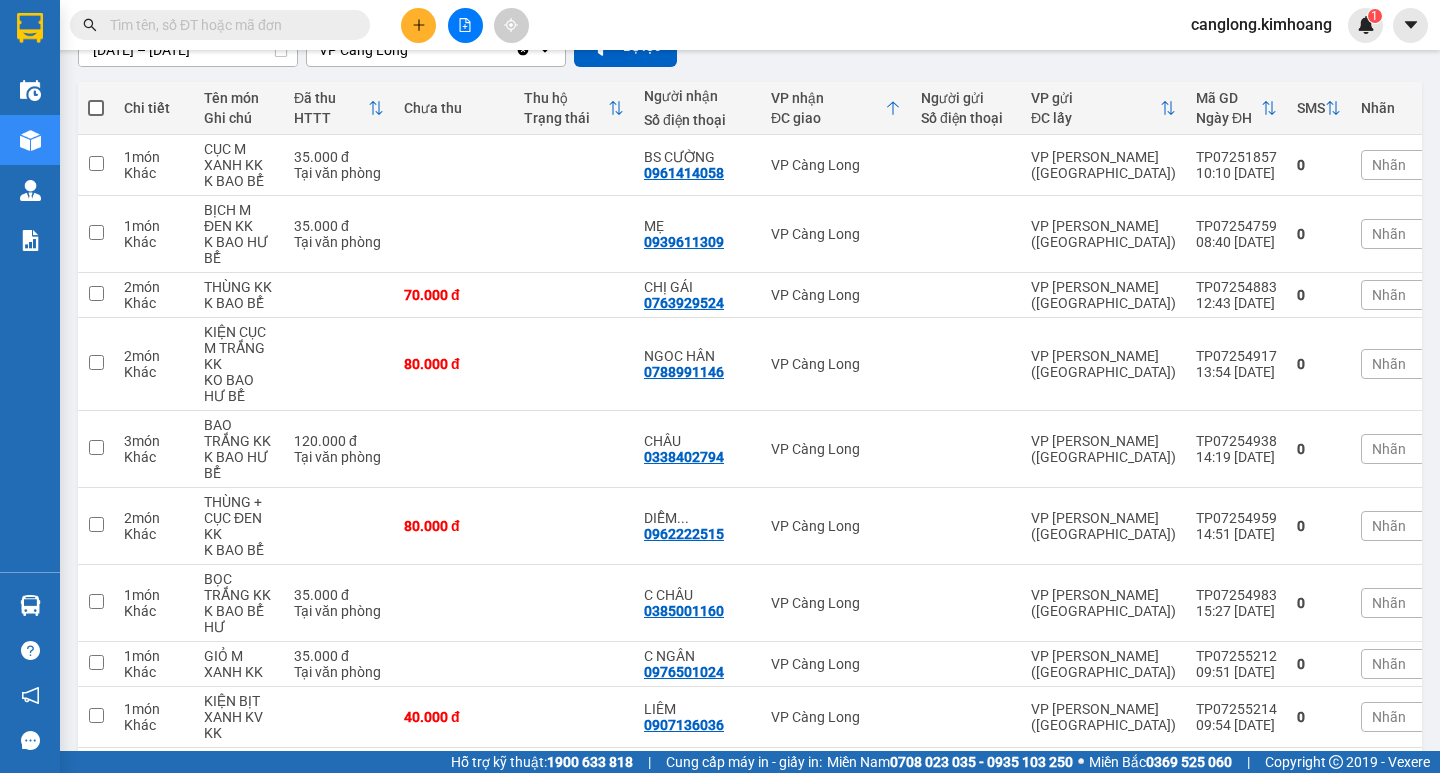 click at bounding box center [228, 25] 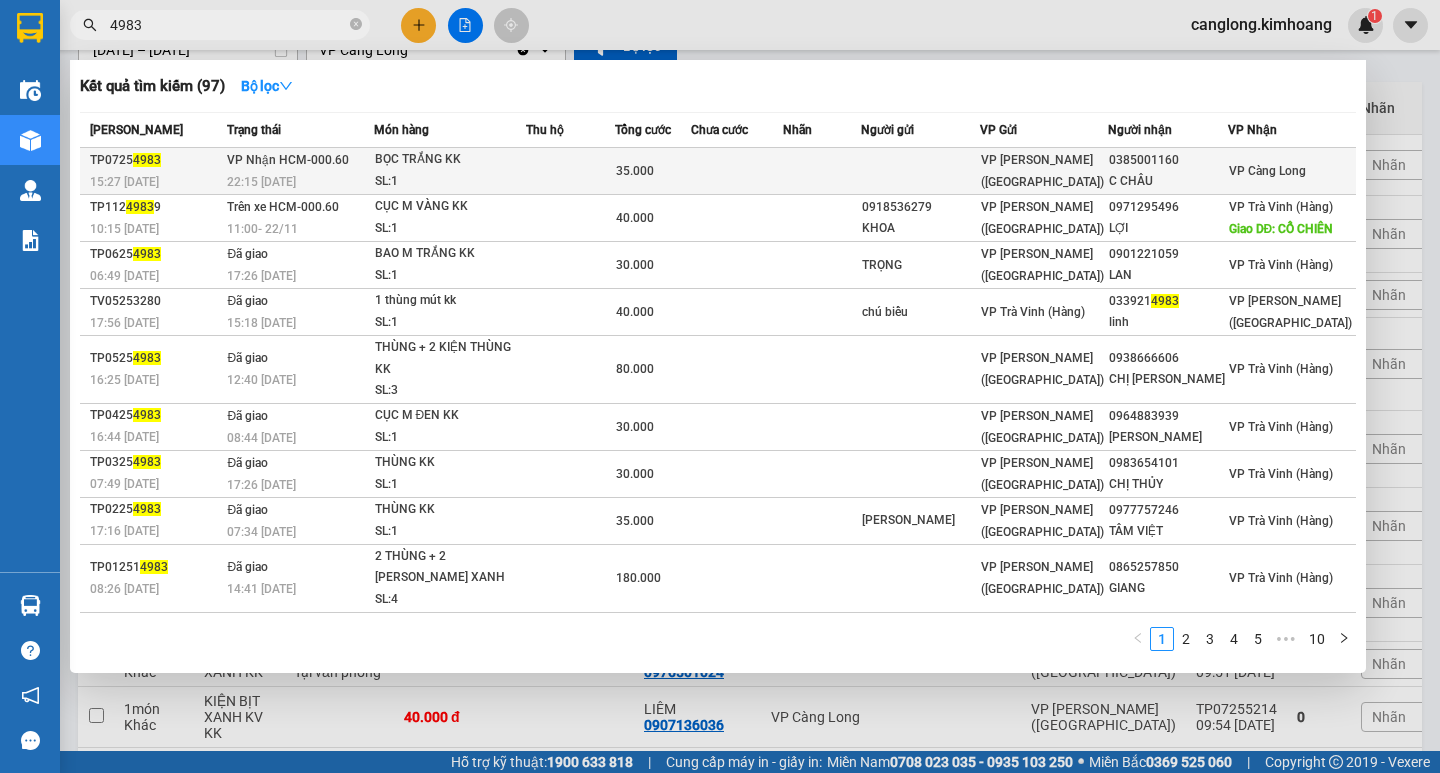 type on "4983" 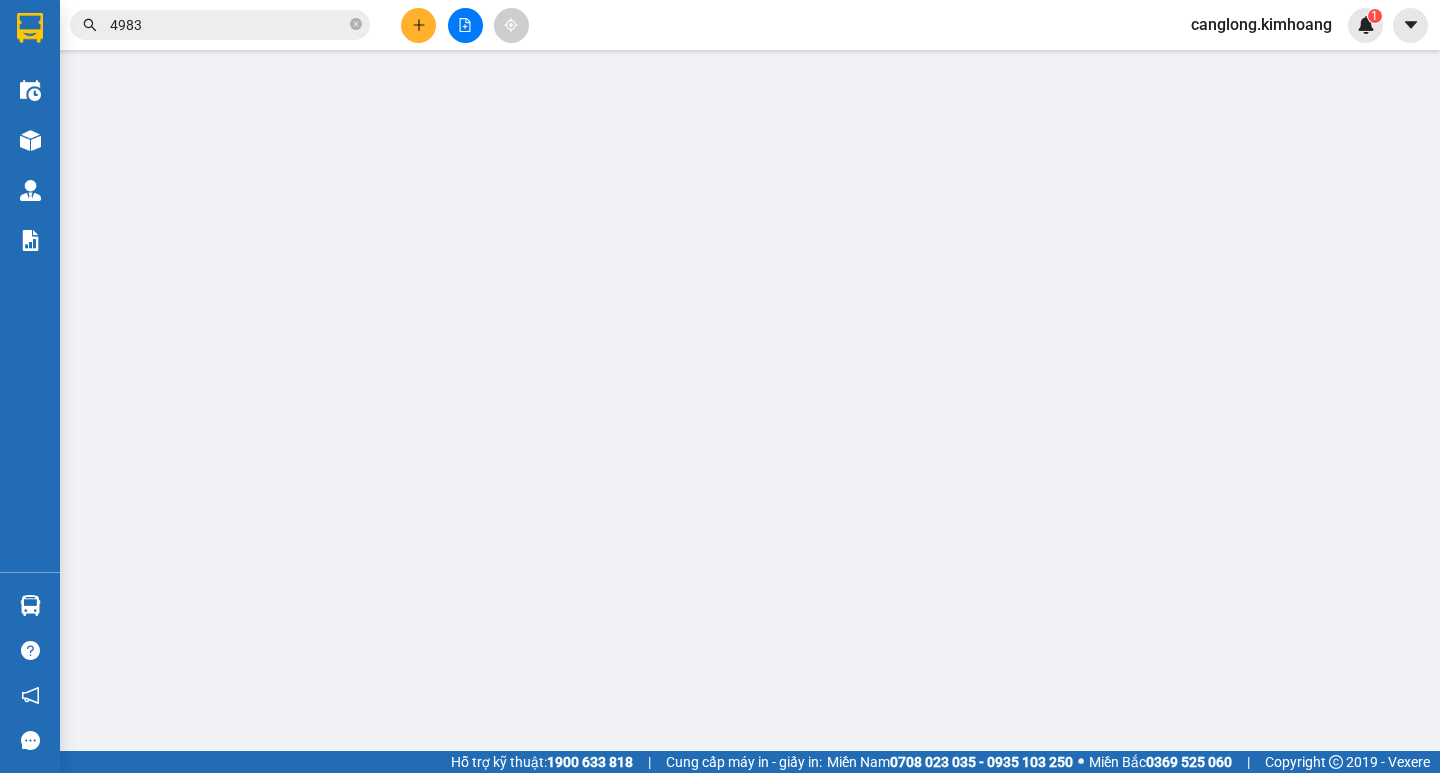 scroll, scrollTop: 0, scrollLeft: 0, axis: both 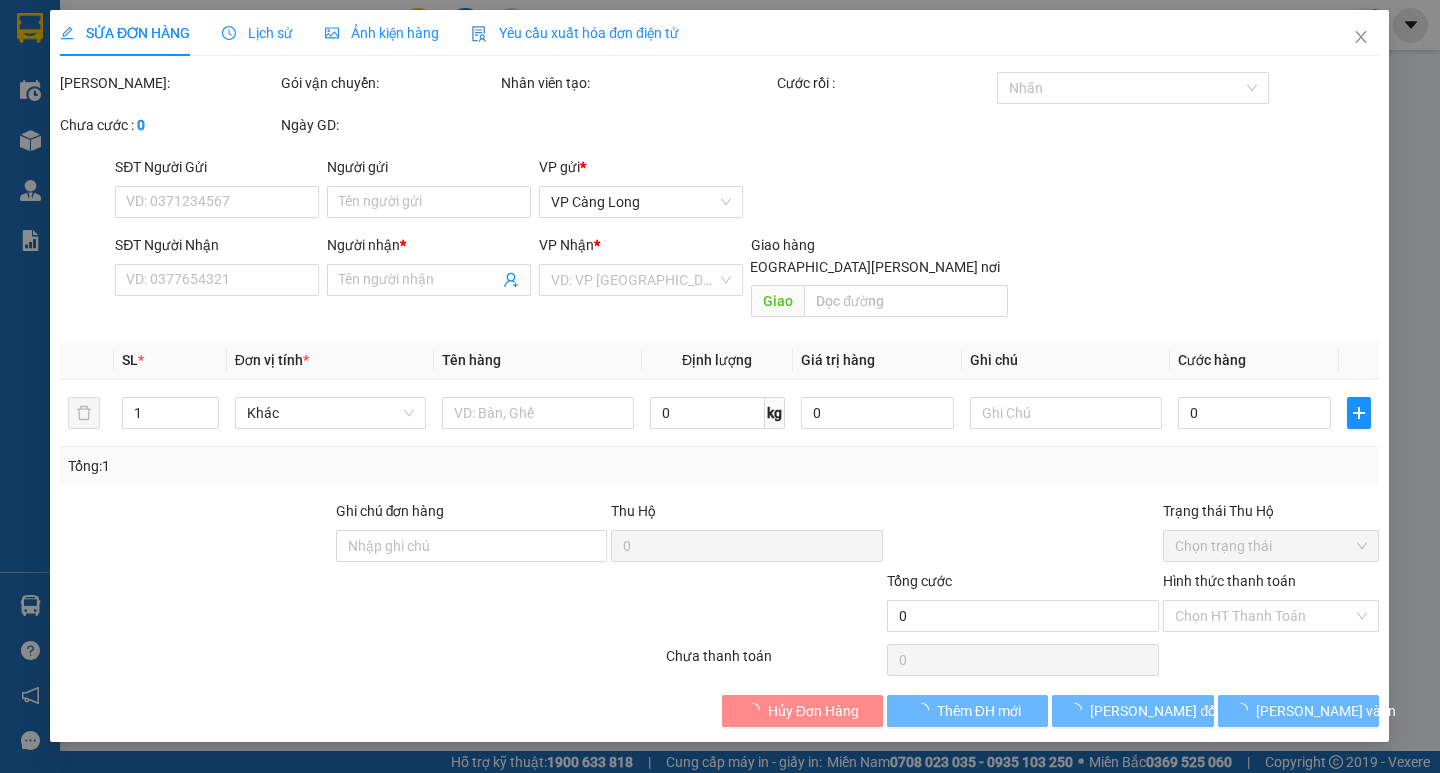 type on "0385001160" 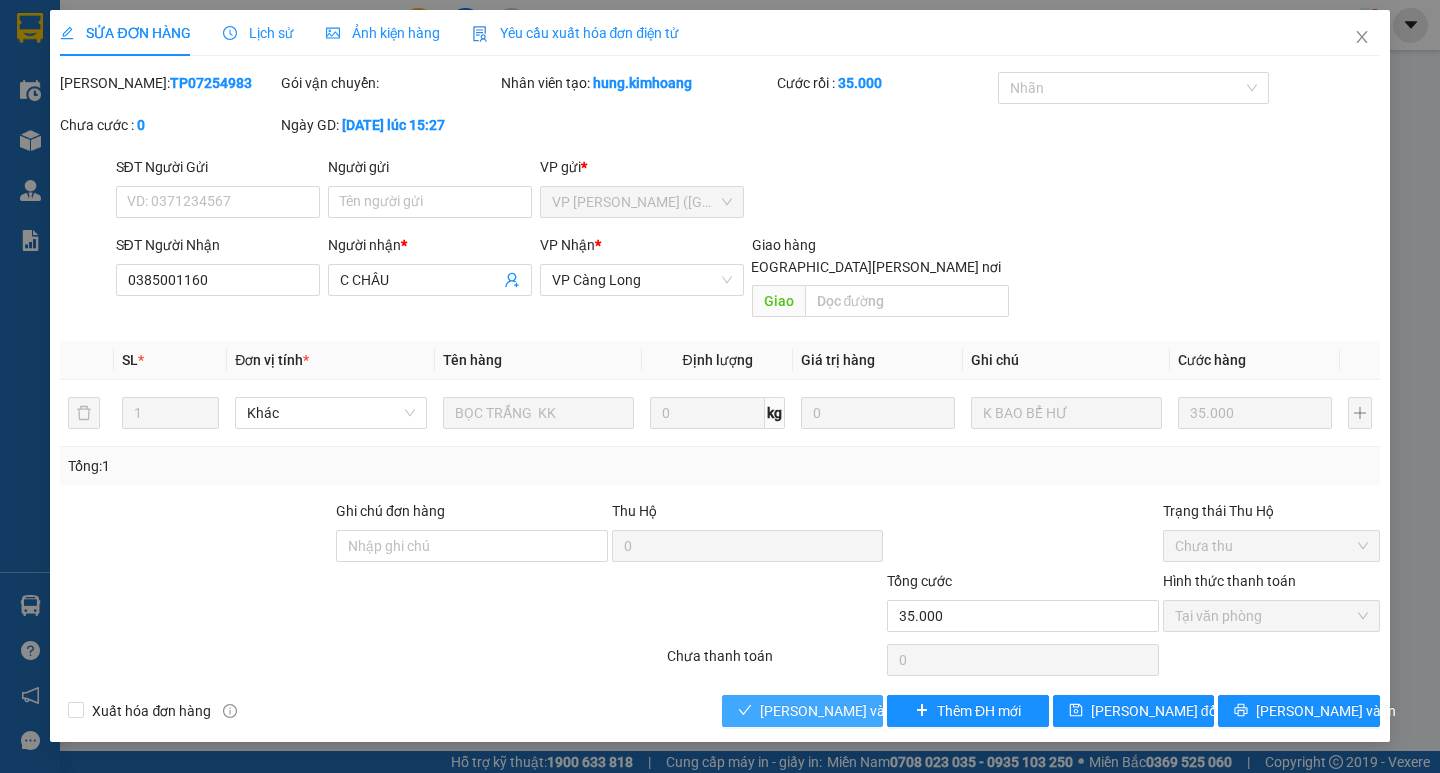 click on "[PERSON_NAME] và Giao hàng" at bounding box center (895, 711) 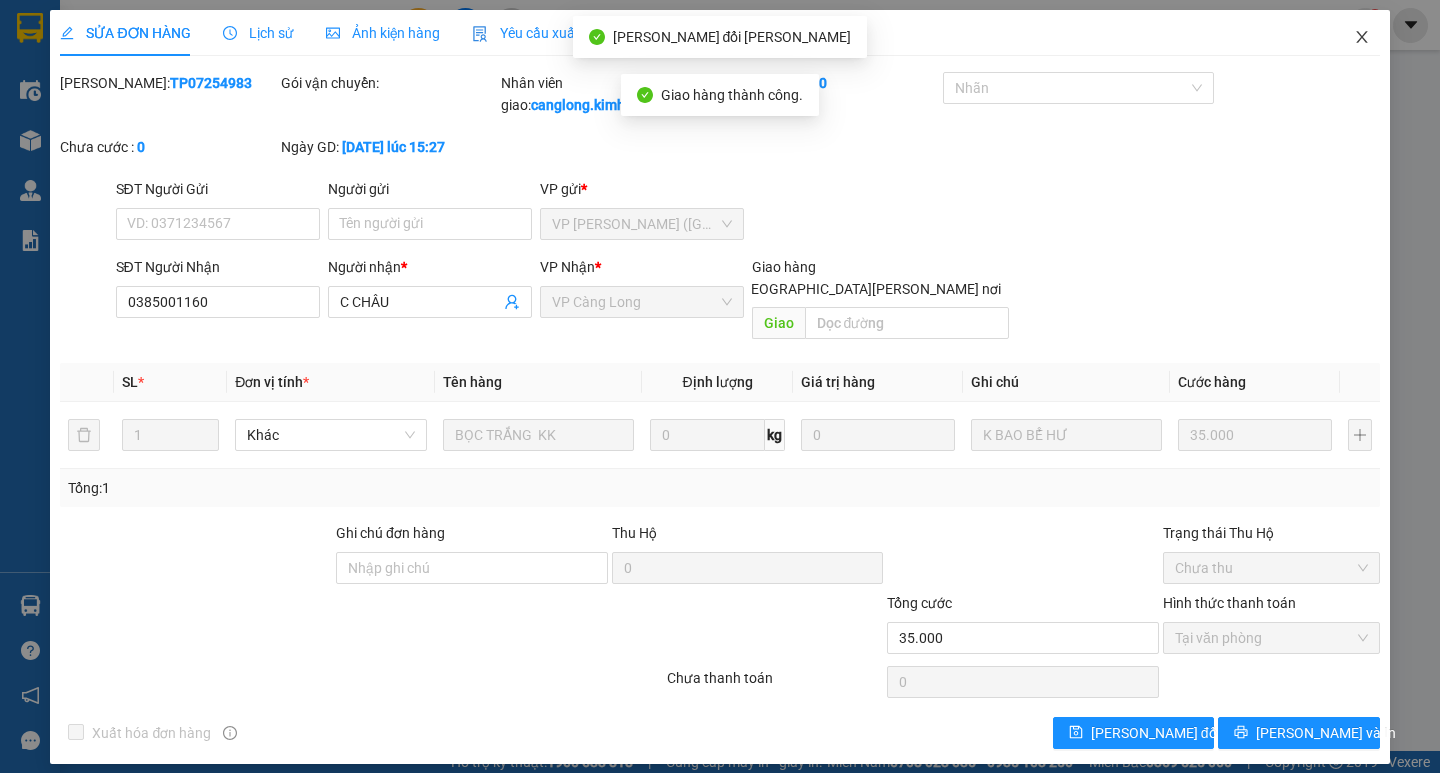 click 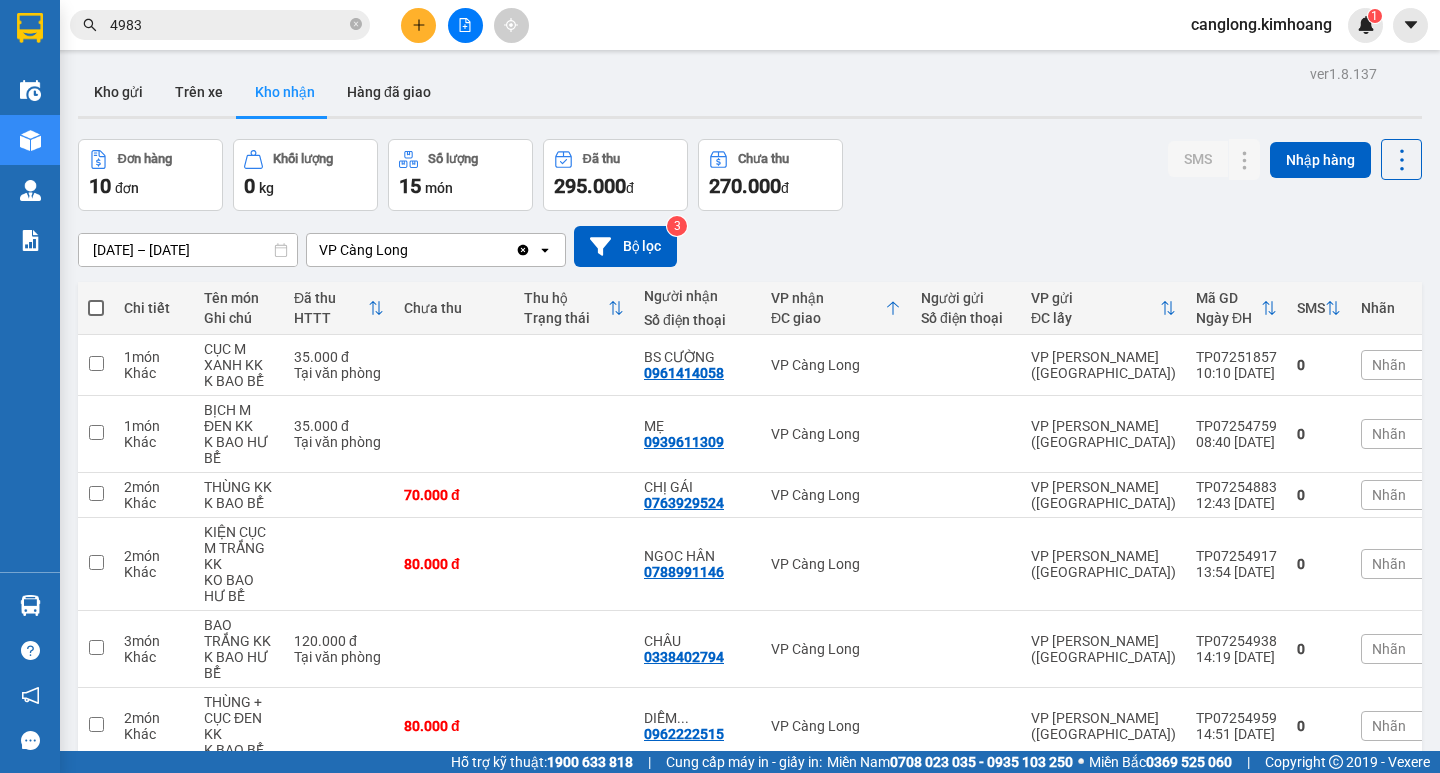 click on "4983" at bounding box center [228, 25] 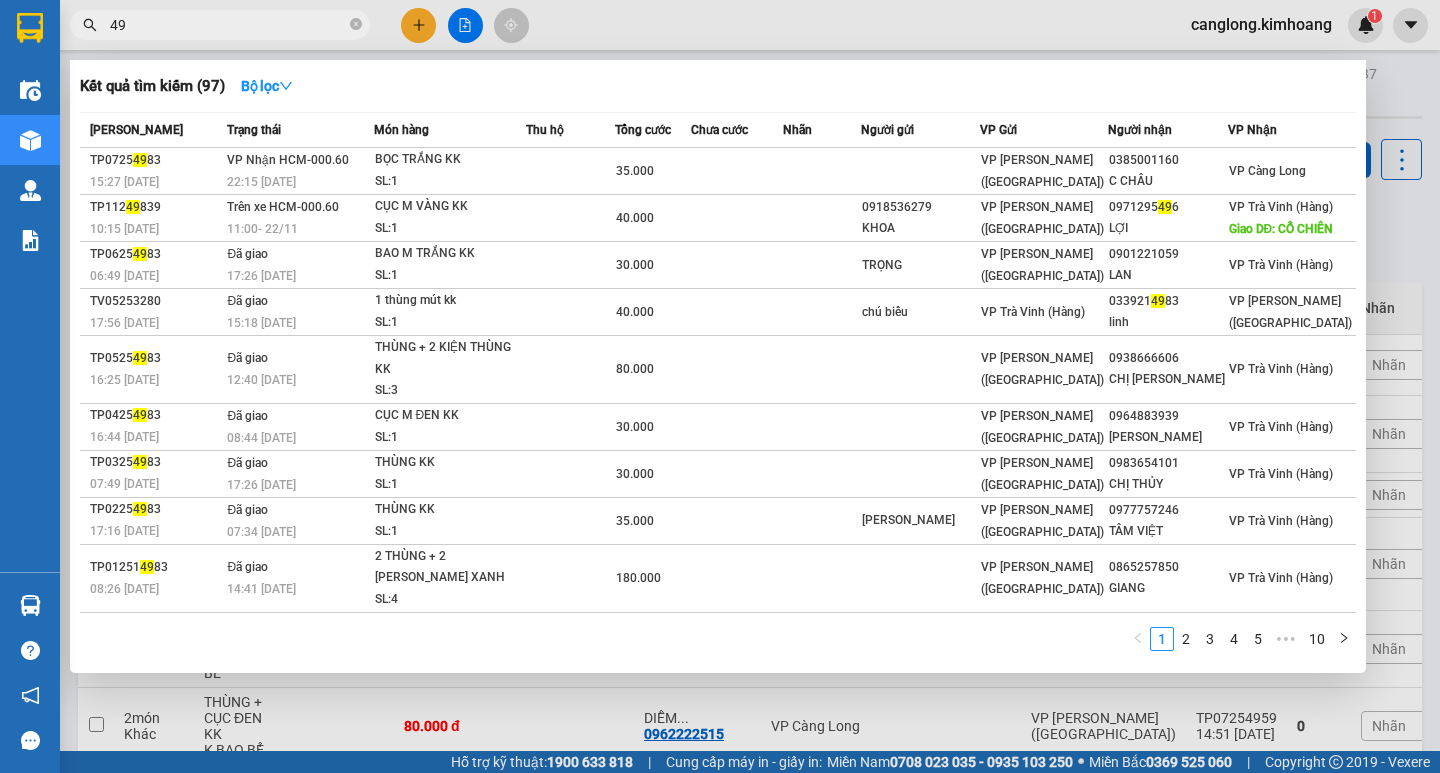type on "4" 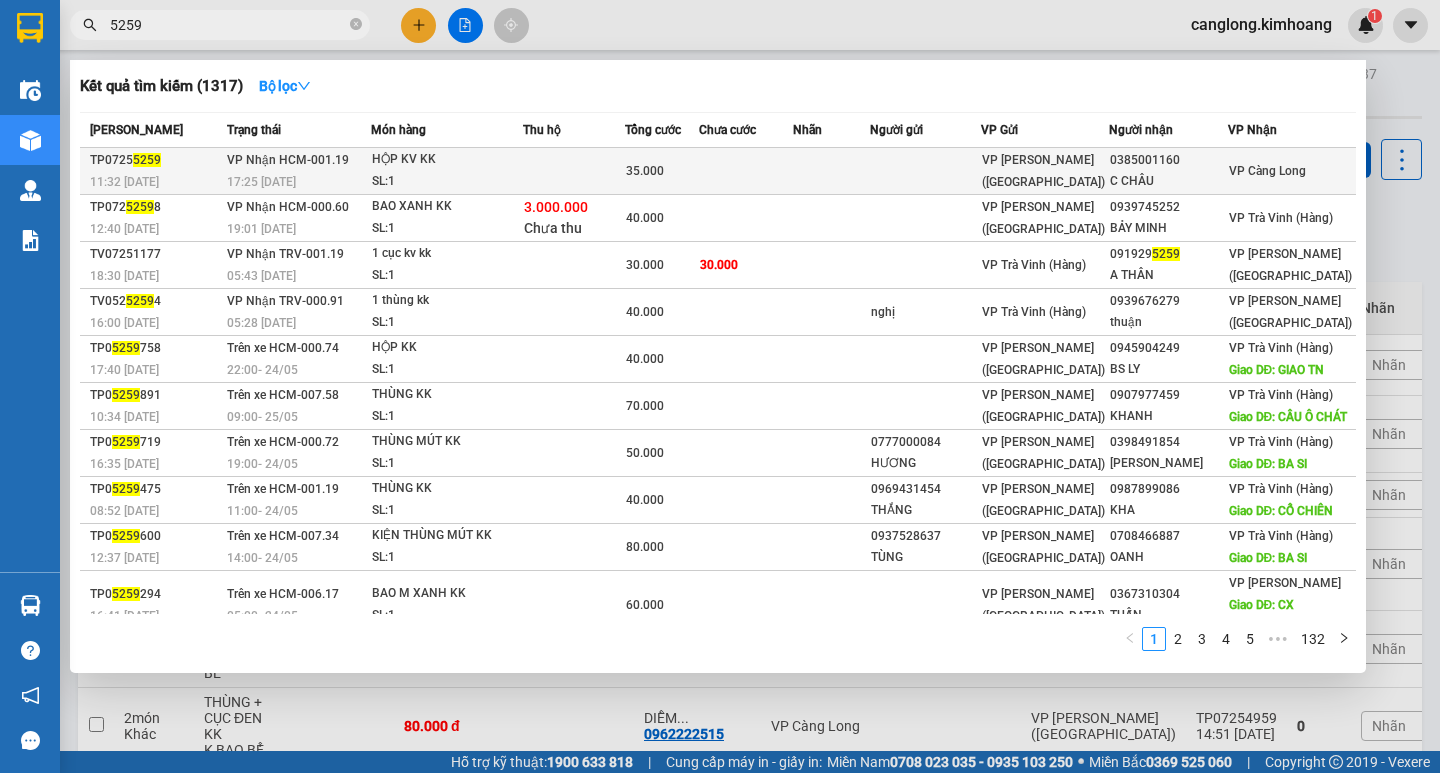 type on "5259" 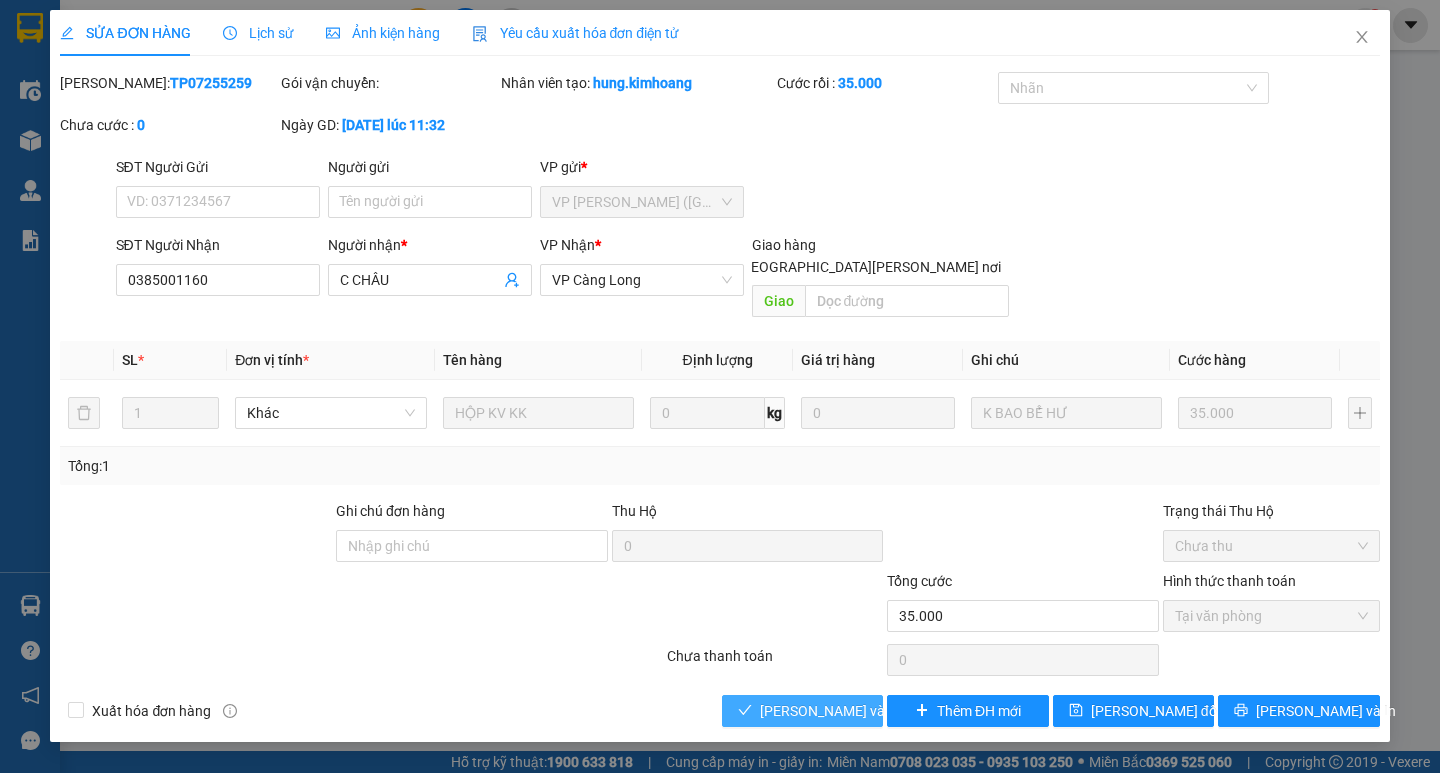 click on "[PERSON_NAME] và Giao hàng" at bounding box center [802, 711] 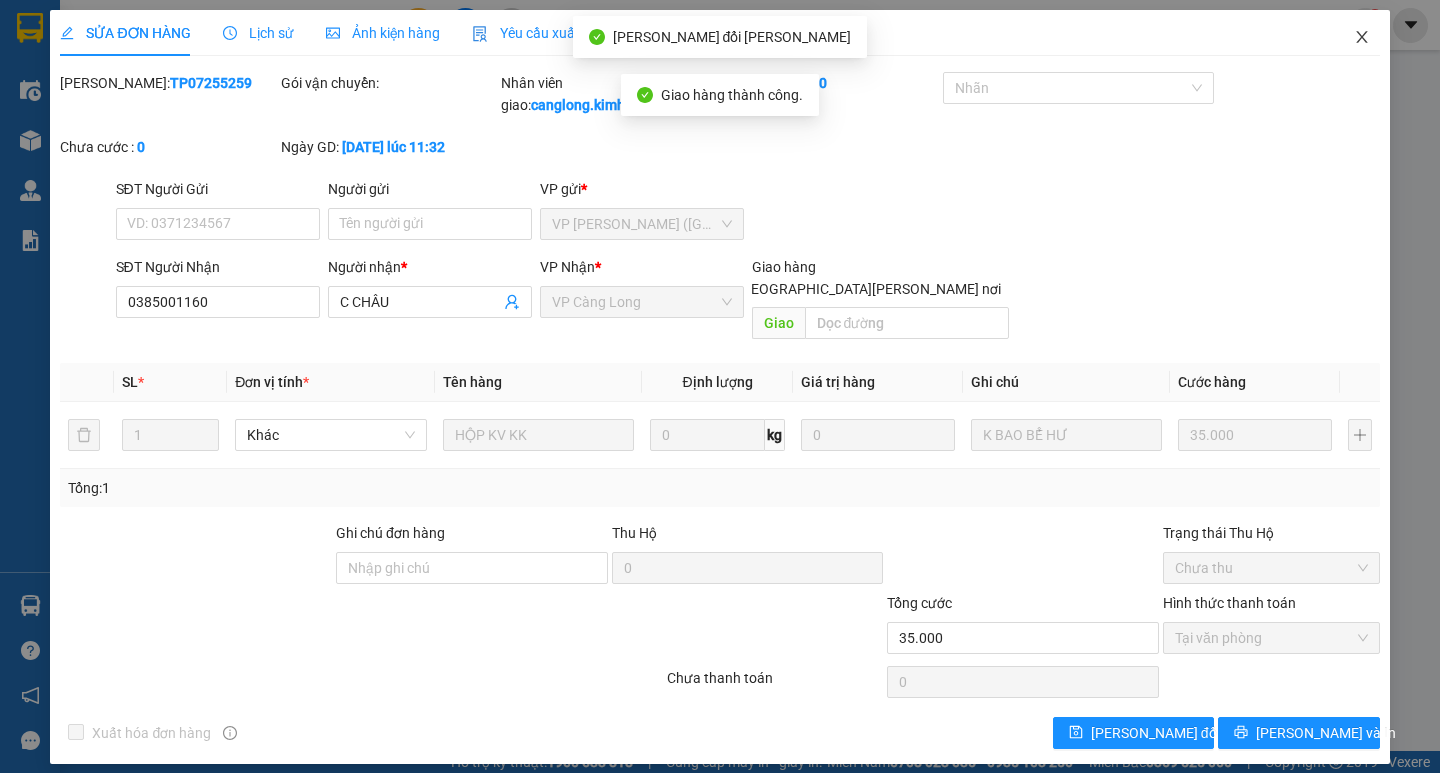 click at bounding box center [1362, 38] 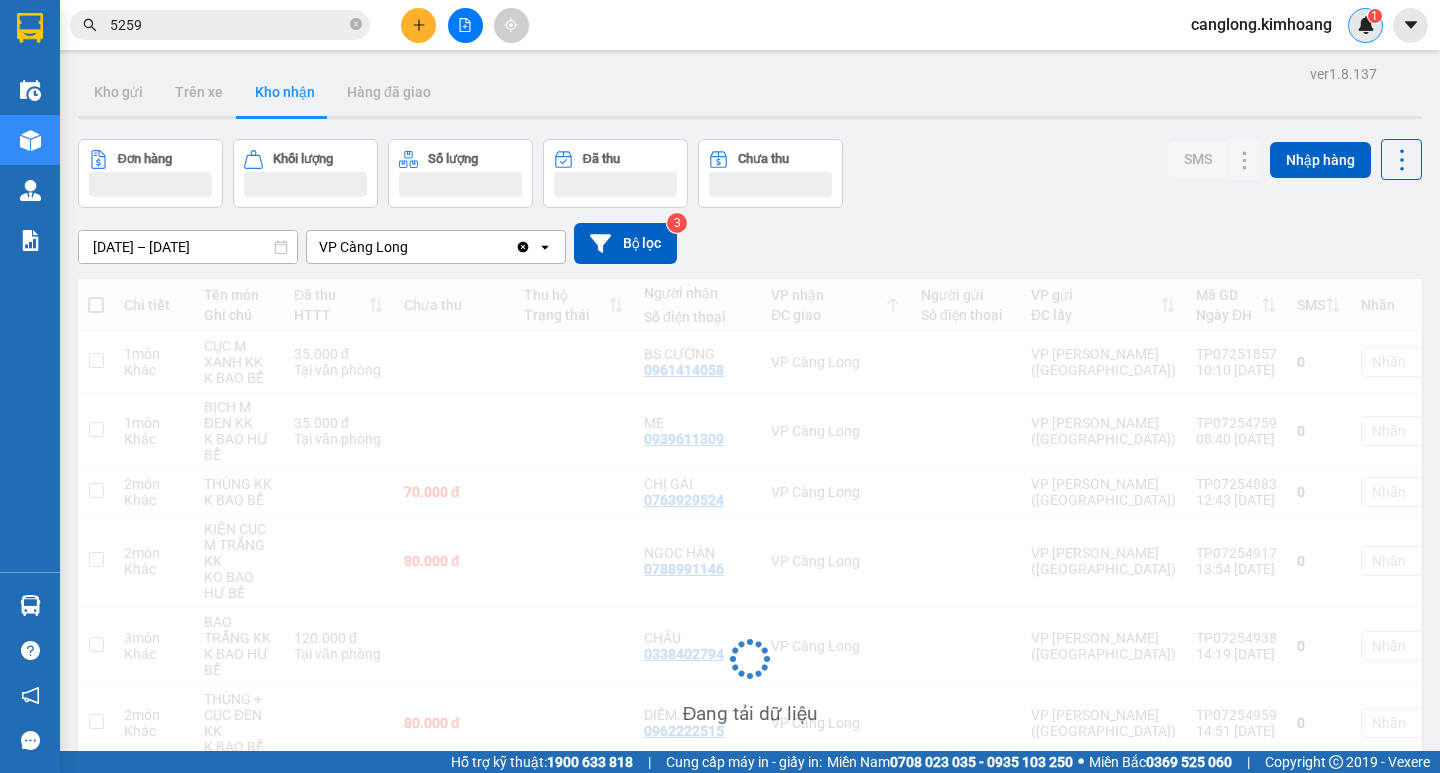 click on "1" at bounding box center [1365, 25] 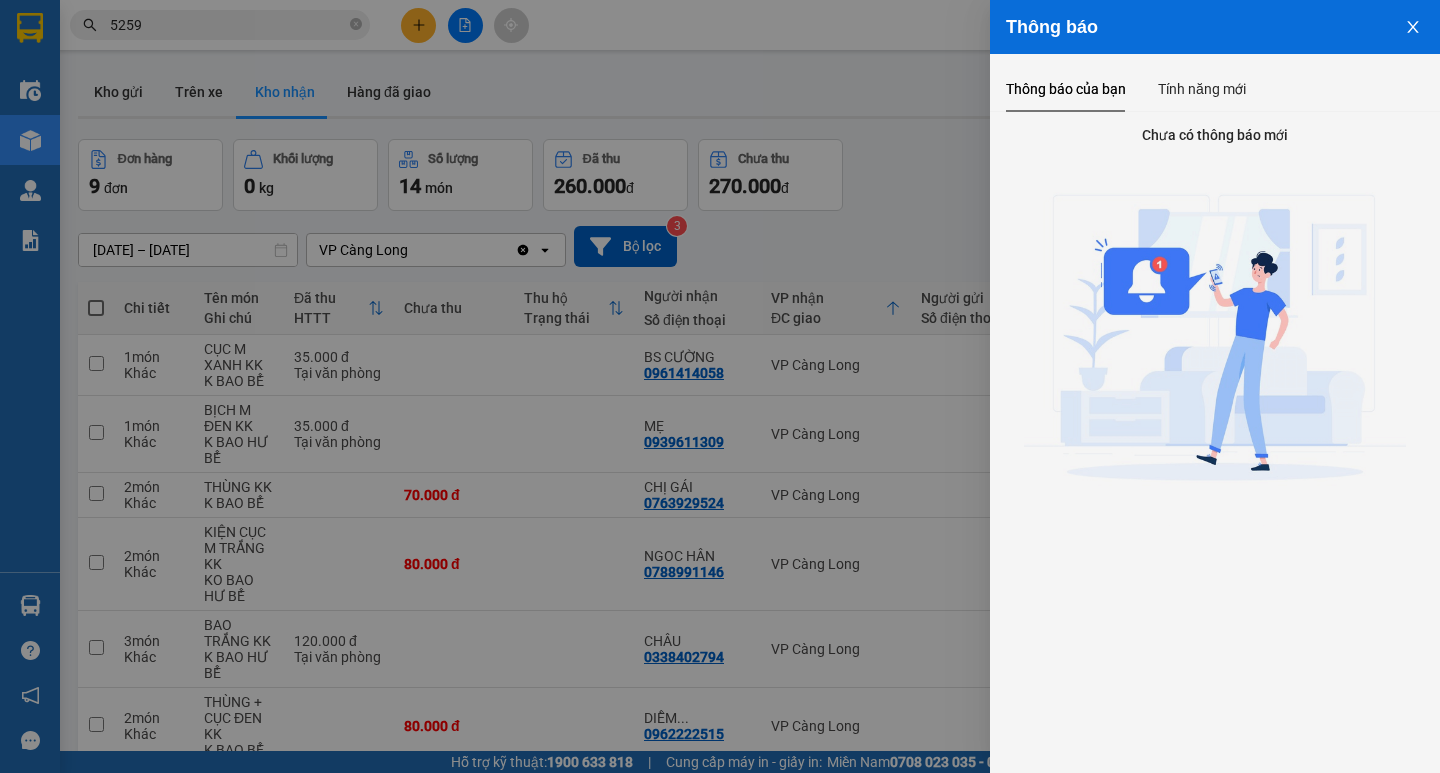 click at bounding box center (720, 386) 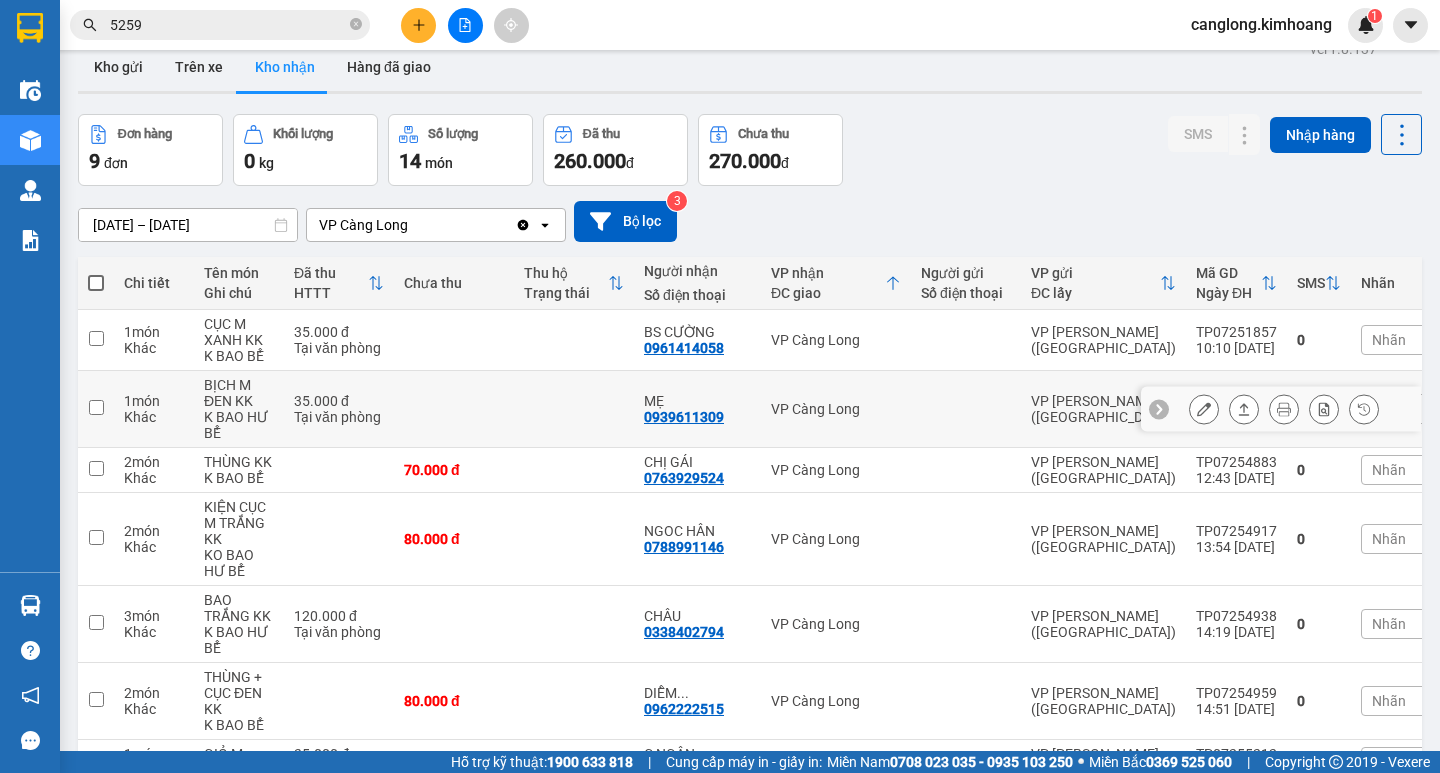 scroll, scrollTop: 0, scrollLeft: 0, axis: both 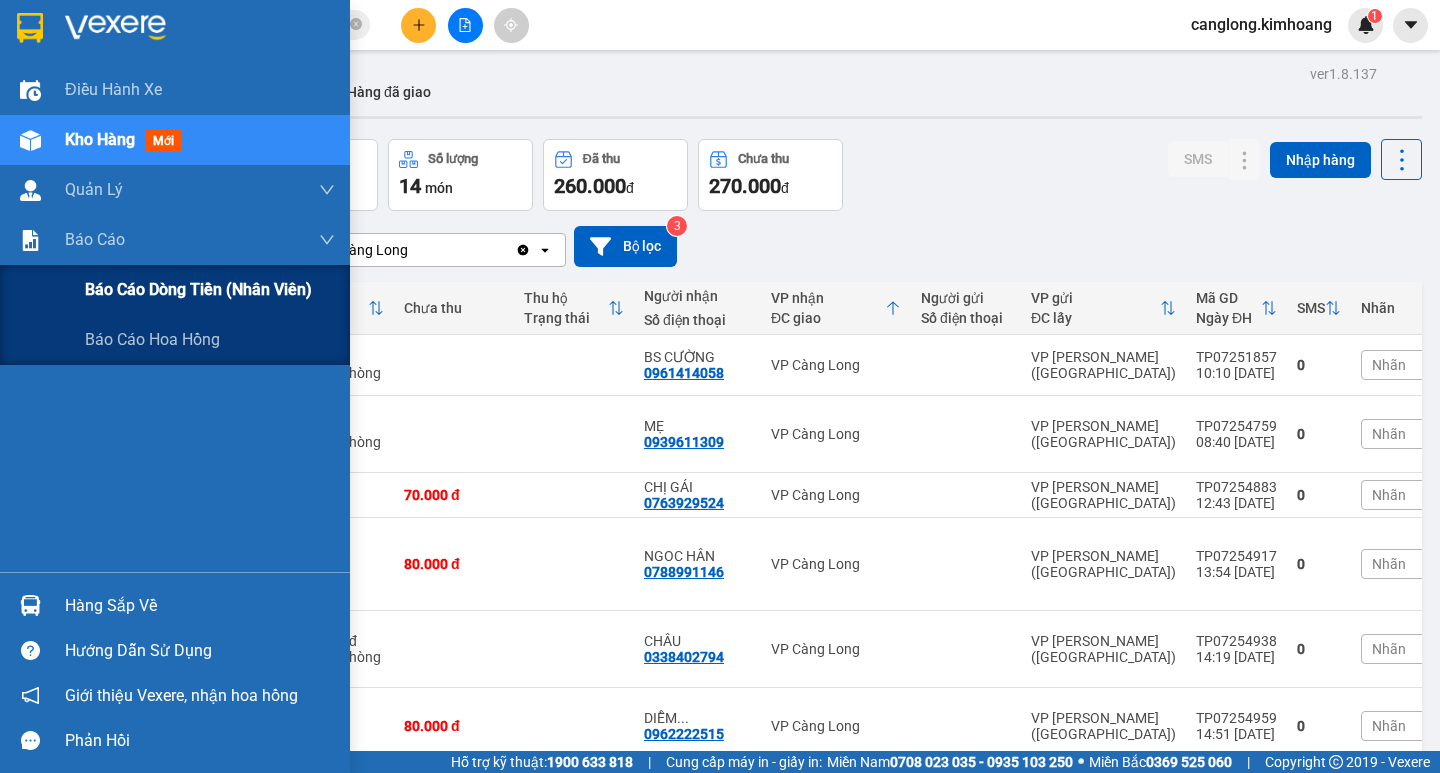 click on "Báo cáo dòng tiền (nhân viên)" at bounding box center (210, 290) 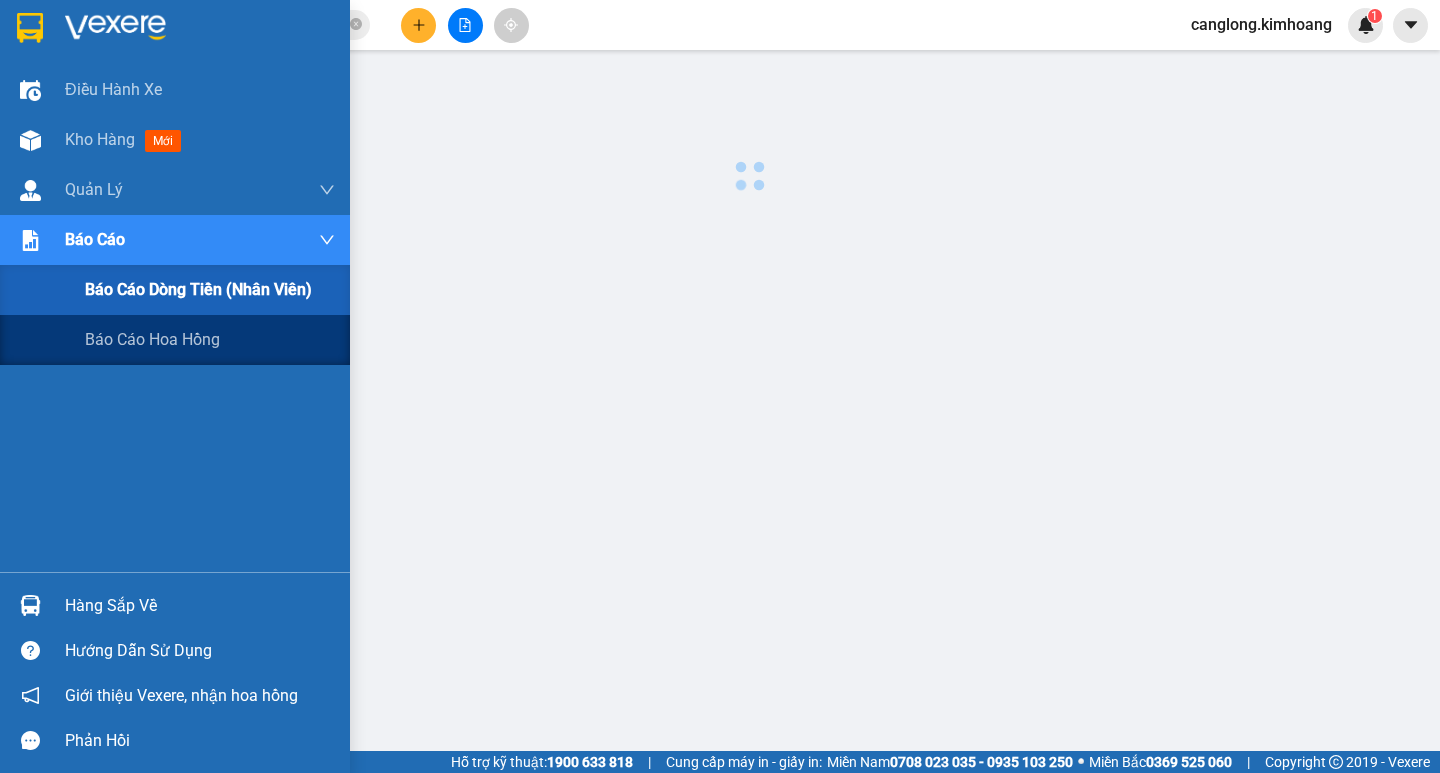click on "Báo cáo dòng tiền (nhân viên)" at bounding box center (210, 290) 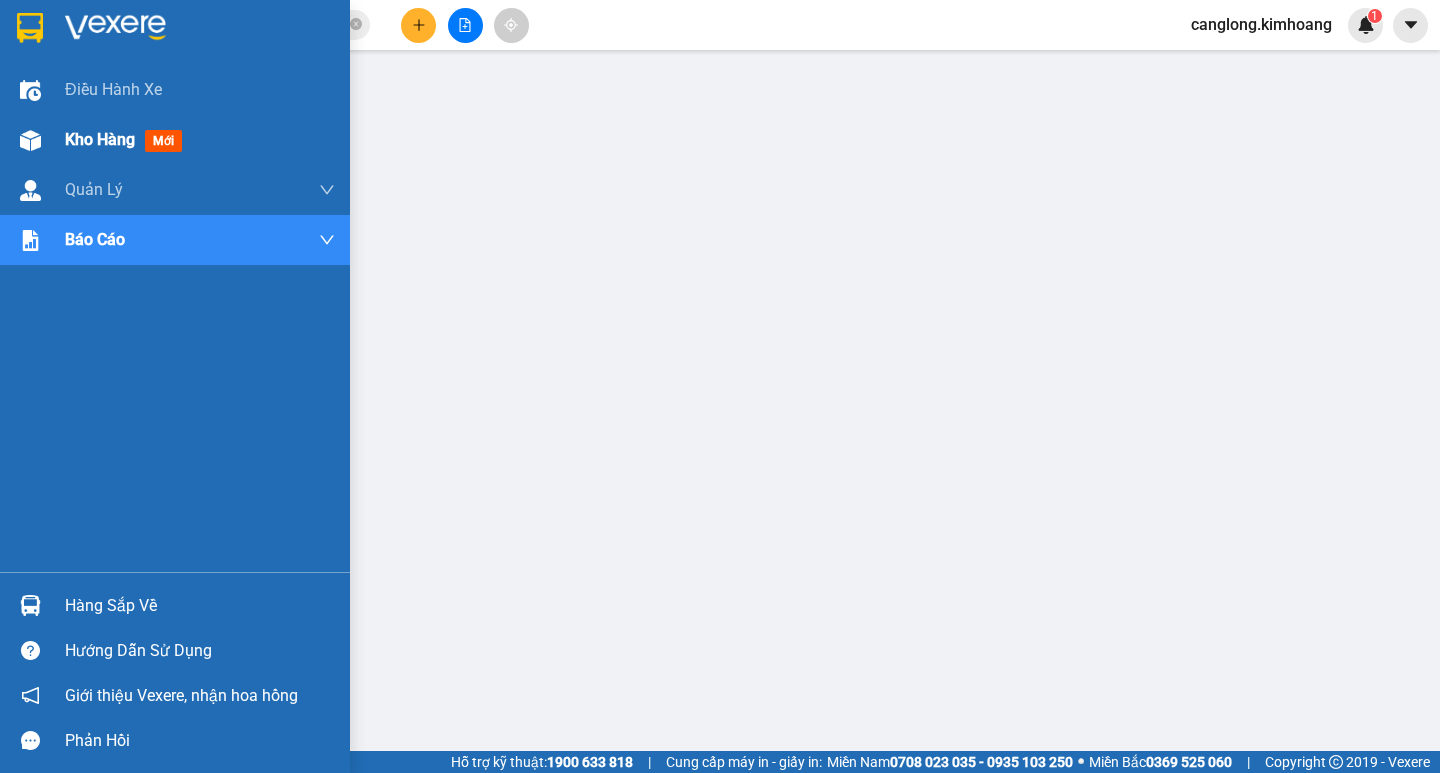 click on "Kho hàng" at bounding box center (100, 139) 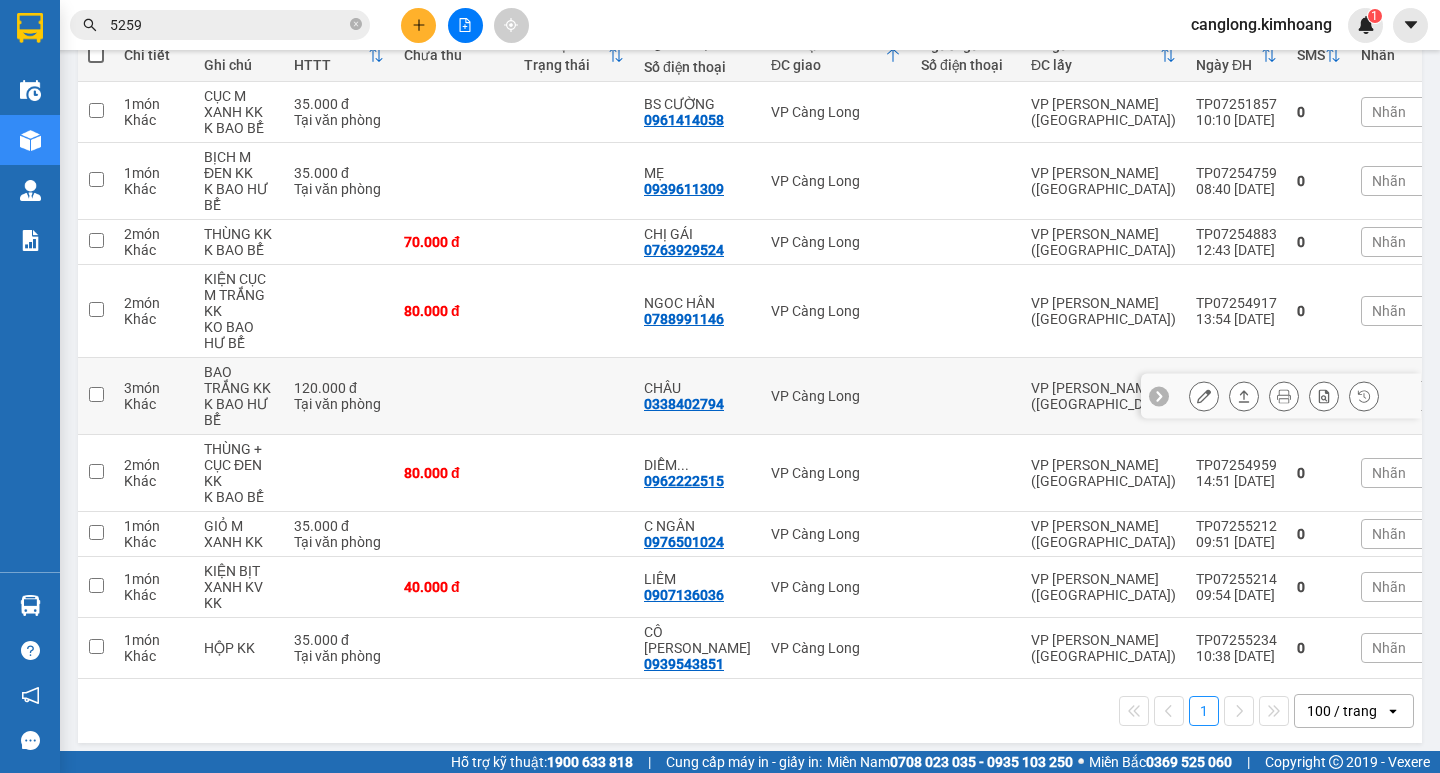 scroll, scrollTop: 255, scrollLeft: 0, axis: vertical 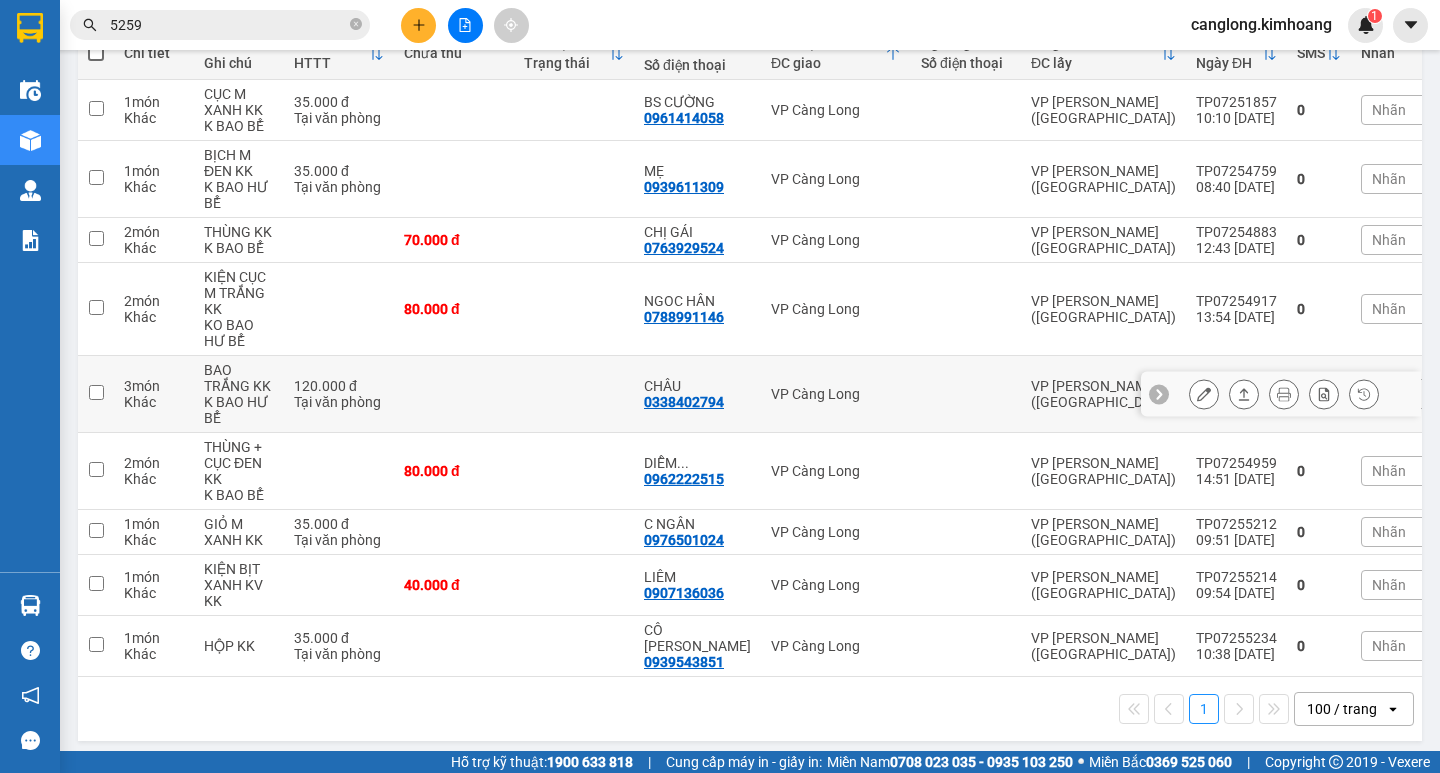 click on "1  món Khác CỤC M XANH KK  K BAO BỂ  35.000 đ Tại văn phòng BS CƯỜNG  0961414058 VP Càng Long VP Trần Phú (Hàng) TP07251857 10:10 05/07 0 Nhãn 1  món Khác BỊCH M ĐEN  KK  K BAO HƯ BỂ  35.000 đ Tại văn phòng MẸ 0939611309 VP Càng Long VP Trần Phú (Hàng) TP07254759 08:40 12/07 0 Nhãn 2  món Khác THÙNG KK  K BAO BỂ  70.000 đ CHỊ GÁI  0763929524 VP Càng Long VP Trần Phú (Hàng) TP07254883 12:43 12/07 0 Nhãn 2  món Khác KIỆN CỤC M TRẮNG KK  KO BAO HƯ BỂ 80.000 đ NGOC HÂN  0788991146 VP Càng Long VP Trần Phú (Hàng) TP07254917 13:54 12/07 0 Nhãn 3  món Khác BAO TRẮNG KK  K BAO HƯ BỂ  120.000 đ Tại văn phòng CHÂU 0338402794 VP Càng Long VP Trần Phú (Hàng) TP07254938 14:19 12/07 0 Nhãn 2  món Khác THÙNG + CỤC ĐEN  KK  K BAO BỂ  80.000 đ DIỄM ... 0962222515 VP Càng Long VP Trần Phú (Hàng) TP07254959 14:51 12/07 0 Nhãn 1  món Khác GIỎ M XANH KK  35.000 đ Tại văn phòng C NGÂN 0976501024 VP Càng Long 0" at bounding box center (775, 378) 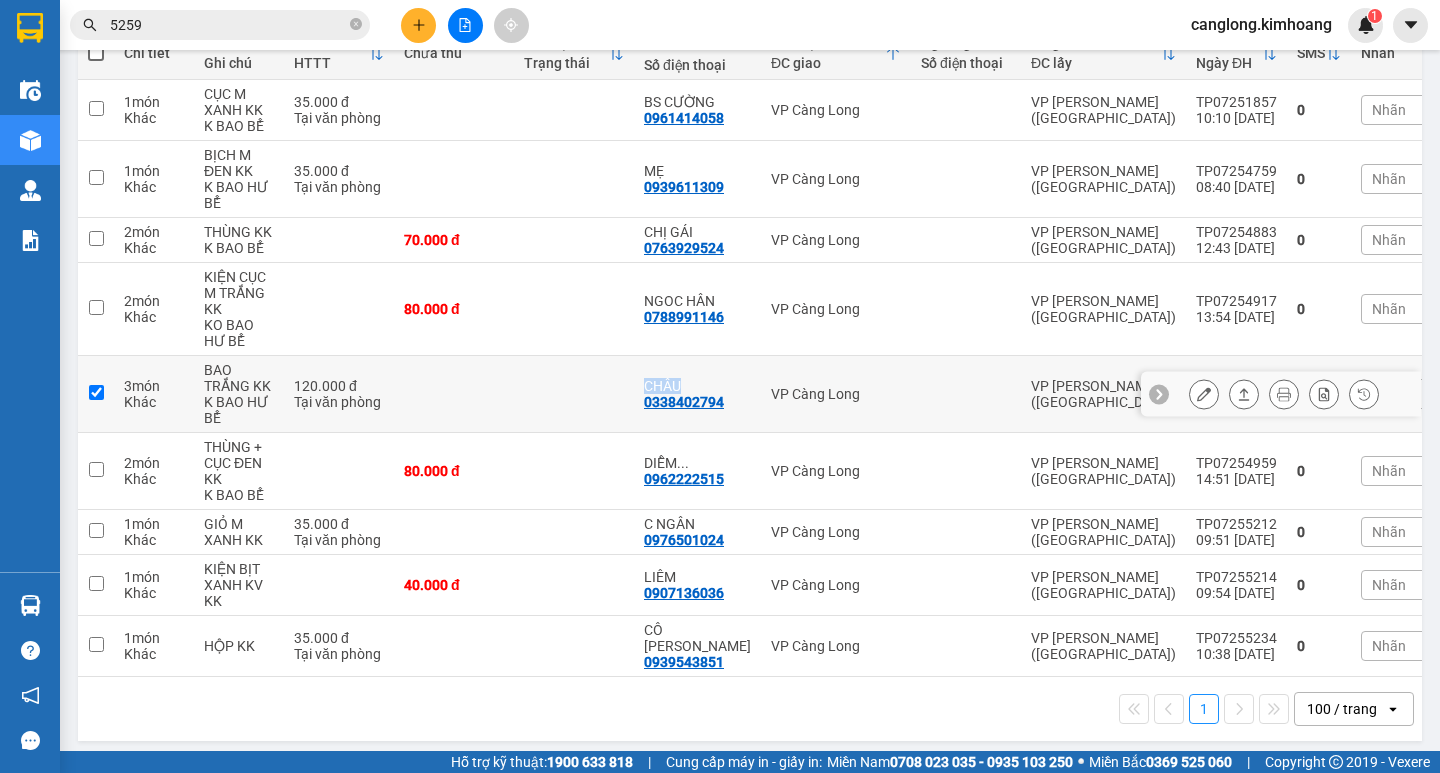click at bounding box center (574, 394) 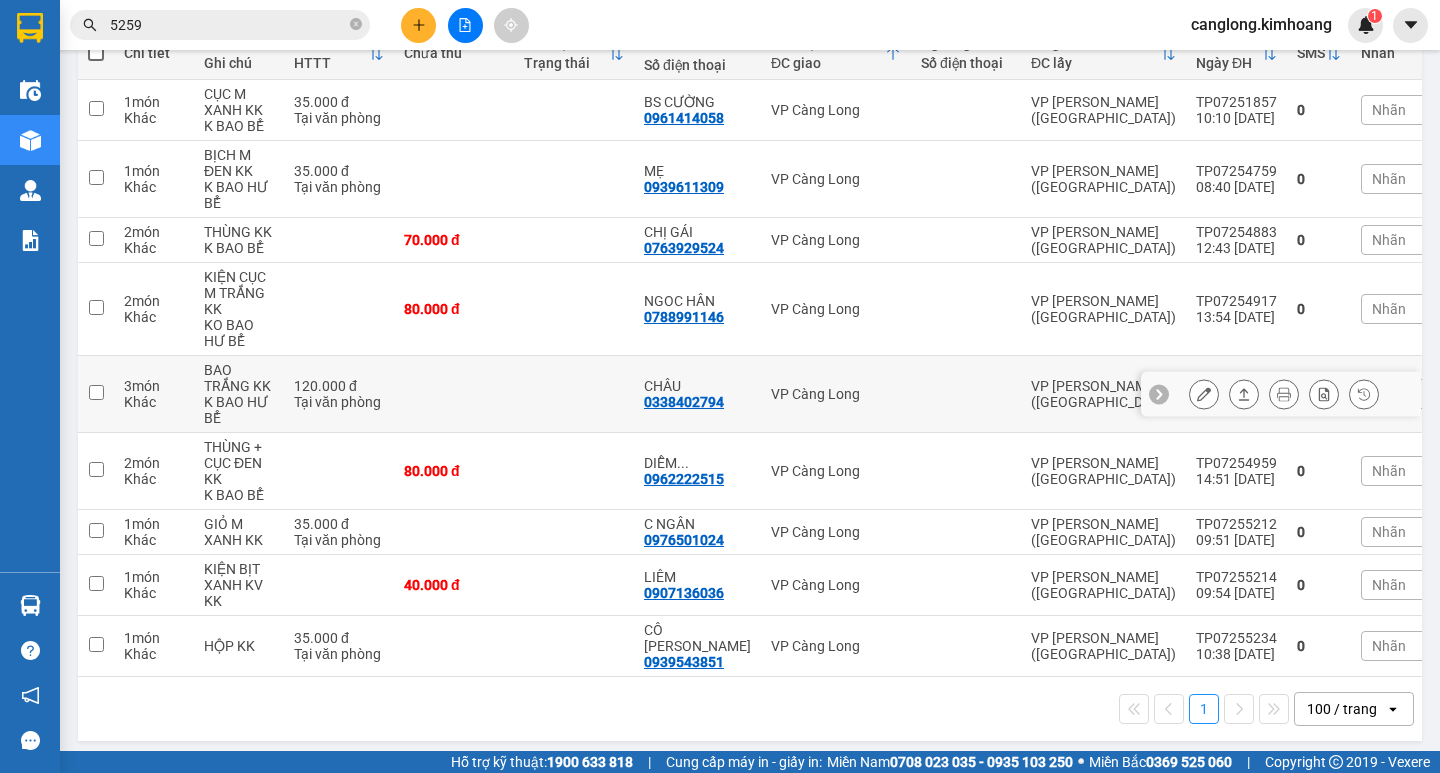 click at bounding box center (574, 394) 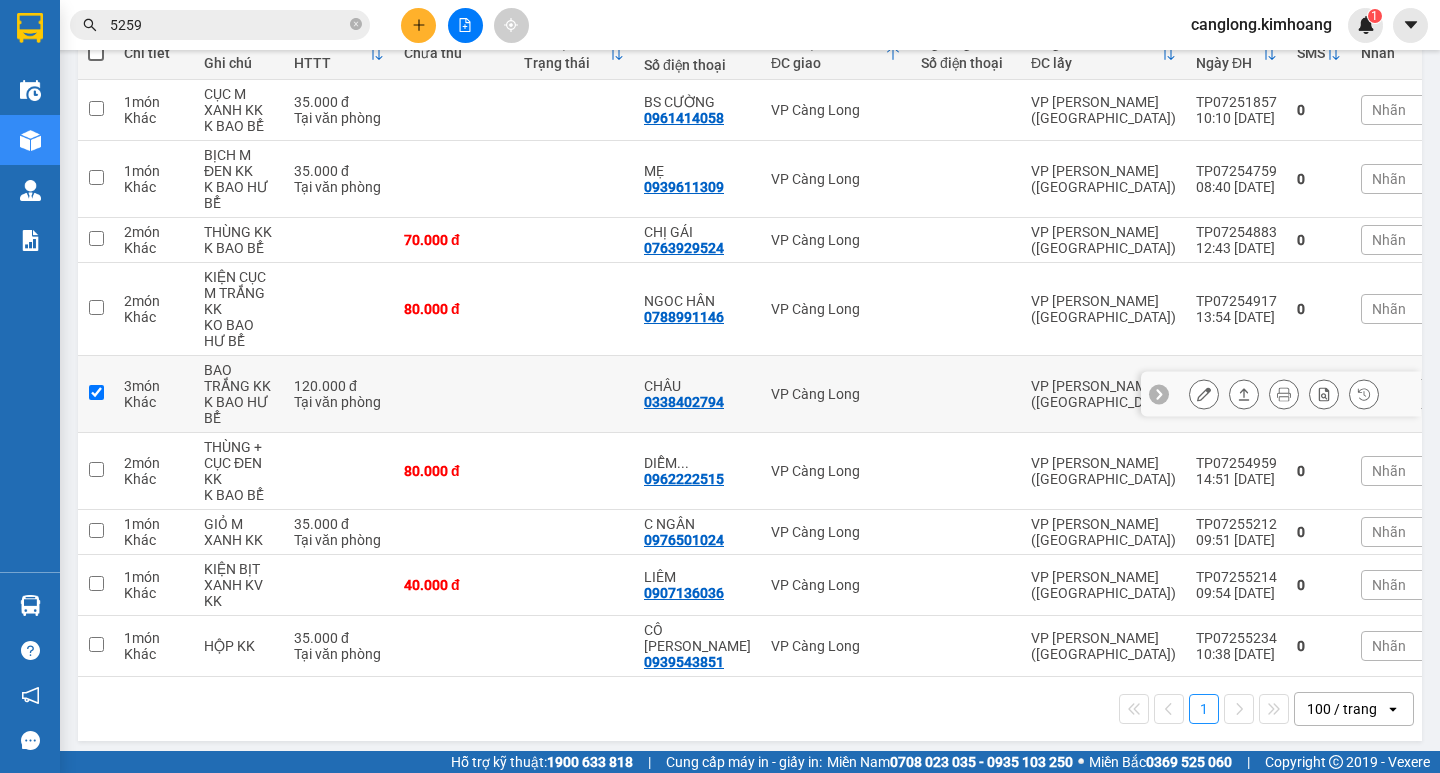 checkbox on "true" 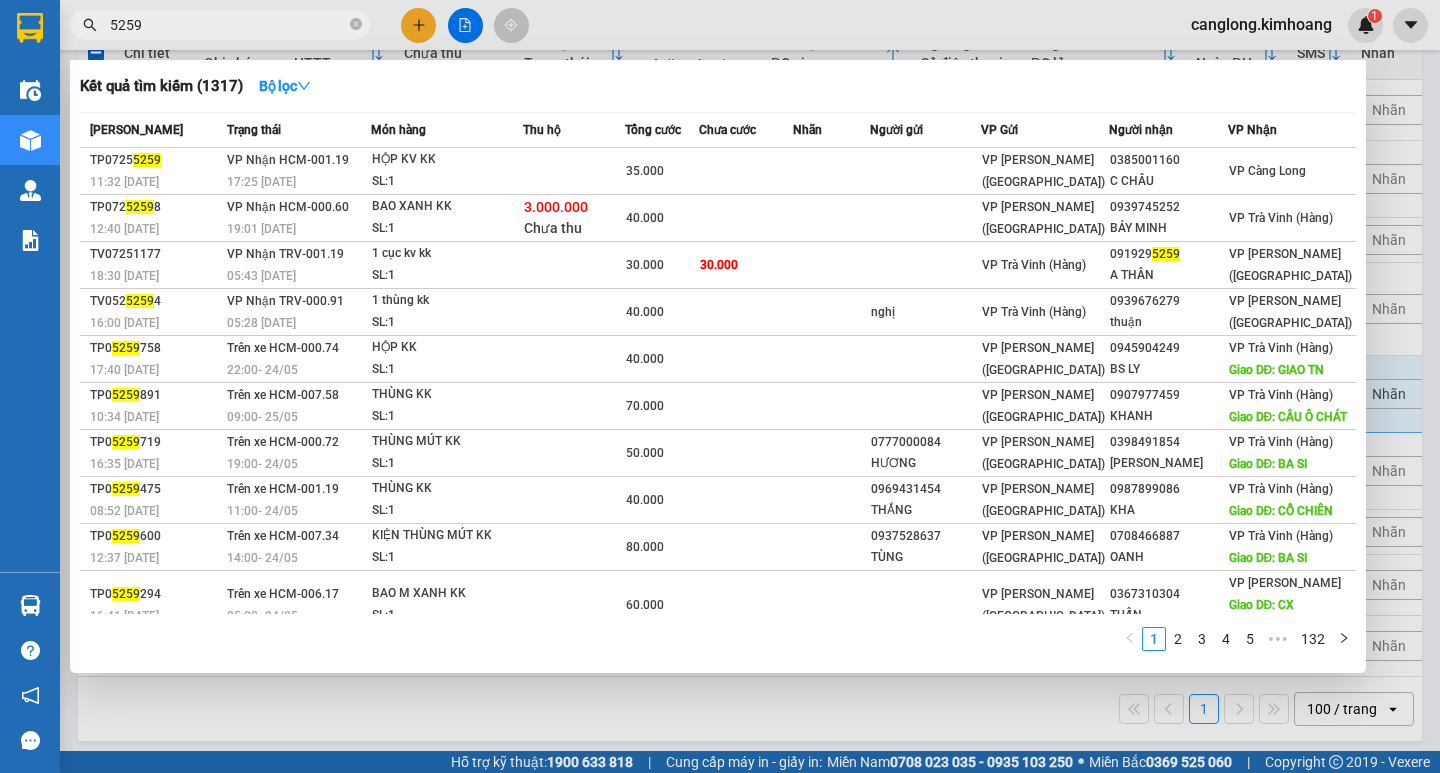 click on "5259" at bounding box center [228, 25] 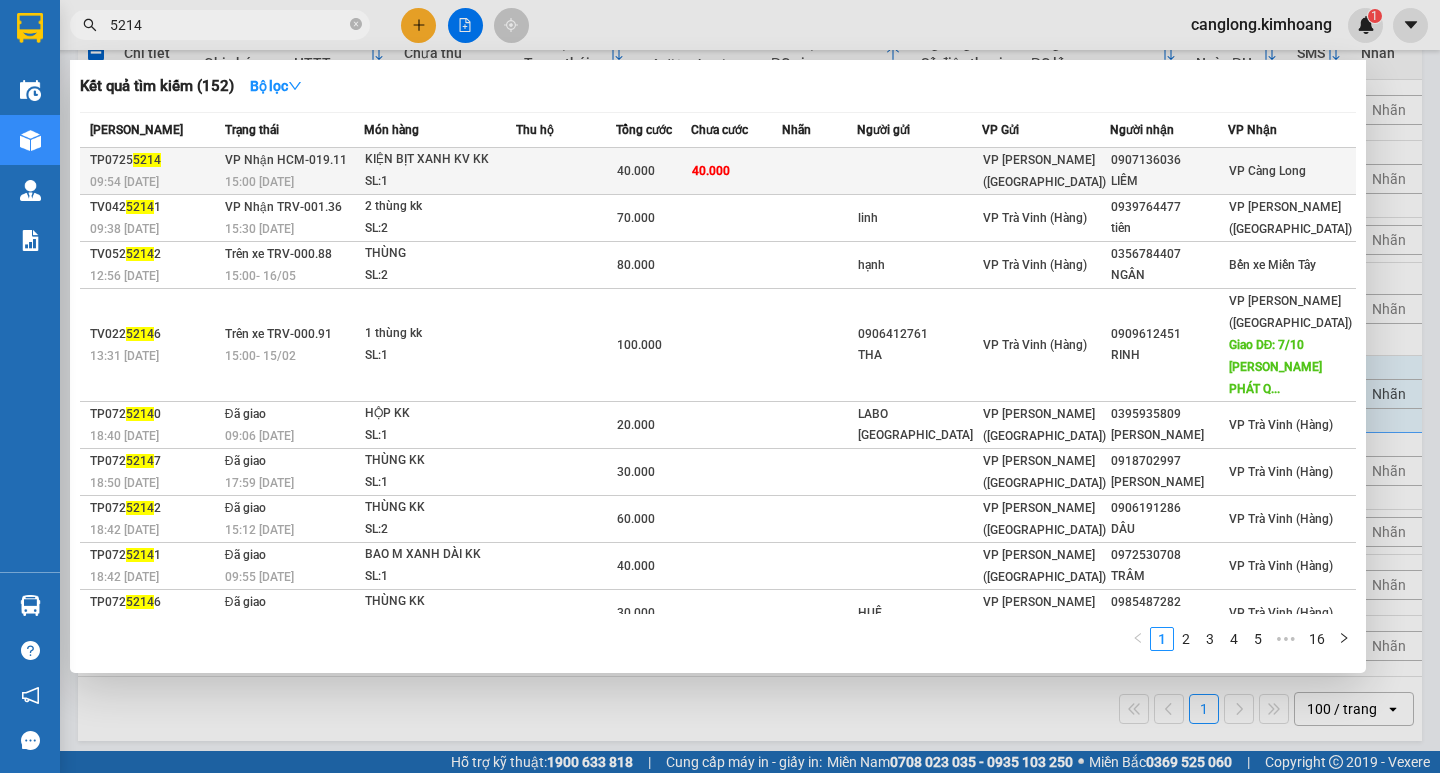 type on "5214" 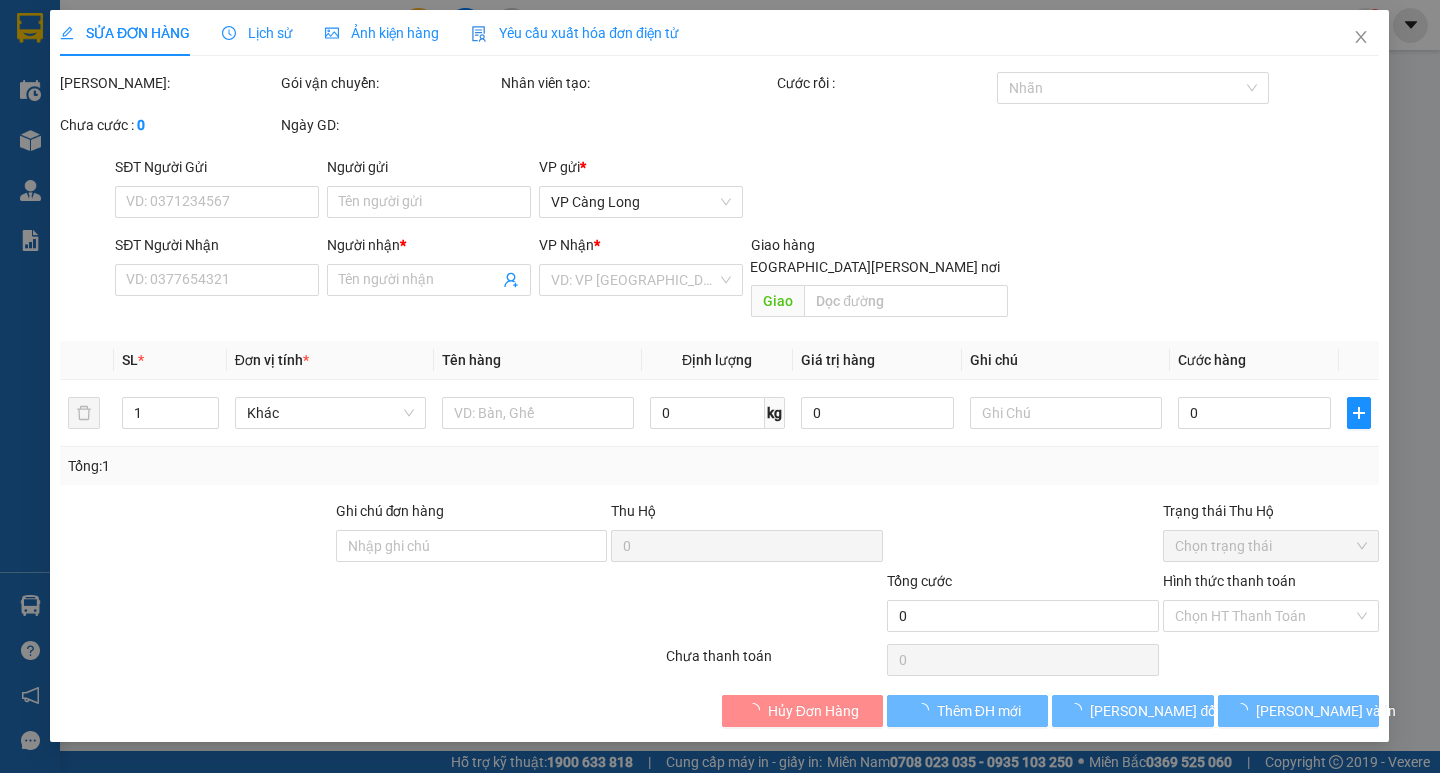 scroll, scrollTop: 0, scrollLeft: 0, axis: both 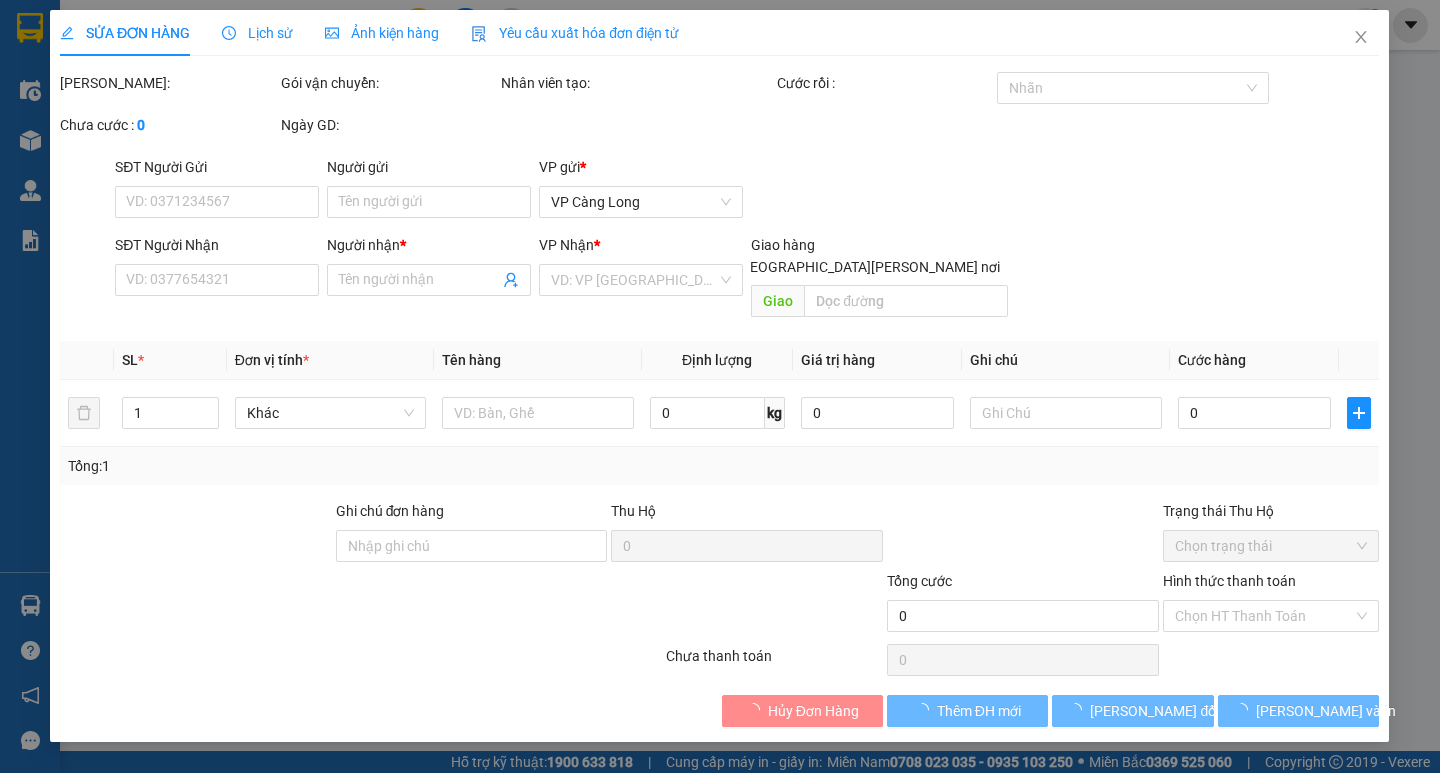 type on "0907136036" 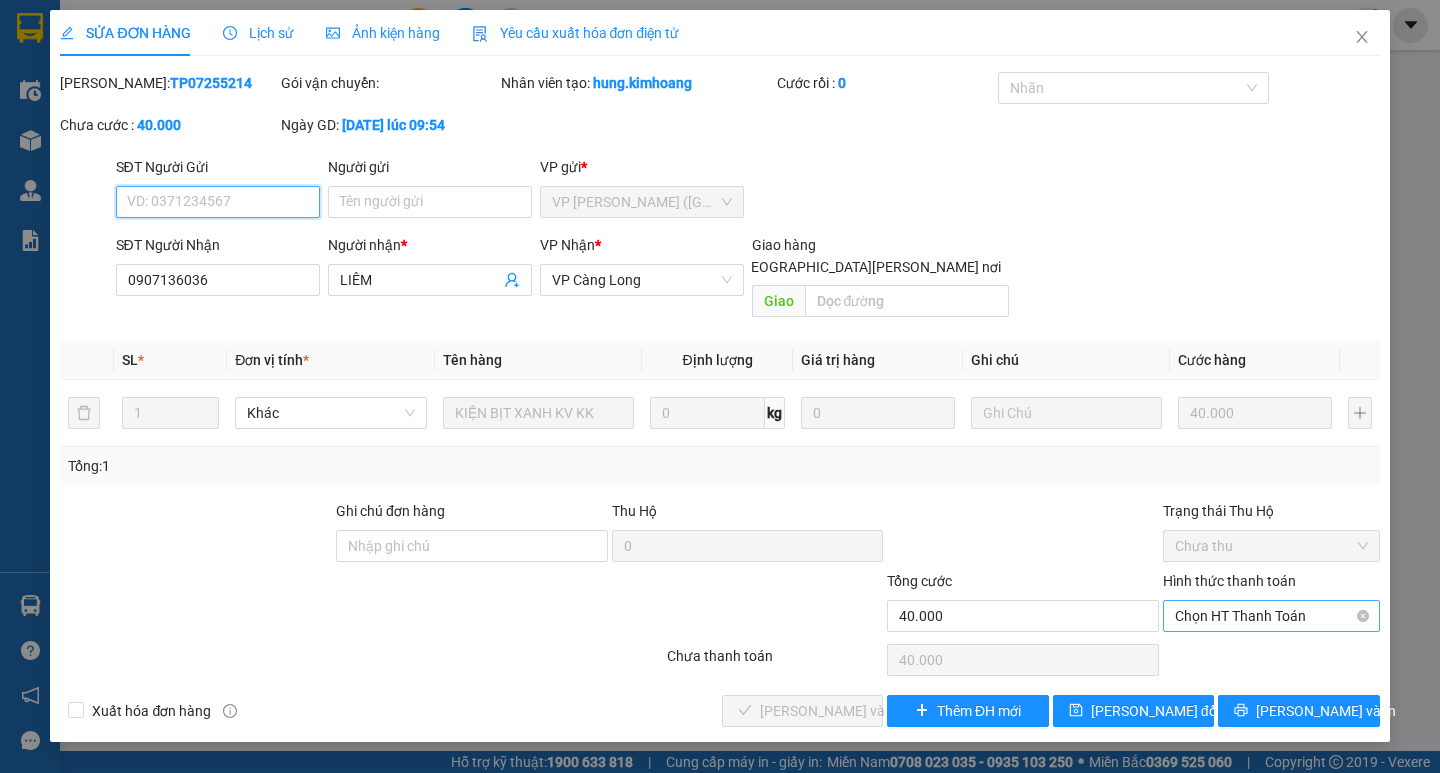 click on "Chọn HT Thanh Toán" at bounding box center (1271, 616) 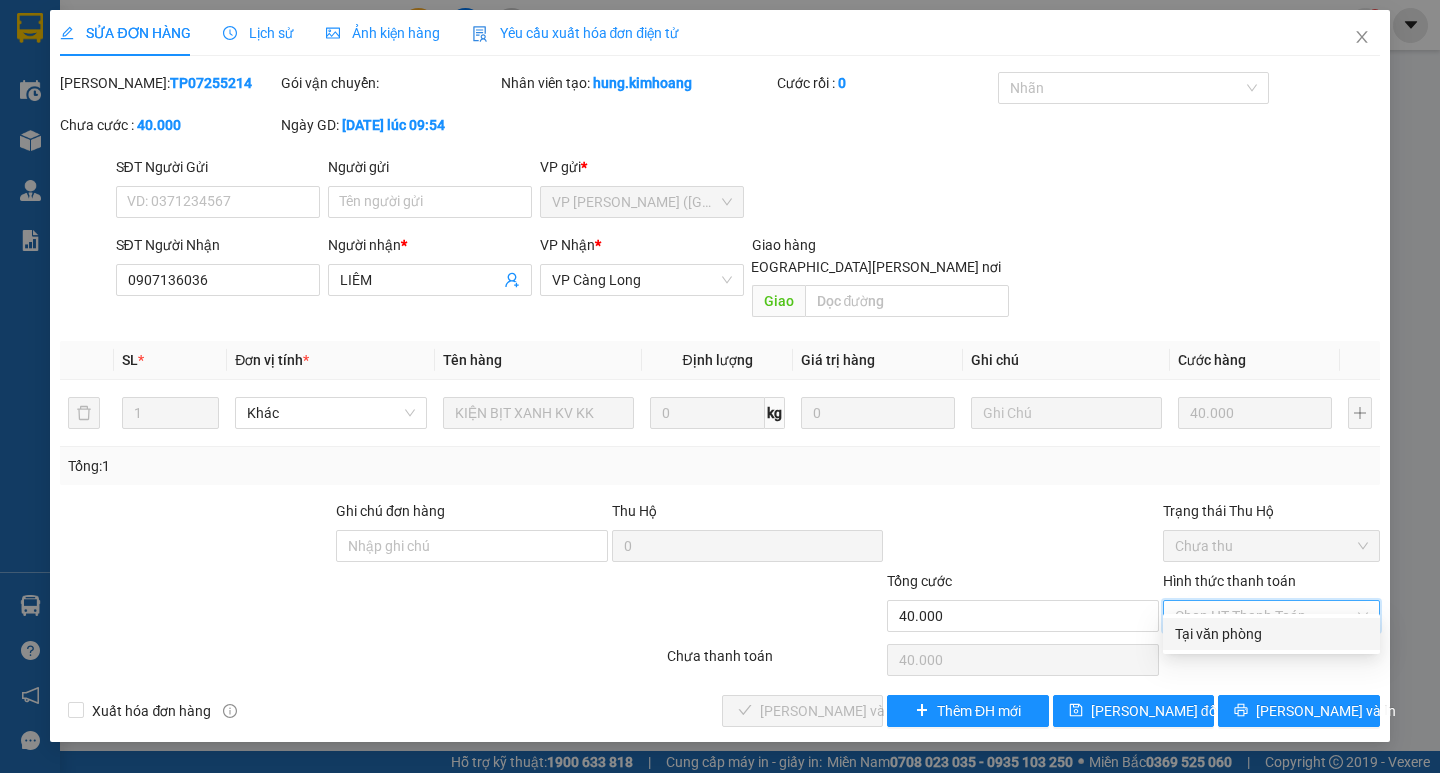 click on "Tại văn phòng" at bounding box center (1271, 634) 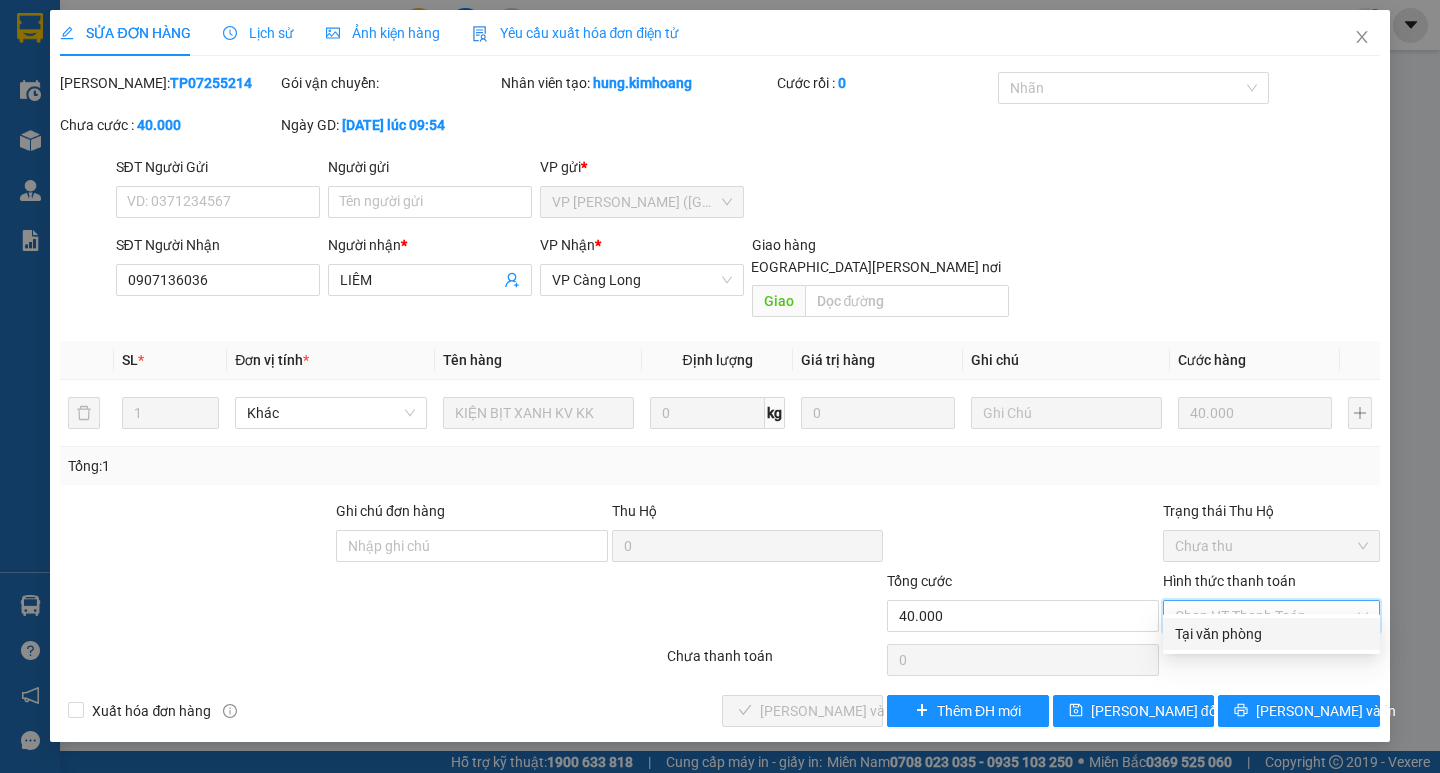 click on "Chọn HT Thanh Toán" at bounding box center (1271, 660) 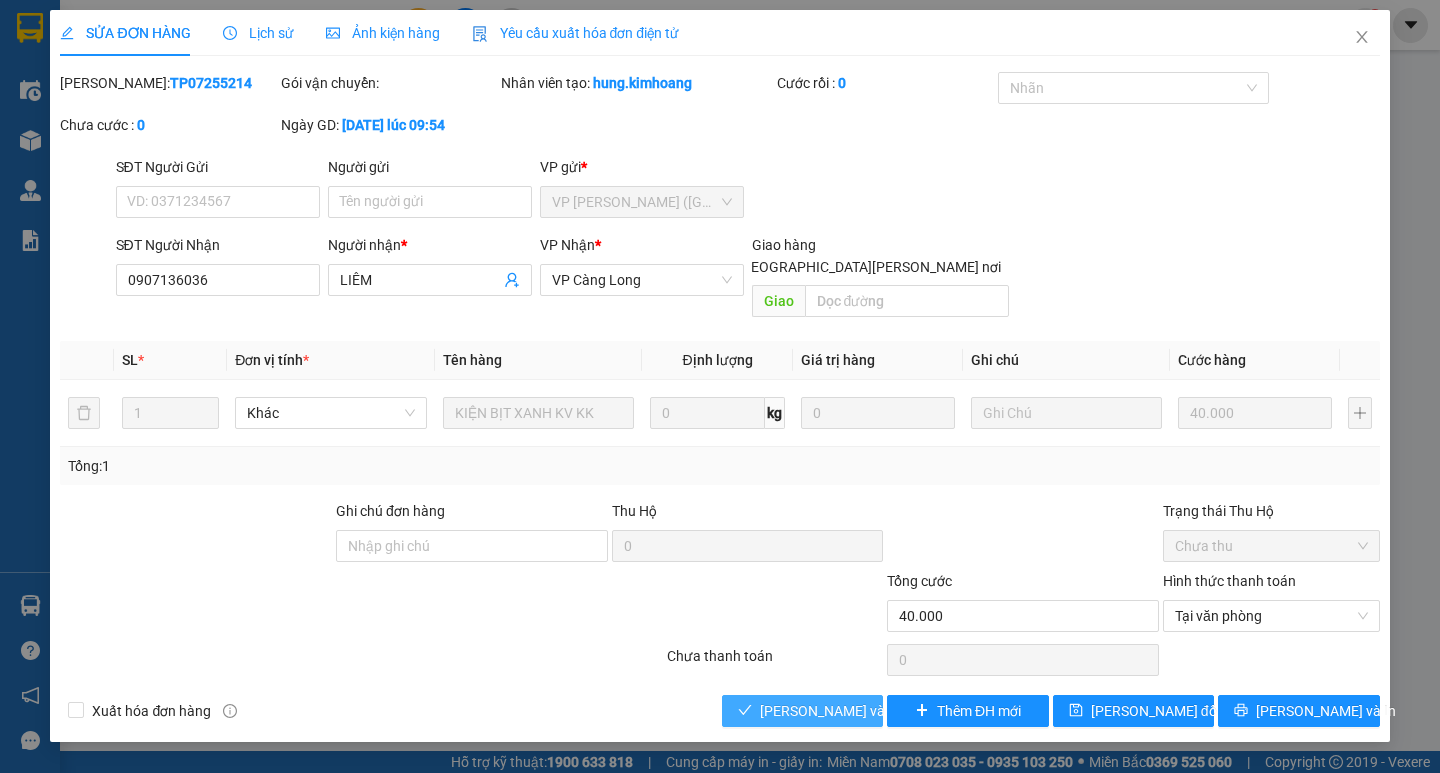 click on "[PERSON_NAME] và Giao hàng" at bounding box center (895, 711) 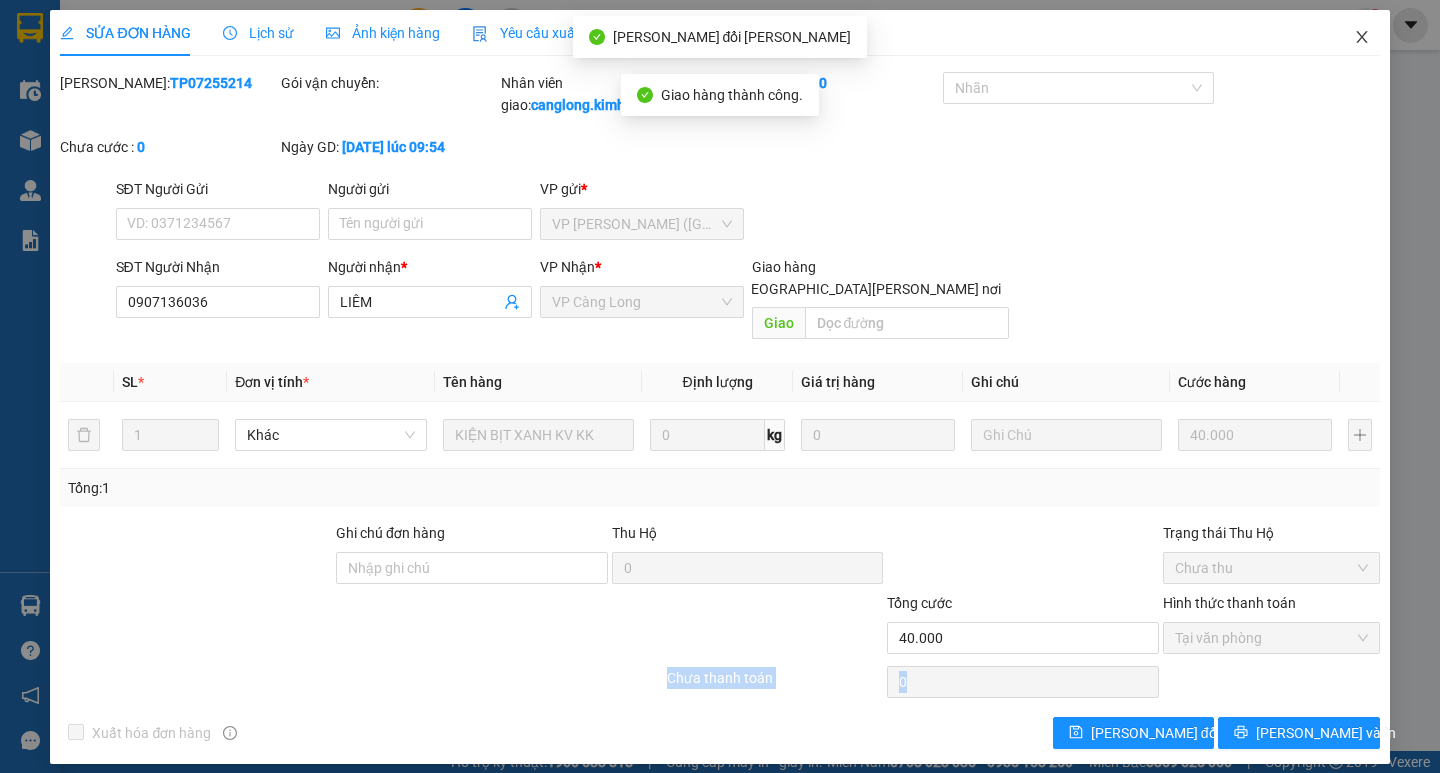 click at bounding box center (1362, 38) 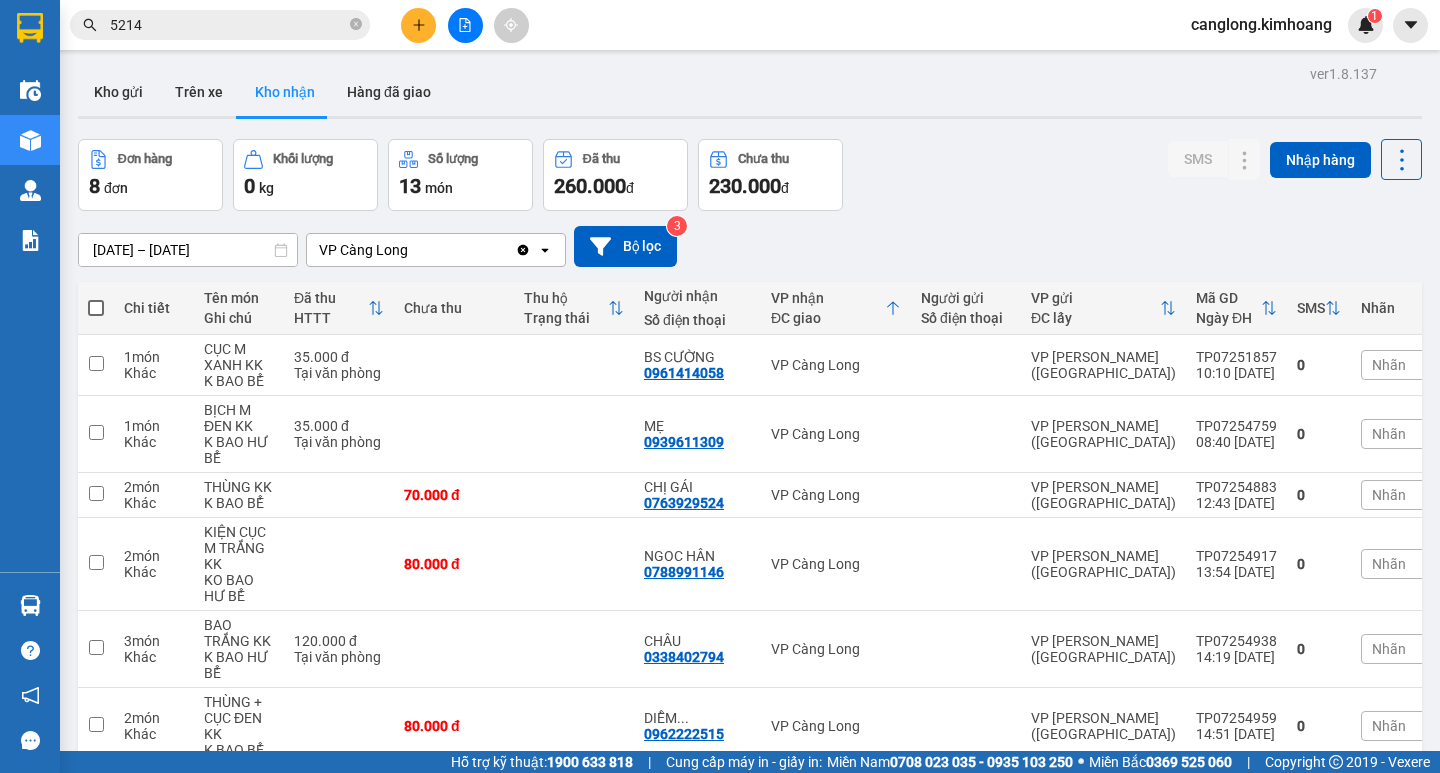 scroll, scrollTop: 194, scrollLeft: 0, axis: vertical 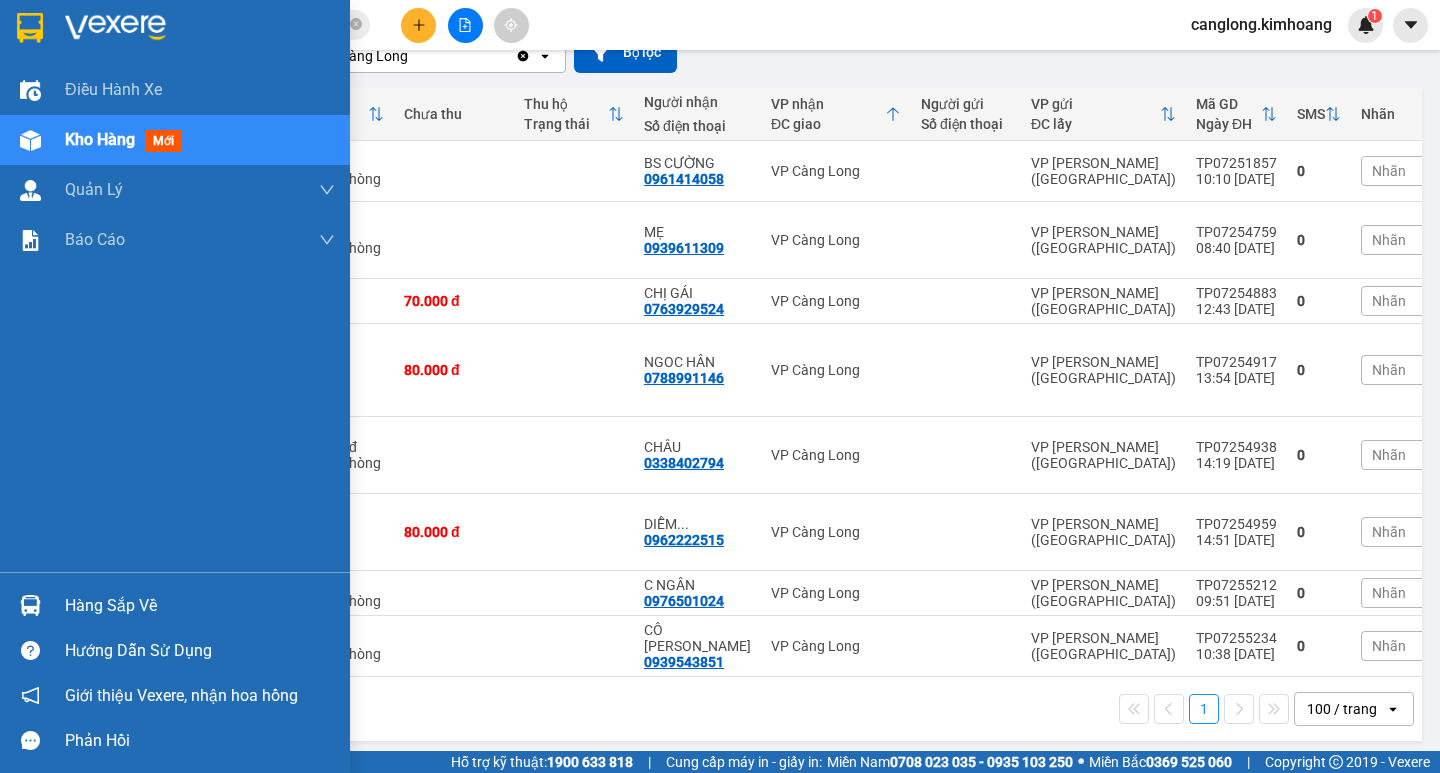 click on "Hàng sắp về" at bounding box center [175, 605] 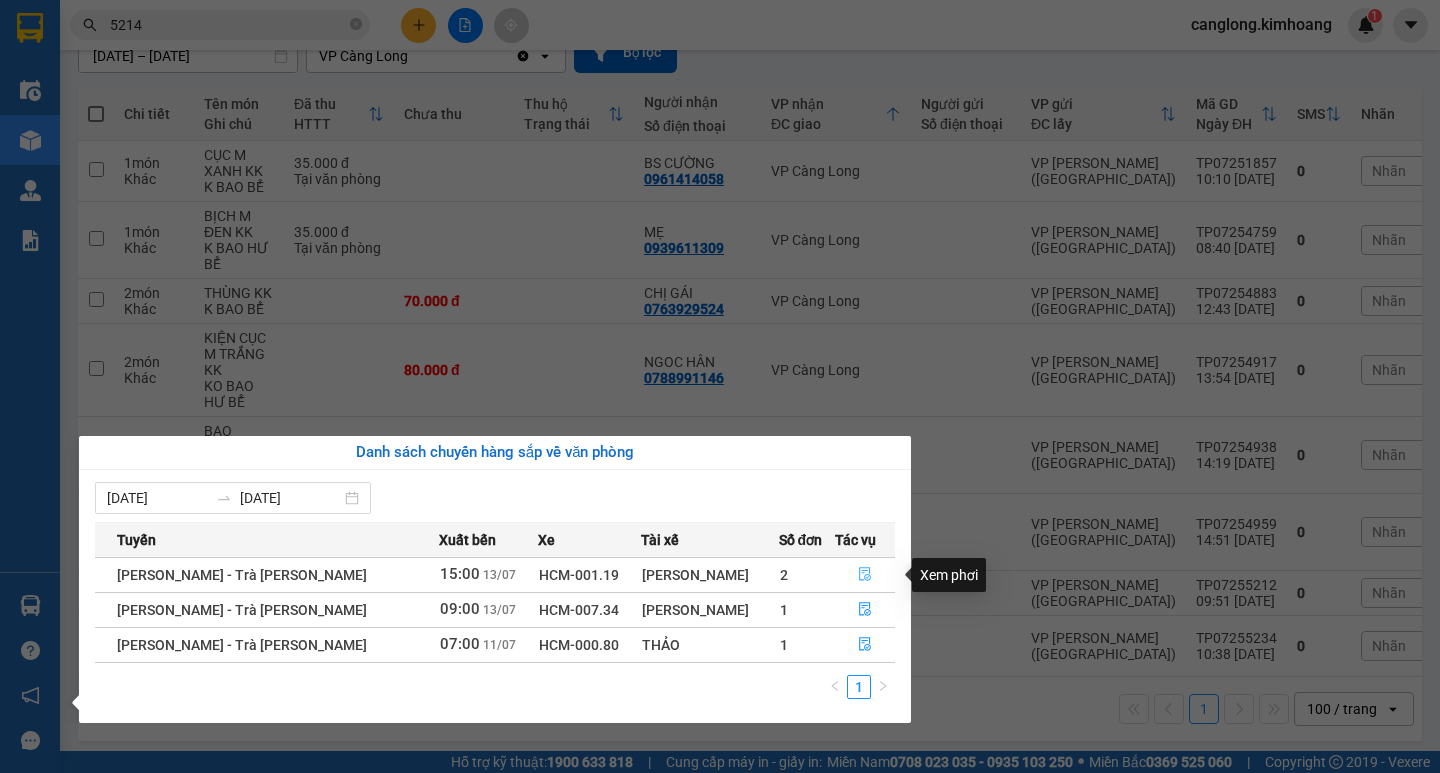 click at bounding box center [865, 575] 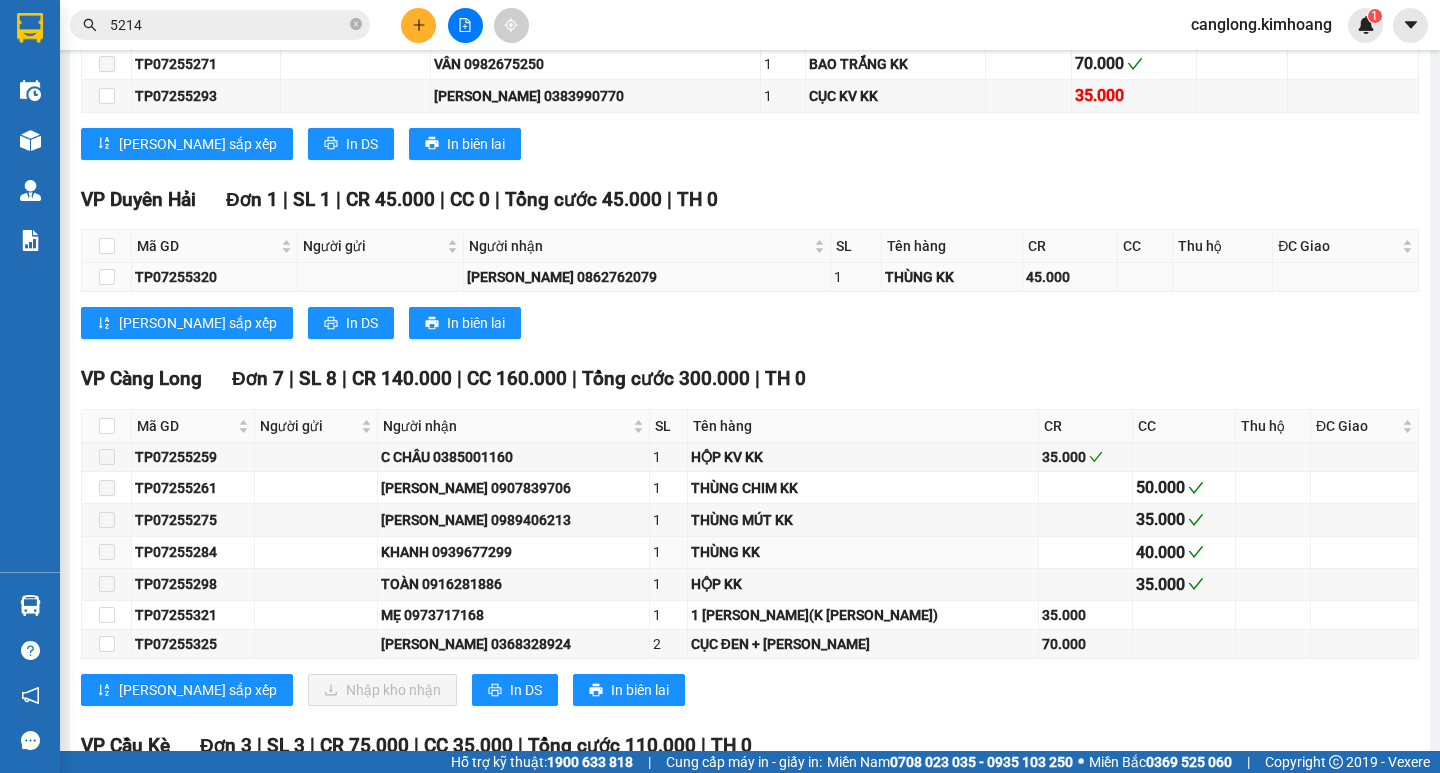 scroll, scrollTop: 2500, scrollLeft: 0, axis: vertical 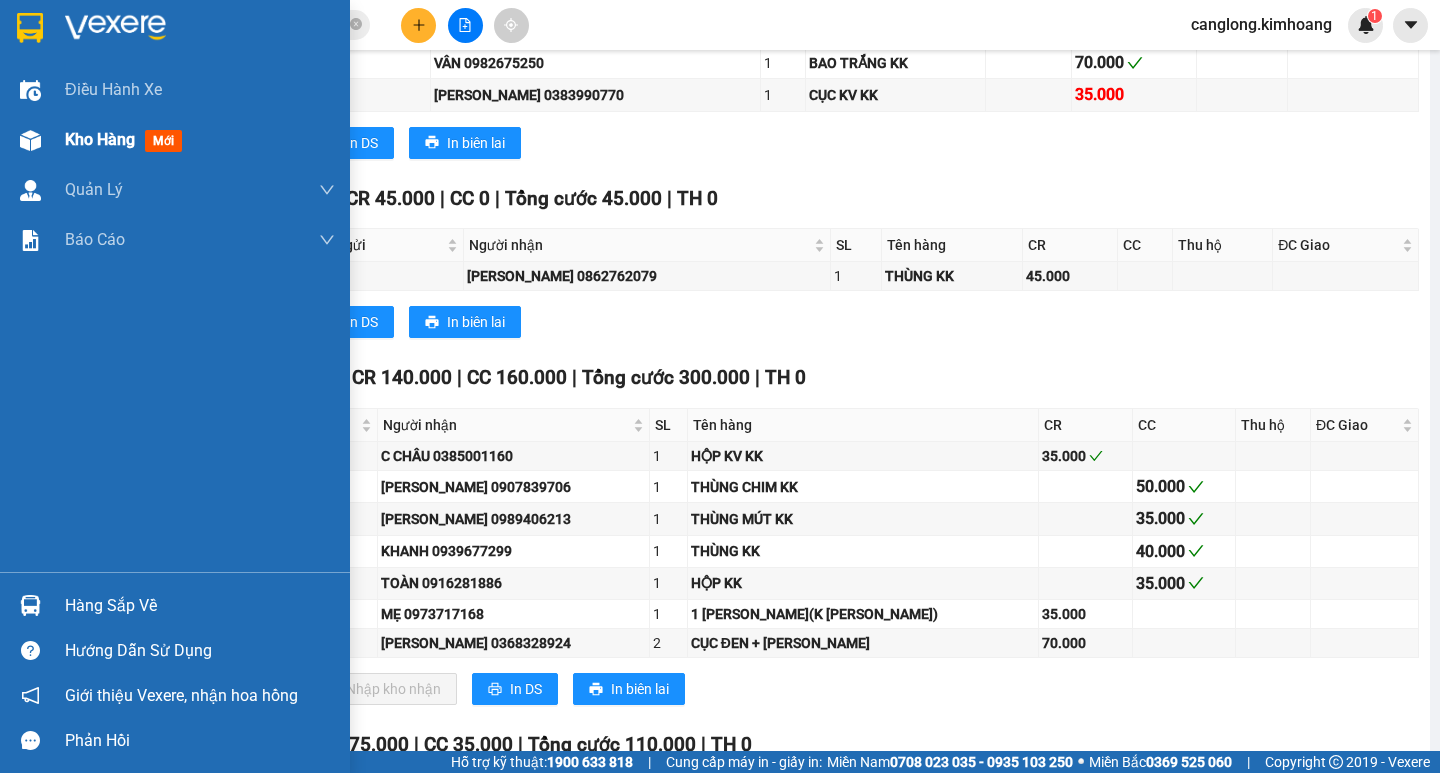 click on "Kho hàng" at bounding box center [100, 139] 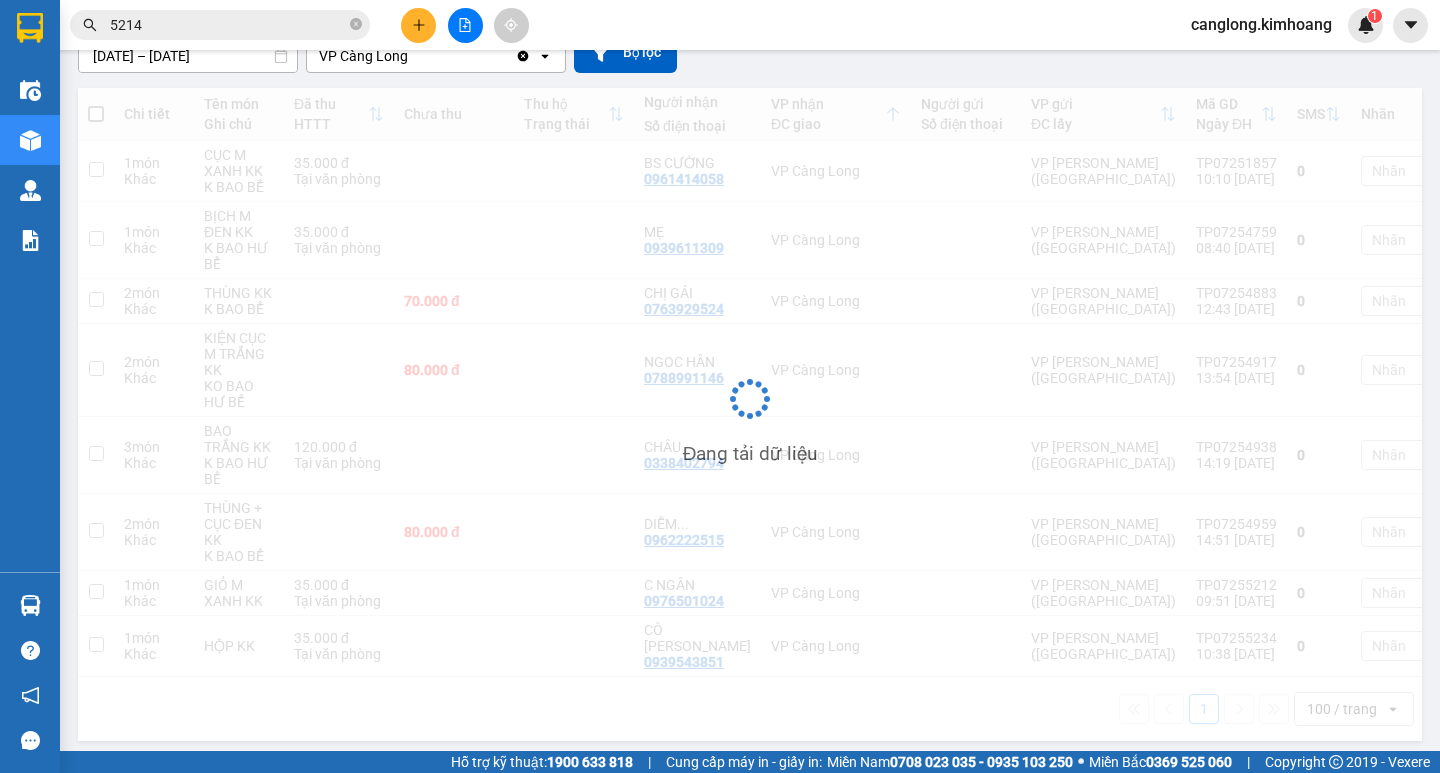 scroll, scrollTop: 194, scrollLeft: 0, axis: vertical 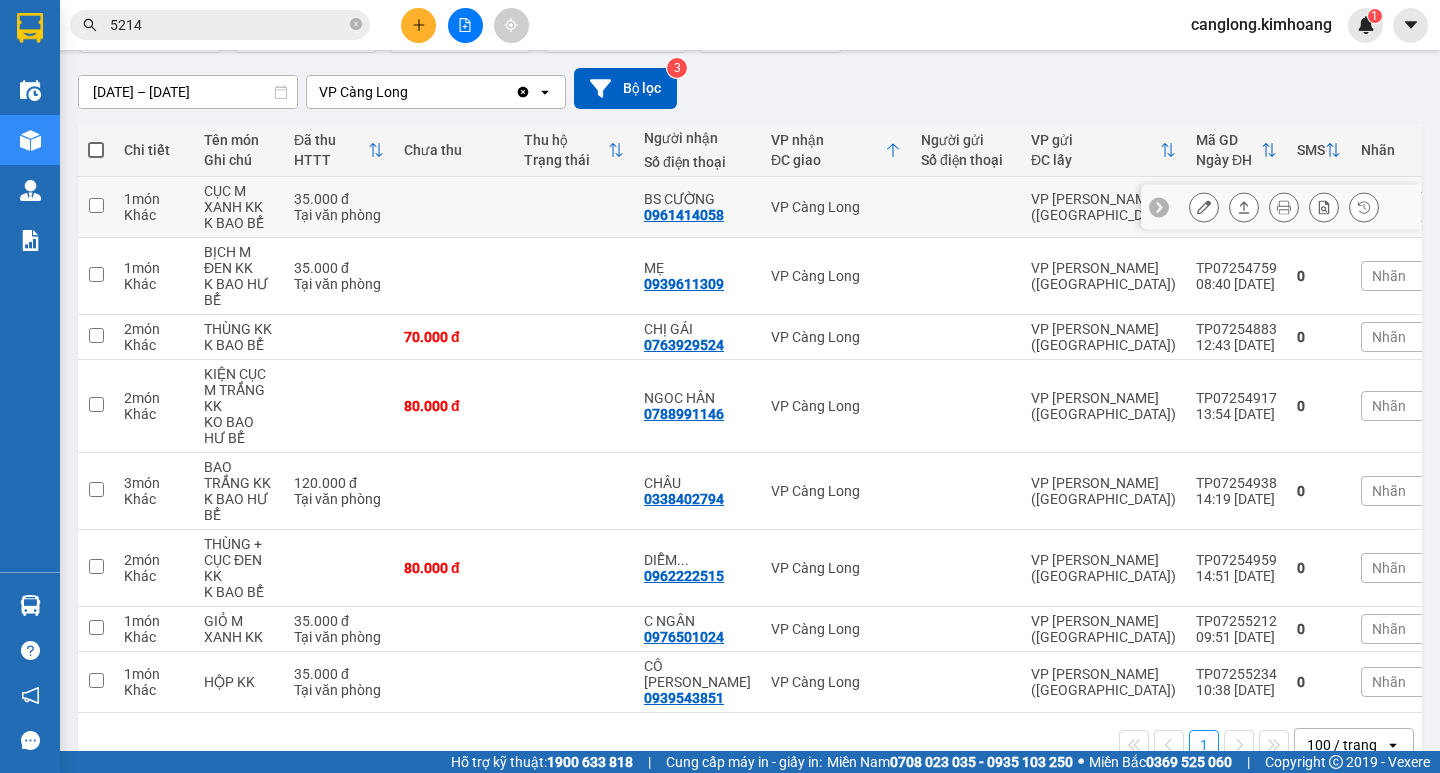 drag, startPoint x: 860, startPoint y: 210, endPoint x: 807, endPoint y: 203, distance: 53.460266 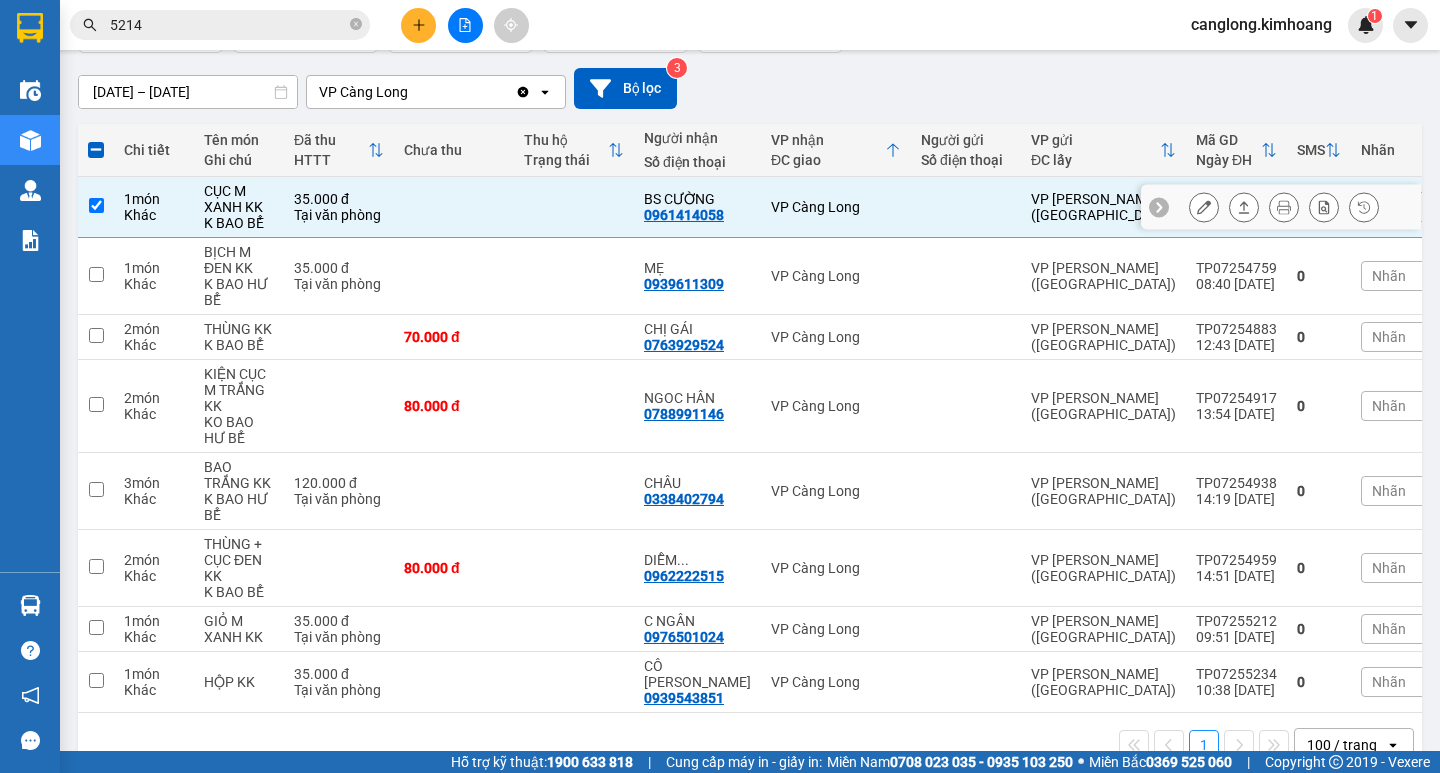 drag, startPoint x: 793, startPoint y: 181, endPoint x: 784, endPoint y: 169, distance: 15 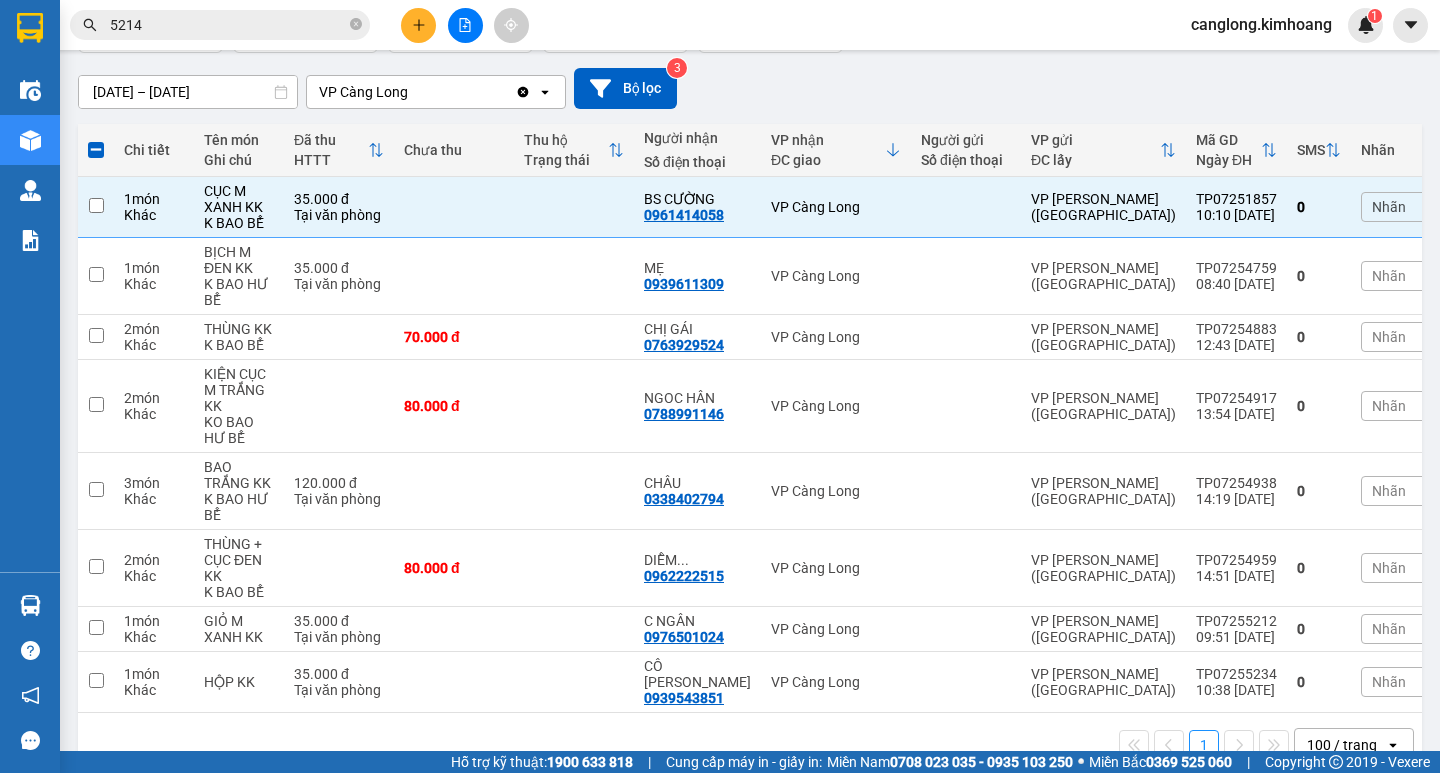 checkbox on "false" 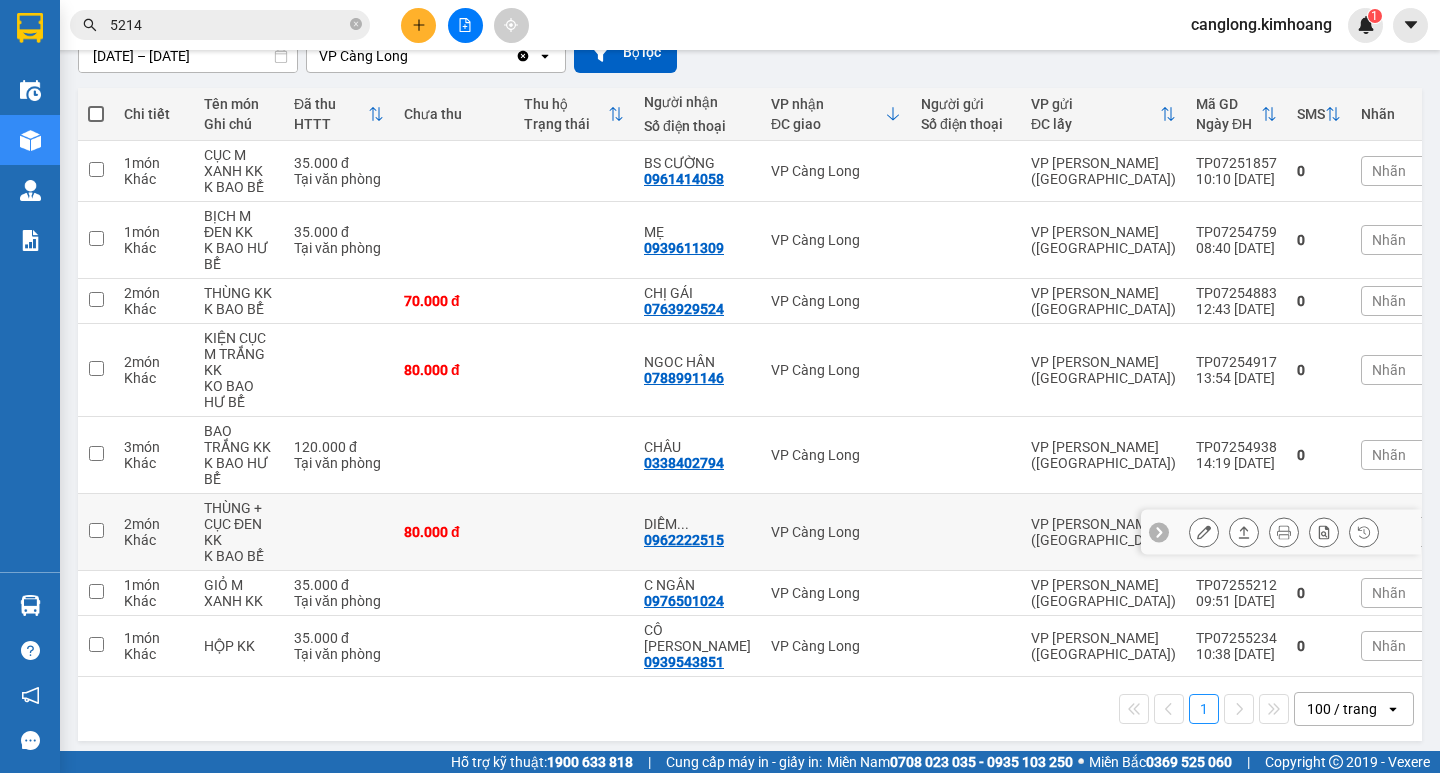scroll, scrollTop: 0, scrollLeft: 0, axis: both 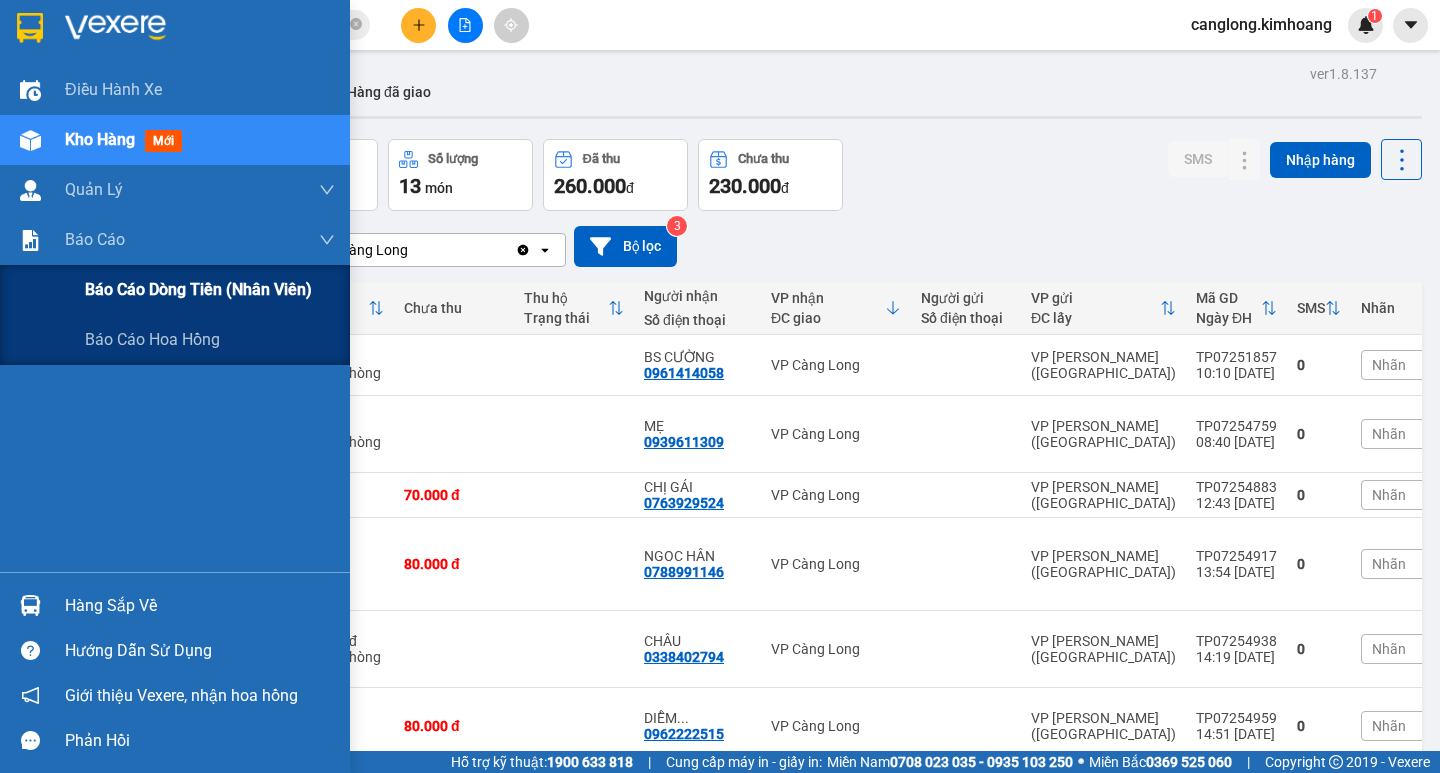click on "Báo cáo dòng tiền (nhân viên)" at bounding box center [210, 290] 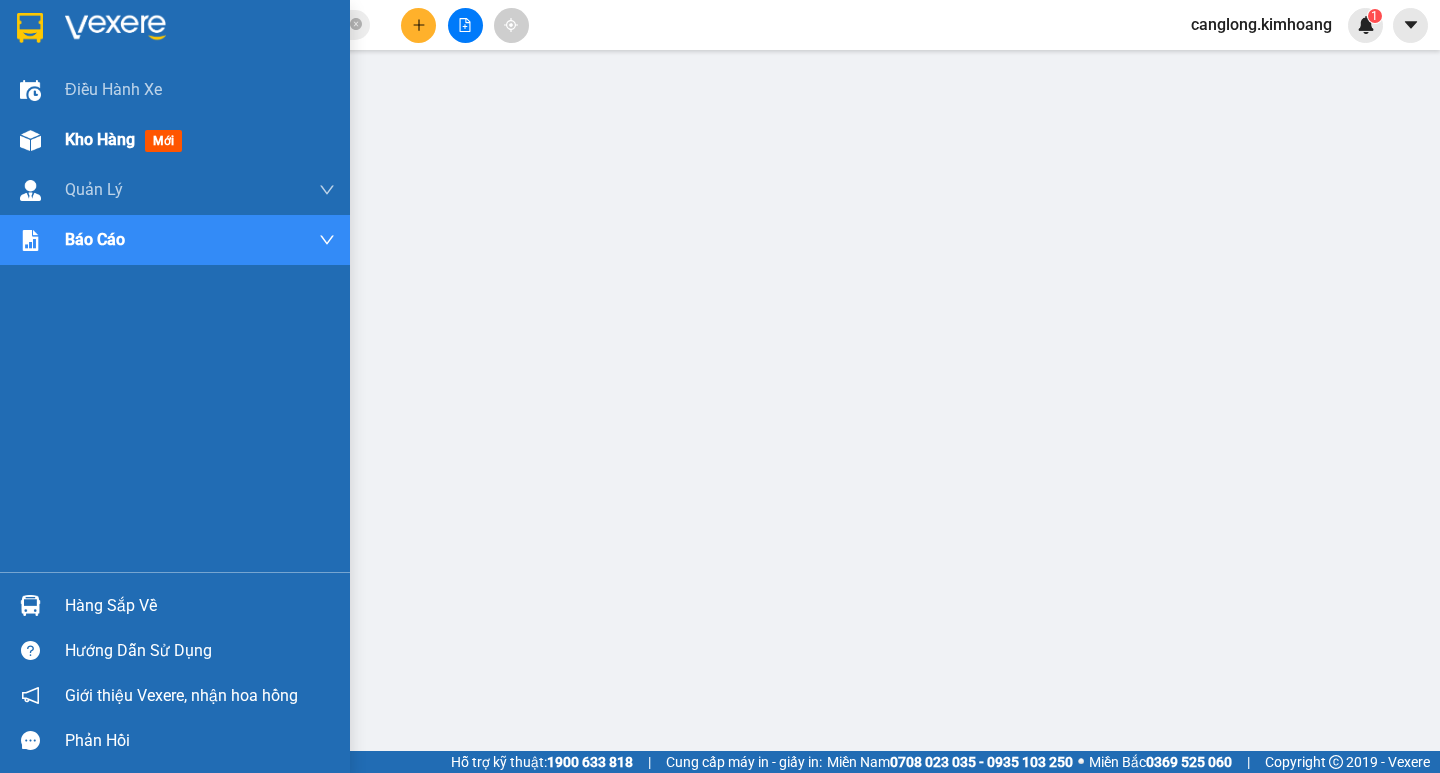 drag, startPoint x: 79, startPoint y: 132, endPoint x: 113, endPoint y: 167, distance: 48.79549 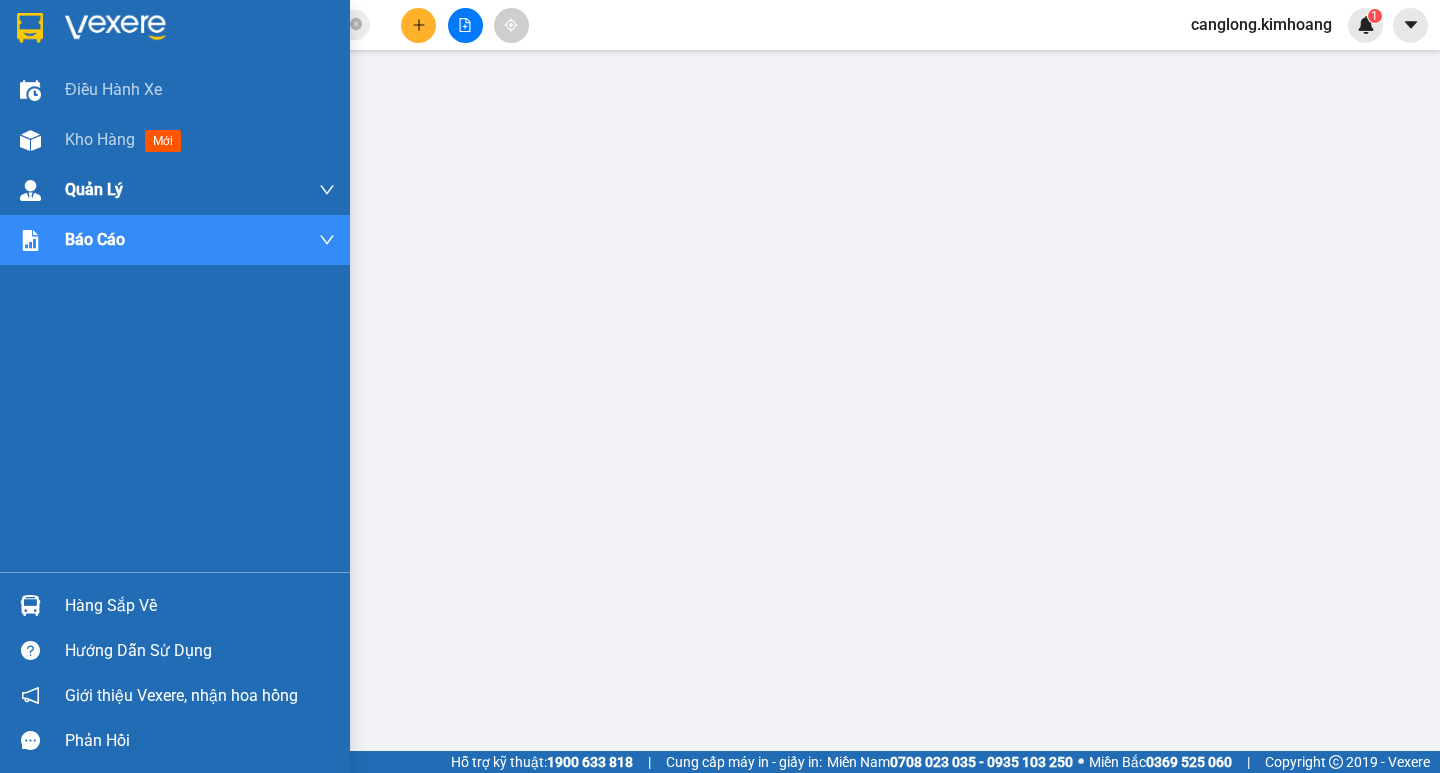 click on "Kho hàng" at bounding box center (100, 139) 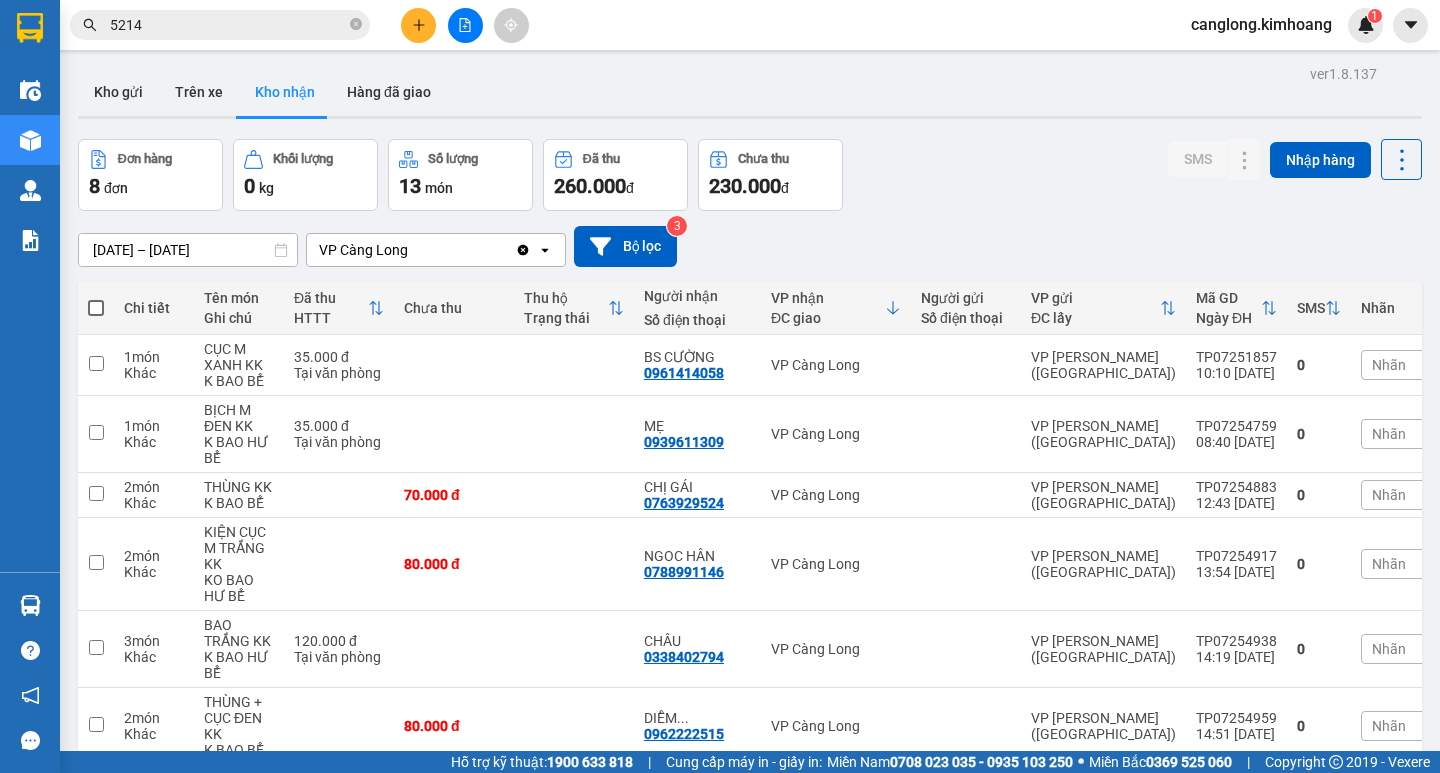 click on "5214" at bounding box center [228, 25] 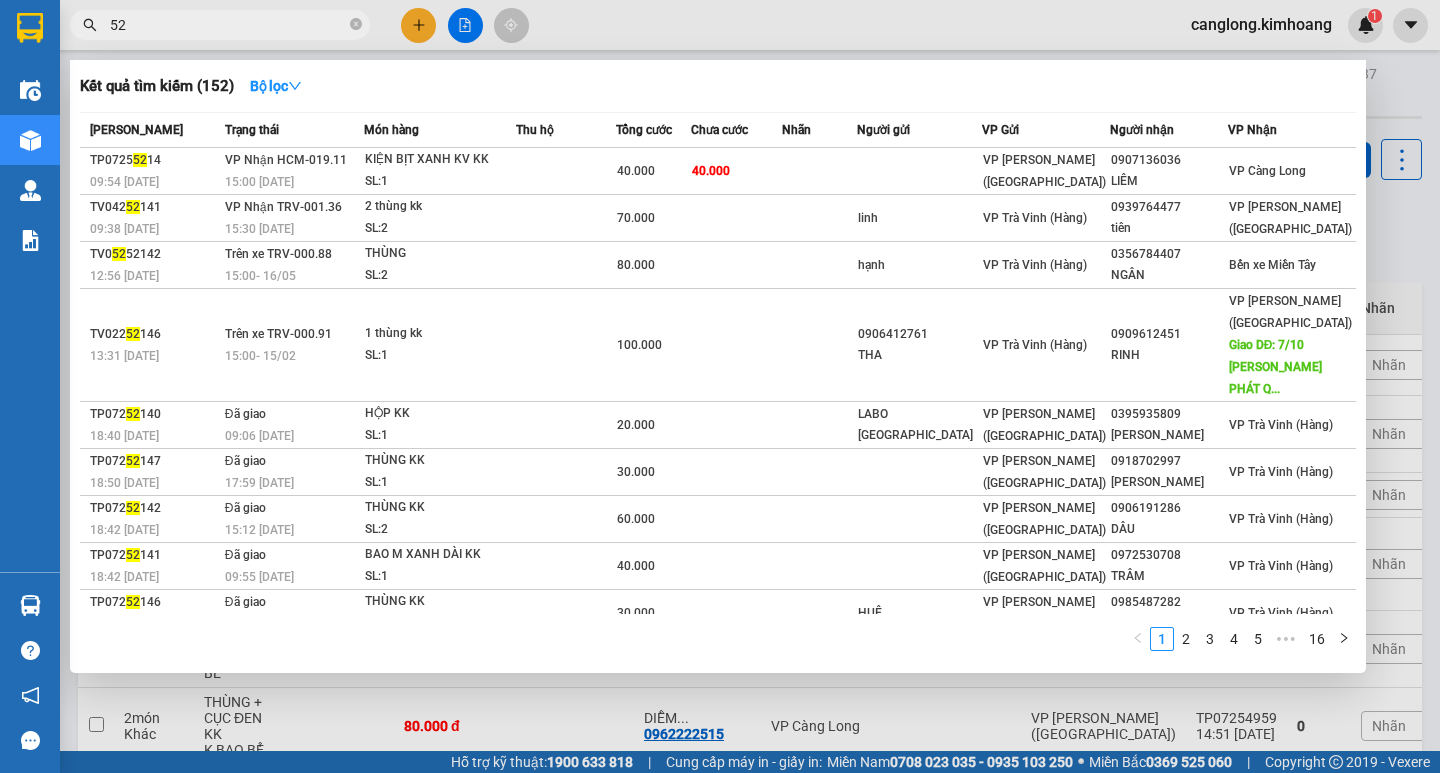 type on "5" 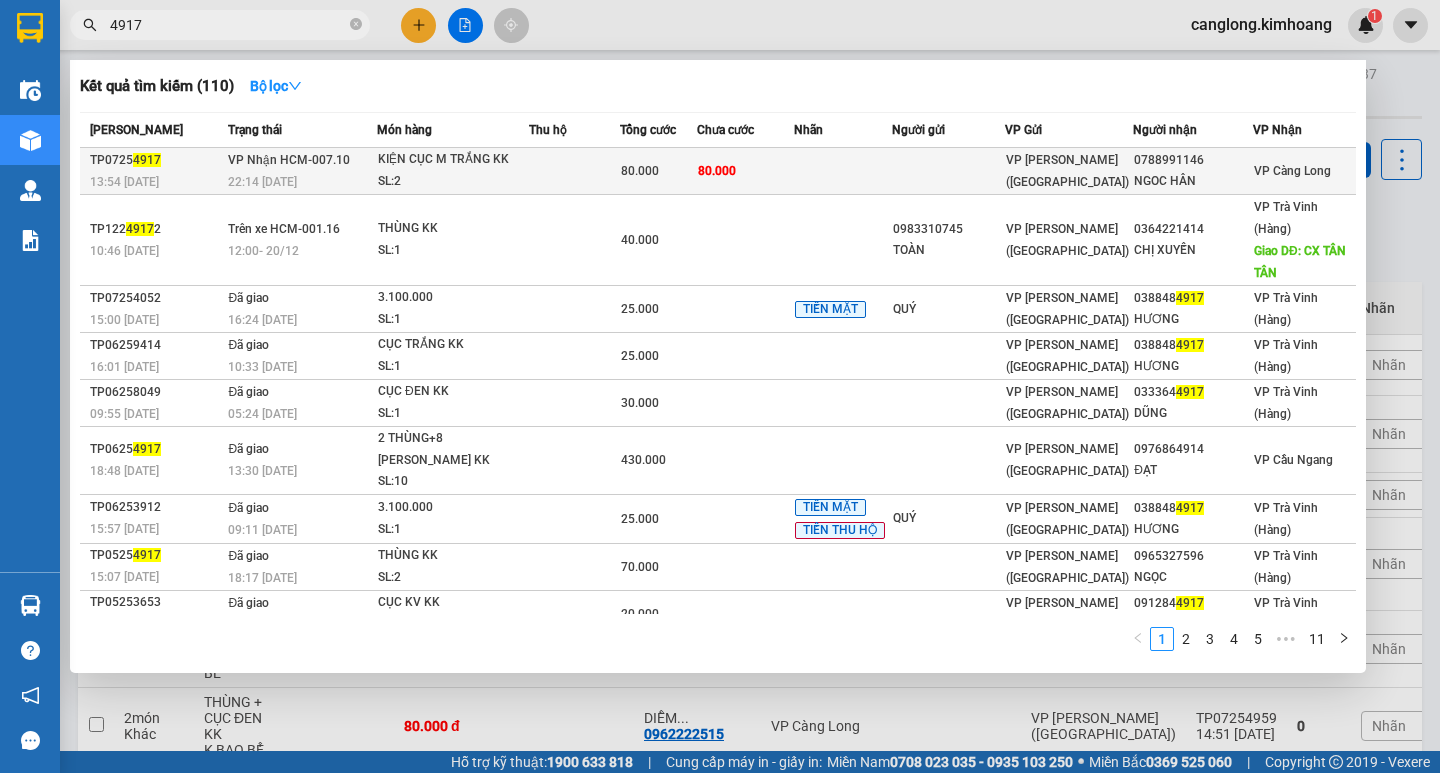 type on "4917" 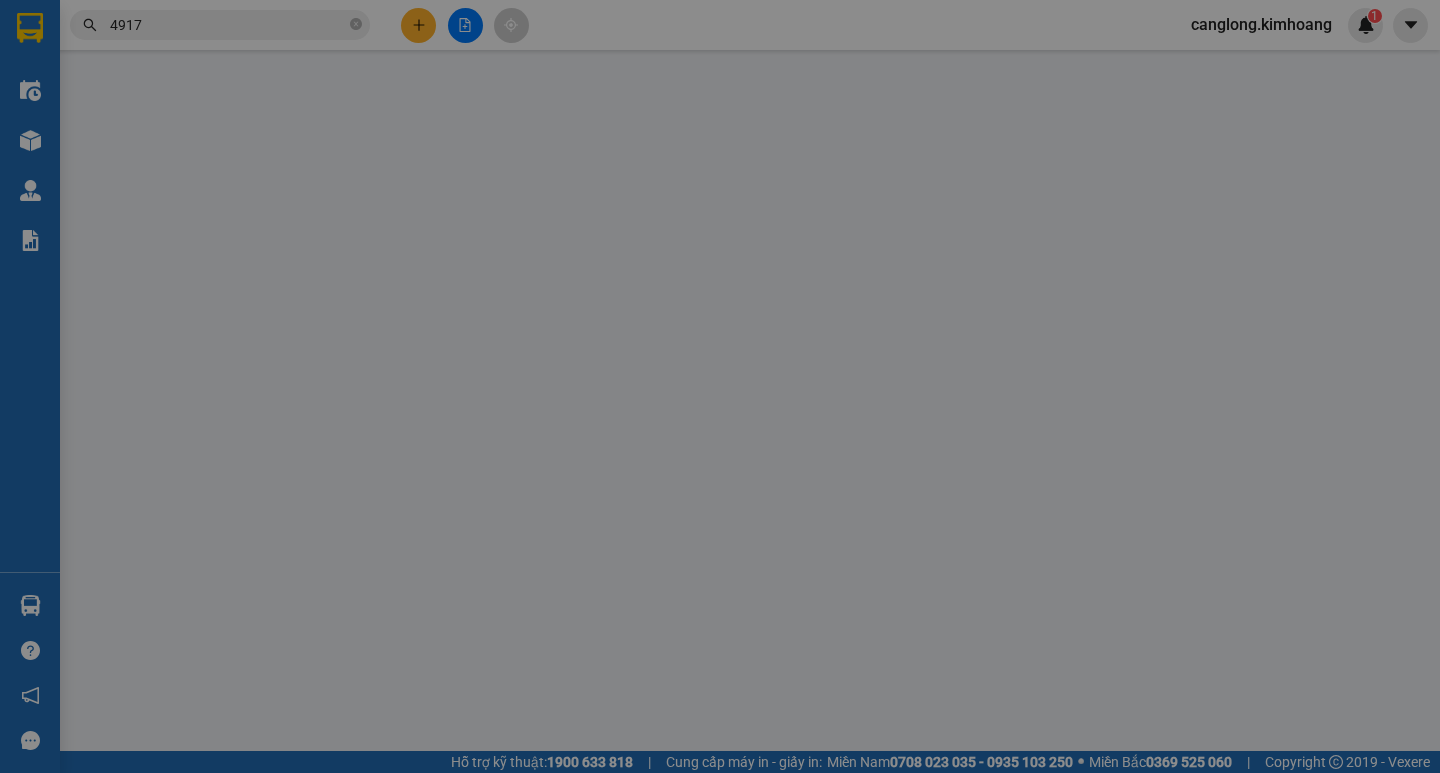 type on "0788991146" 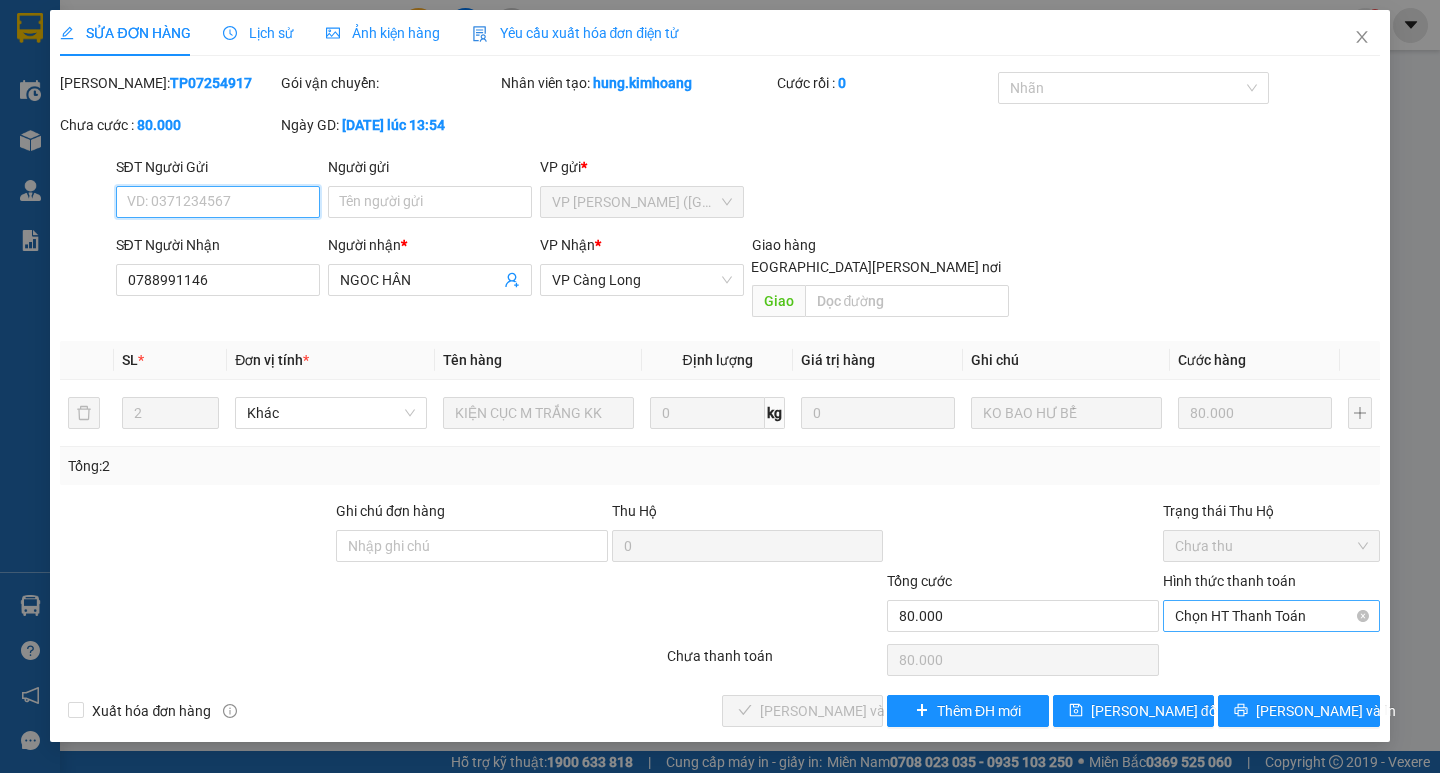 click on "Chọn HT Thanh Toán" at bounding box center [1271, 616] 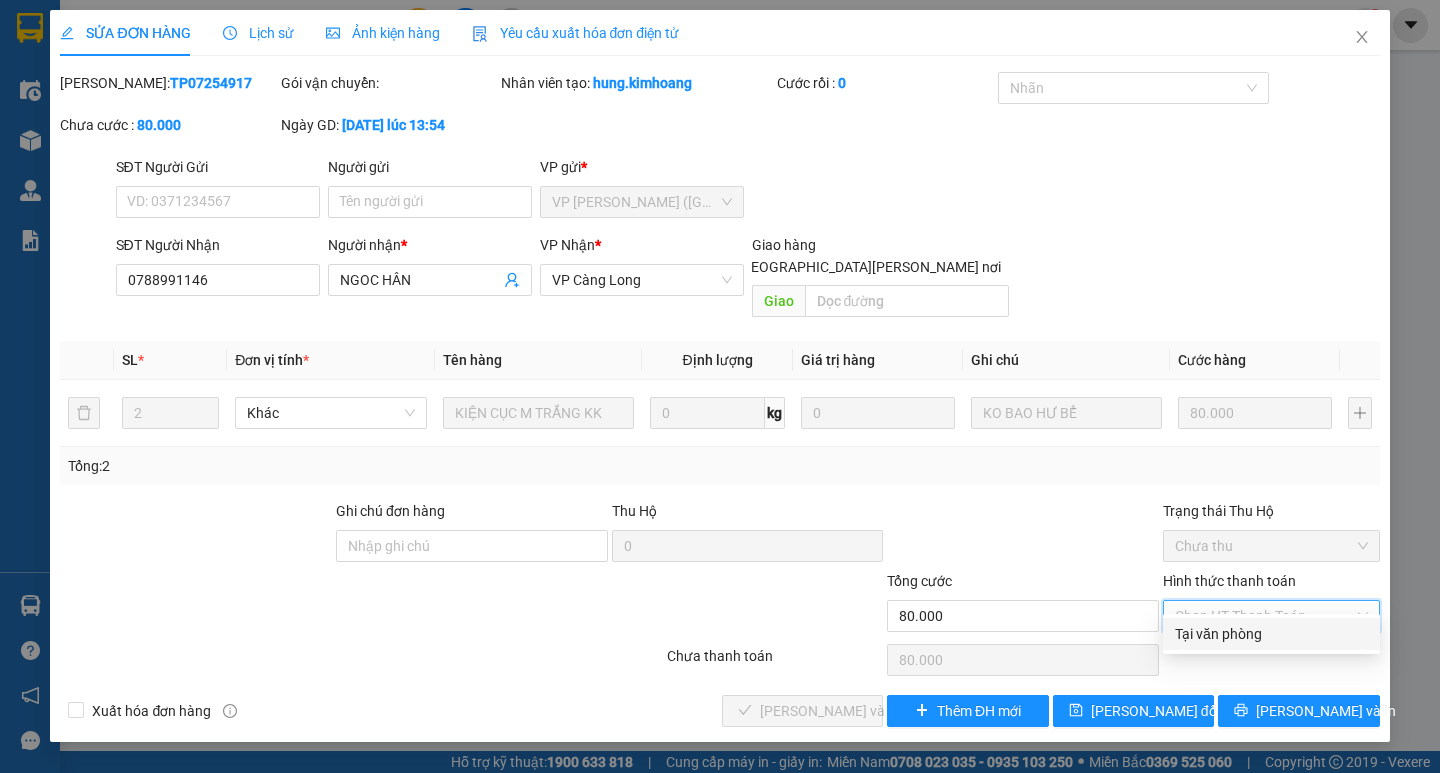 click on "Tại văn phòng" at bounding box center (1271, 634) 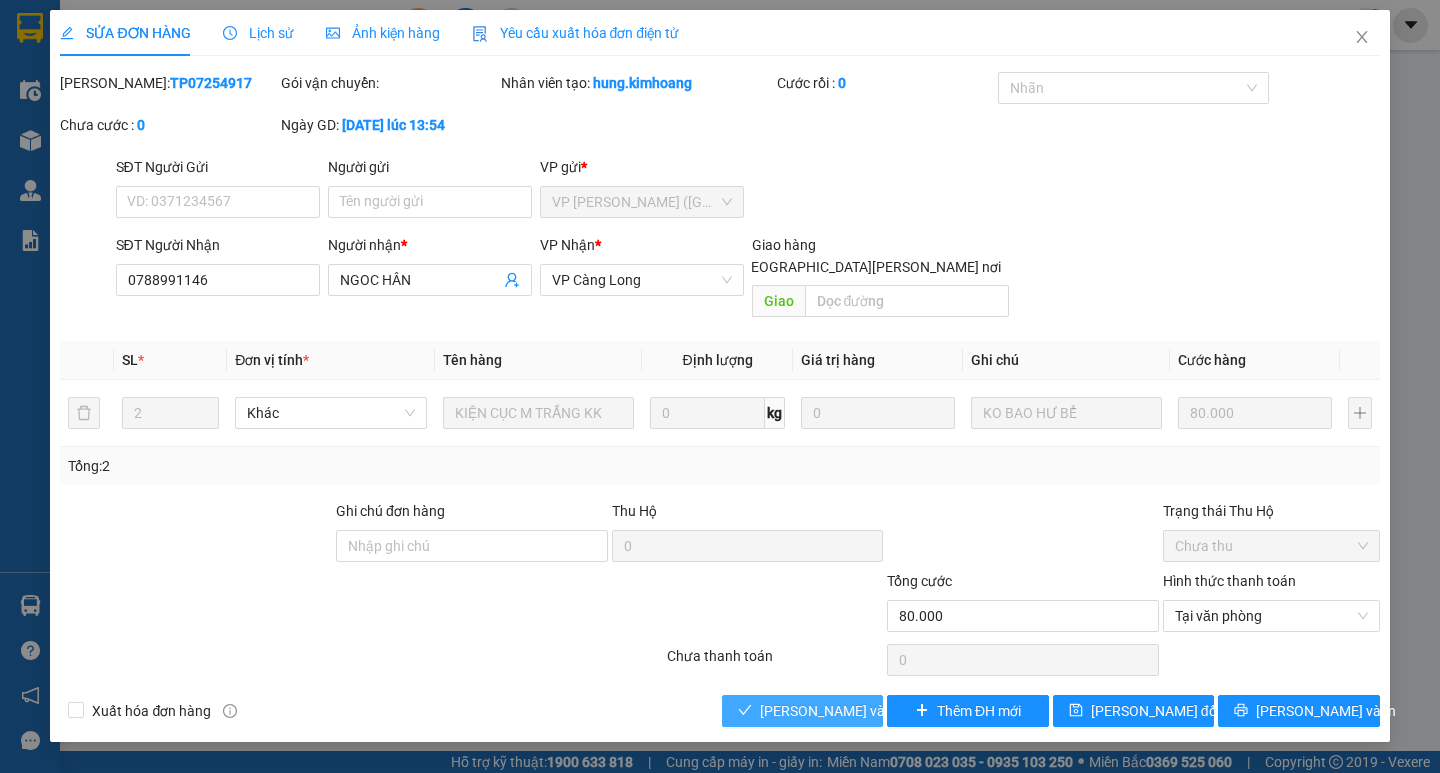 click on "[PERSON_NAME] và Giao hàng" at bounding box center (802, 711) 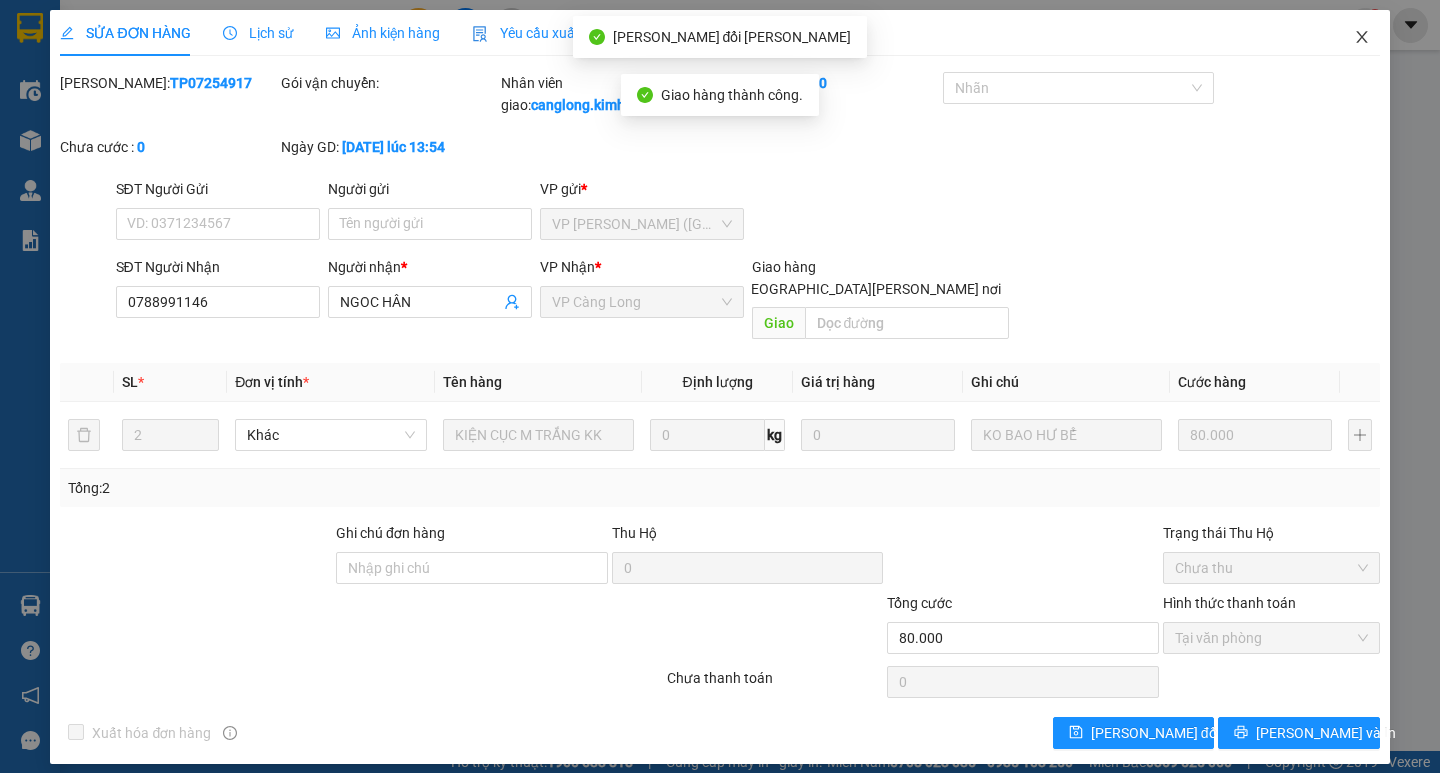 click 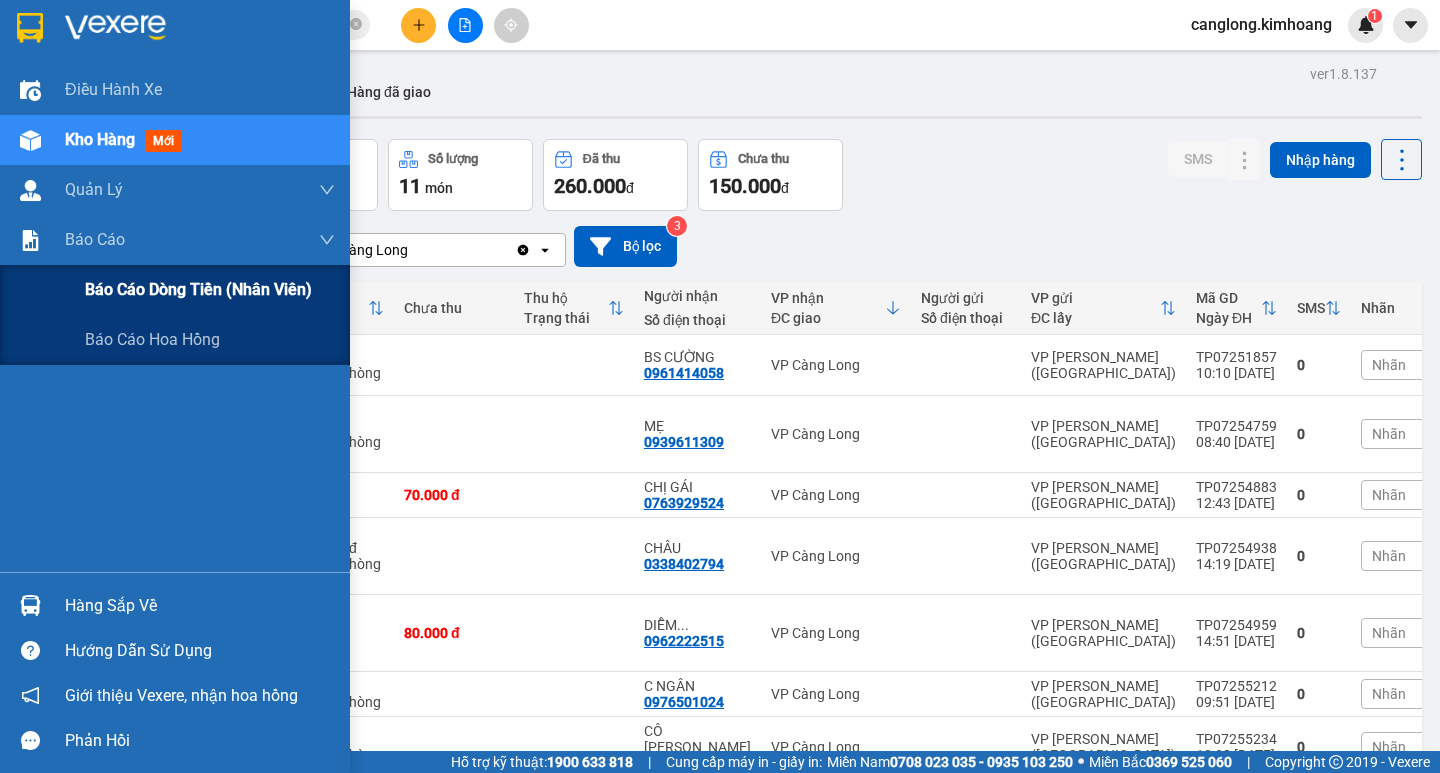 click on "Báo cáo dòng tiền (nhân viên)" at bounding box center (198, 289) 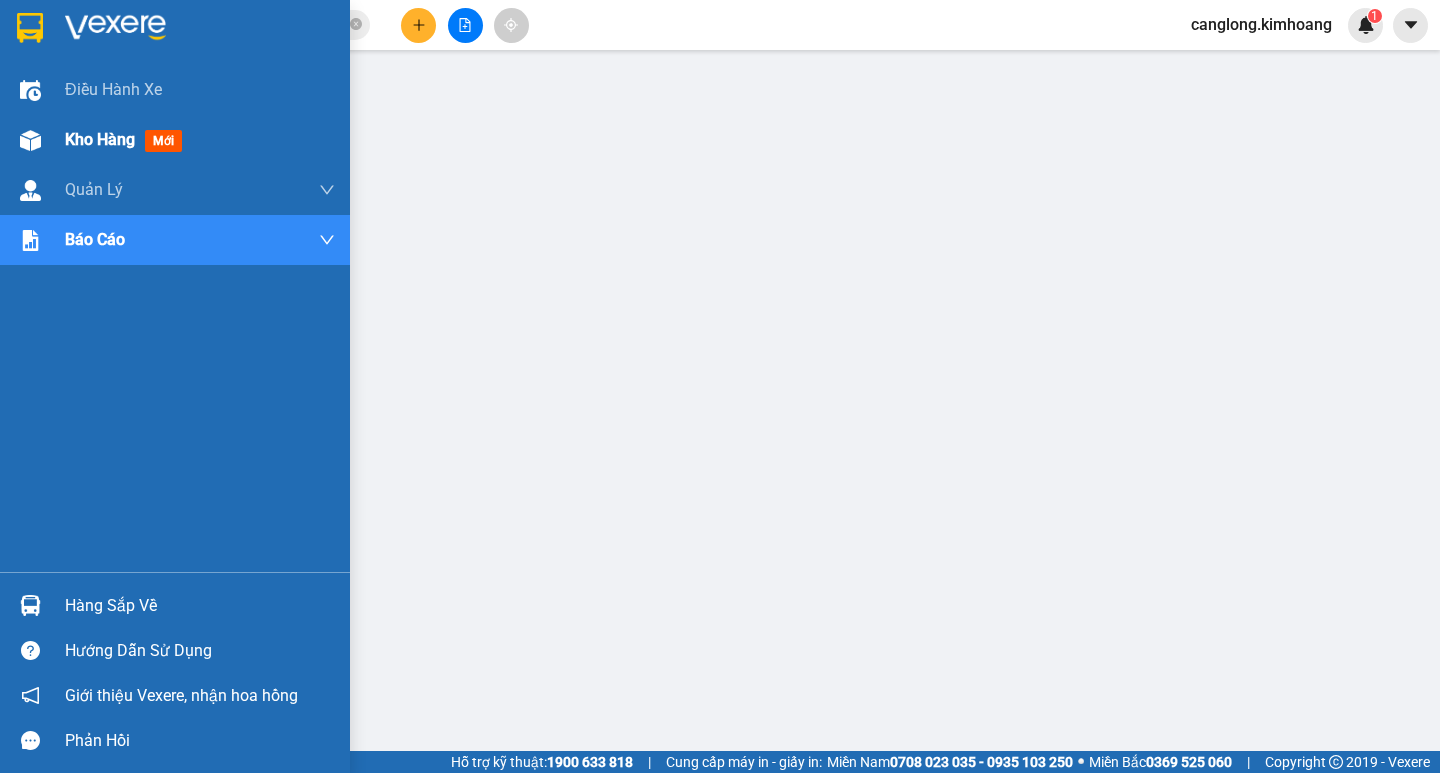 click on "Kho hàng mới" at bounding box center (127, 139) 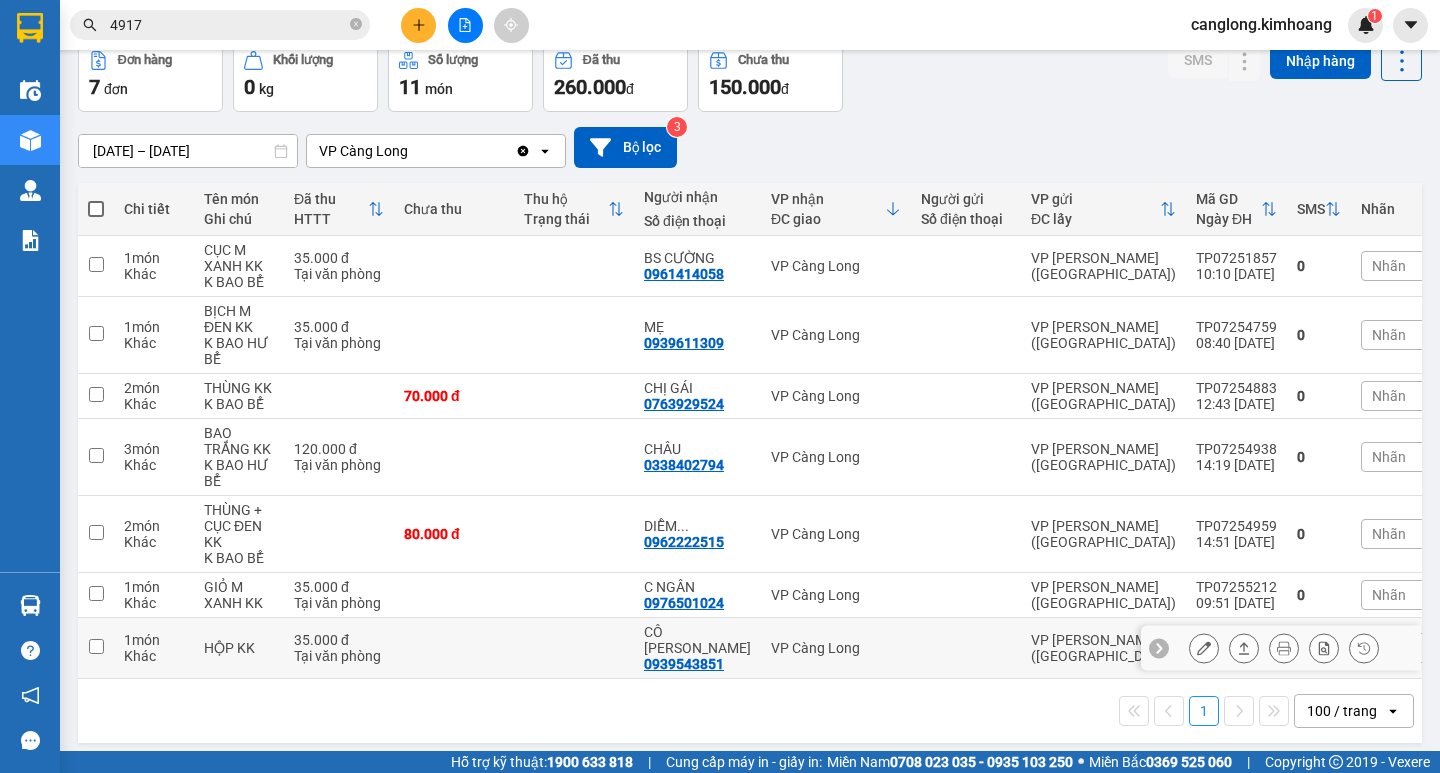 scroll, scrollTop: 101, scrollLeft: 0, axis: vertical 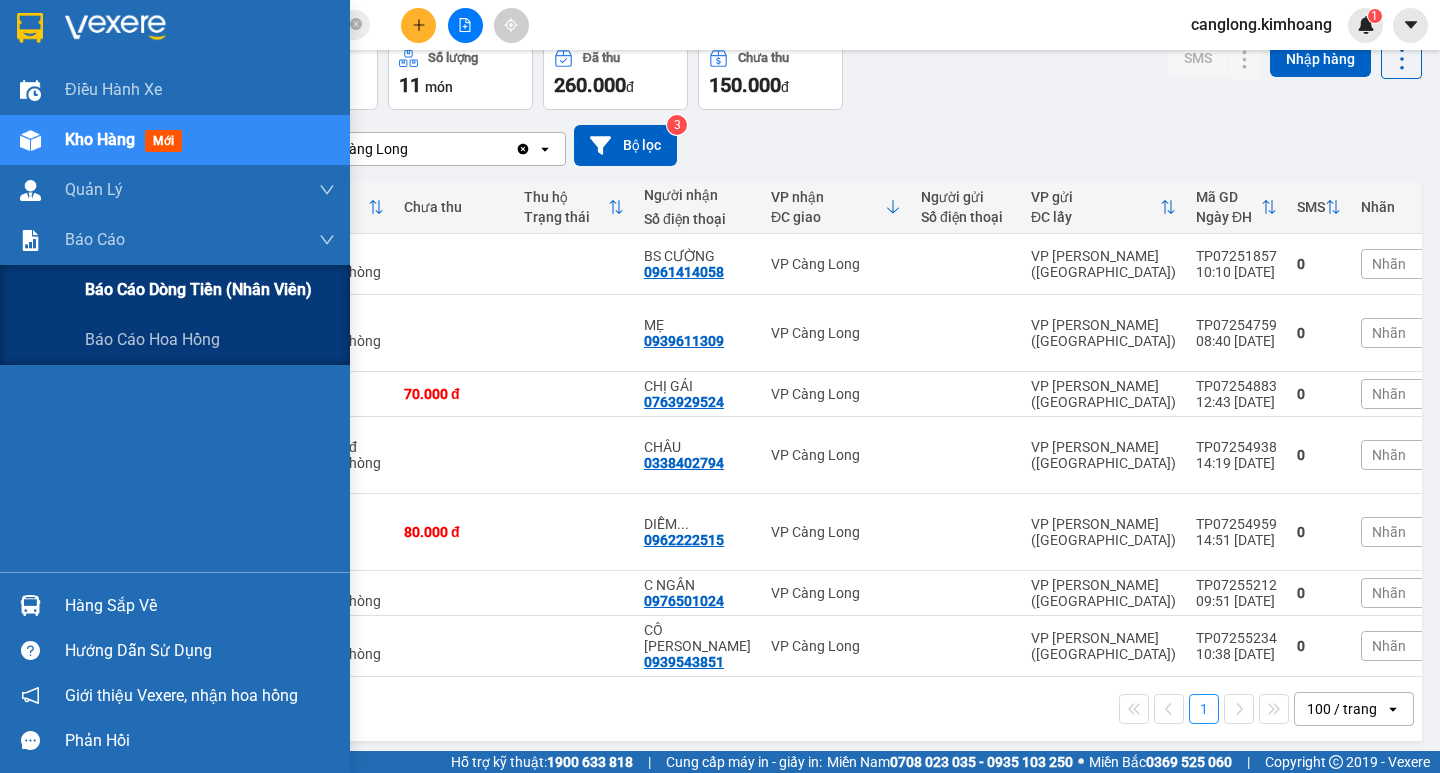 click on "Báo cáo dòng tiền (nhân viên)" at bounding box center [198, 289] 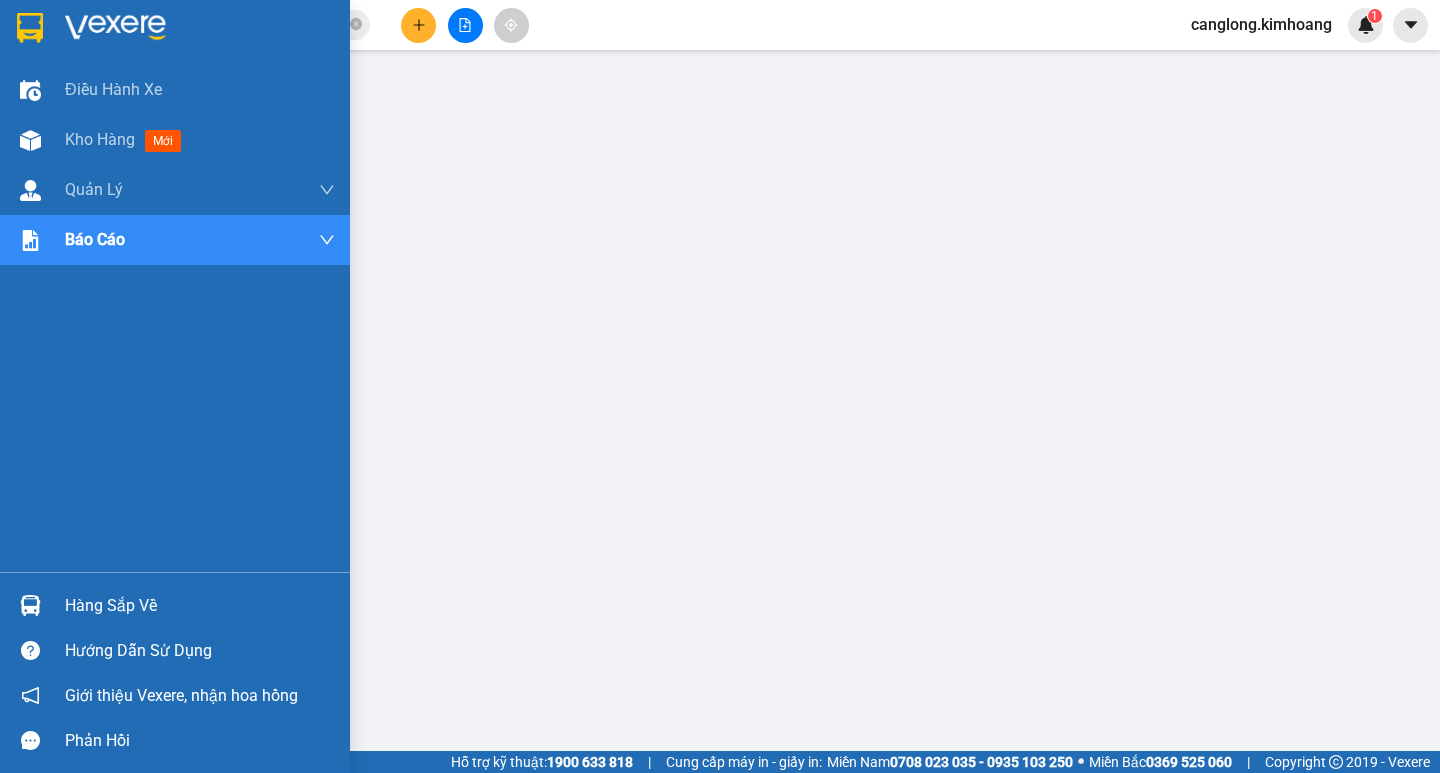 drag, startPoint x: 64, startPoint y: 589, endPoint x: 75, endPoint y: 593, distance: 11.7046995 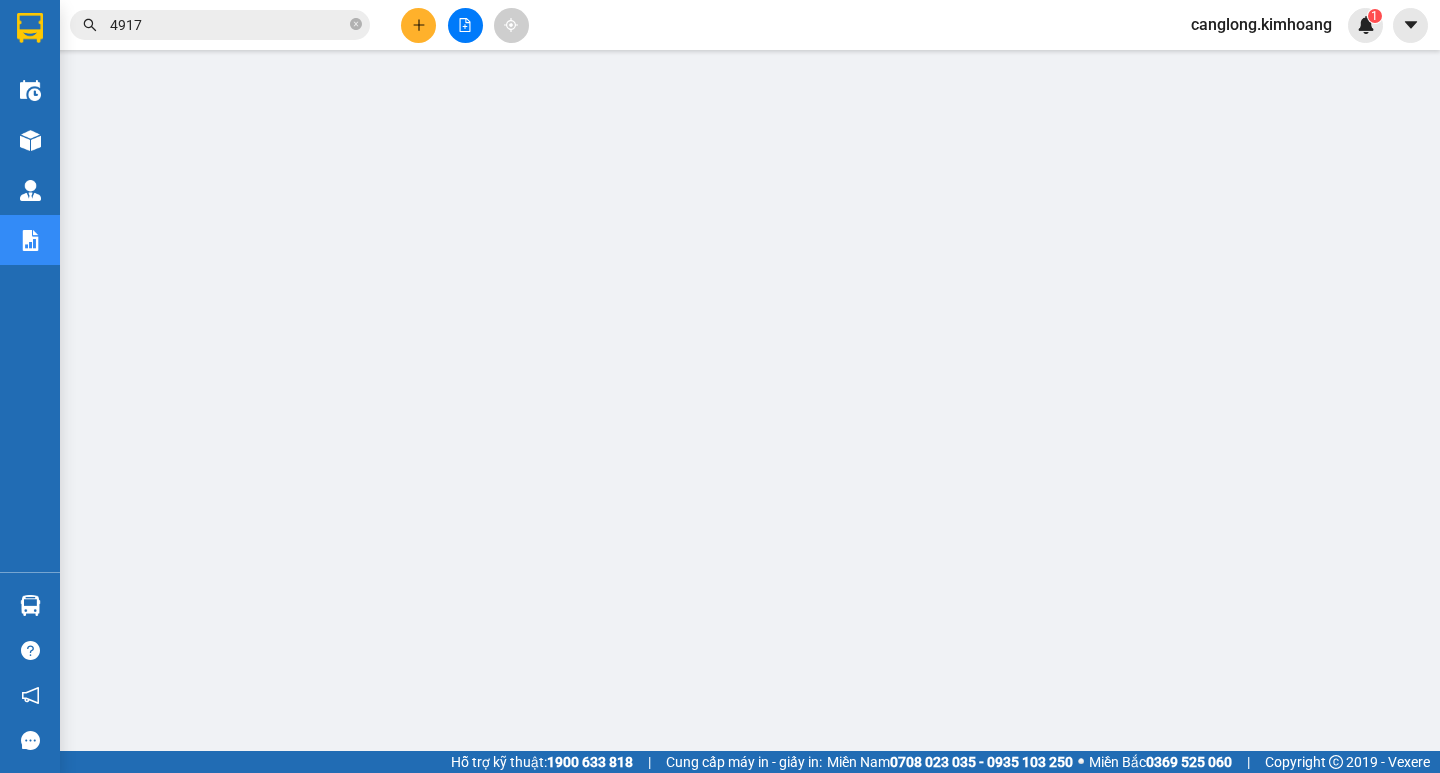 scroll, scrollTop: 0, scrollLeft: 0, axis: both 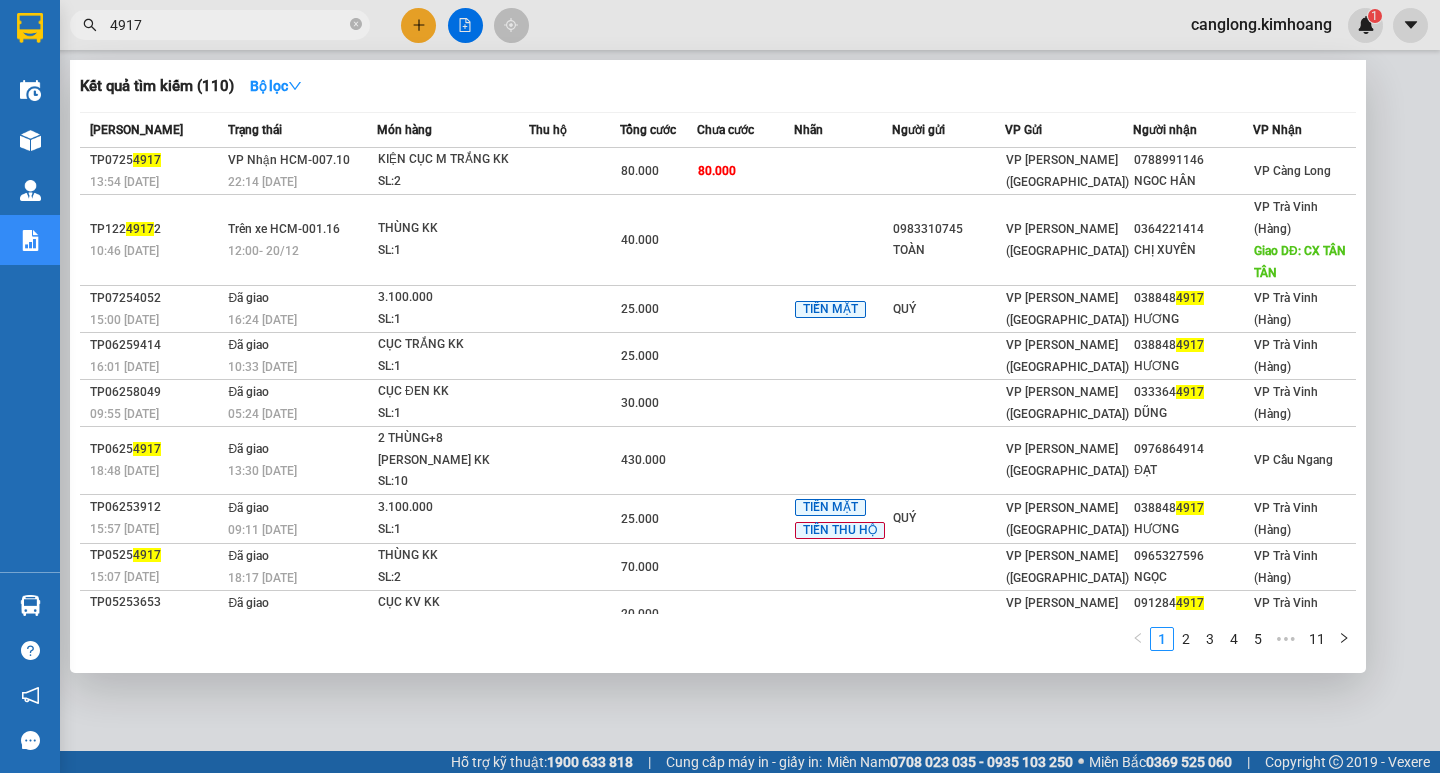 click on "4917" at bounding box center [228, 25] 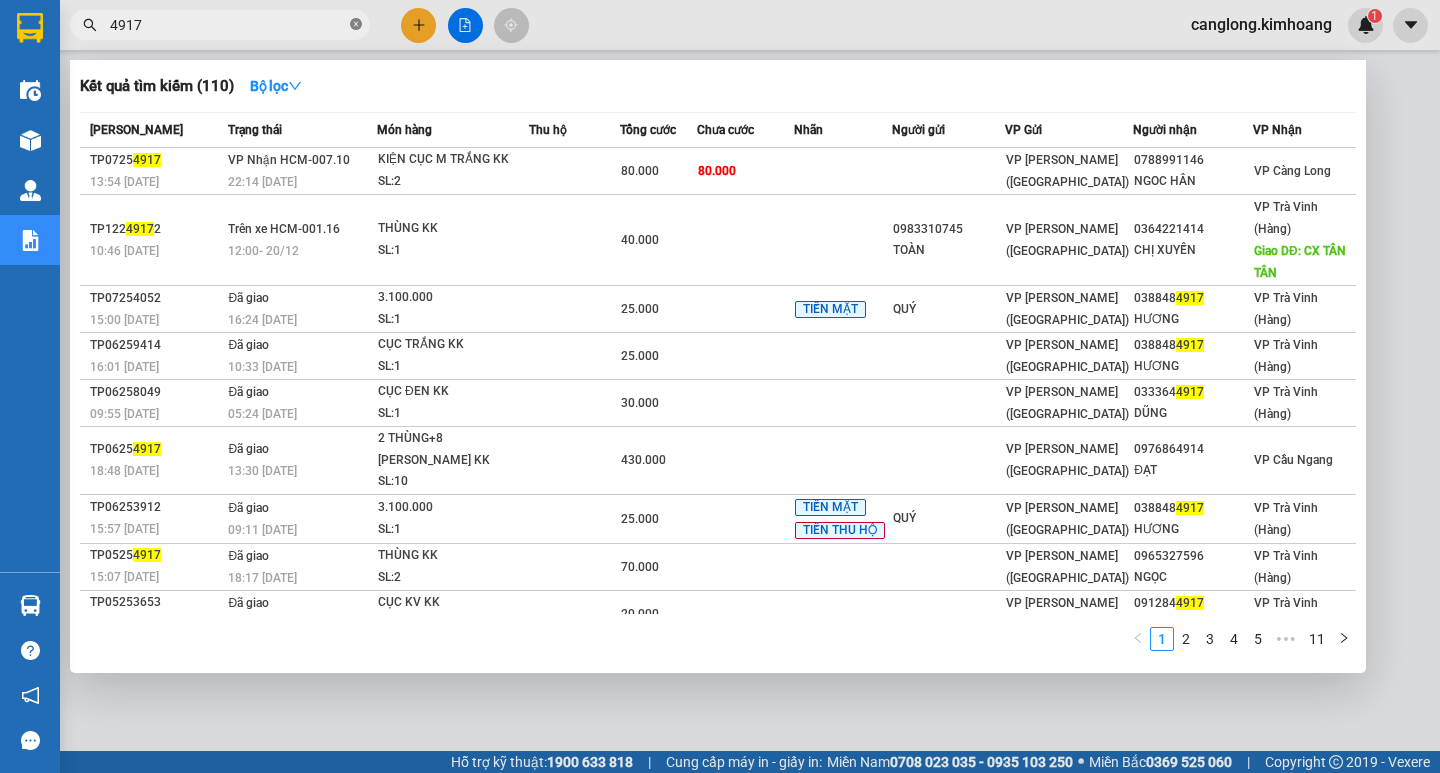 click 